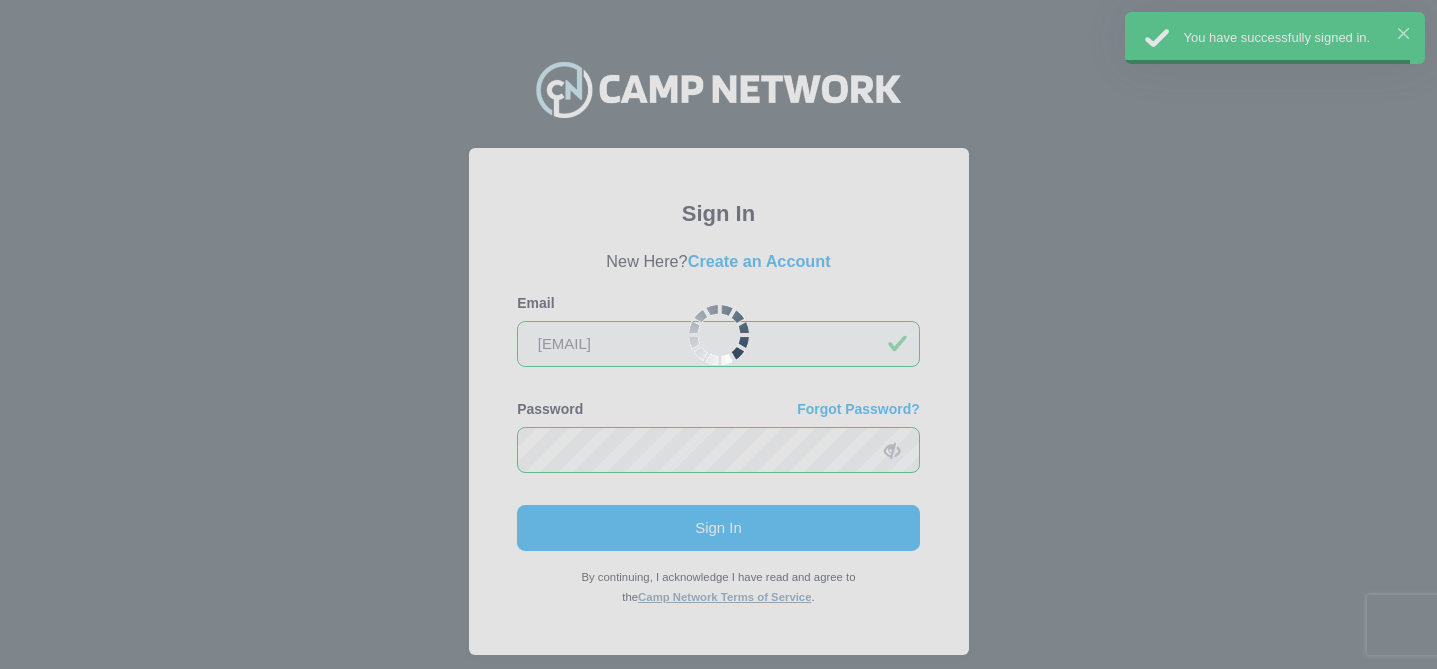 scroll, scrollTop: 0, scrollLeft: 0, axis: both 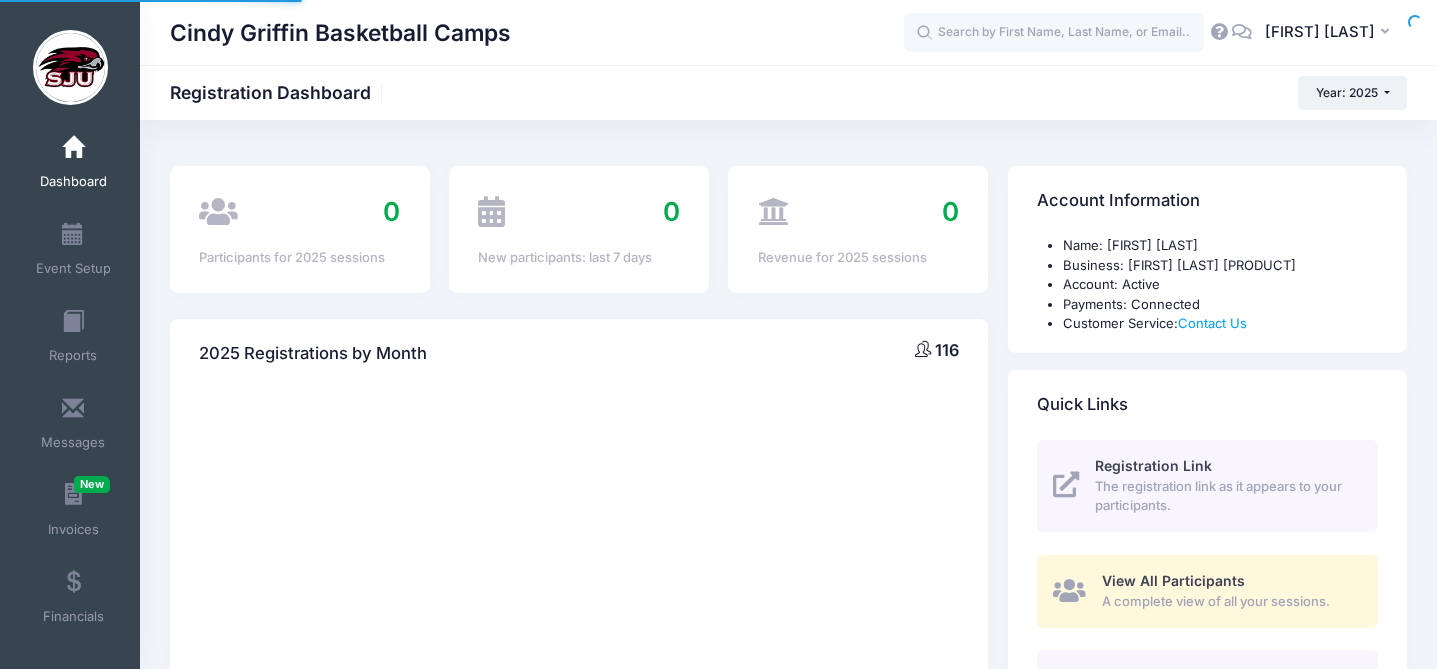 select 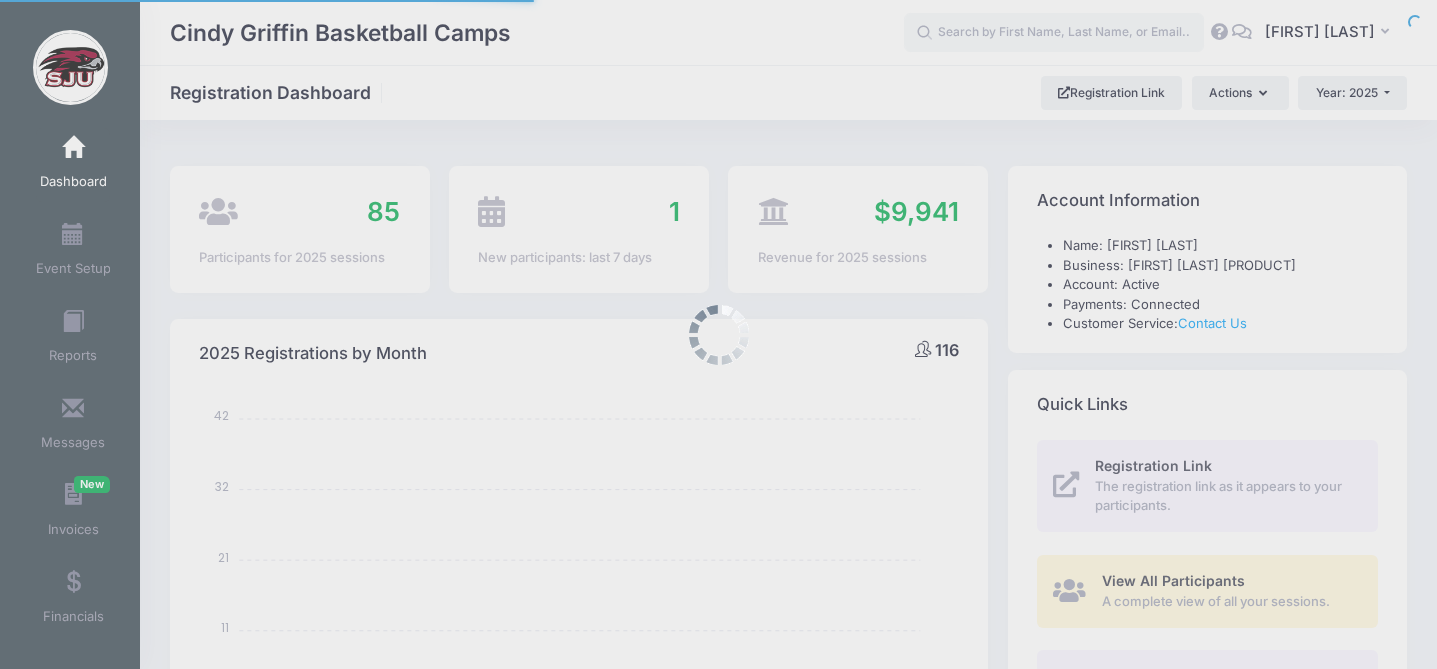 scroll, scrollTop: 0, scrollLeft: 0, axis: both 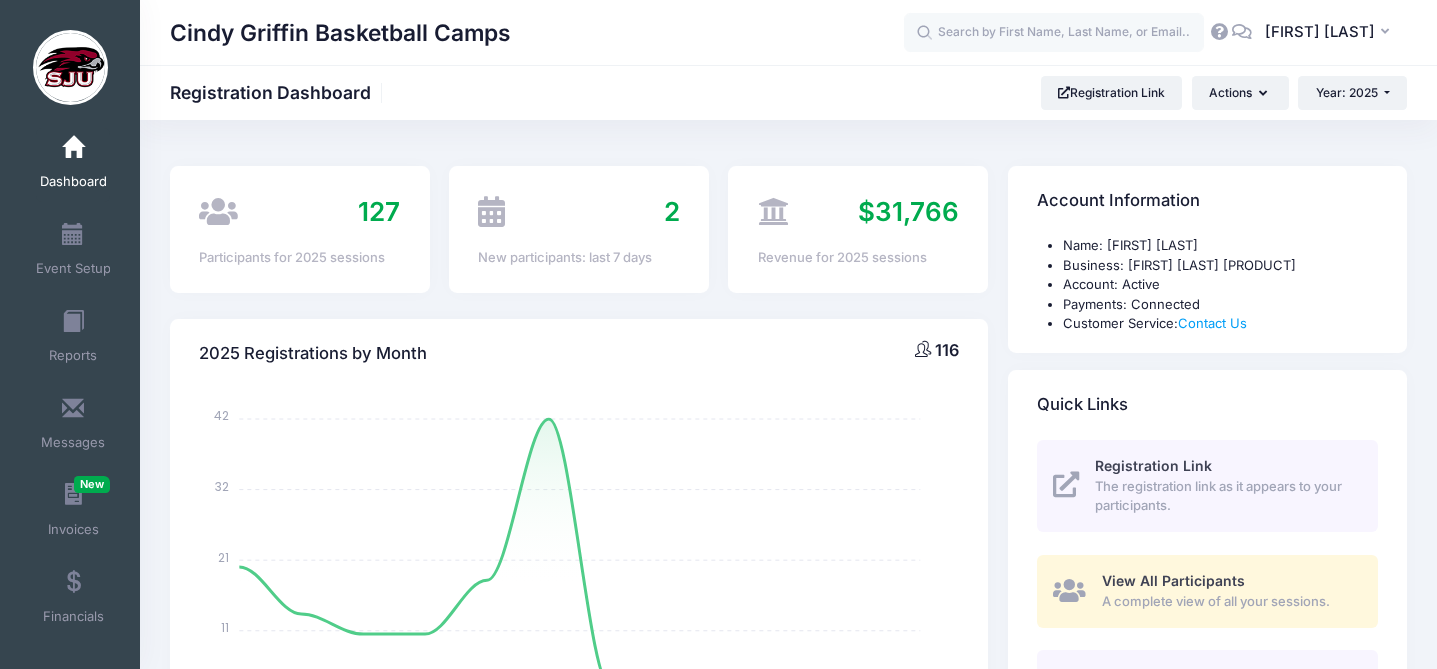 click on "Dashboard" at bounding box center [73, 182] 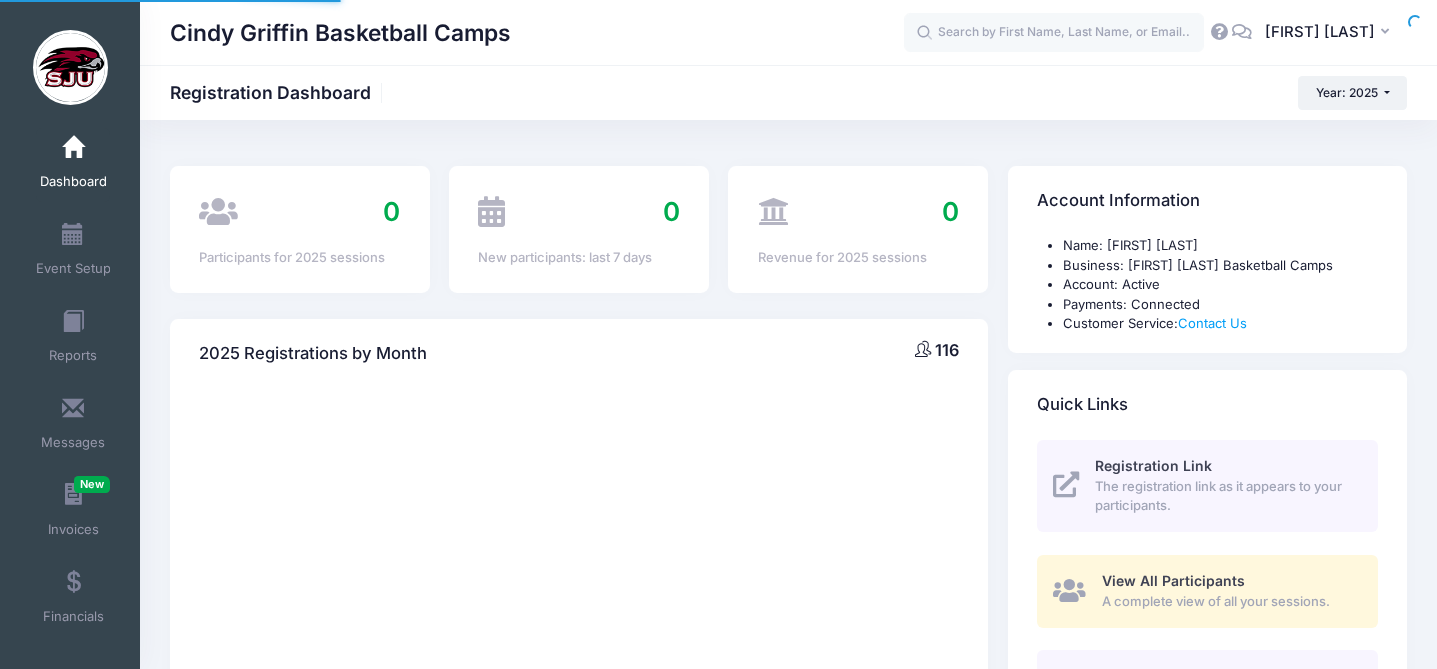 select 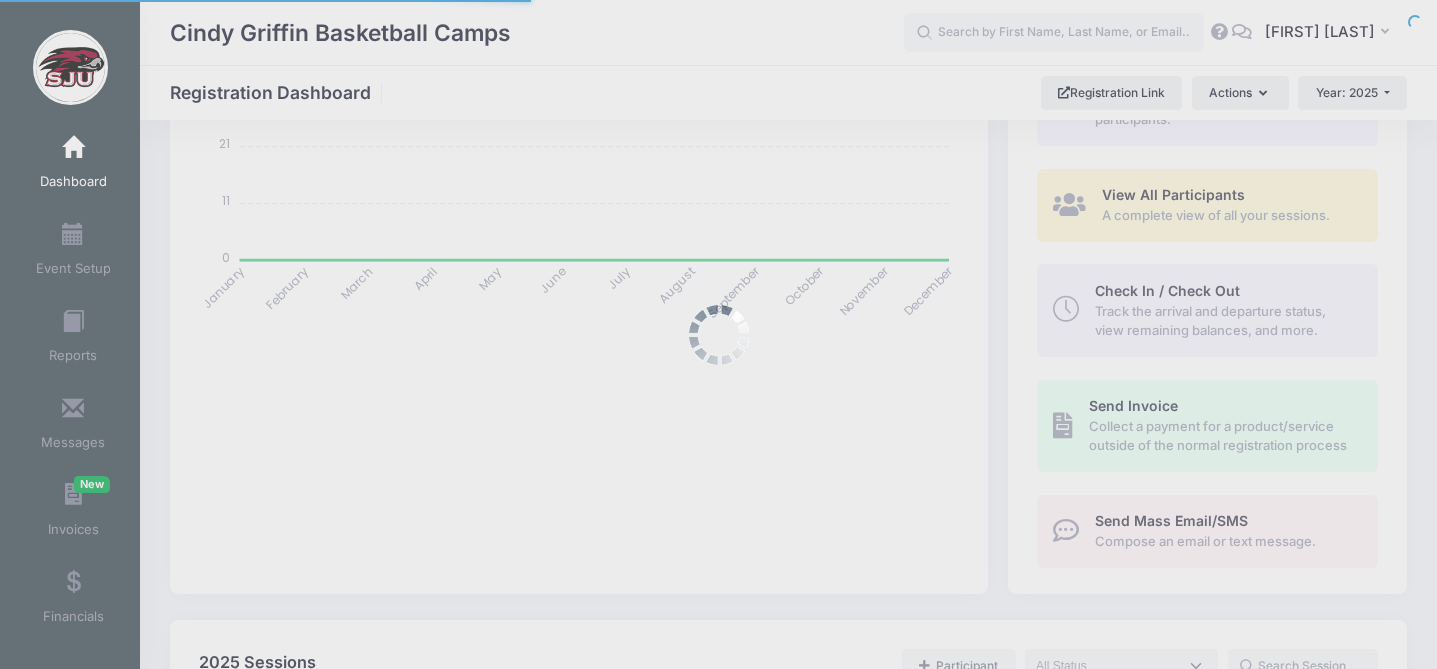 scroll, scrollTop: 387, scrollLeft: 0, axis: vertical 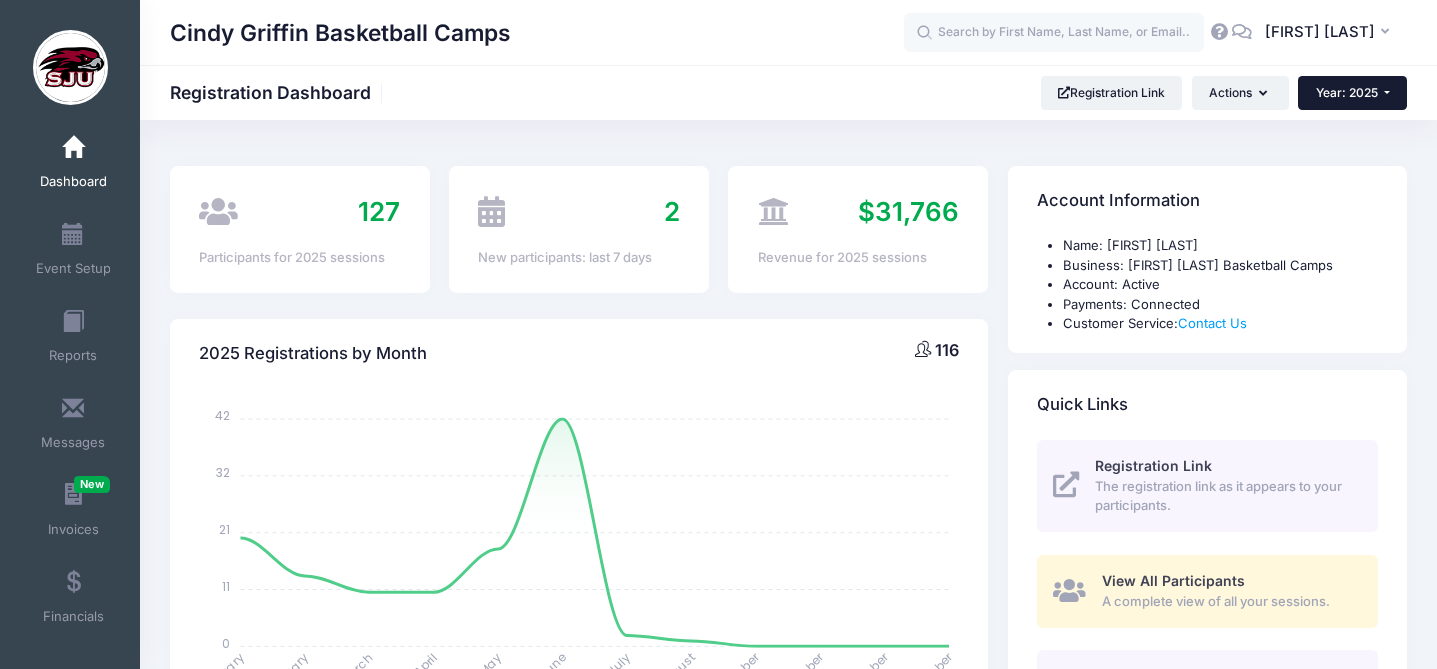 click on "Year: 2025" at bounding box center (1352, 93) 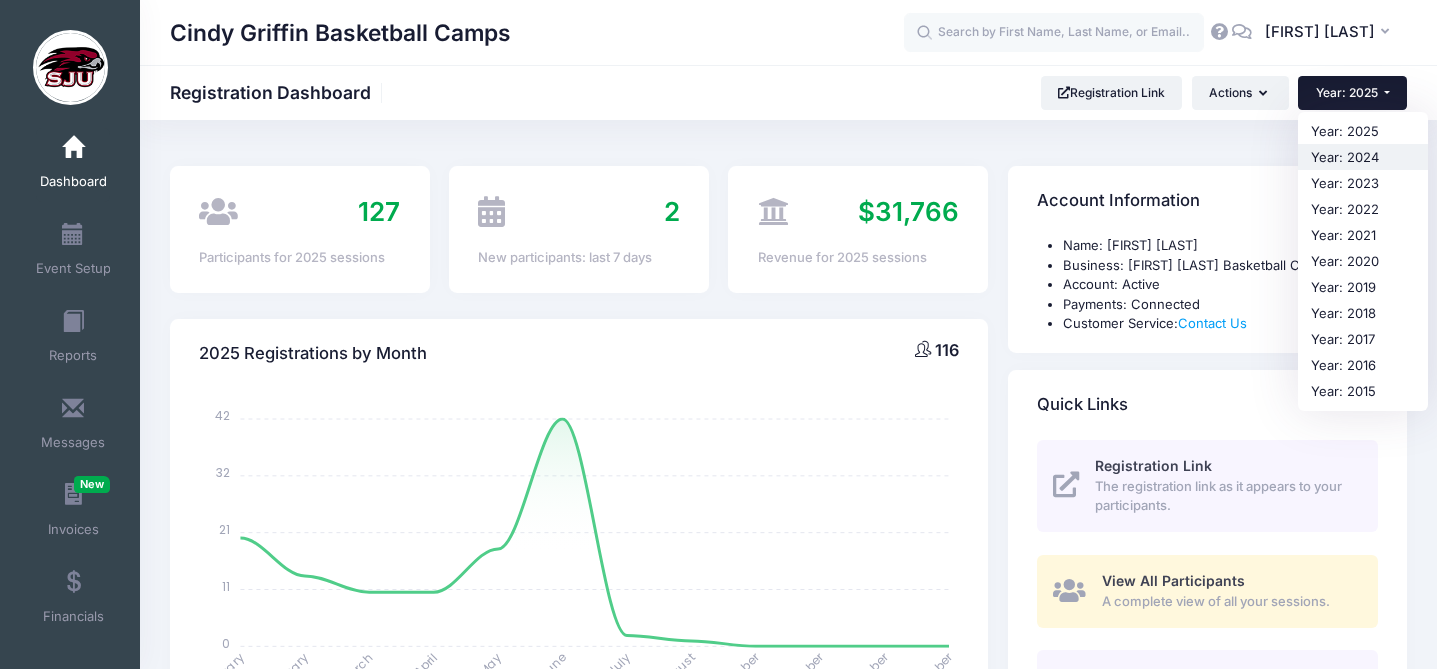 click on "Year: 2024" at bounding box center [1363, 157] 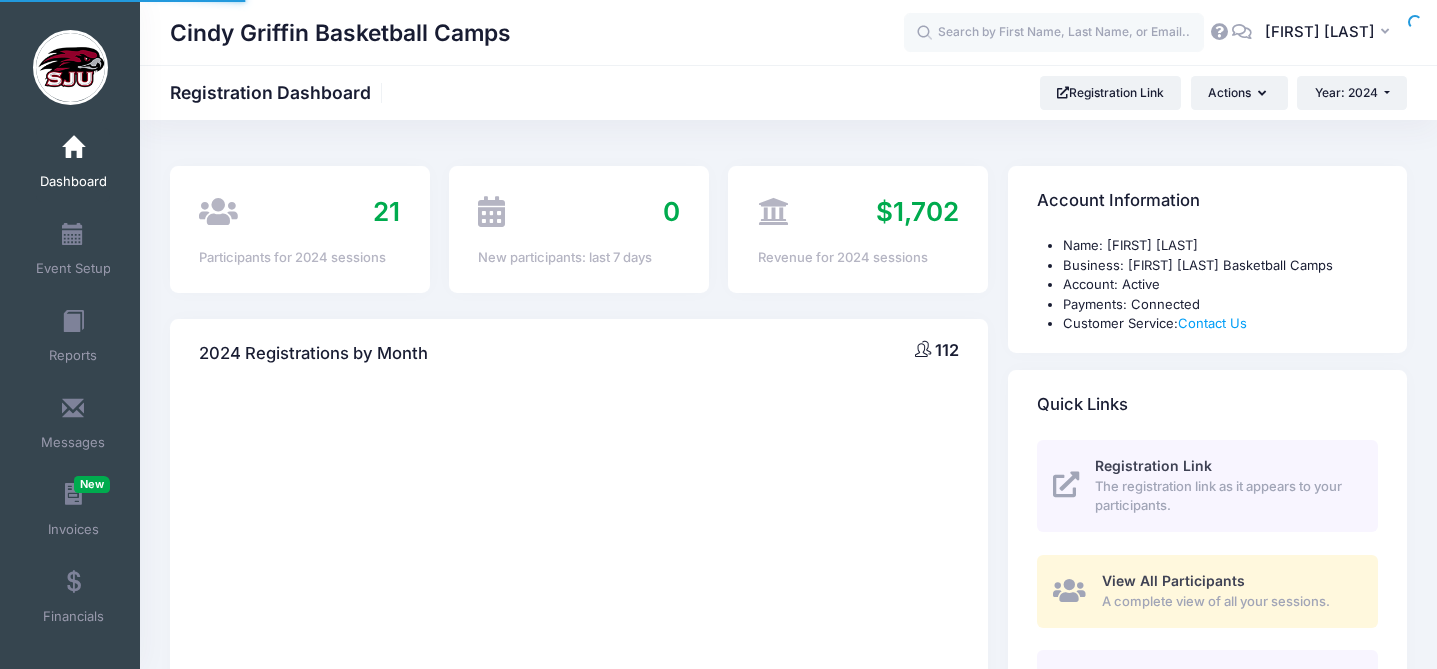 scroll, scrollTop: 0, scrollLeft: 0, axis: both 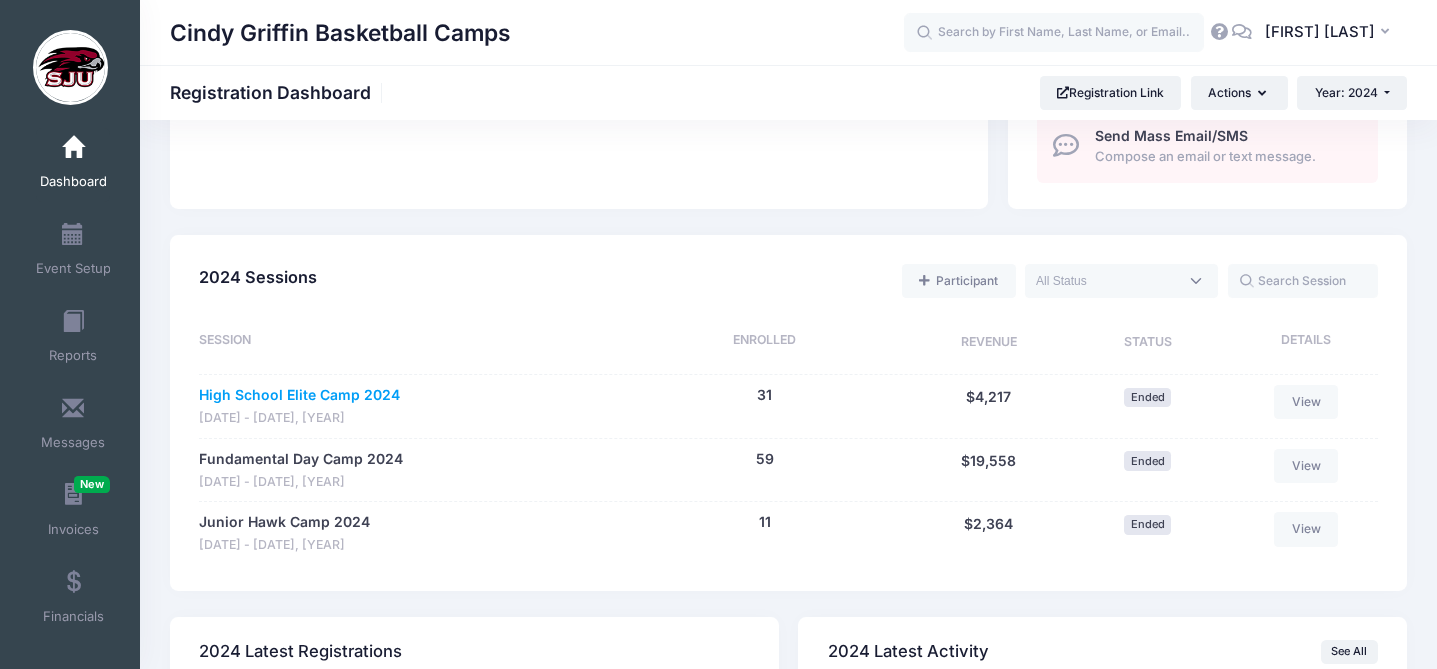 click on "High School Elite Camp 2024" at bounding box center (299, 395) 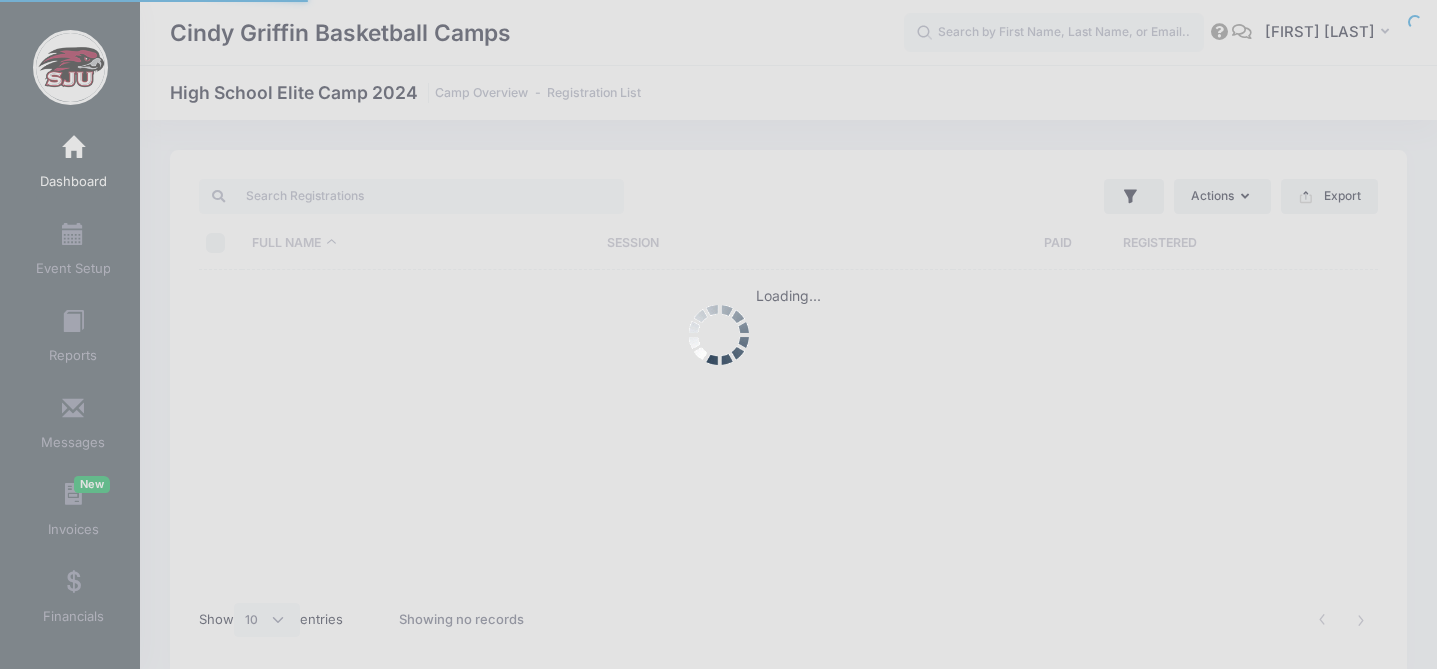 select on "10" 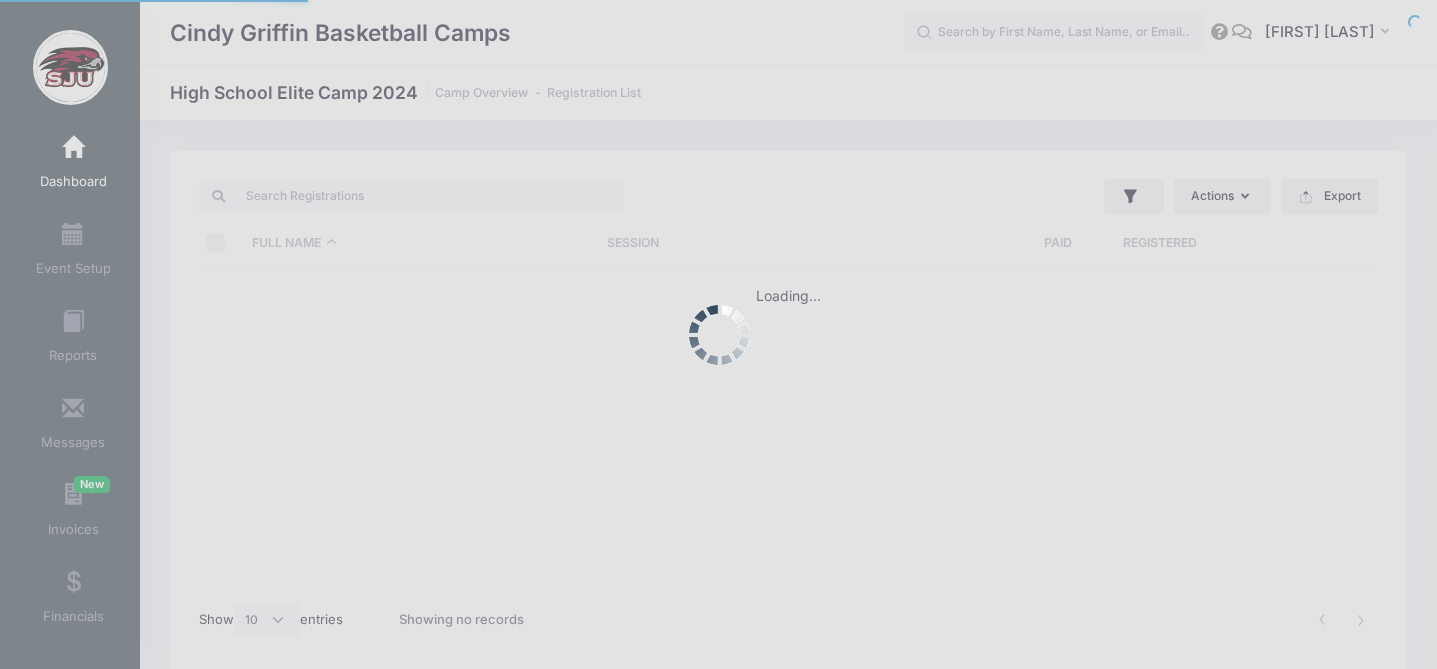 scroll, scrollTop: 0, scrollLeft: 0, axis: both 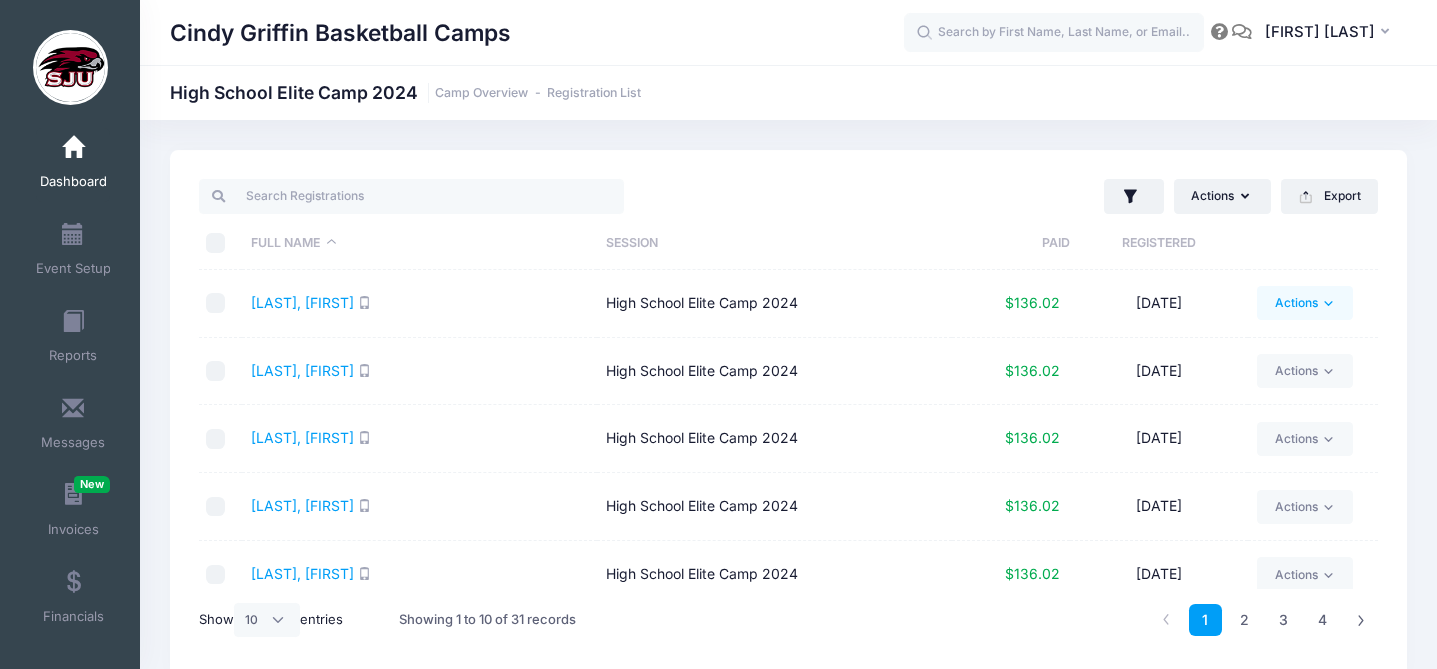 click 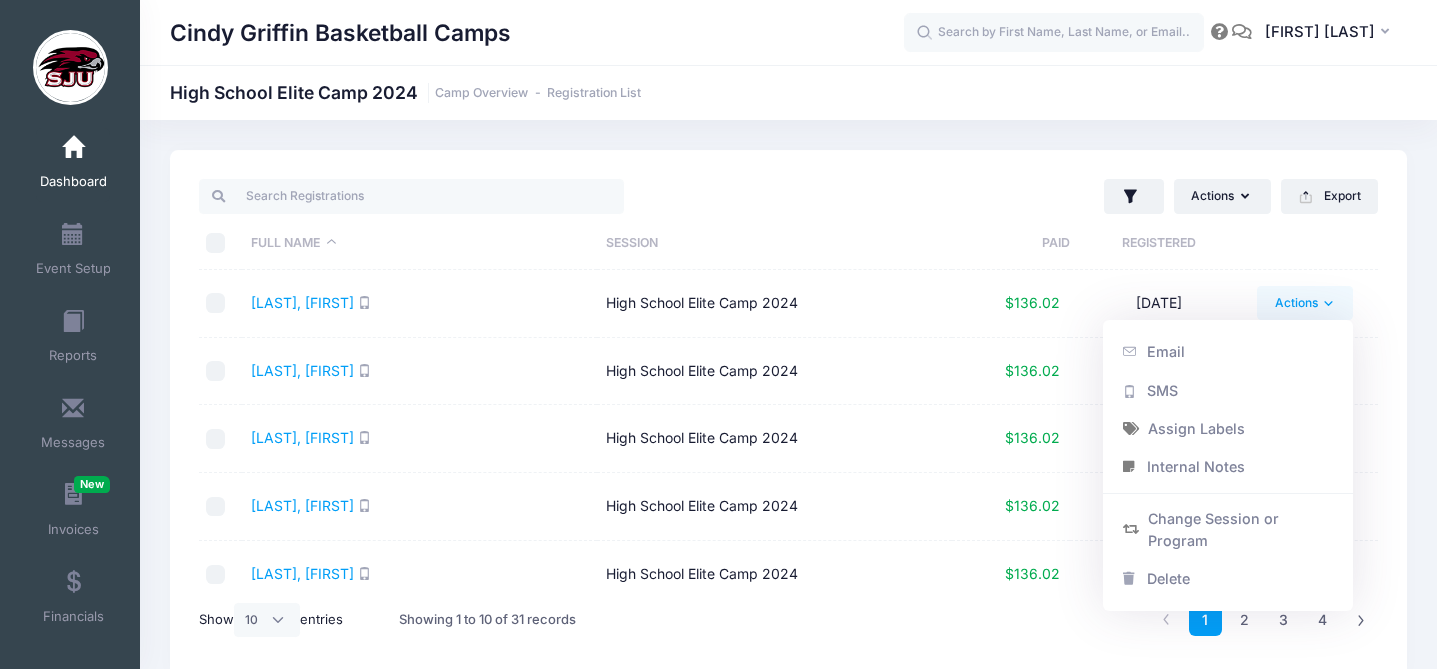 click 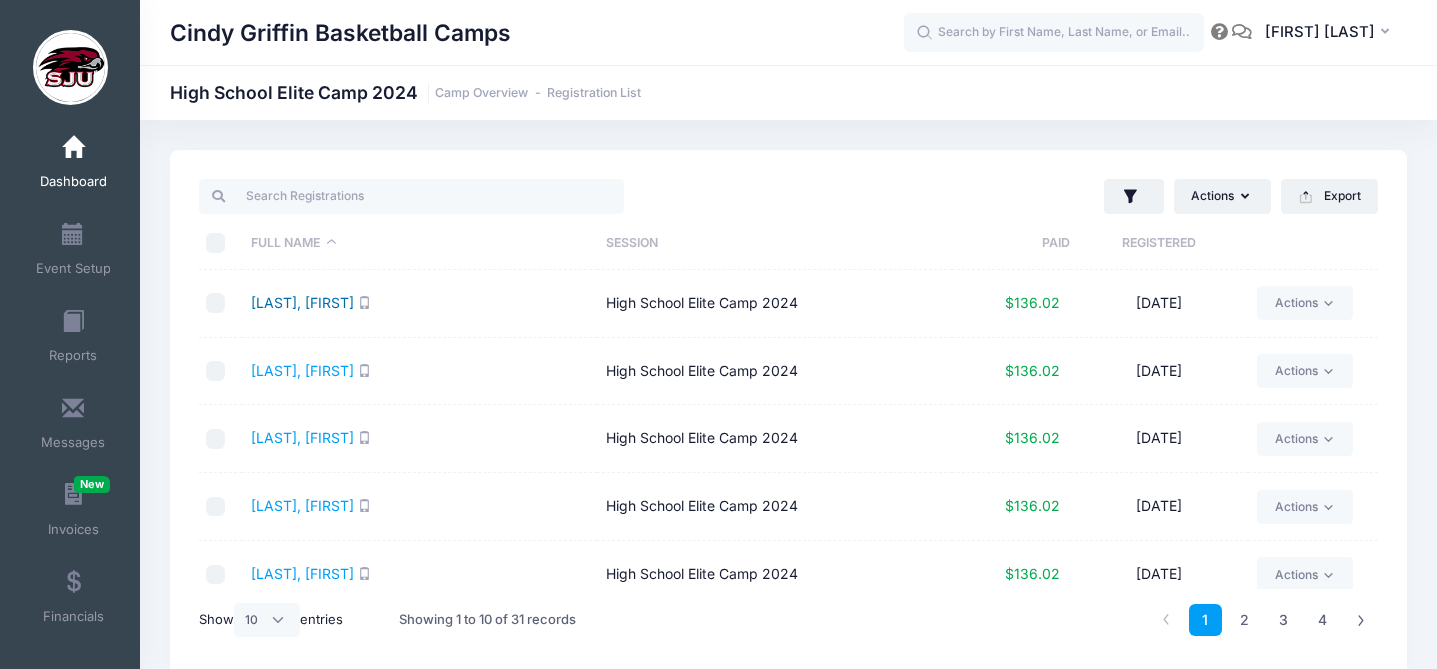 click on "Alaba, Brielle" at bounding box center (302, 302) 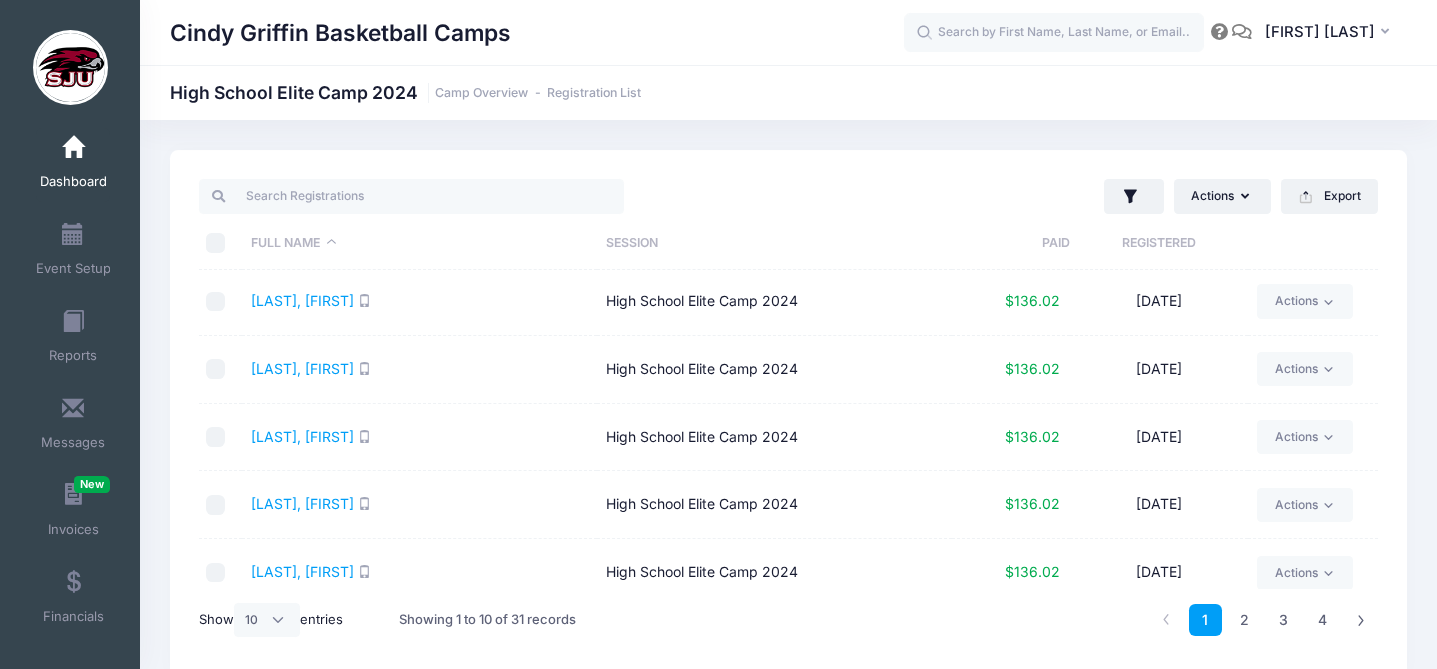 scroll, scrollTop: 338, scrollLeft: 0, axis: vertical 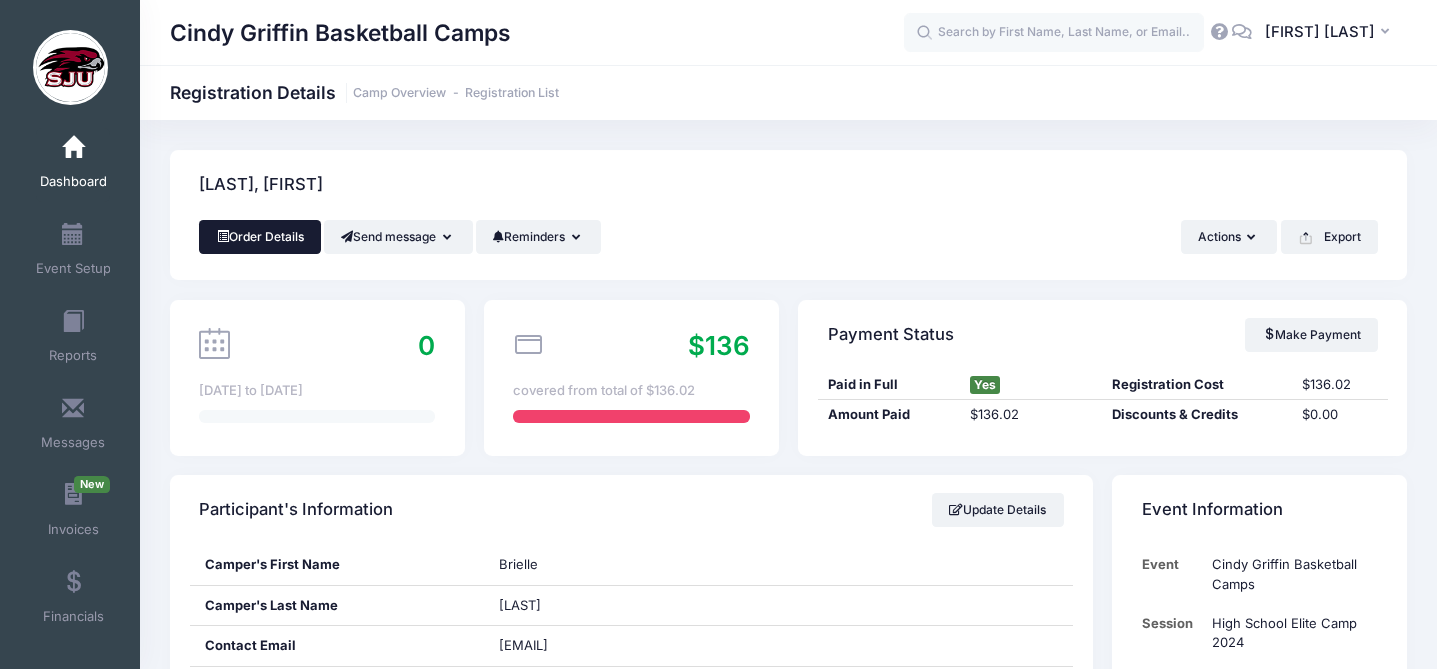 click on "Order Details" at bounding box center (260, 237) 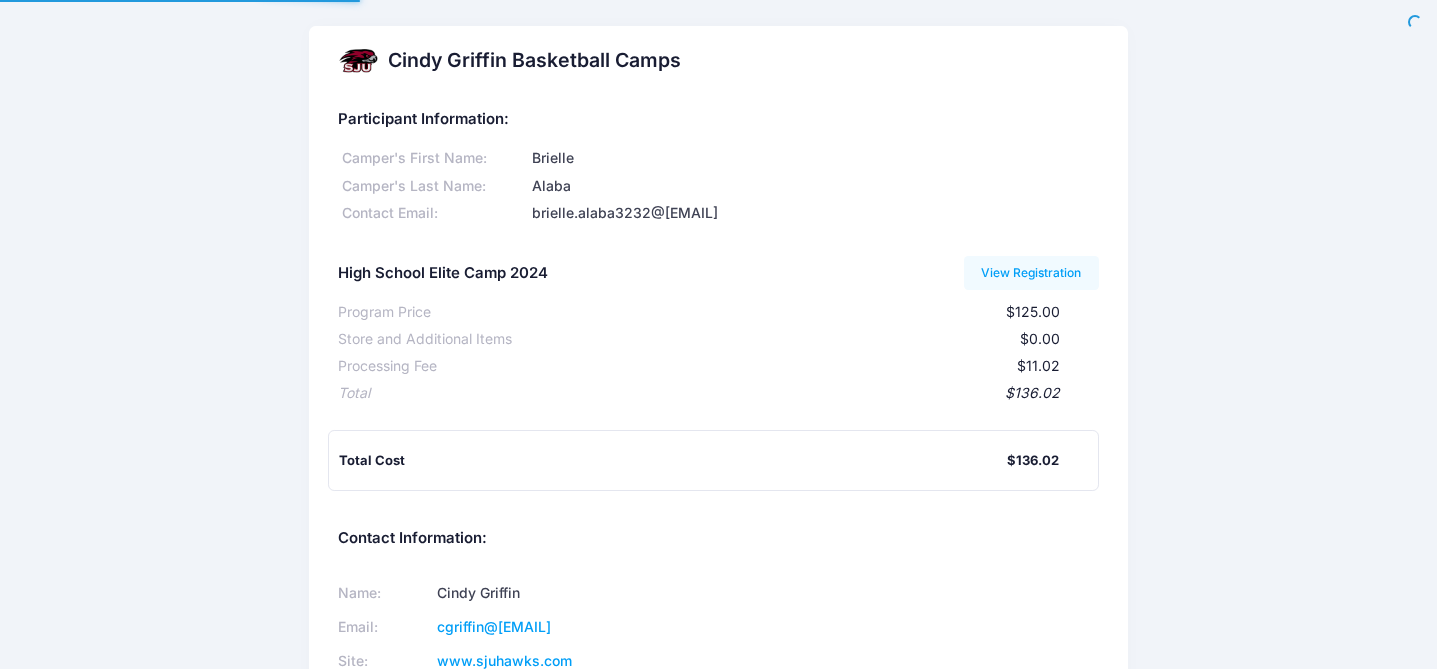 scroll, scrollTop: 0, scrollLeft: 0, axis: both 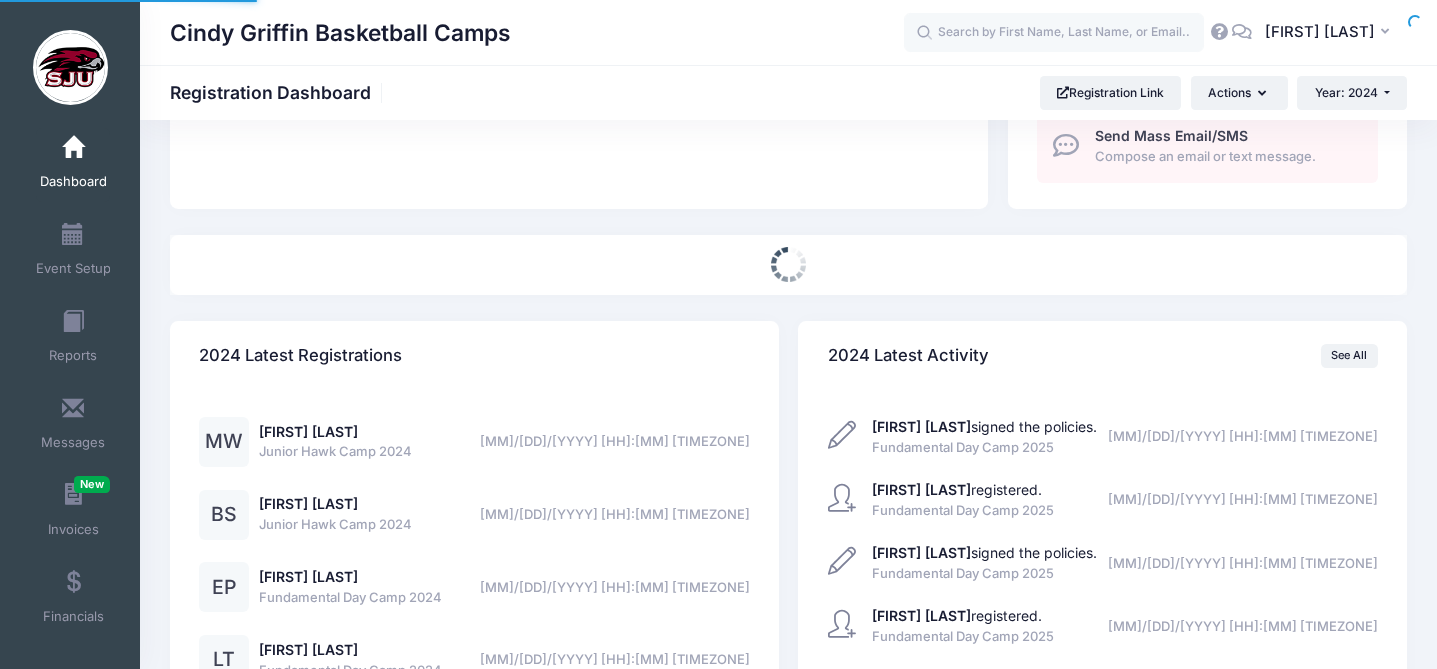 select 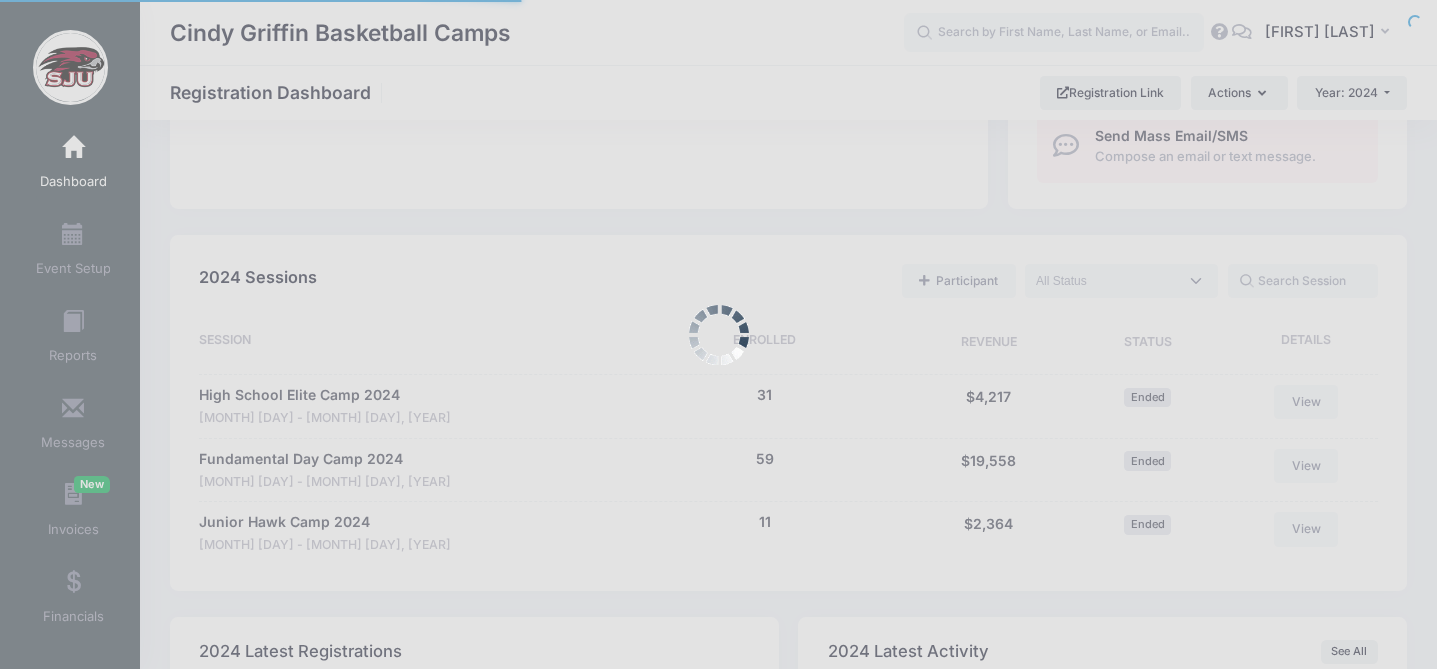 scroll, scrollTop: 0, scrollLeft: 0, axis: both 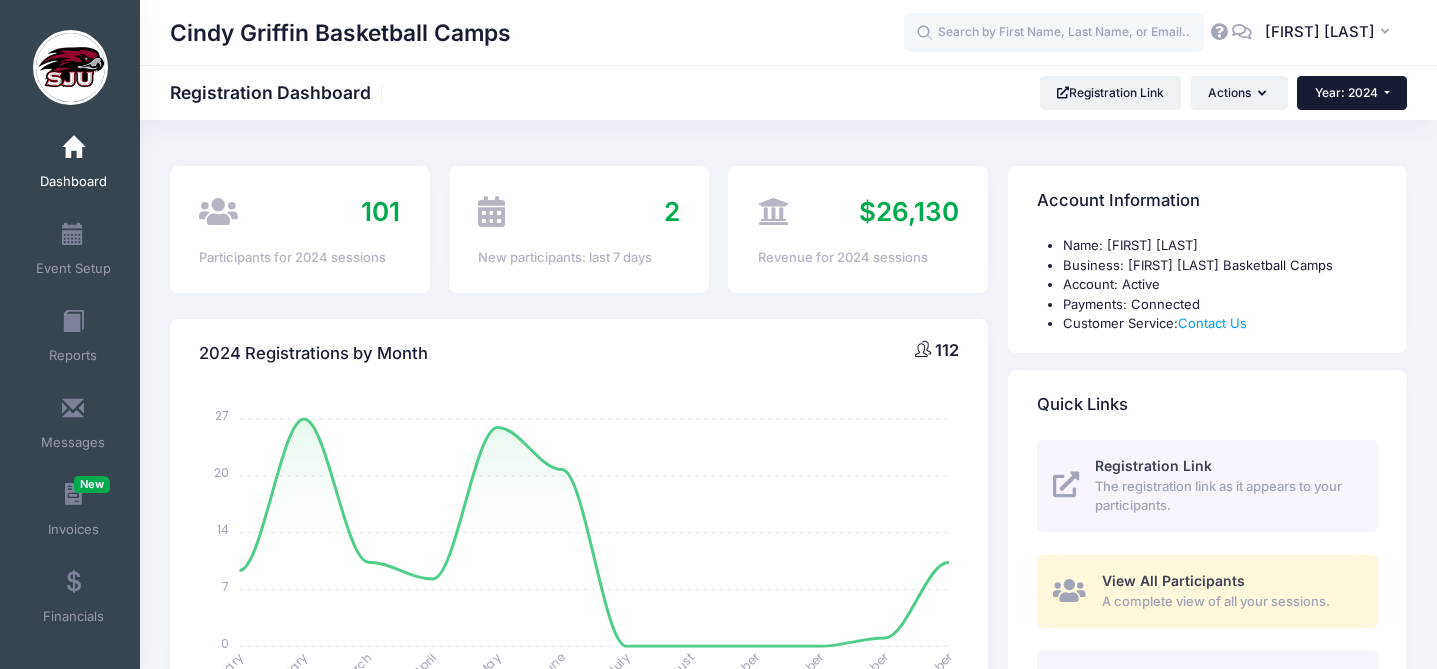 click on "Year: 2024" at bounding box center (1346, 92) 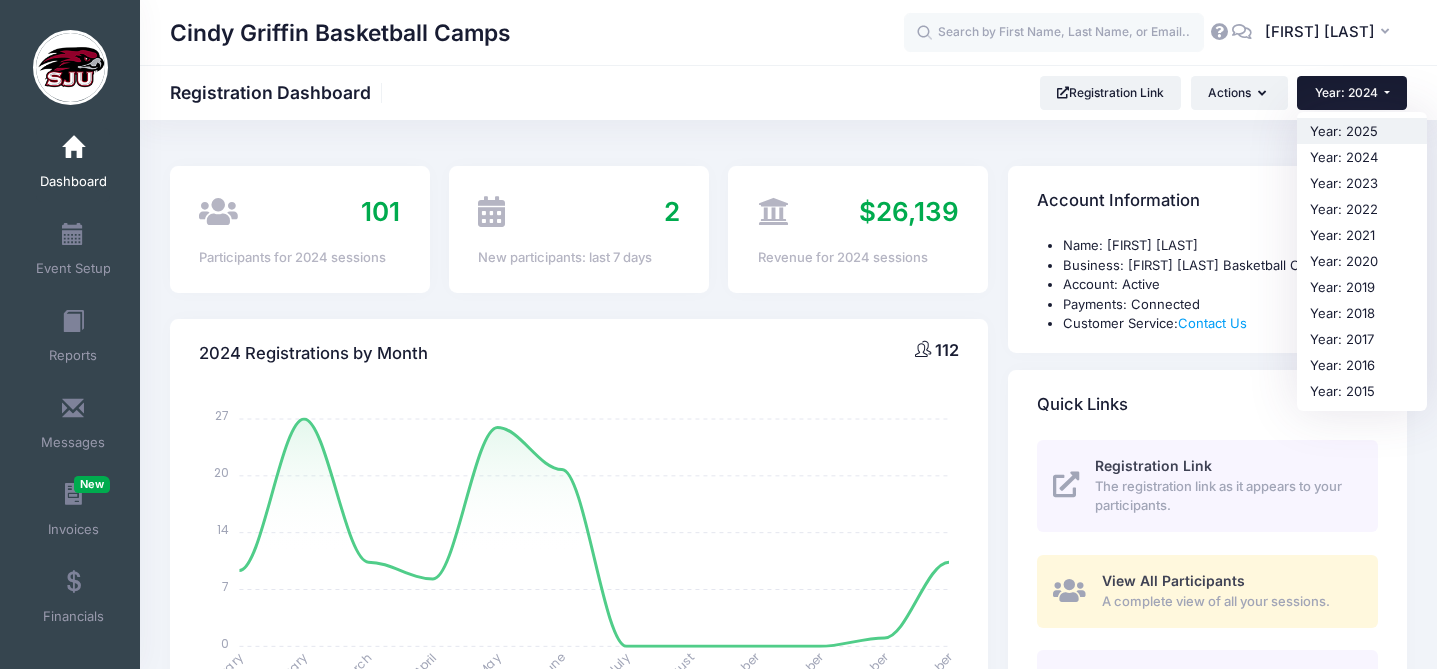 click on "Year: 2025" at bounding box center [1362, 131] 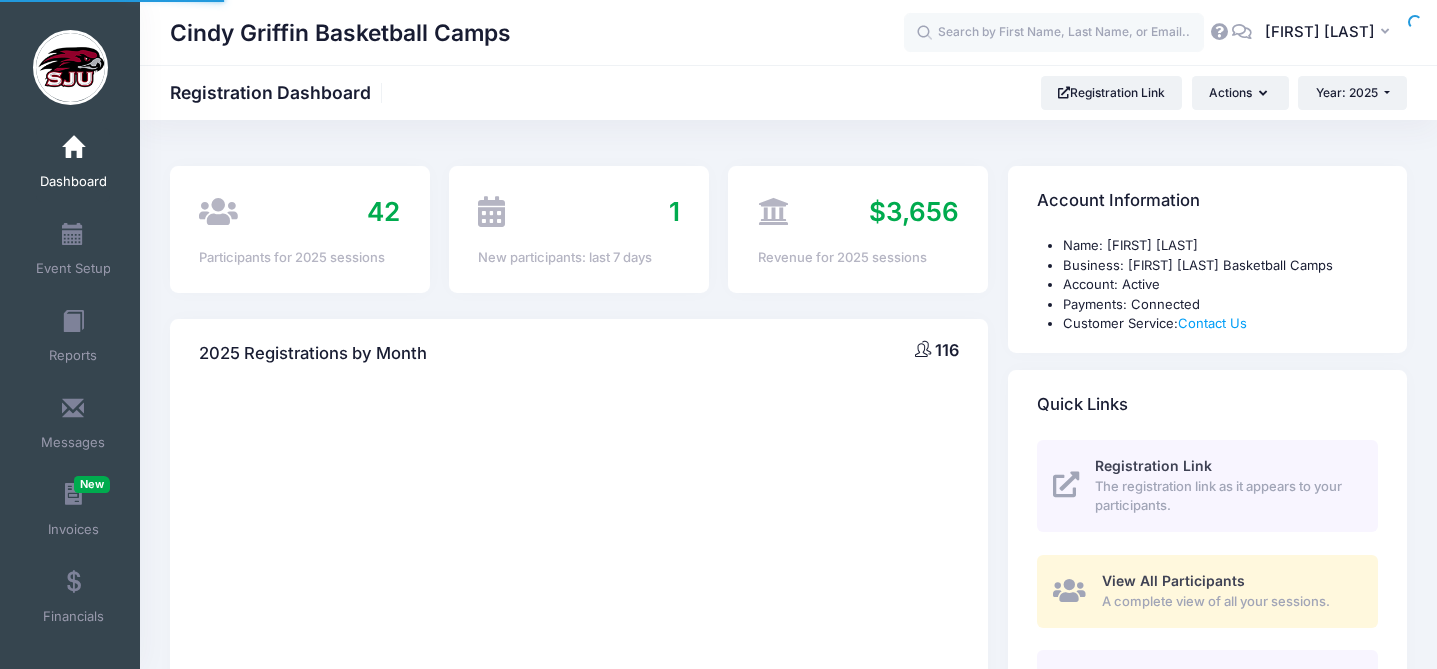 scroll, scrollTop: 0, scrollLeft: 0, axis: both 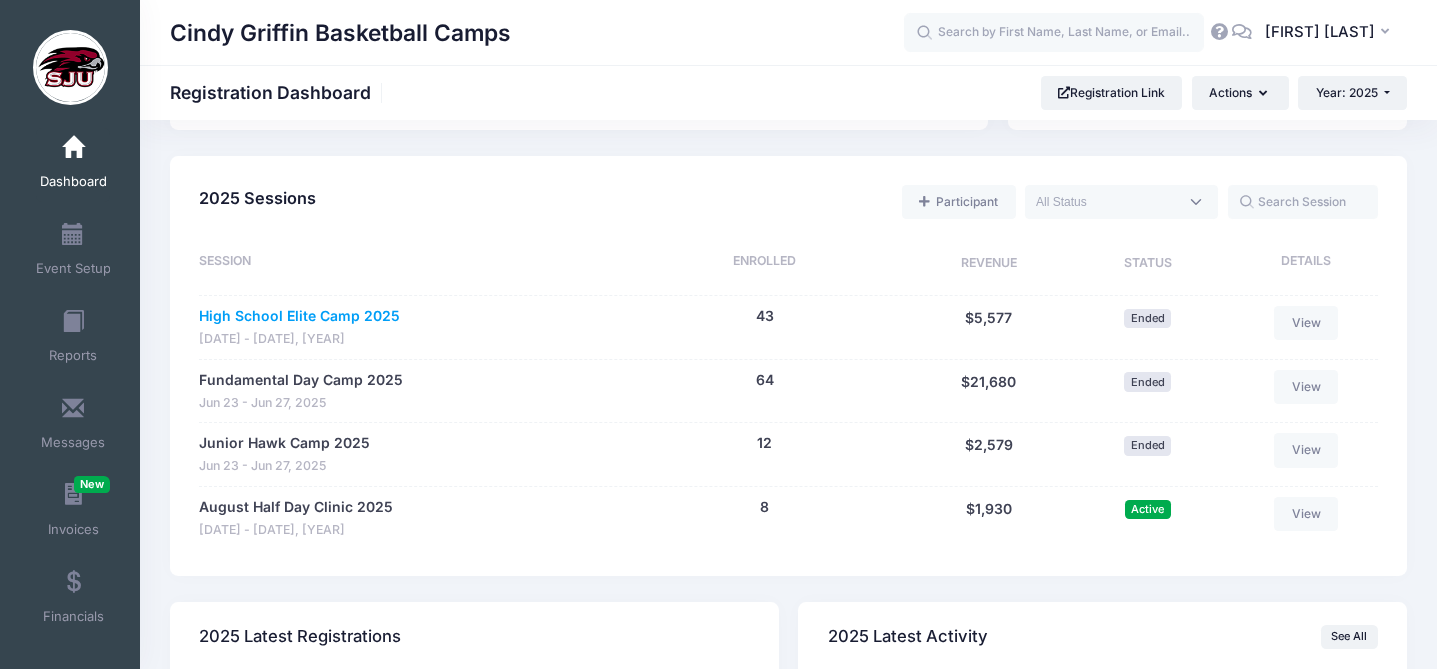click on "High School Elite Camp 2025" at bounding box center [299, 316] 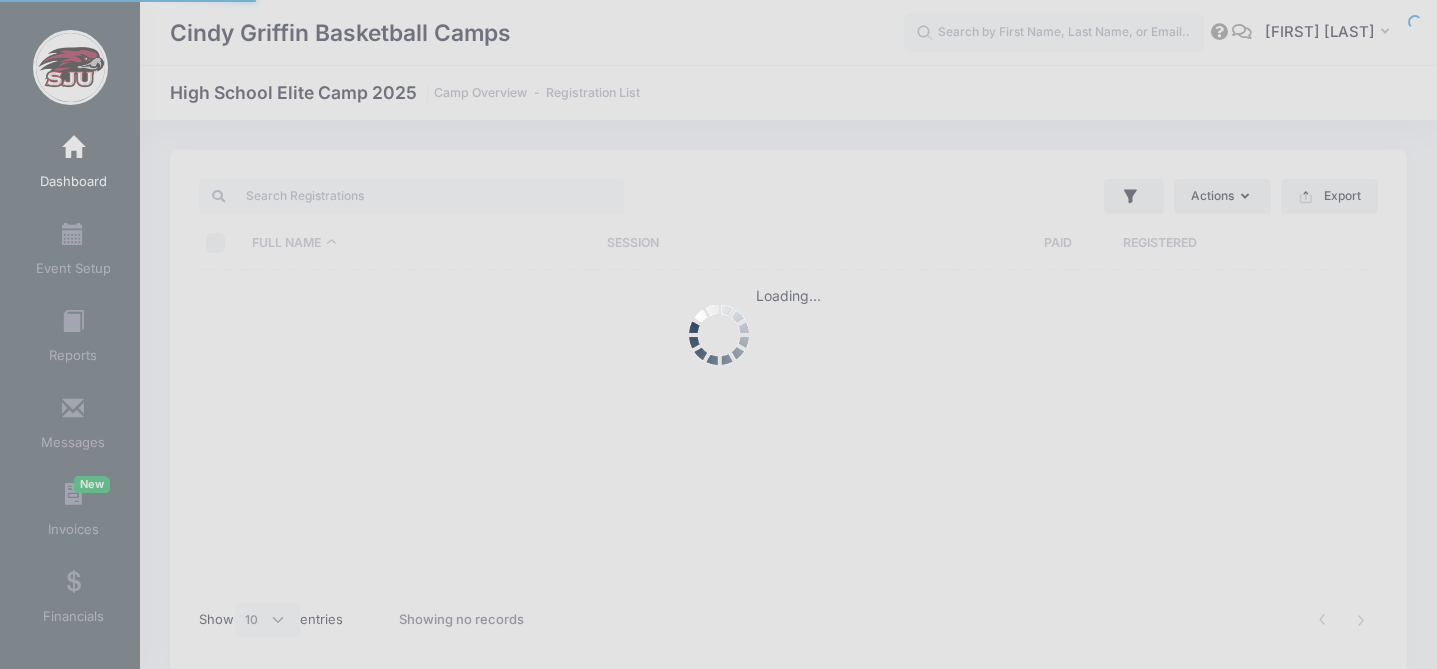 scroll, scrollTop: 0, scrollLeft: 0, axis: both 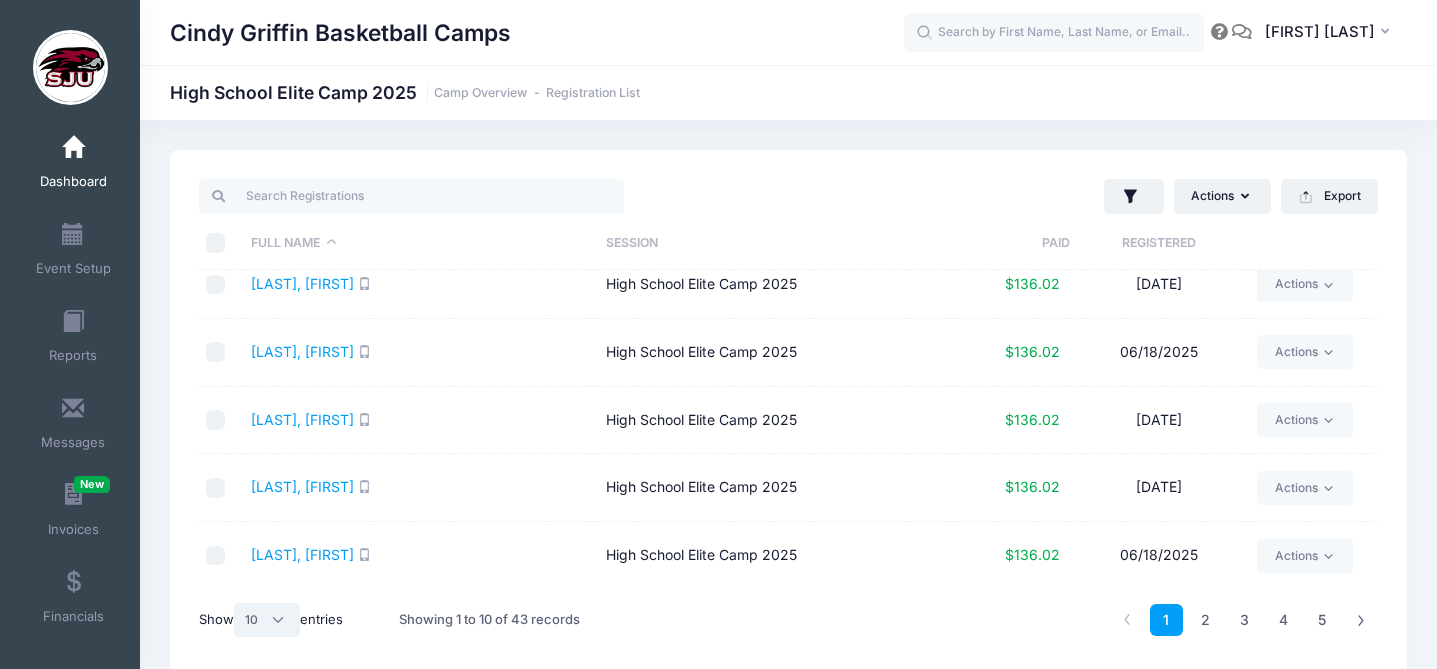 click on "All 10 25 50" at bounding box center (267, 620) 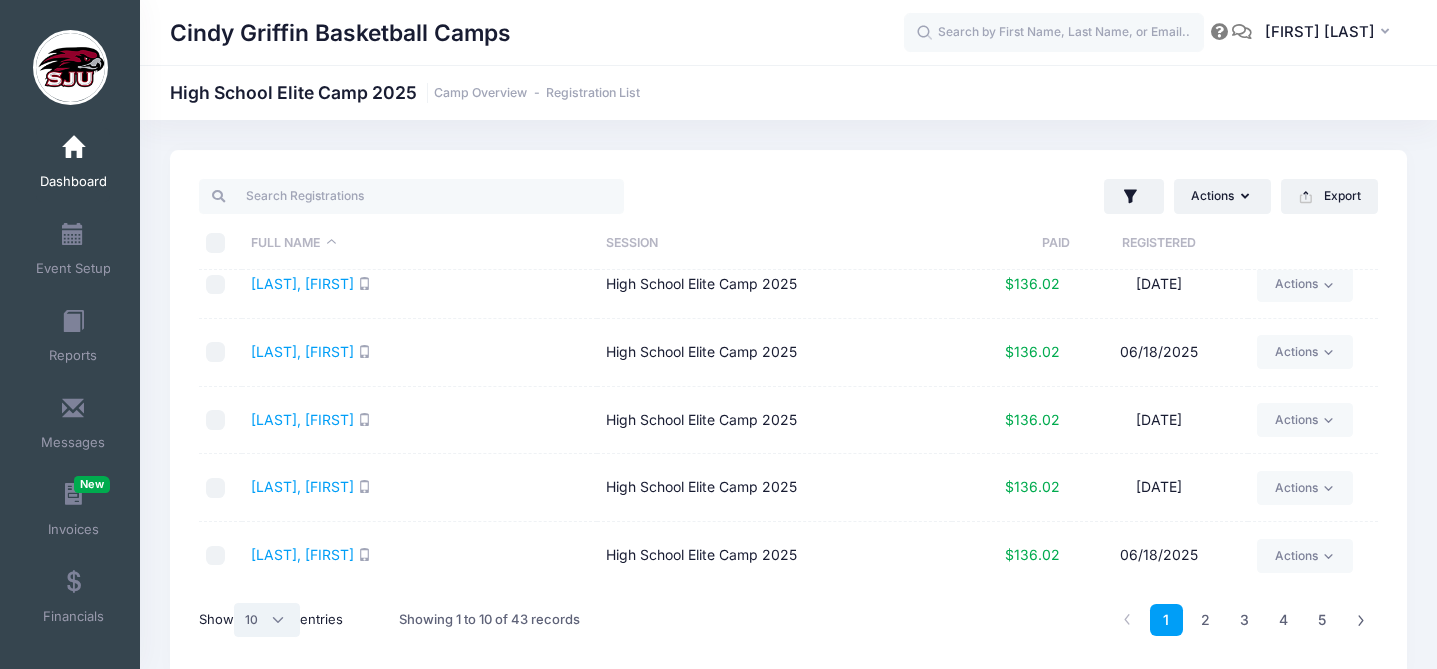 select on "50" 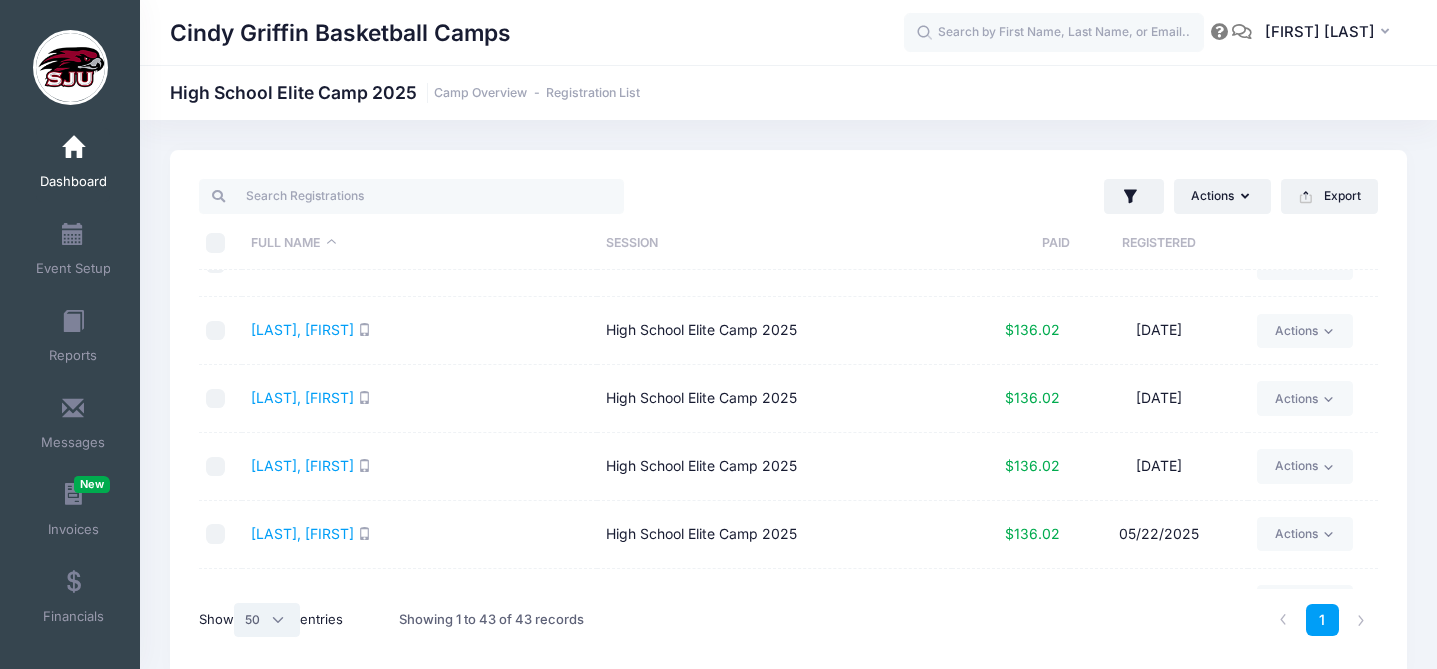 scroll, scrollTop: 2596, scrollLeft: 0, axis: vertical 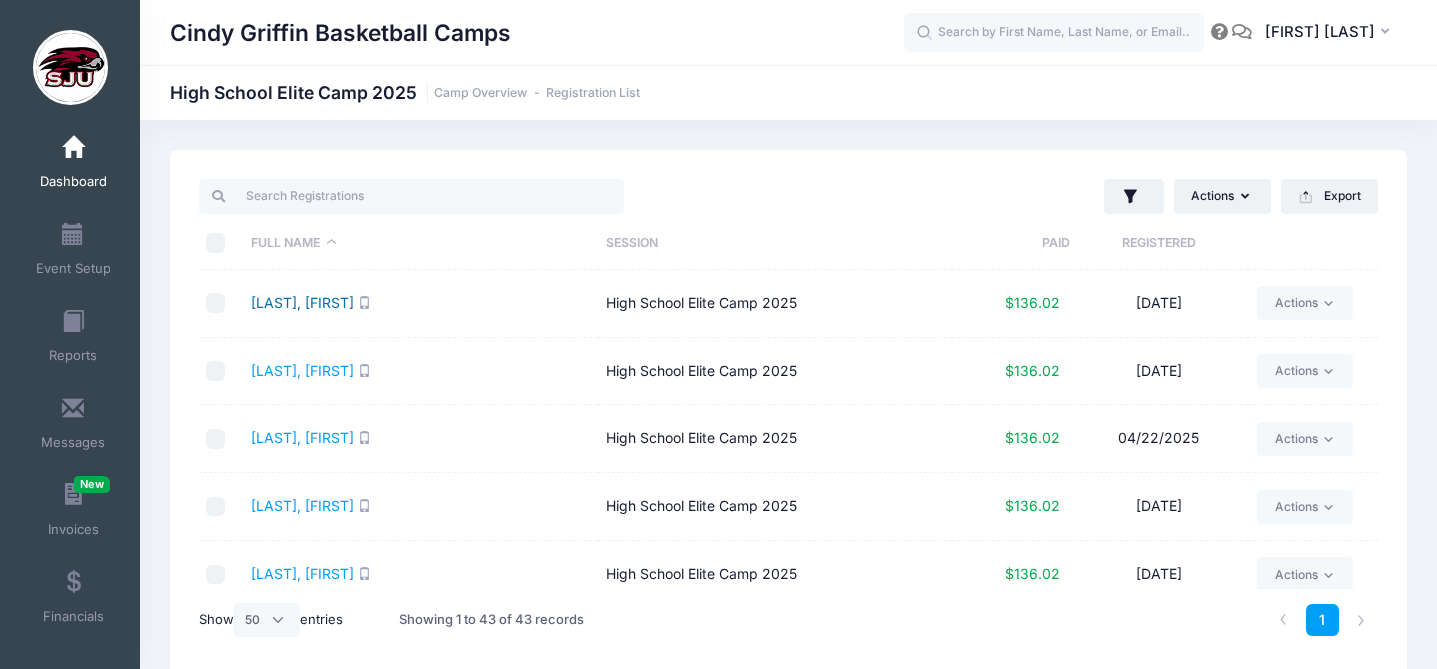 click on "Anderson, Skylah" at bounding box center (302, 302) 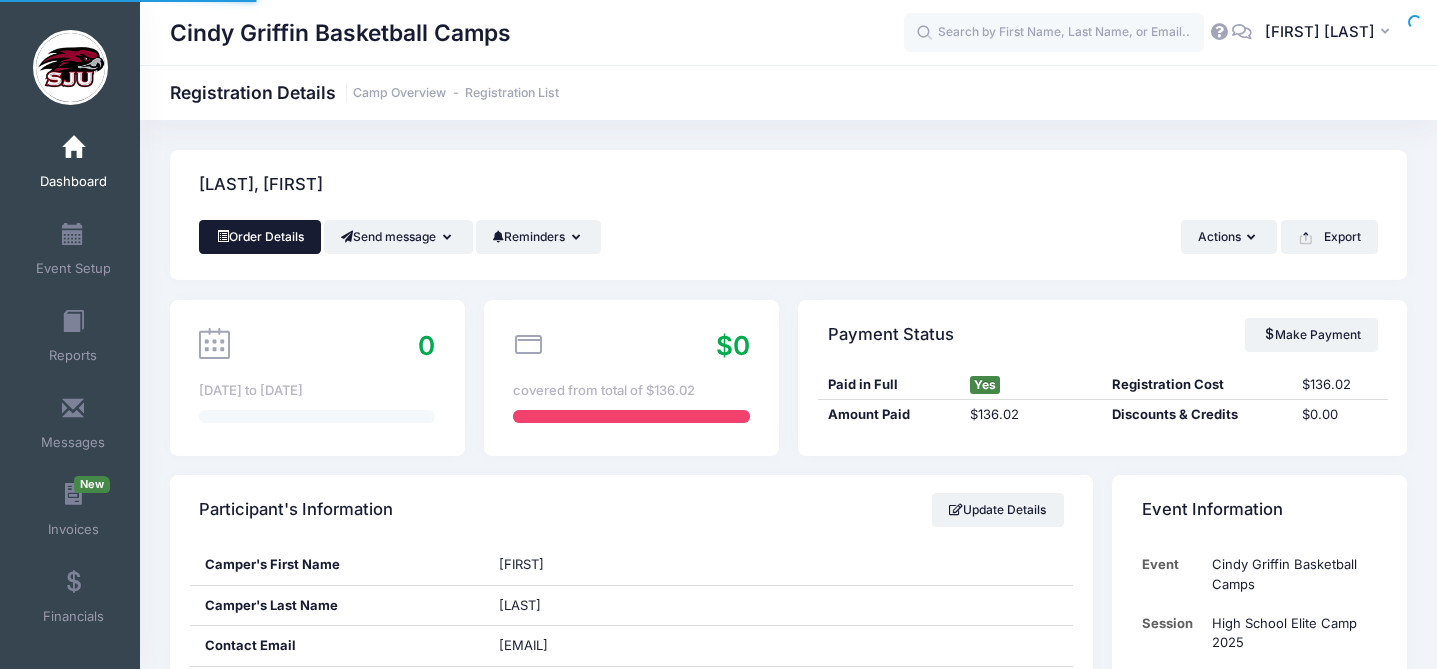 scroll, scrollTop: 0, scrollLeft: 0, axis: both 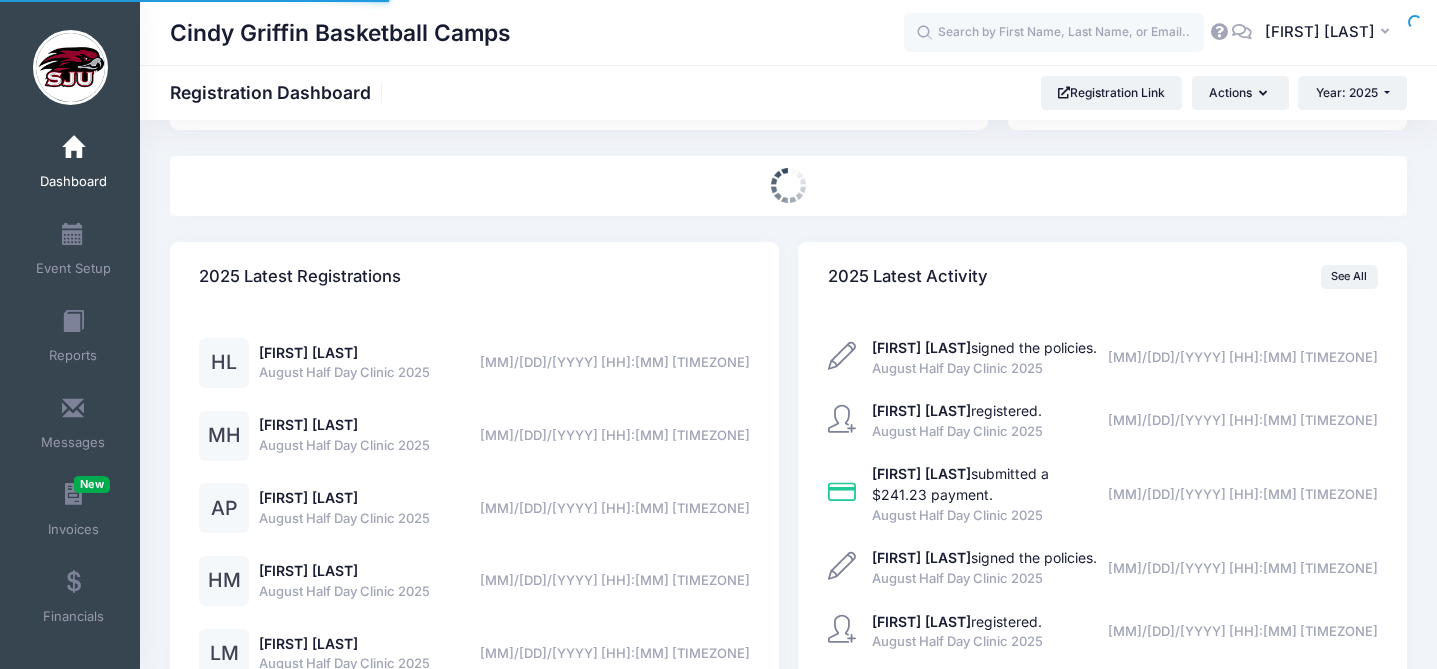 select 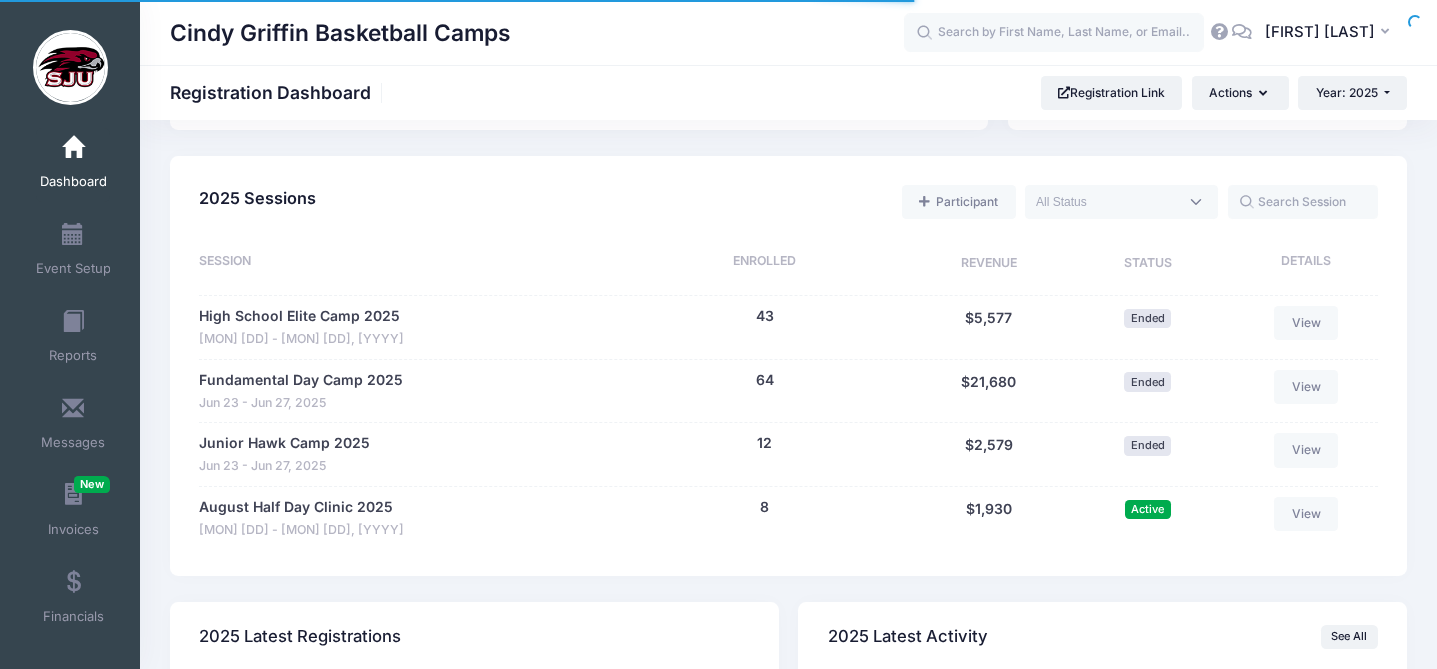 scroll, scrollTop: 0, scrollLeft: 0, axis: both 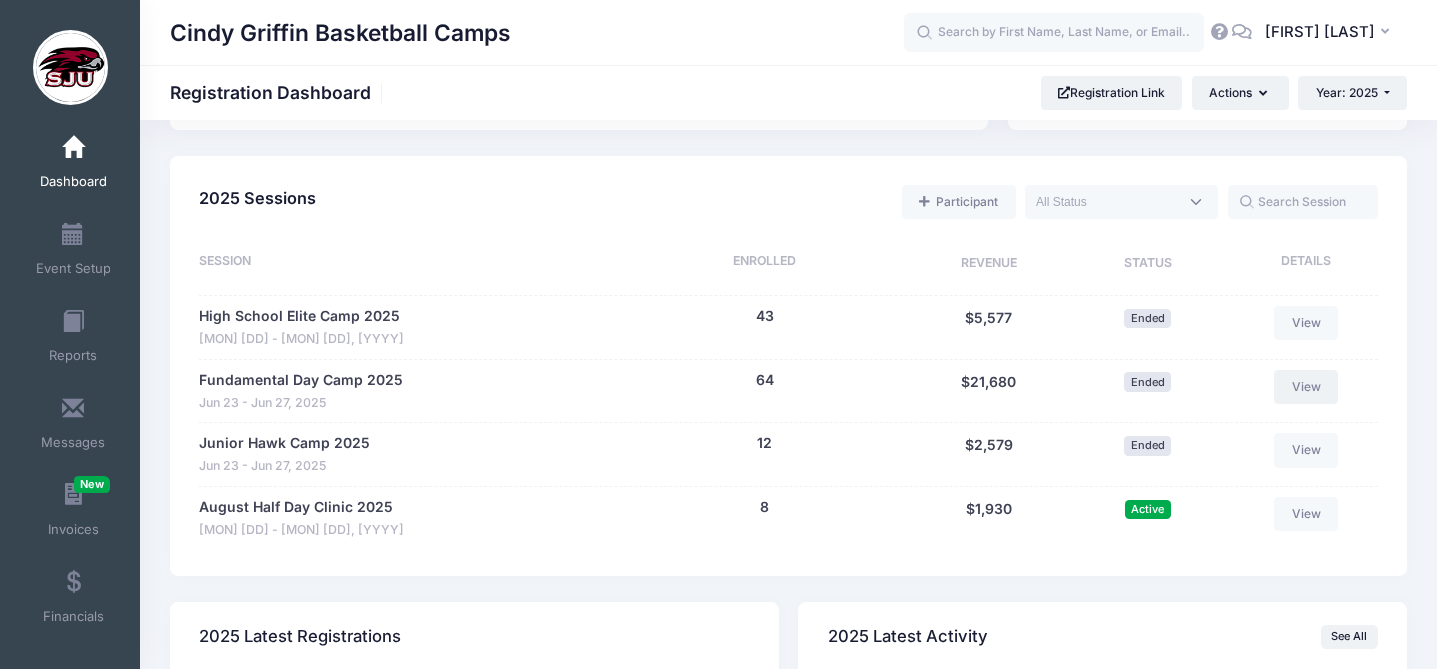click on "View" at bounding box center [1306, 387] 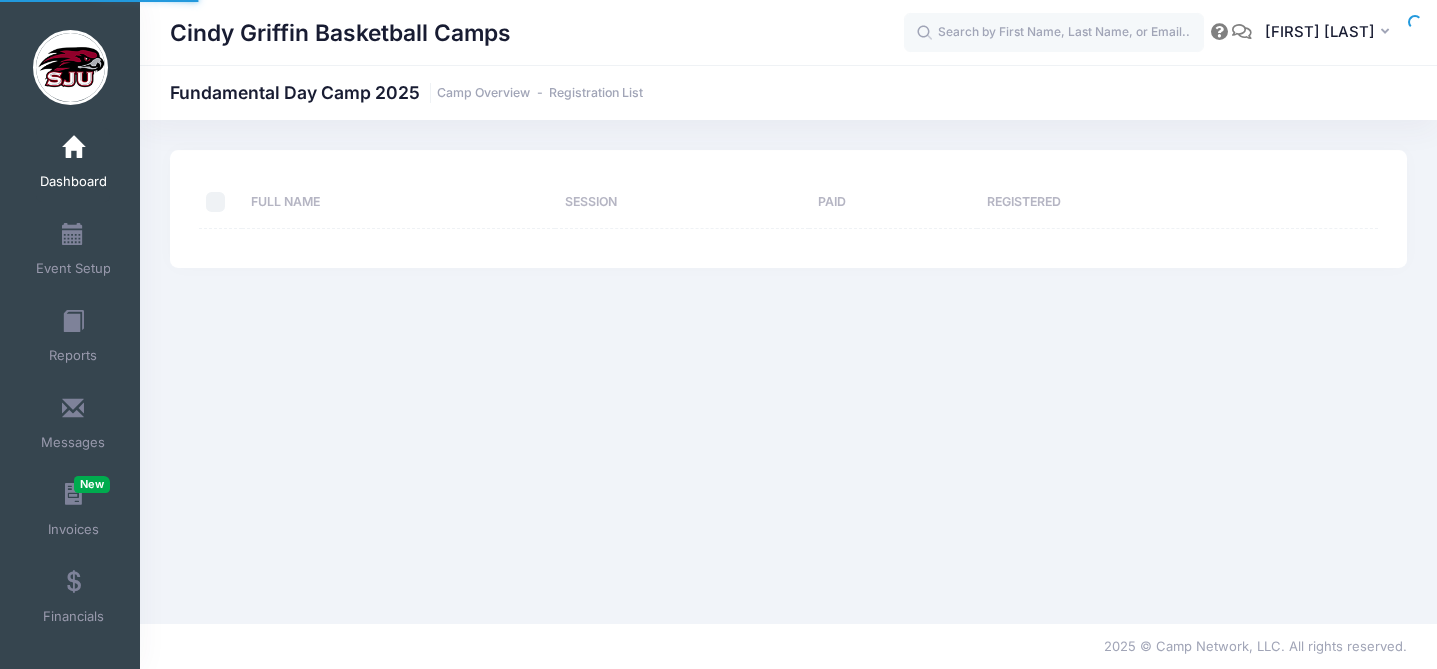 scroll, scrollTop: 0, scrollLeft: 0, axis: both 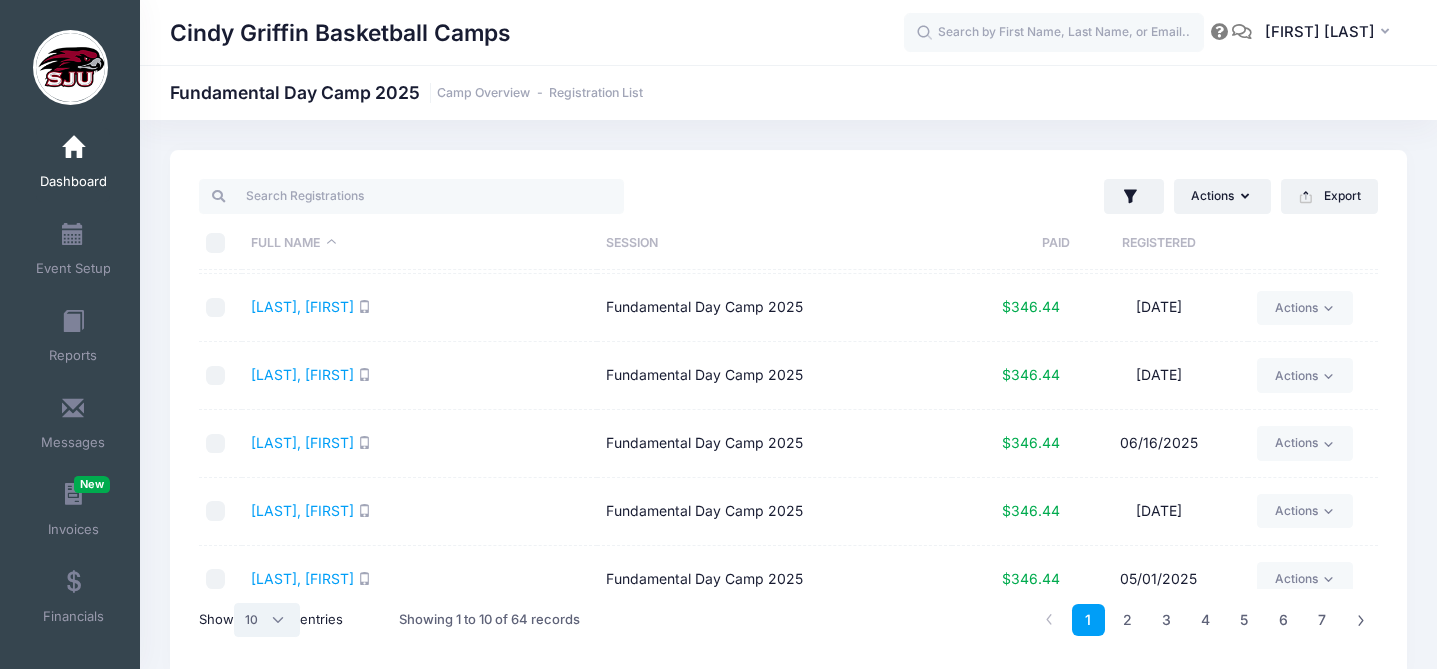 click on "All 10 25 50" at bounding box center [267, 620] 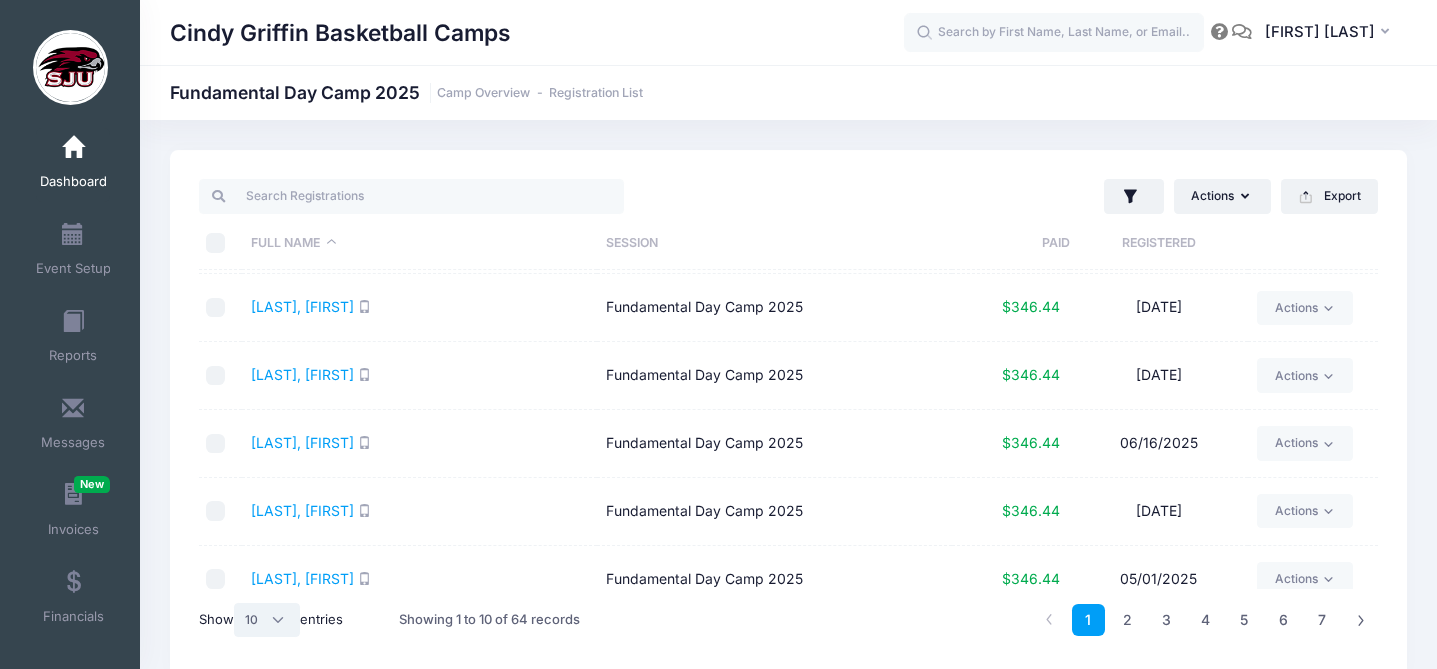 select on "50" 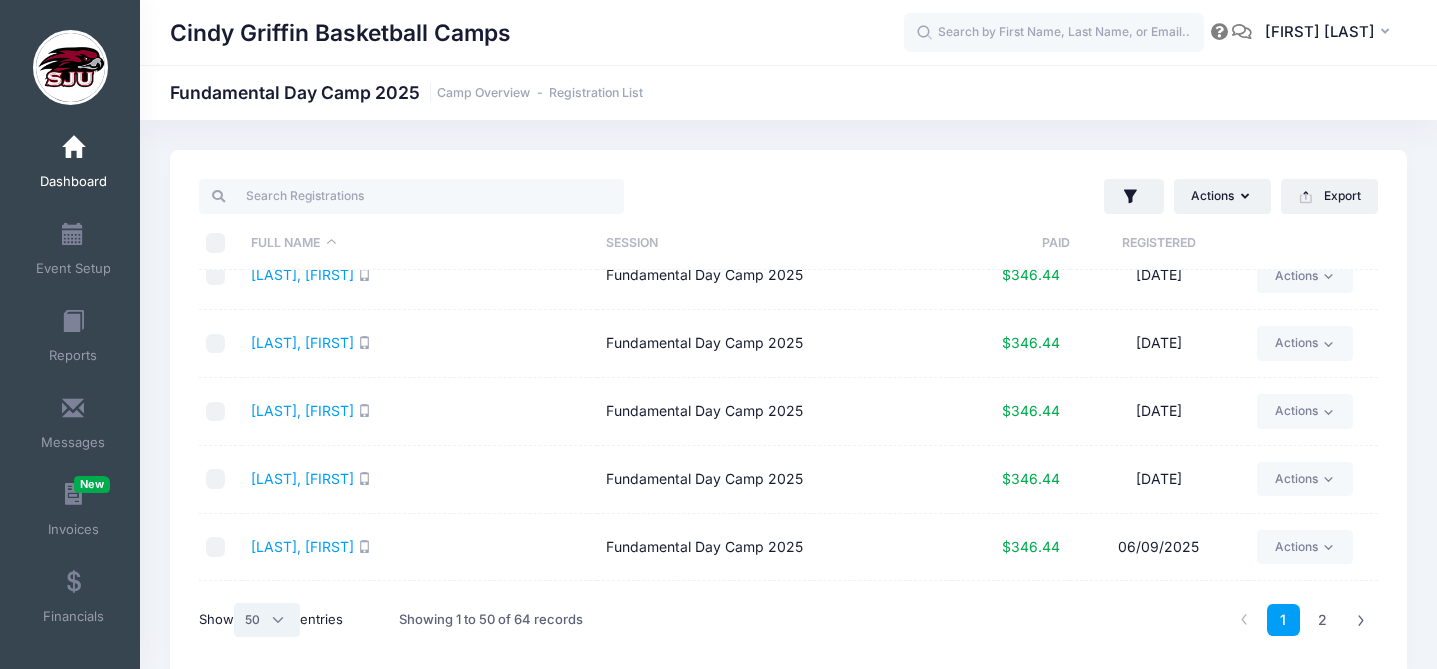 scroll, scrollTop: 3071, scrollLeft: 0, axis: vertical 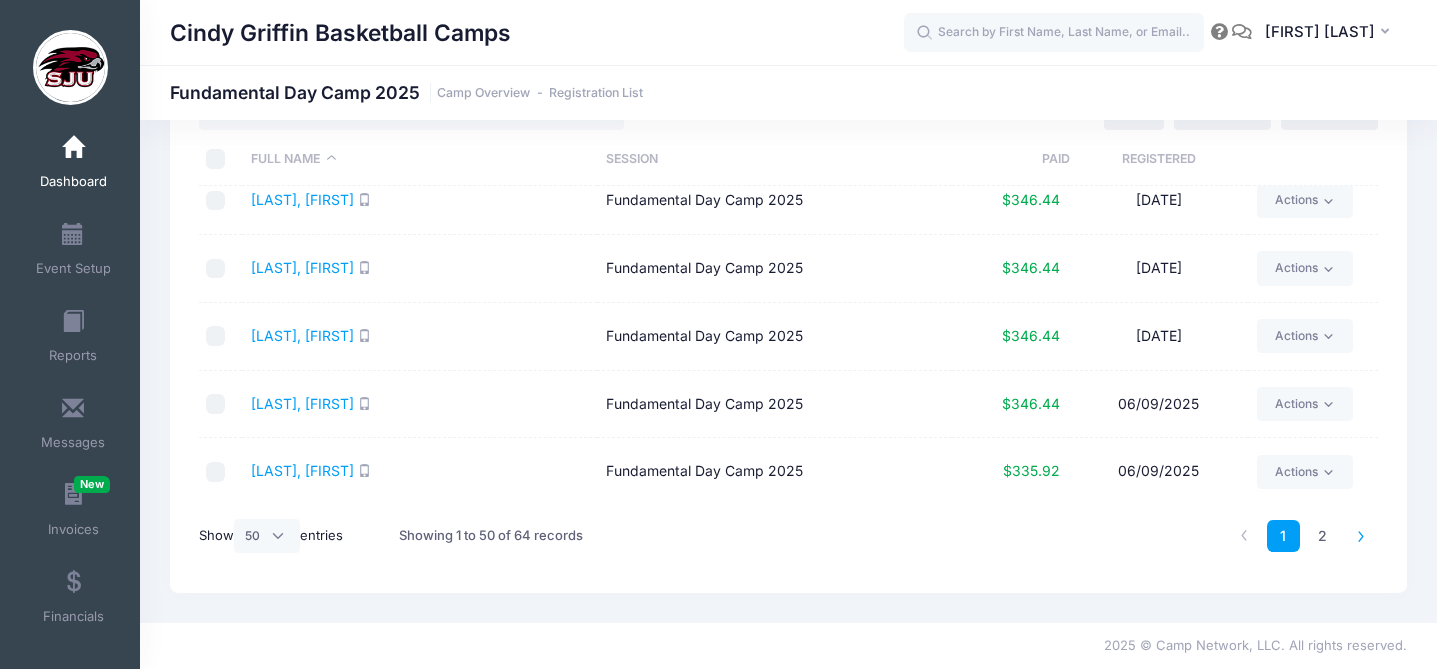 click at bounding box center [1361, 535] 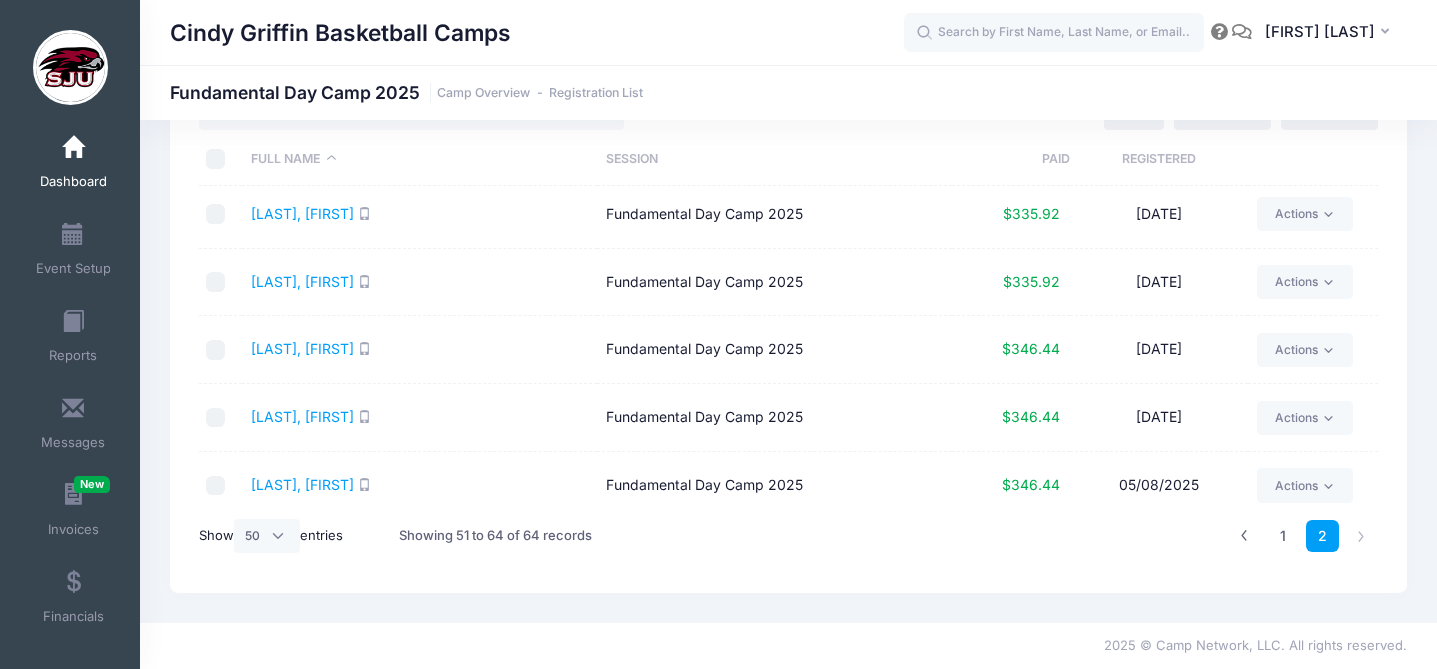 scroll, scrollTop: 0, scrollLeft: 0, axis: both 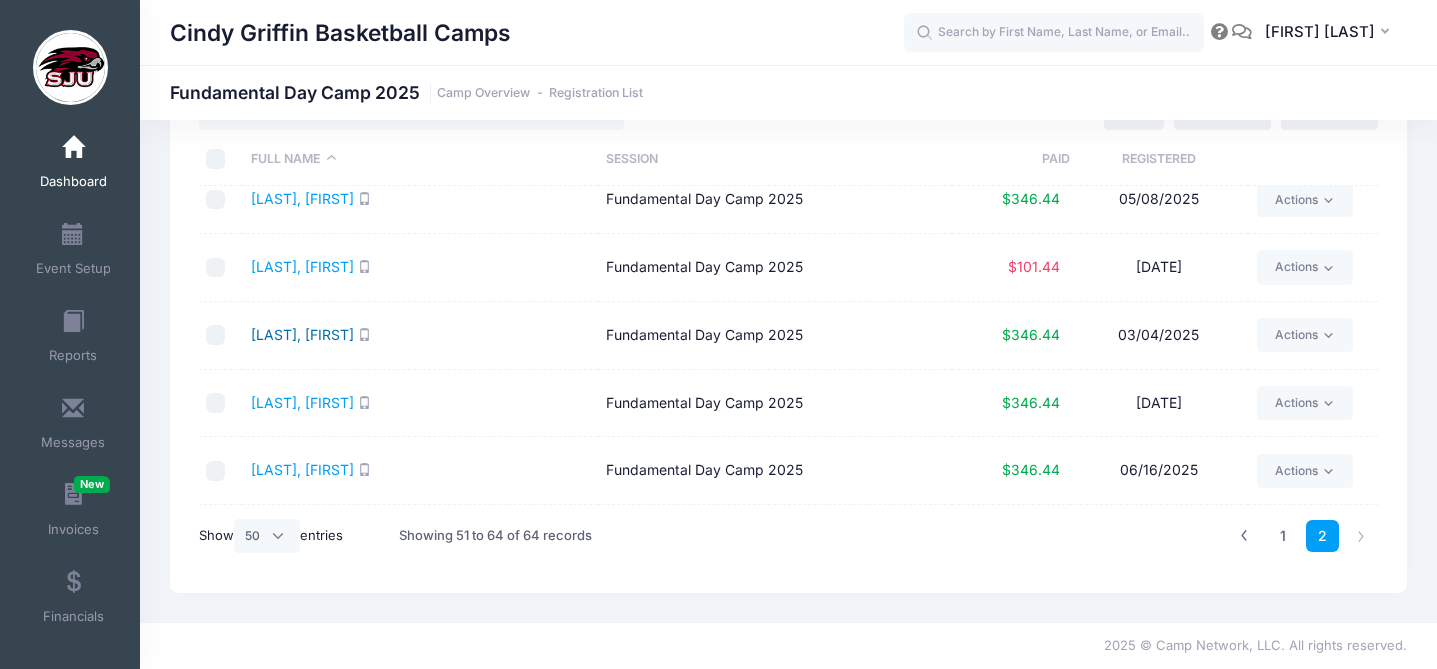 click on "Stachitas, Ginny" at bounding box center [302, 334] 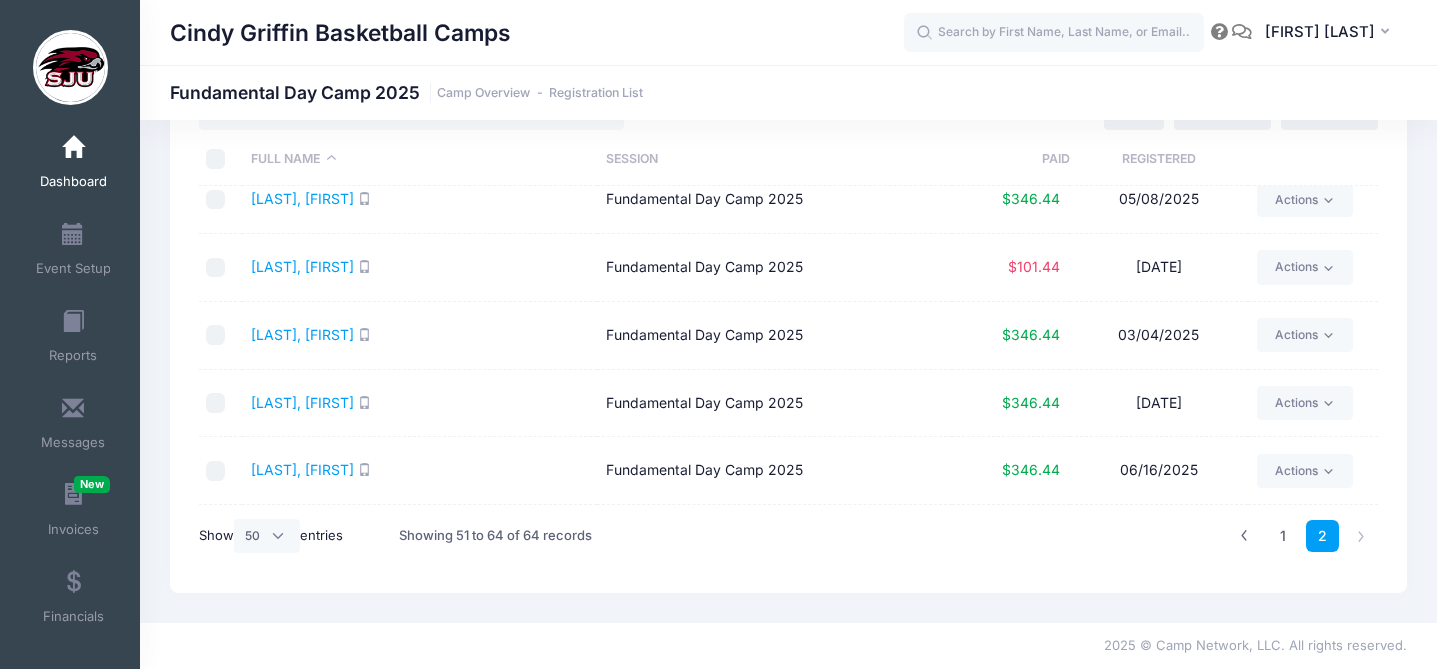 scroll, scrollTop: 243, scrollLeft: 0, axis: vertical 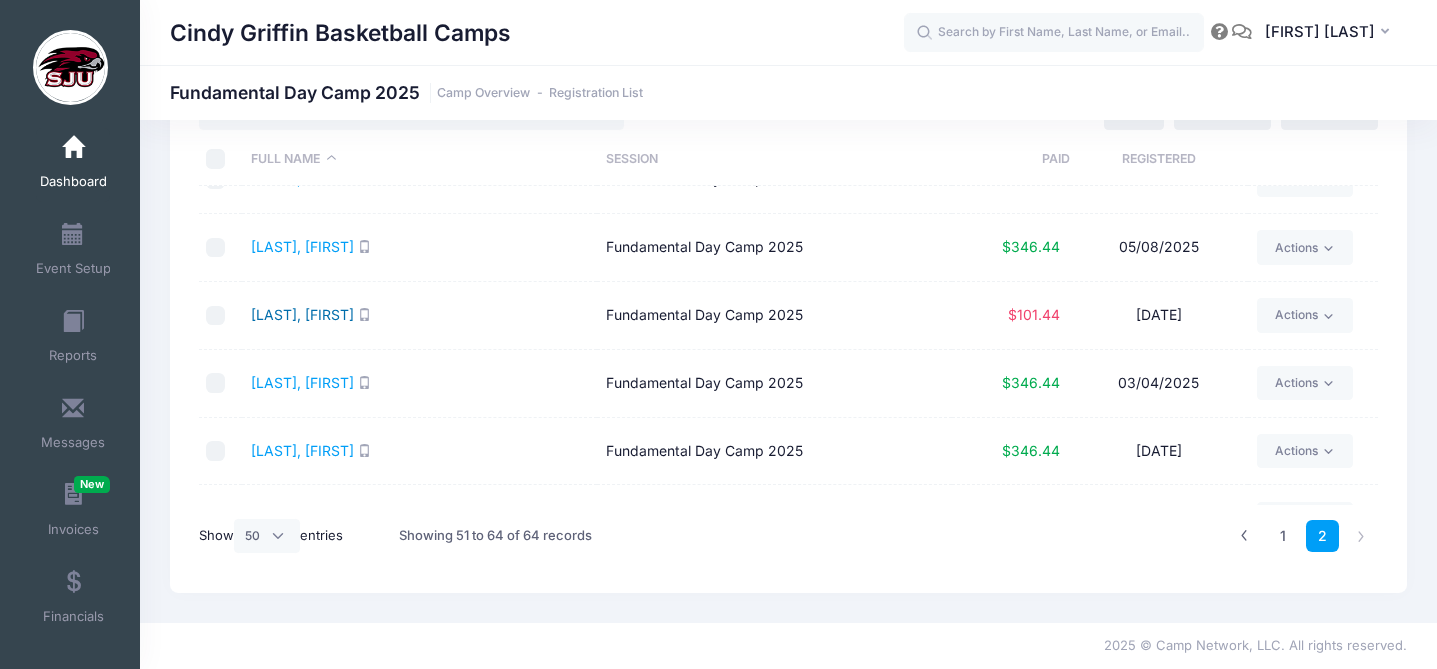 click on "Sinensky, Naava" at bounding box center (302, 314) 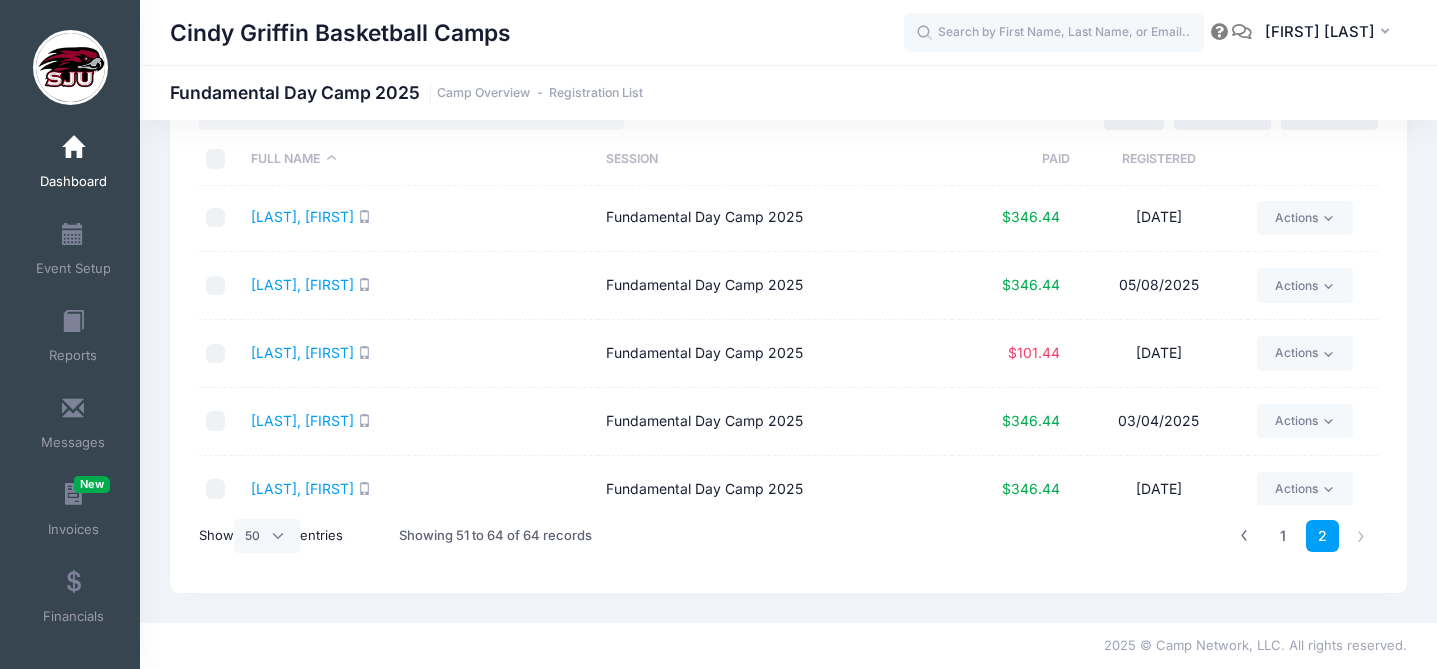 scroll, scrollTop: 206, scrollLeft: 0, axis: vertical 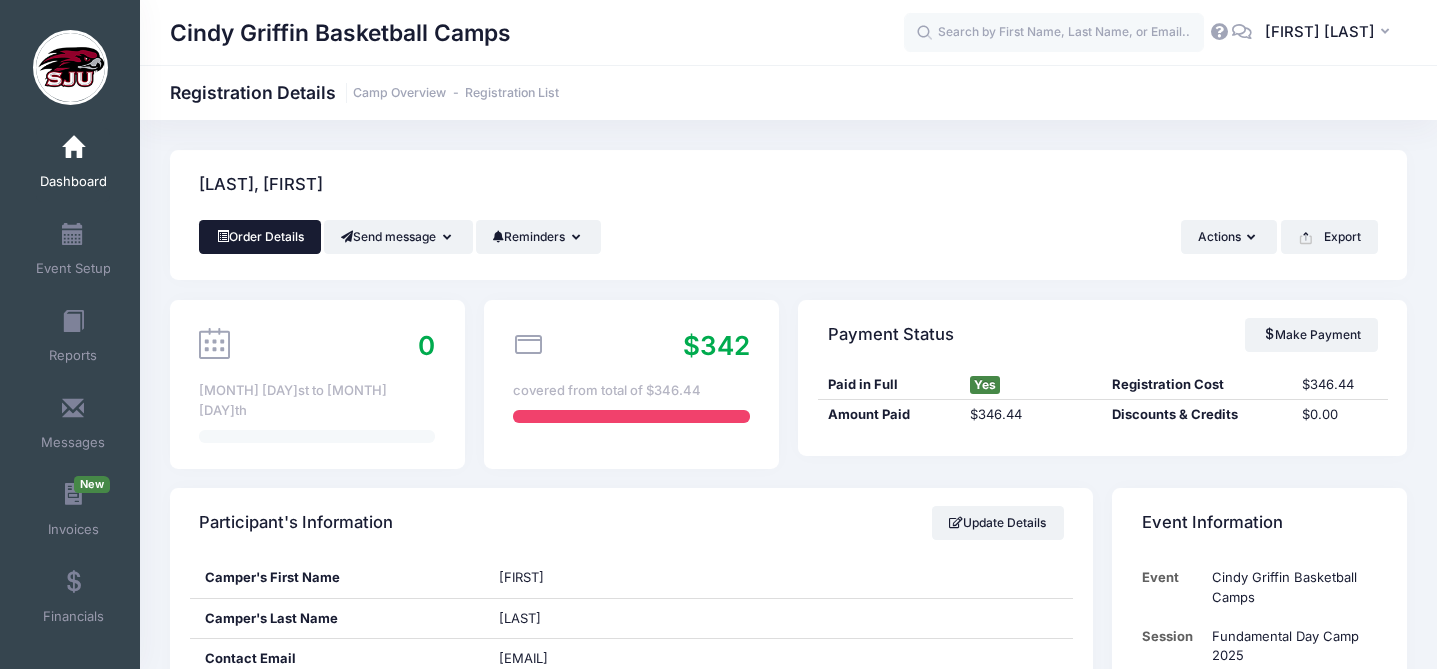 click on "Order Details" at bounding box center [260, 237] 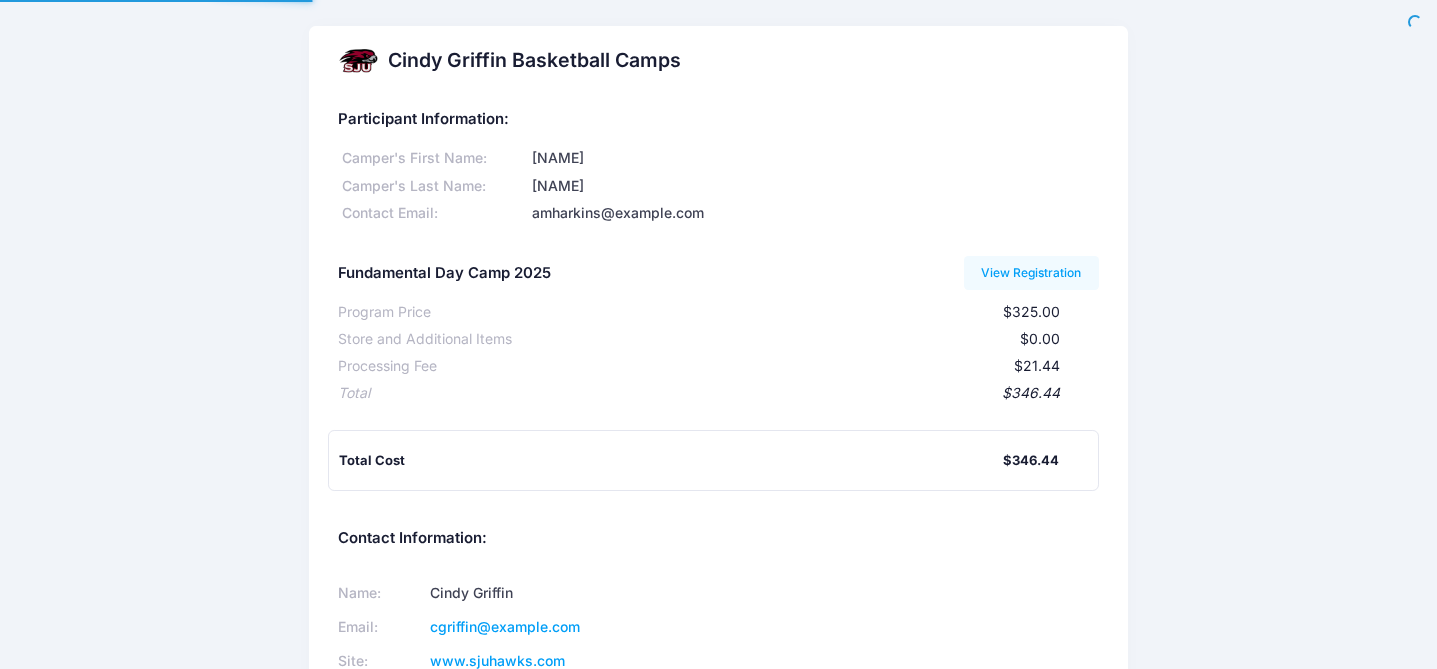 scroll, scrollTop: 0, scrollLeft: 0, axis: both 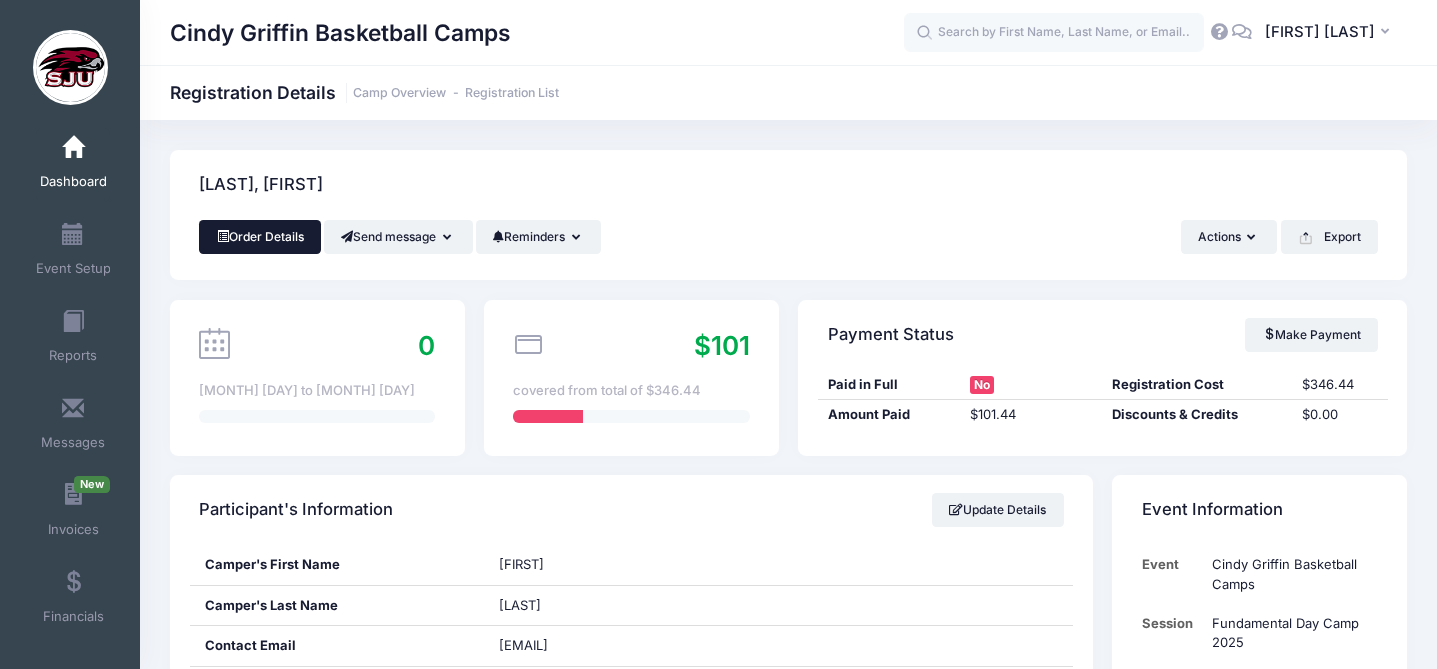 click on "Order Details" at bounding box center [260, 237] 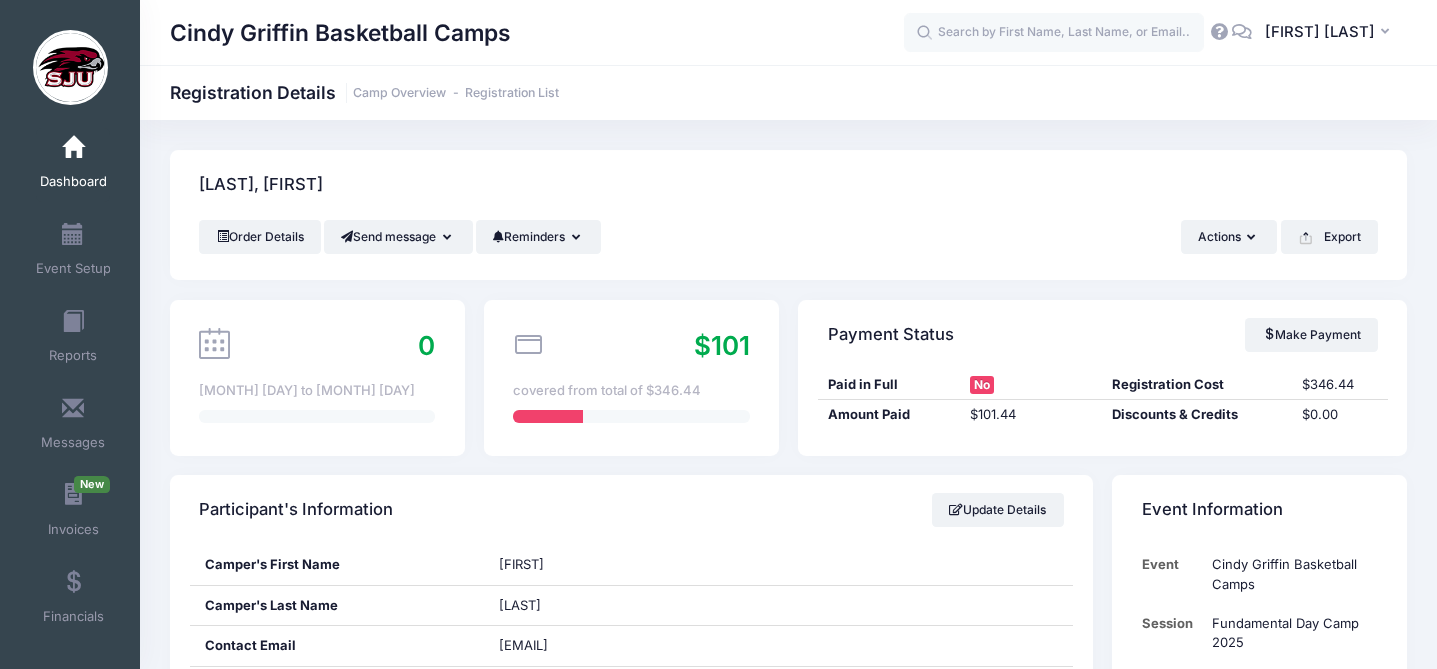 click at bounding box center (547, 416) 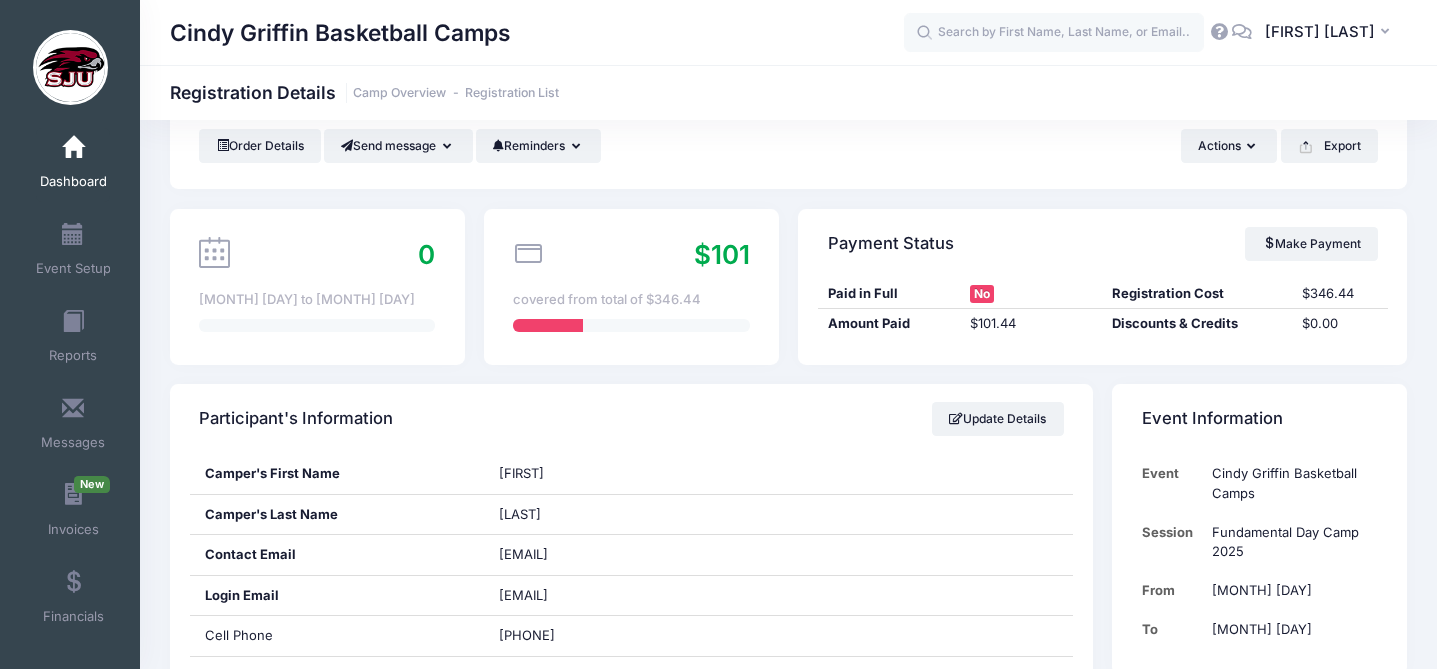scroll, scrollTop: 0, scrollLeft: 0, axis: both 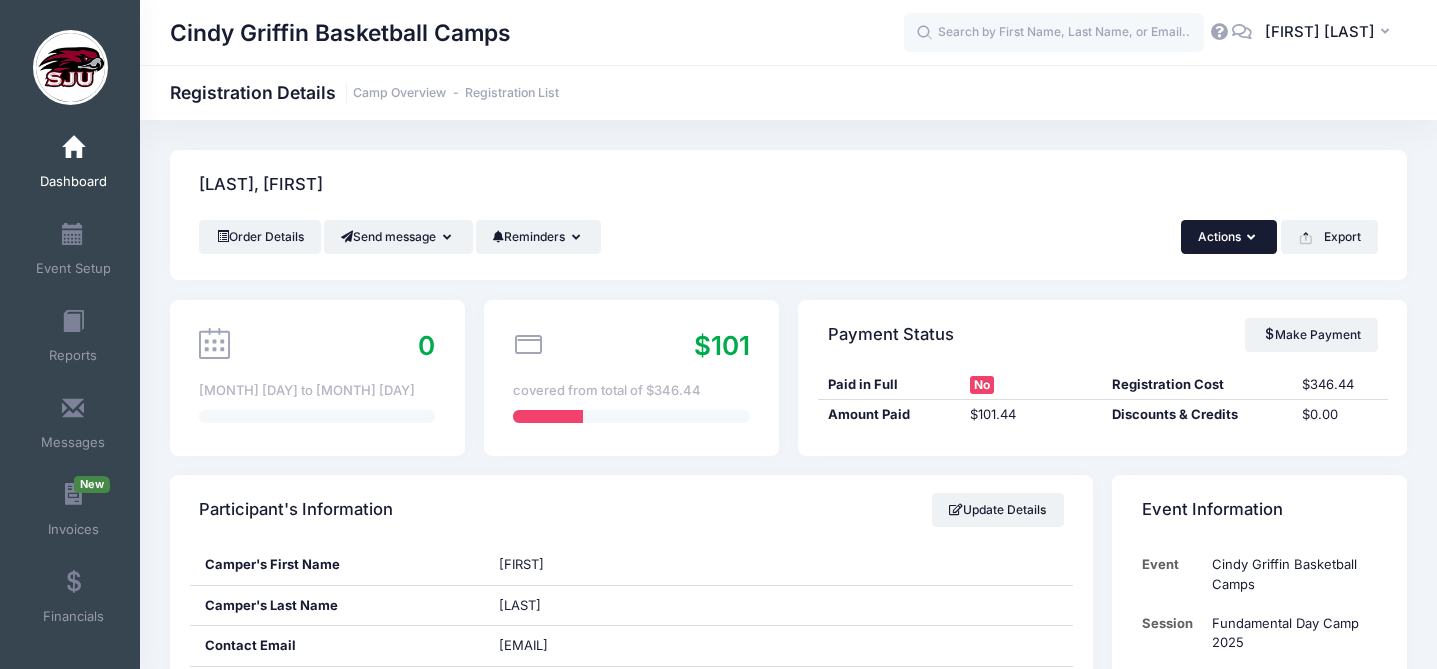 click at bounding box center [1253, 238] 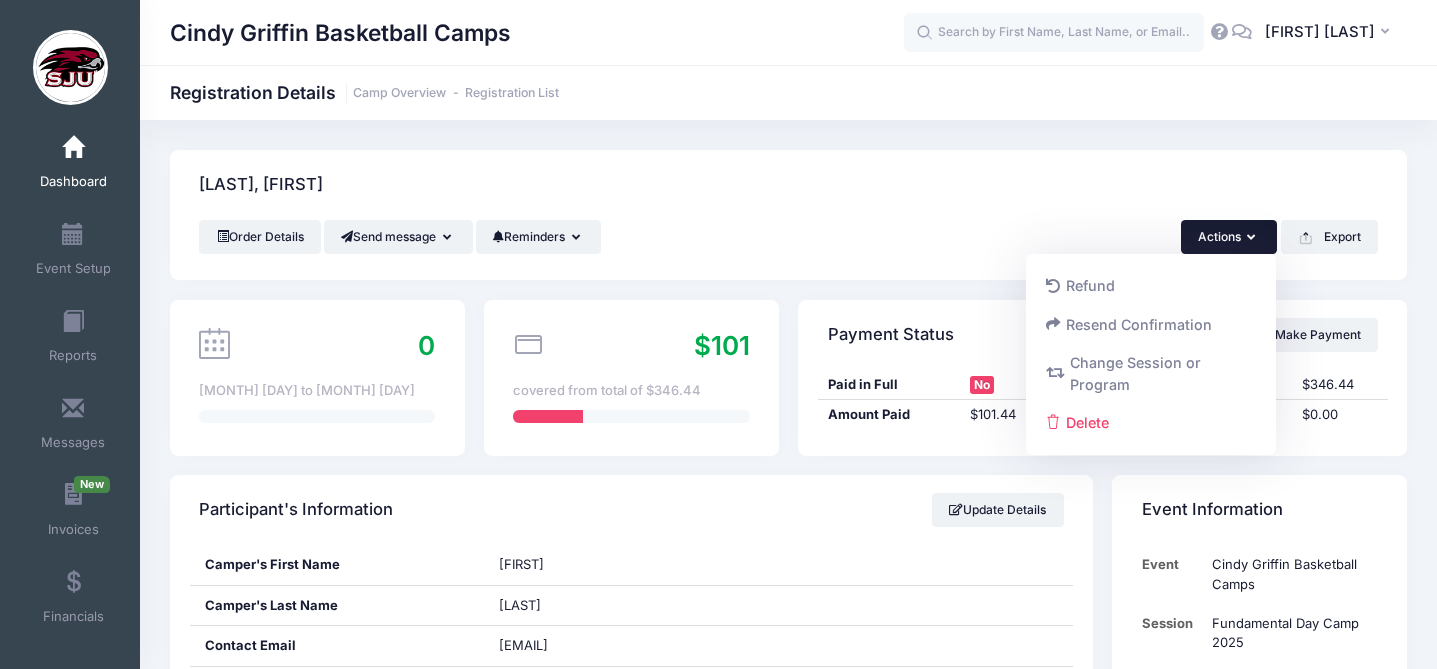 click on "Sinensky, Naava" at bounding box center [788, 185] 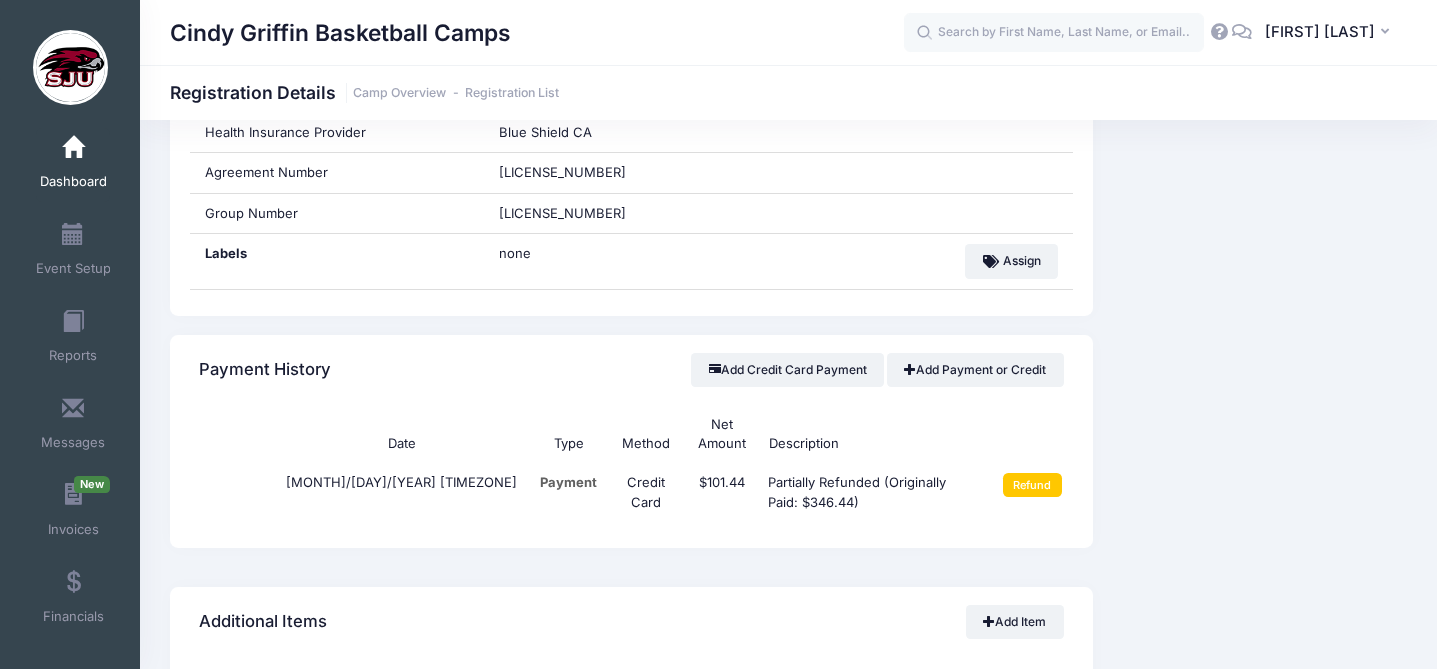scroll, scrollTop: 1243, scrollLeft: 0, axis: vertical 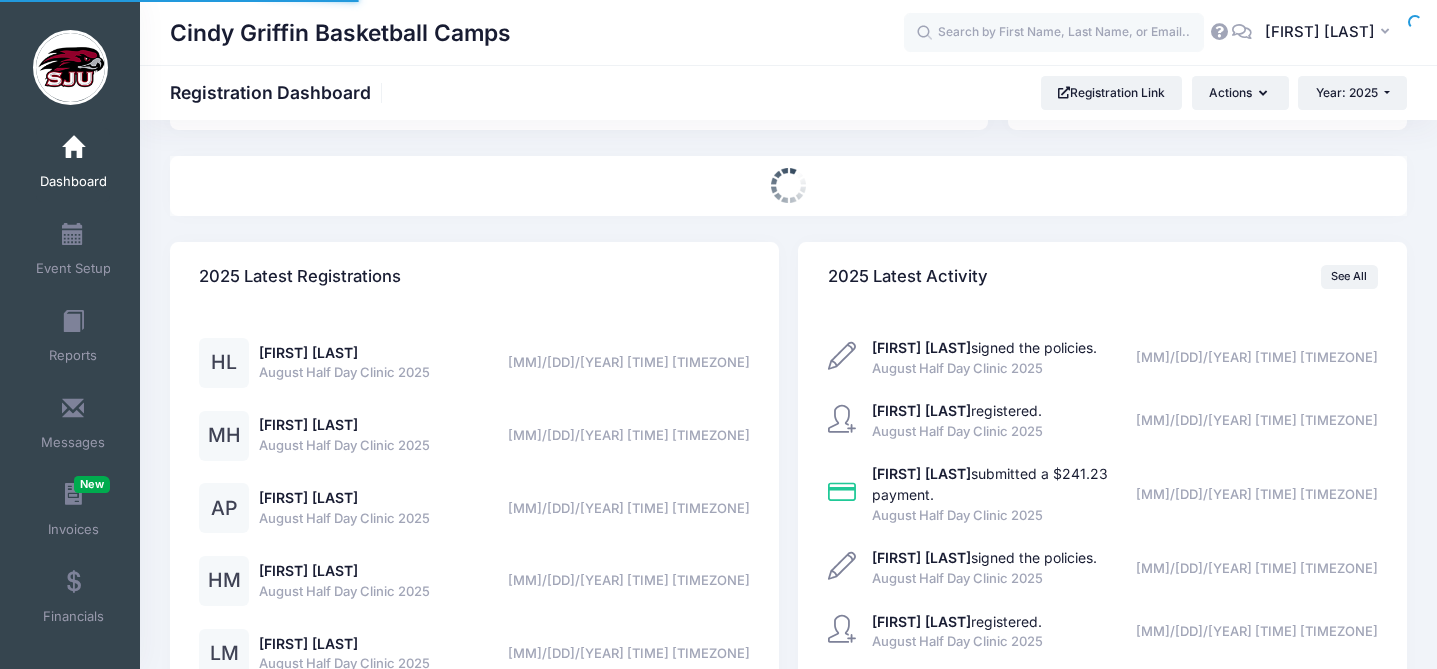 select 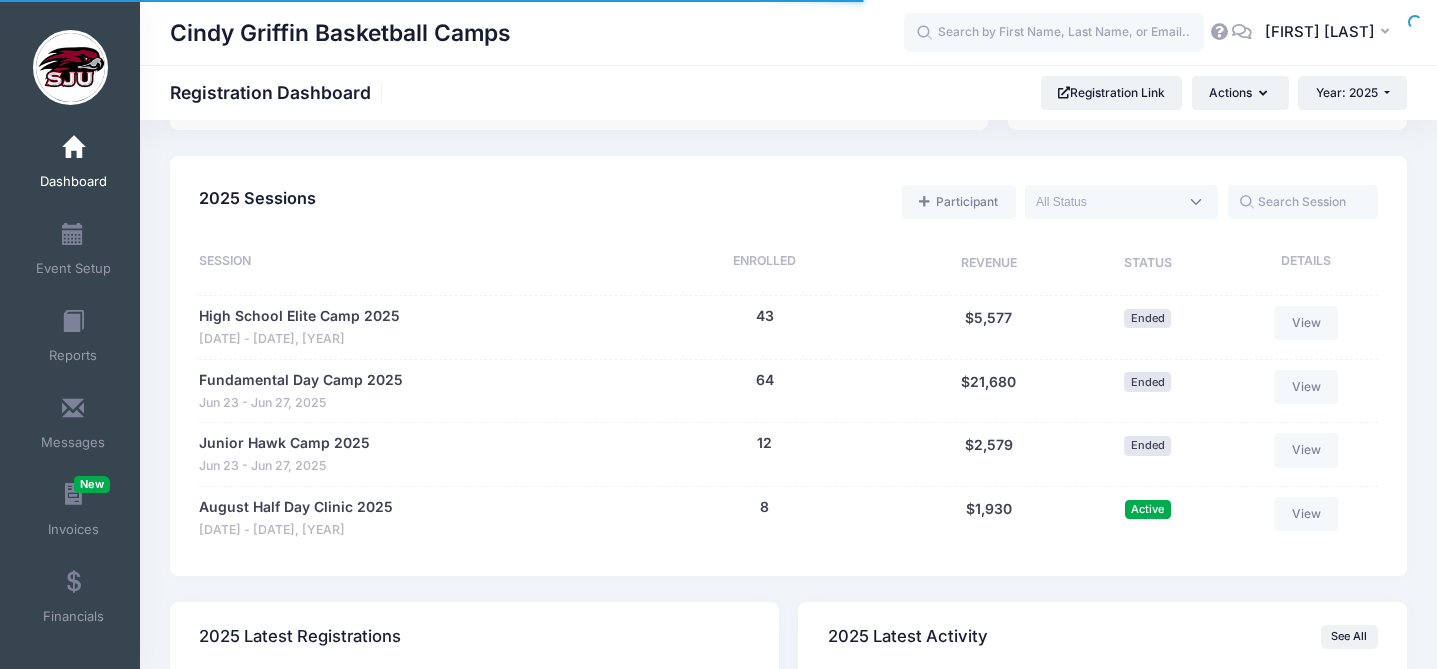 scroll, scrollTop: 0, scrollLeft: 0, axis: both 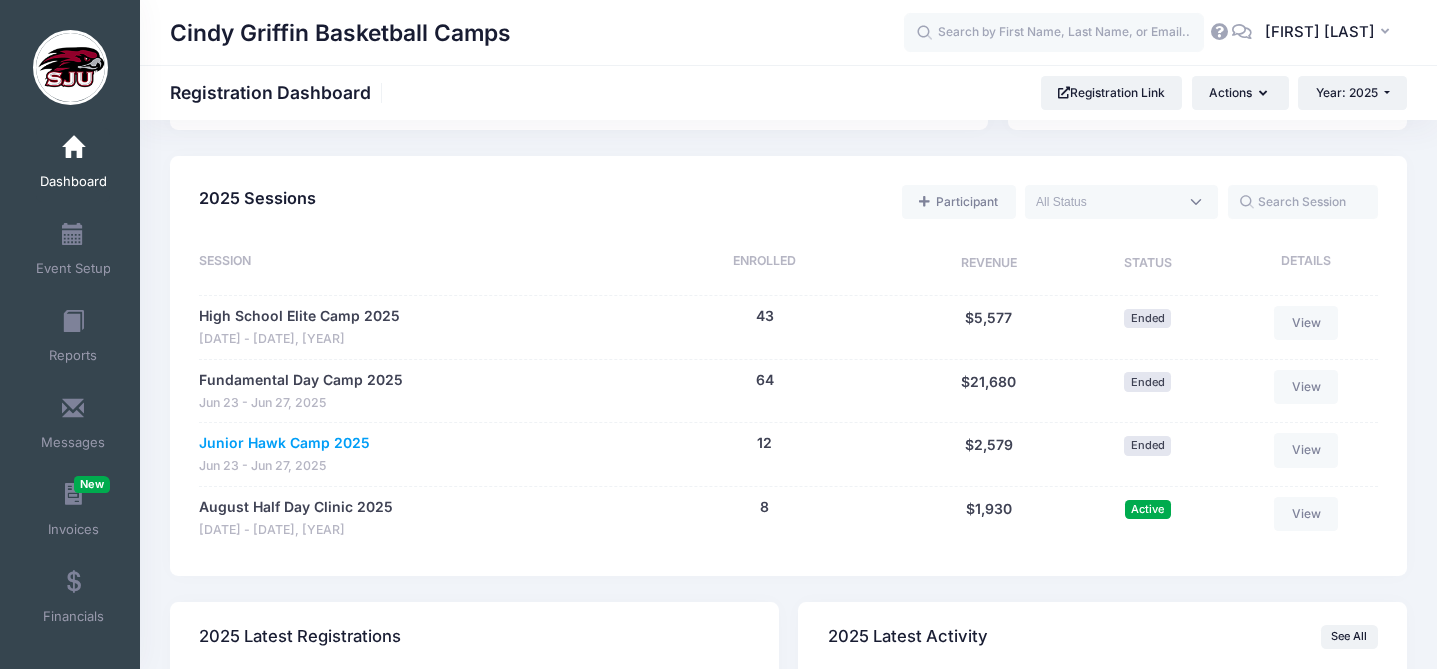 click on "Junior Hawk Camp 2025" at bounding box center (284, 443) 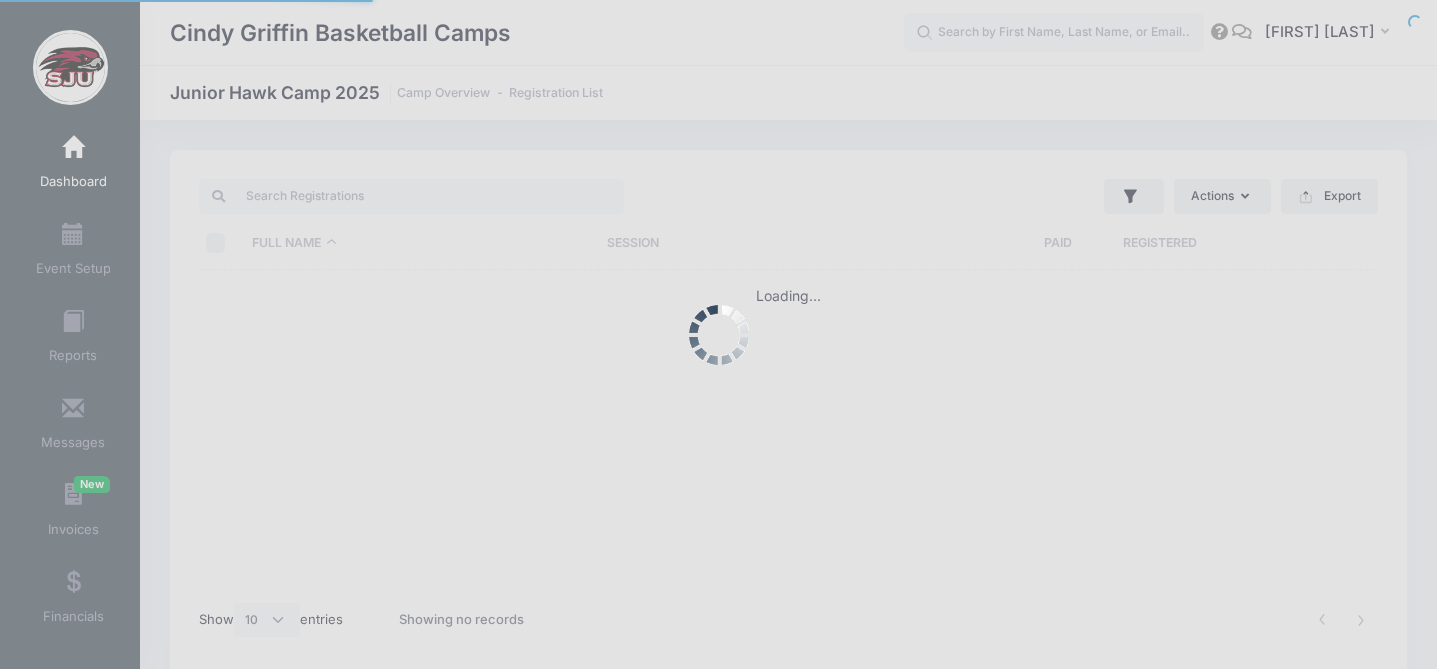 scroll, scrollTop: 0, scrollLeft: 0, axis: both 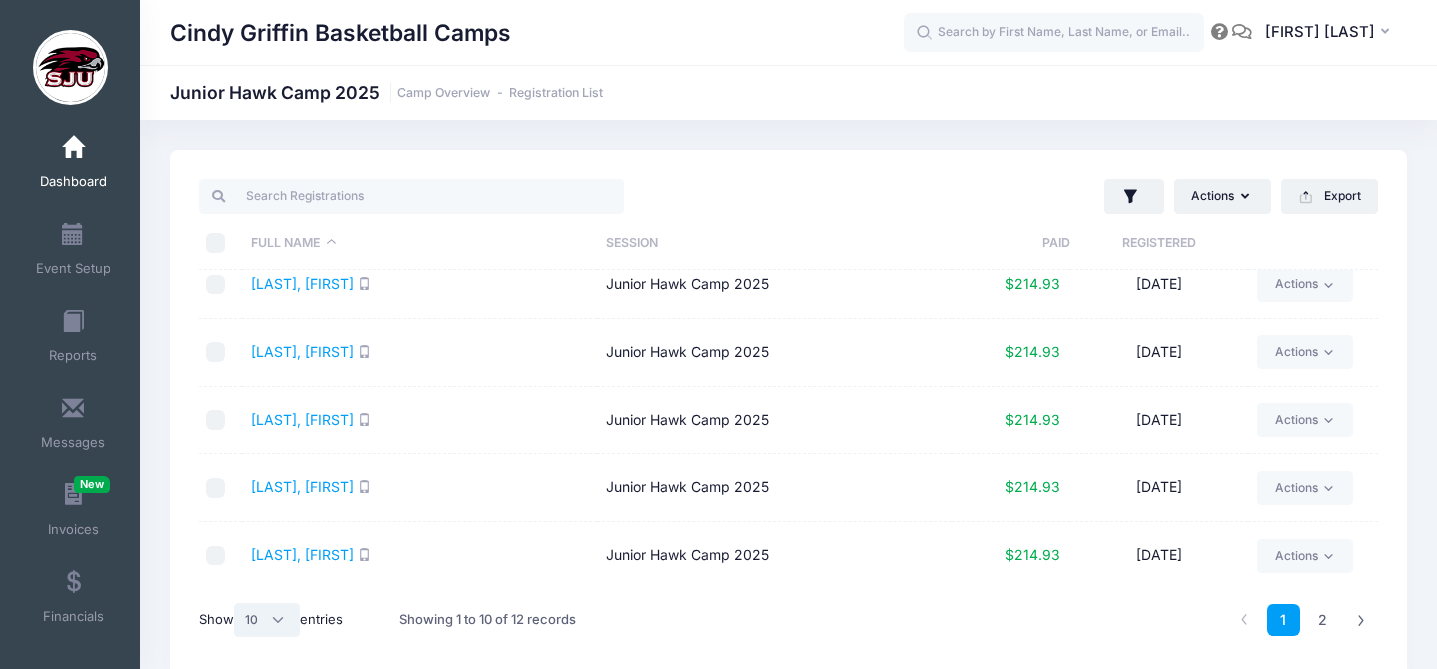 click on "All 10 25 50" at bounding box center [267, 620] 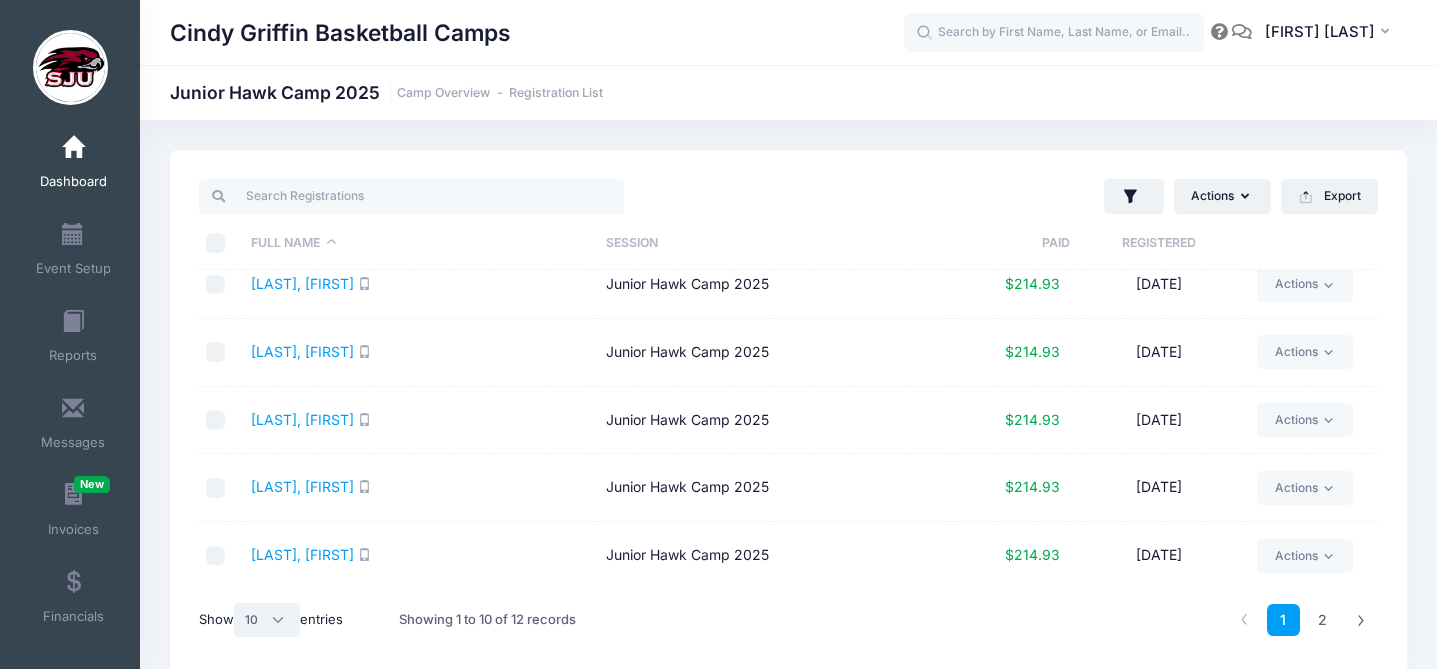 select on "25" 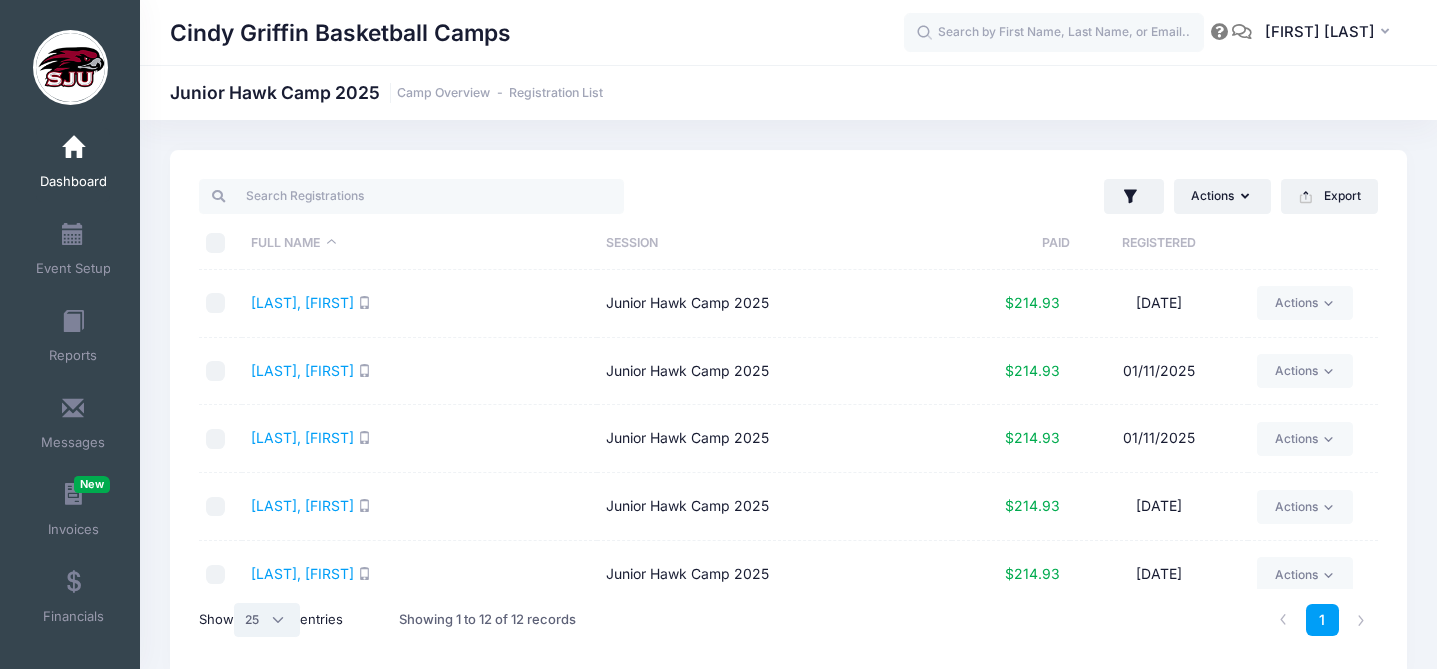 scroll, scrollTop: 494, scrollLeft: 0, axis: vertical 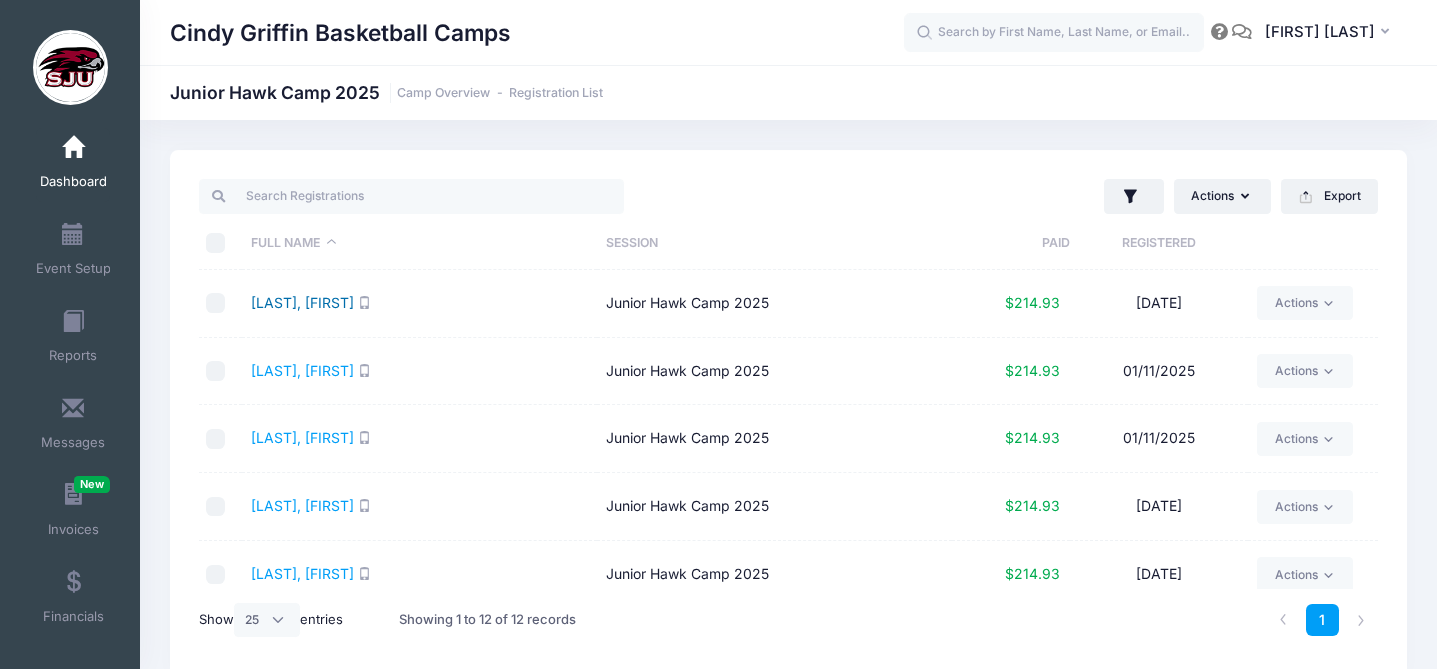click on "[LAST], [FIRST]" at bounding box center (302, 302) 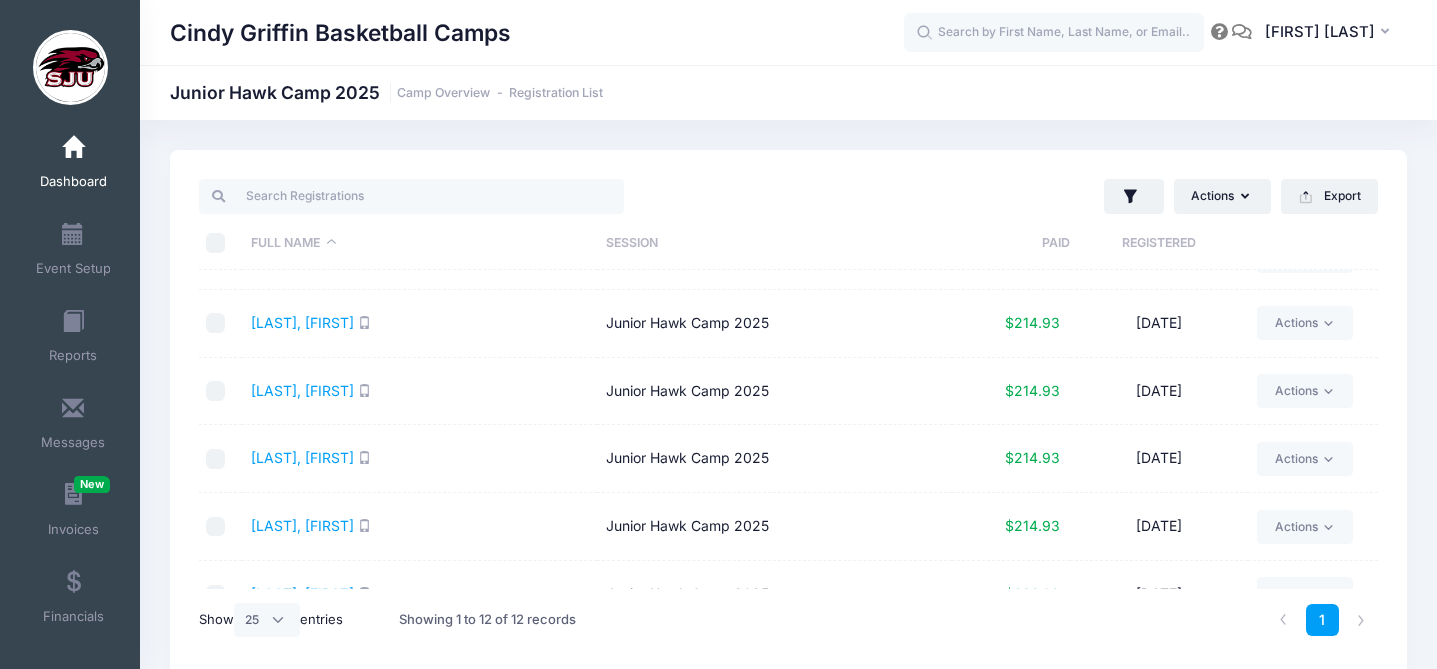 scroll, scrollTop: 494, scrollLeft: 0, axis: vertical 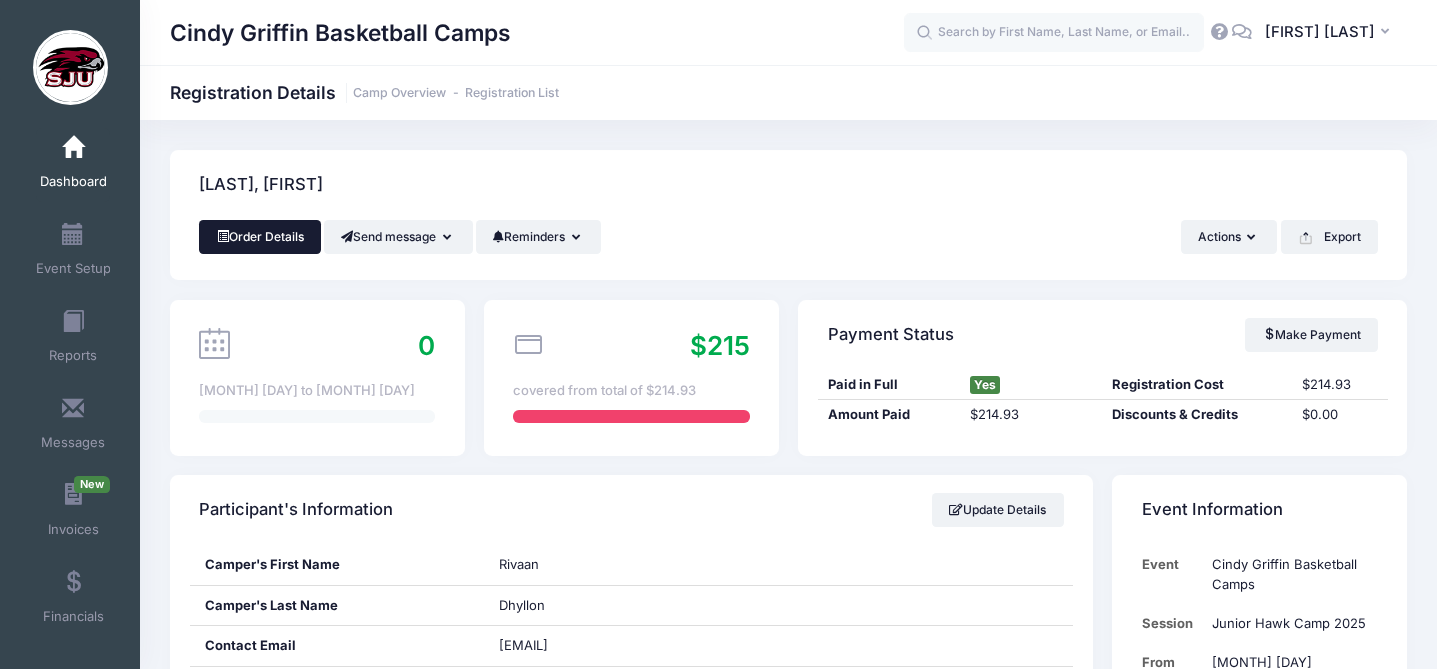 click on "Order Details" at bounding box center (260, 237) 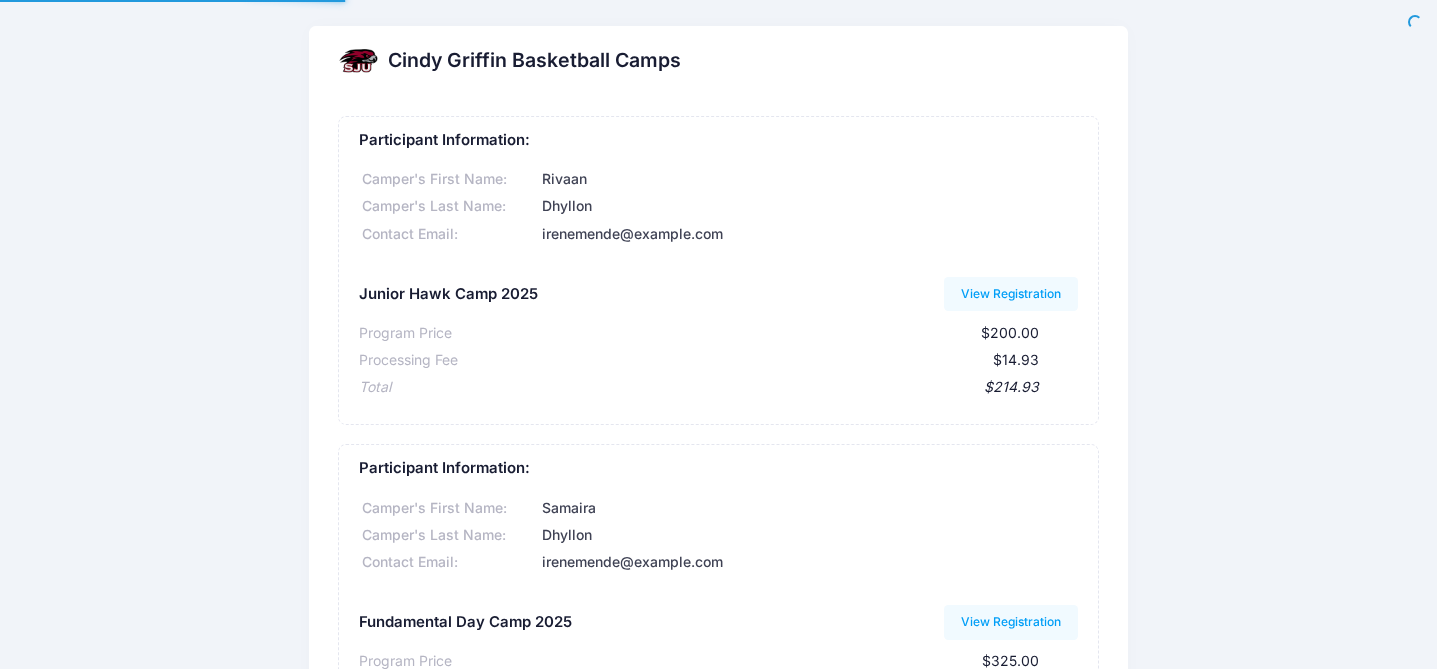 scroll, scrollTop: 0, scrollLeft: 0, axis: both 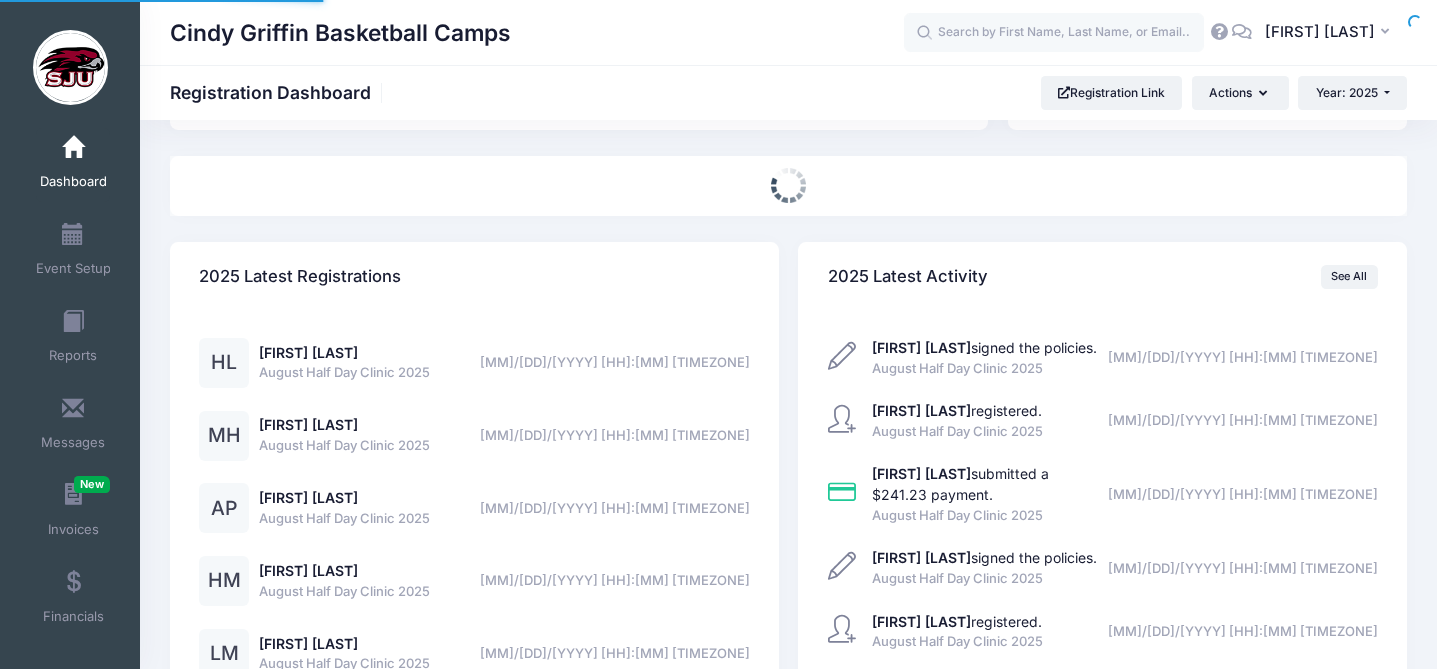 select 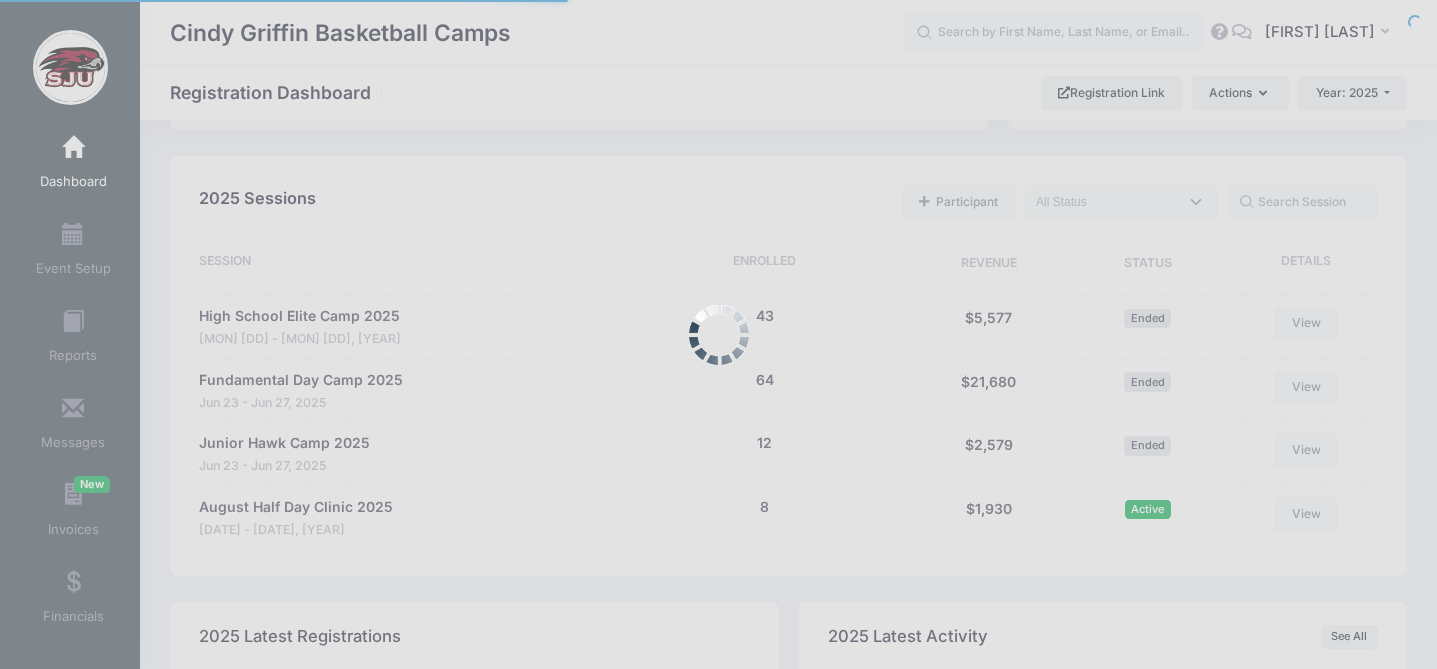 scroll, scrollTop: 850, scrollLeft: 0, axis: vertical 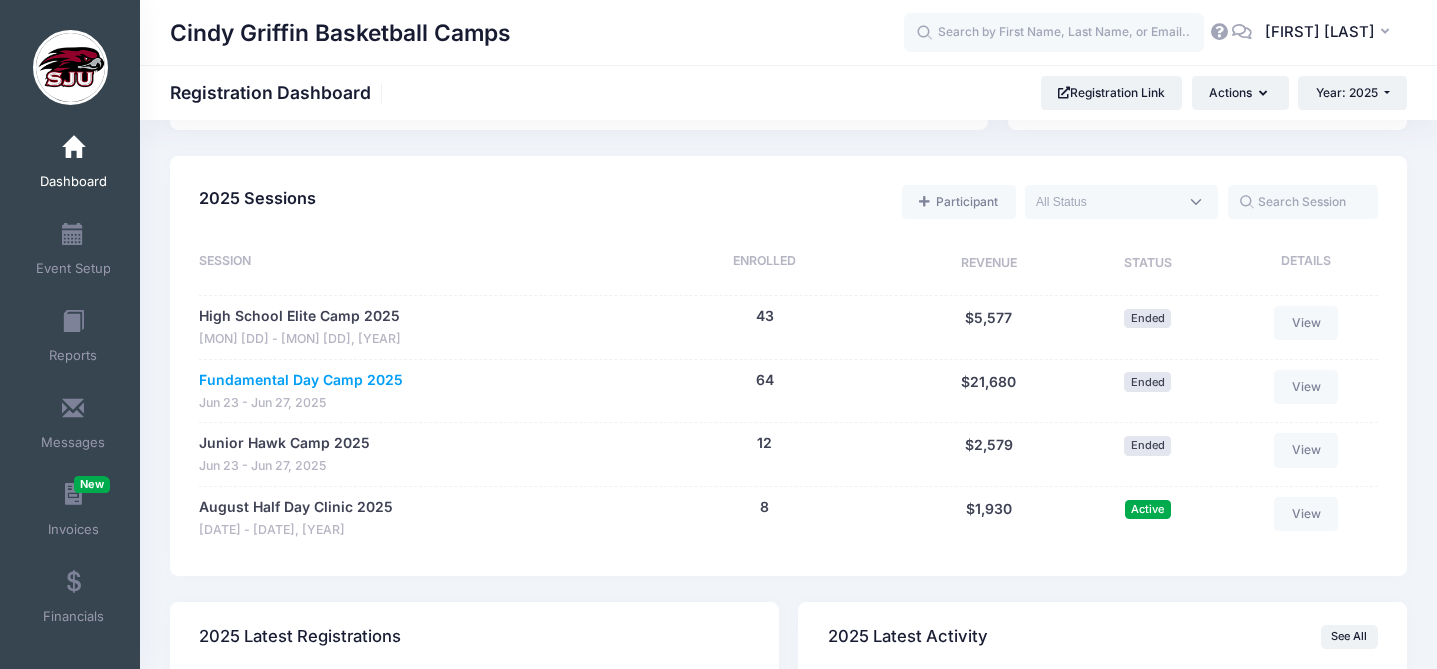 click on "Fundamental Day Camp 2025" at bounding box center (301, 380) 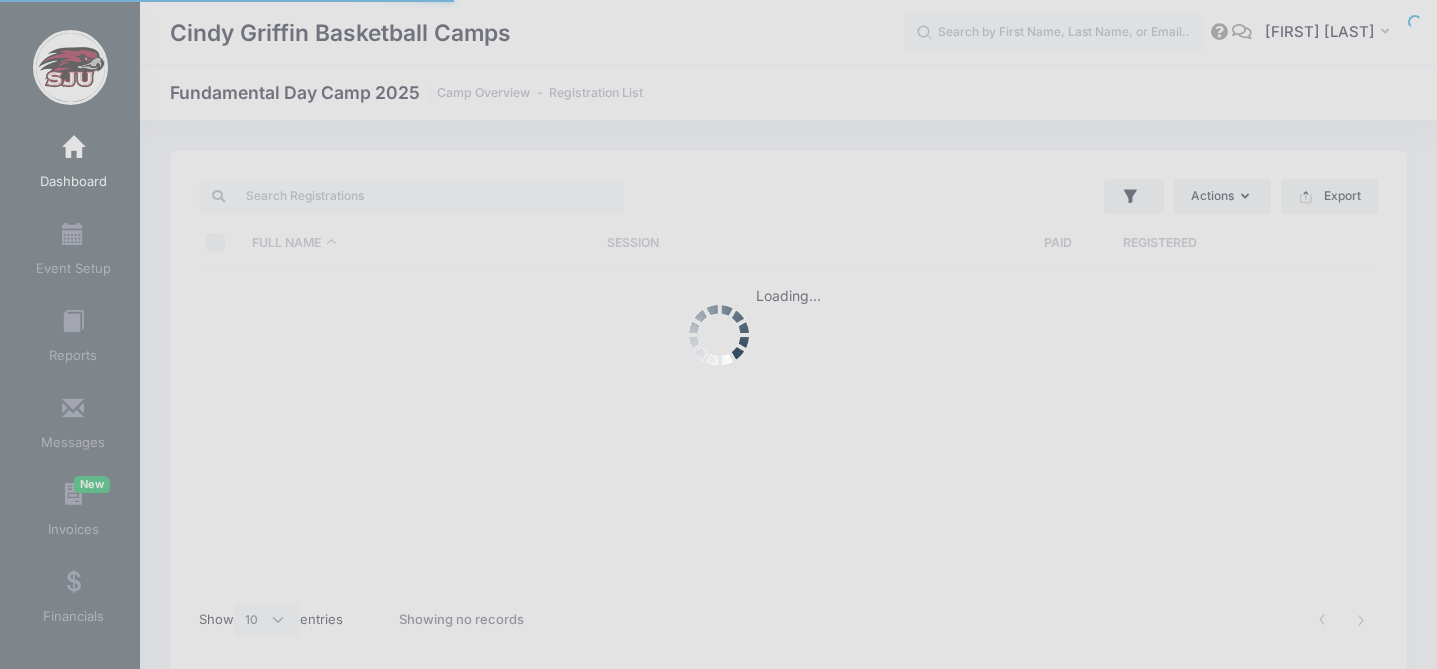 scroll, scrollTop: 0, scrollLeft: 0, axis: both 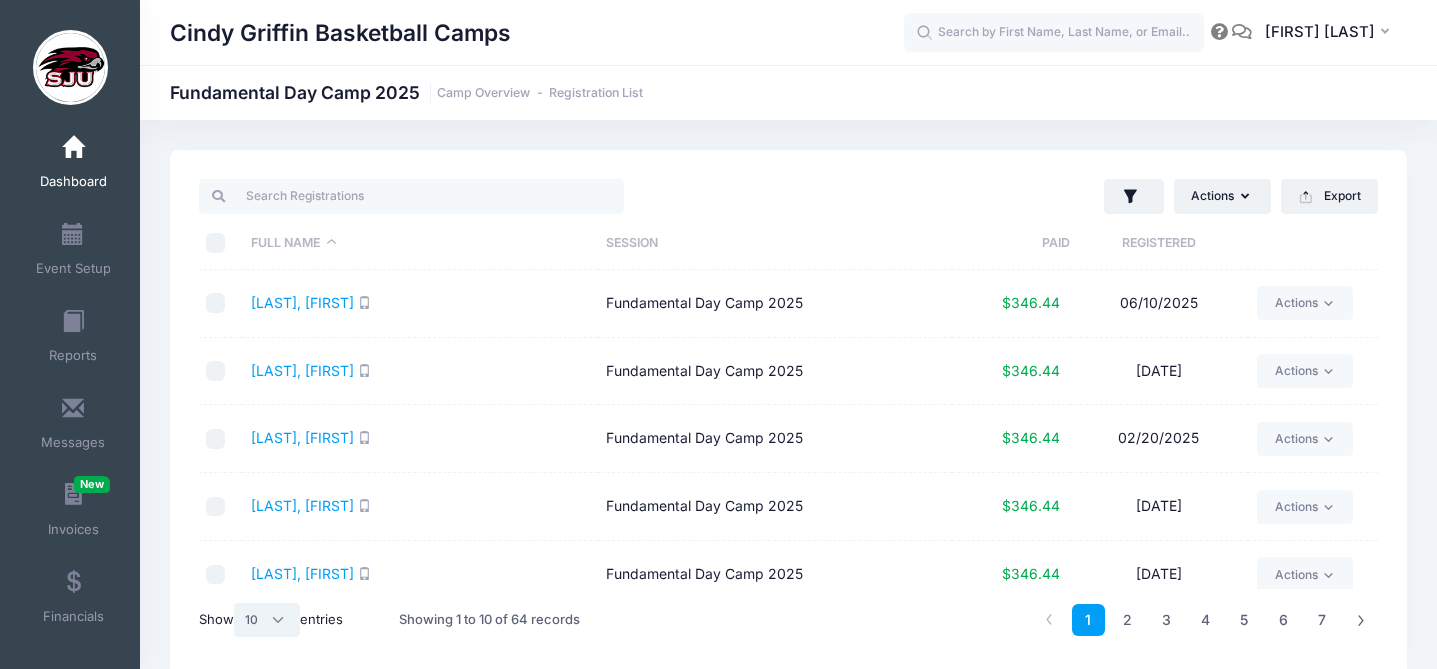 click on "All 10 25 50" at bounding box center (267, 620) 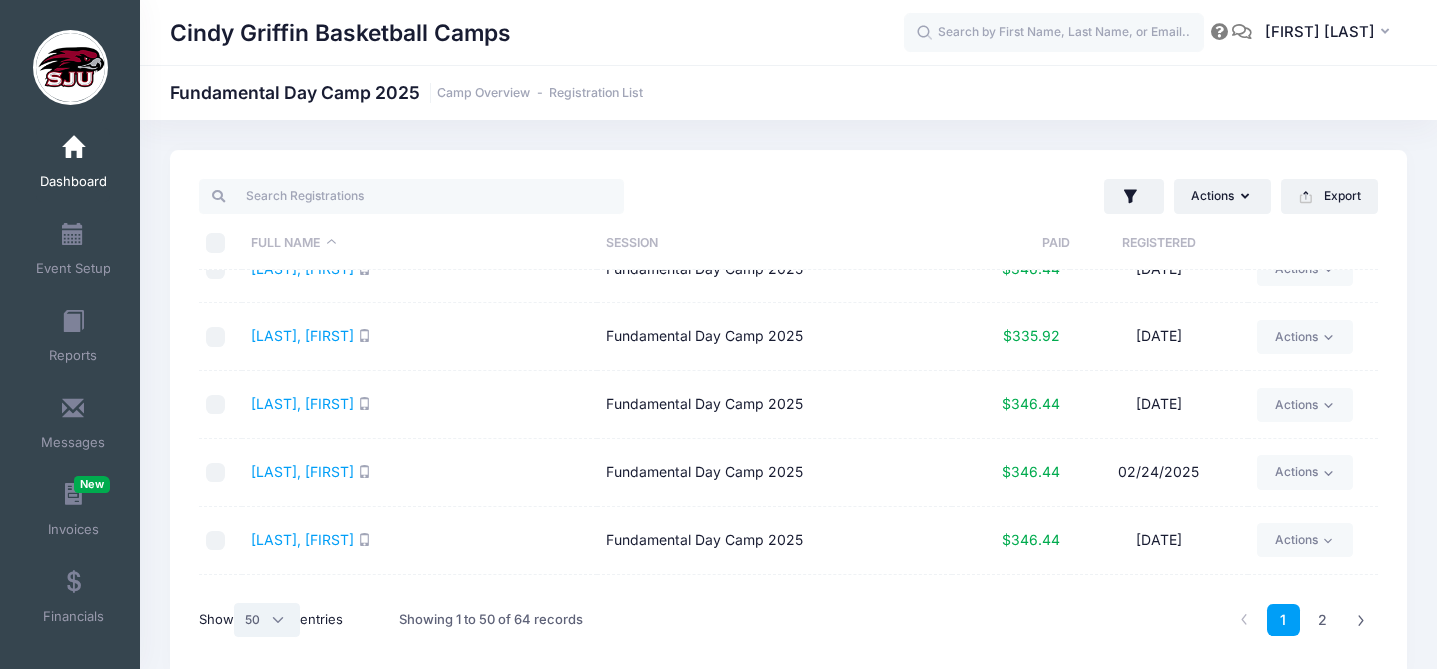 scroll, scrollTop: 920, scrollLeft: 0, axis: vertical 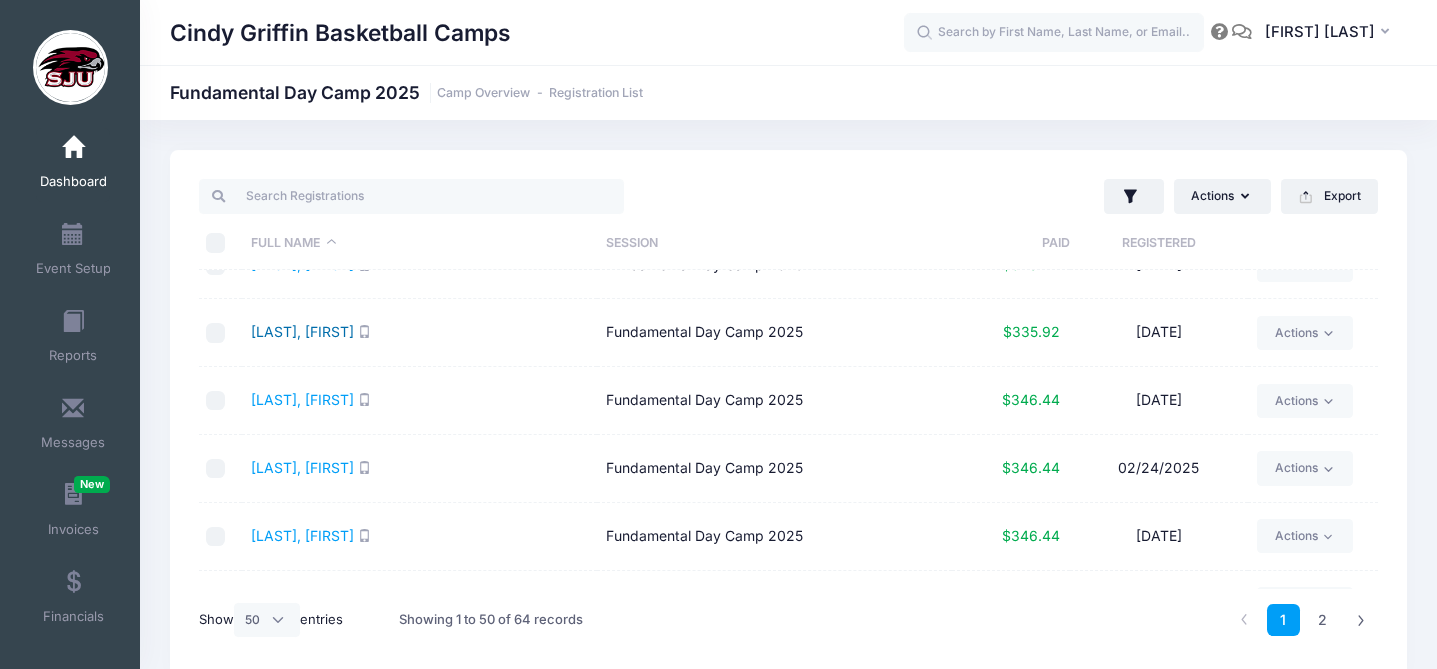click on "Glode, Lea" at bounding box center (302, 331) 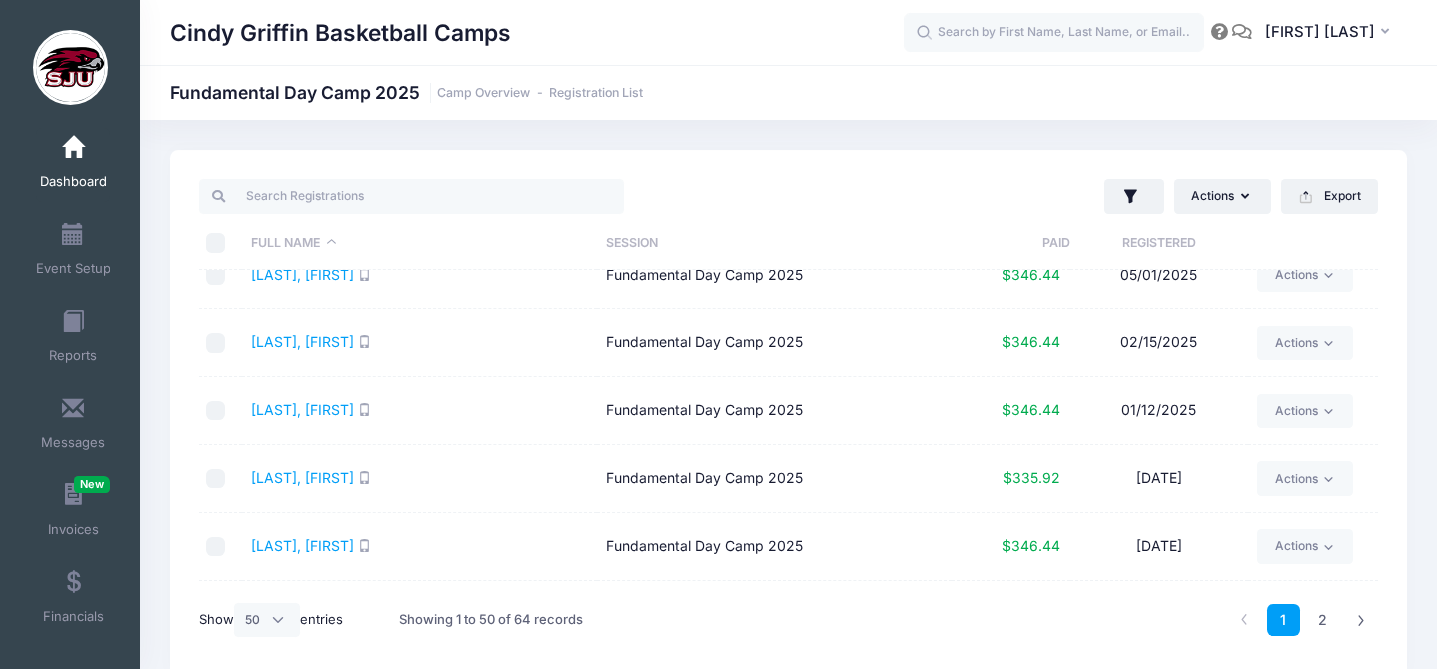 scroll, scrollTop: 509, scrollLeft: 0, axis: vertical 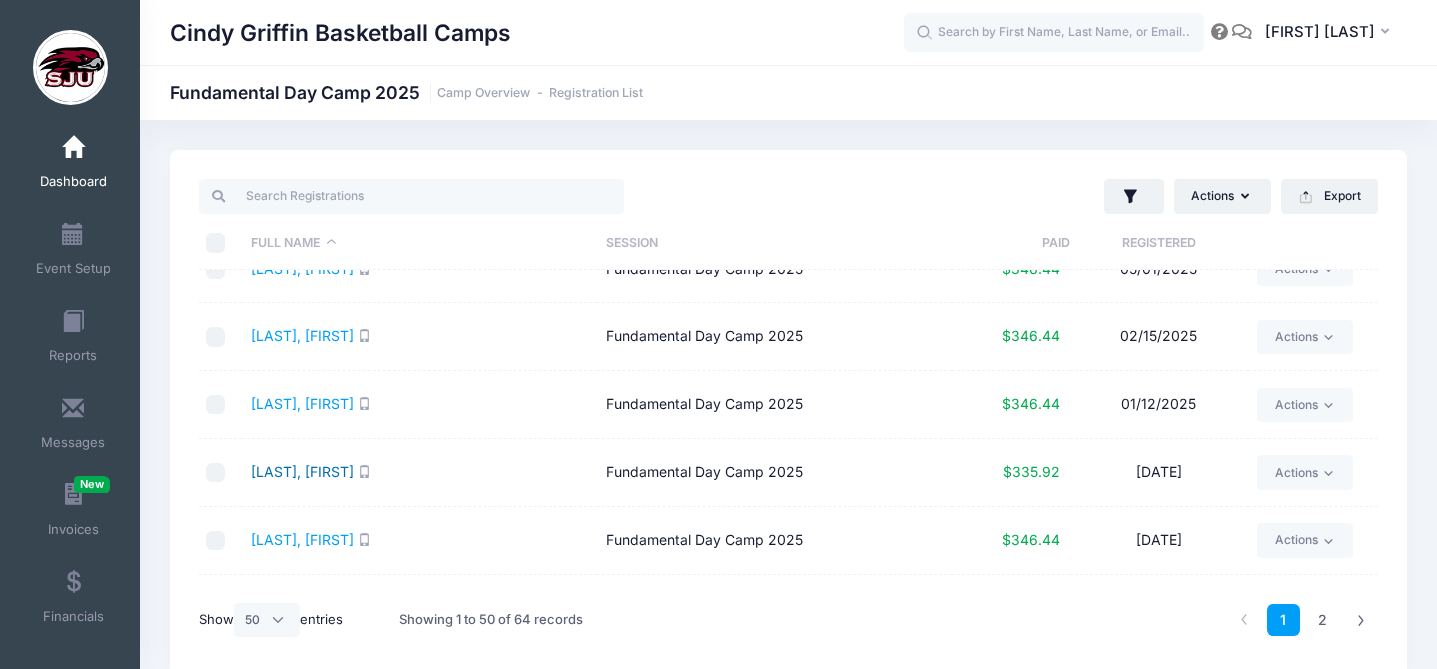 click on "Dhyllon, Samaira" at bounding box center [302, 471] 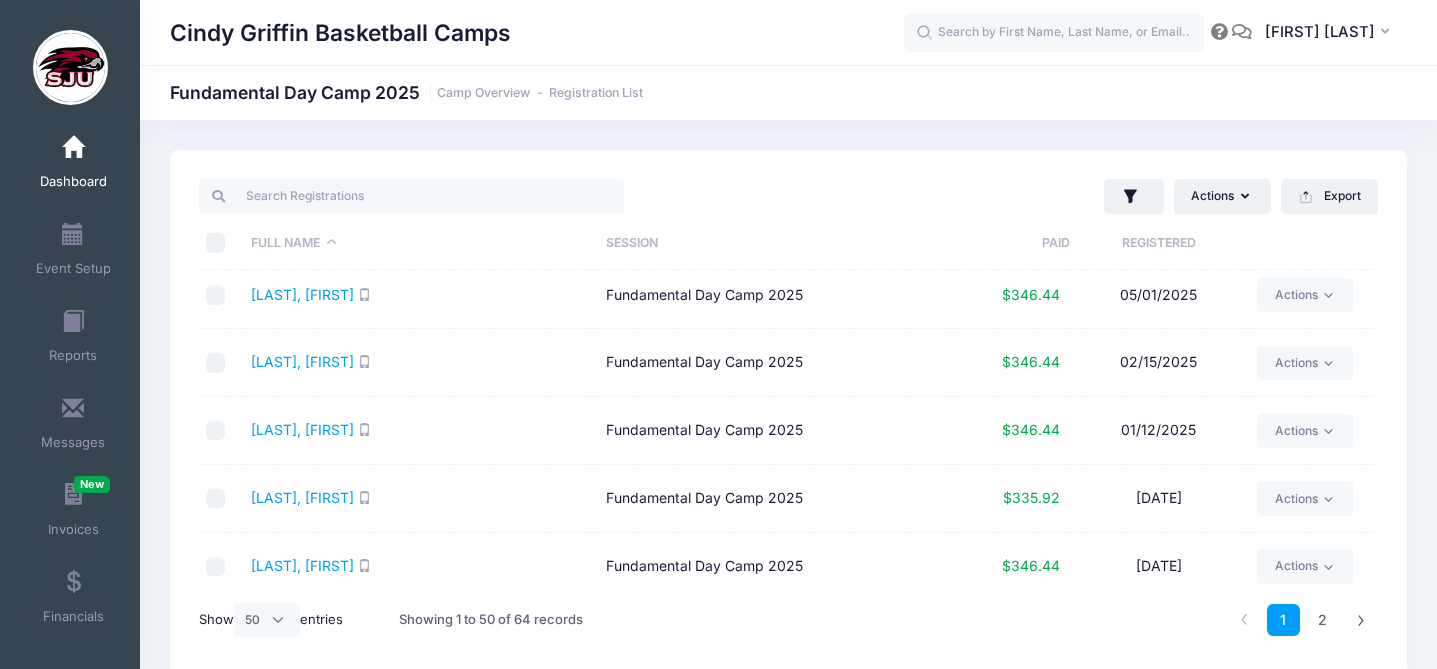 scroll, scrollTop: 485, scrollLeft: 0, axis: vertical 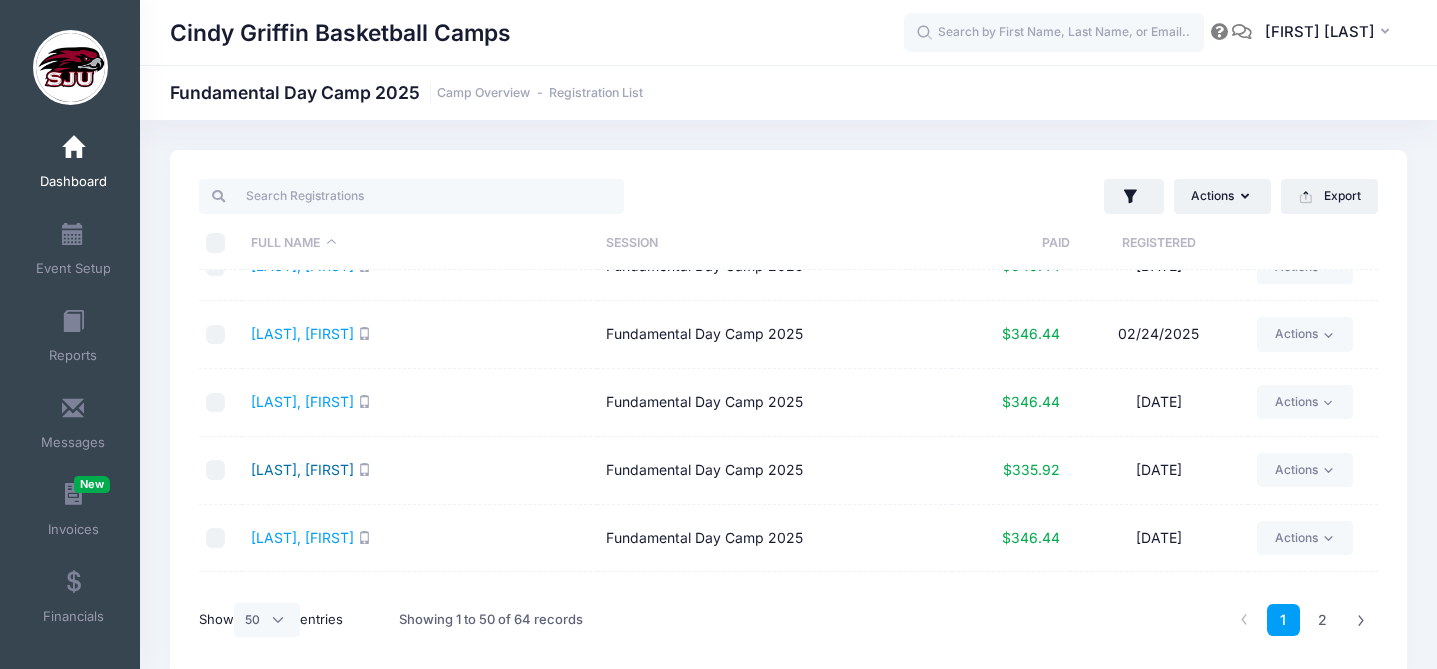 click on "Hansbro, Hayley" at bounding box center [302, 469] 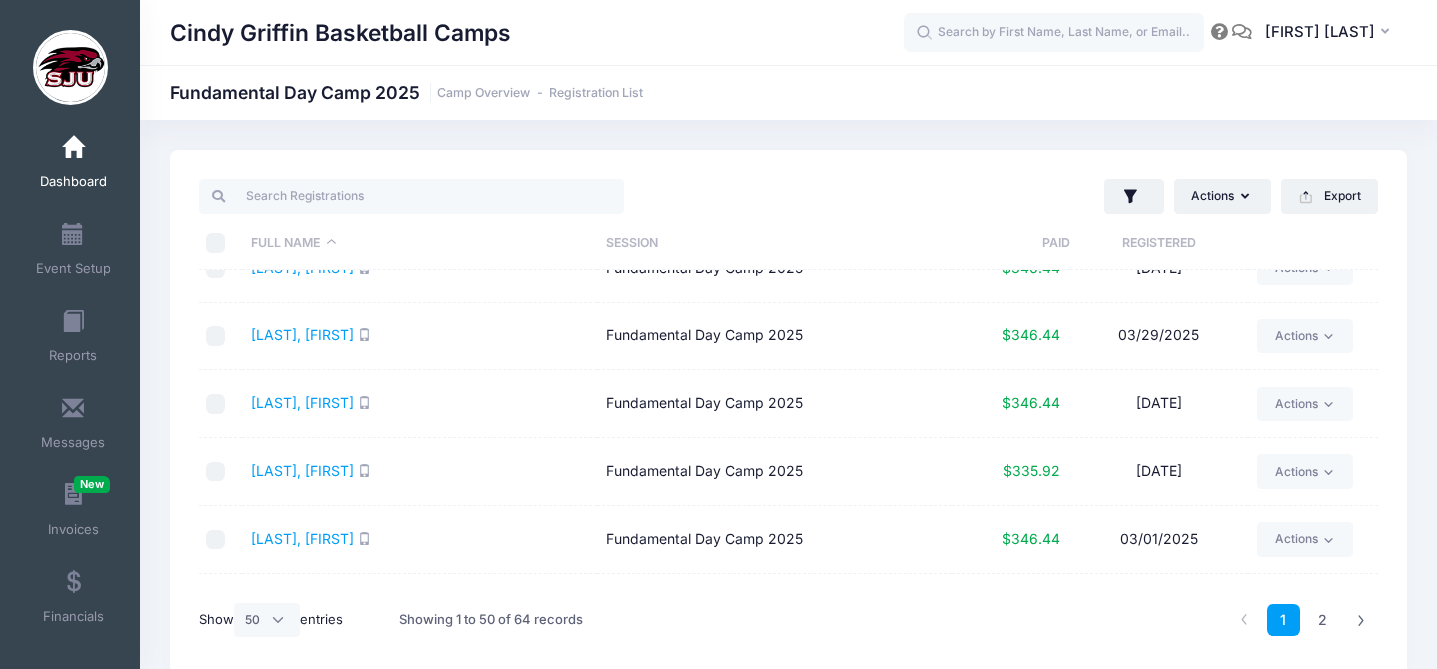 scroll, scrollTop: 1680, scrollLeft: 0, axis: vertical 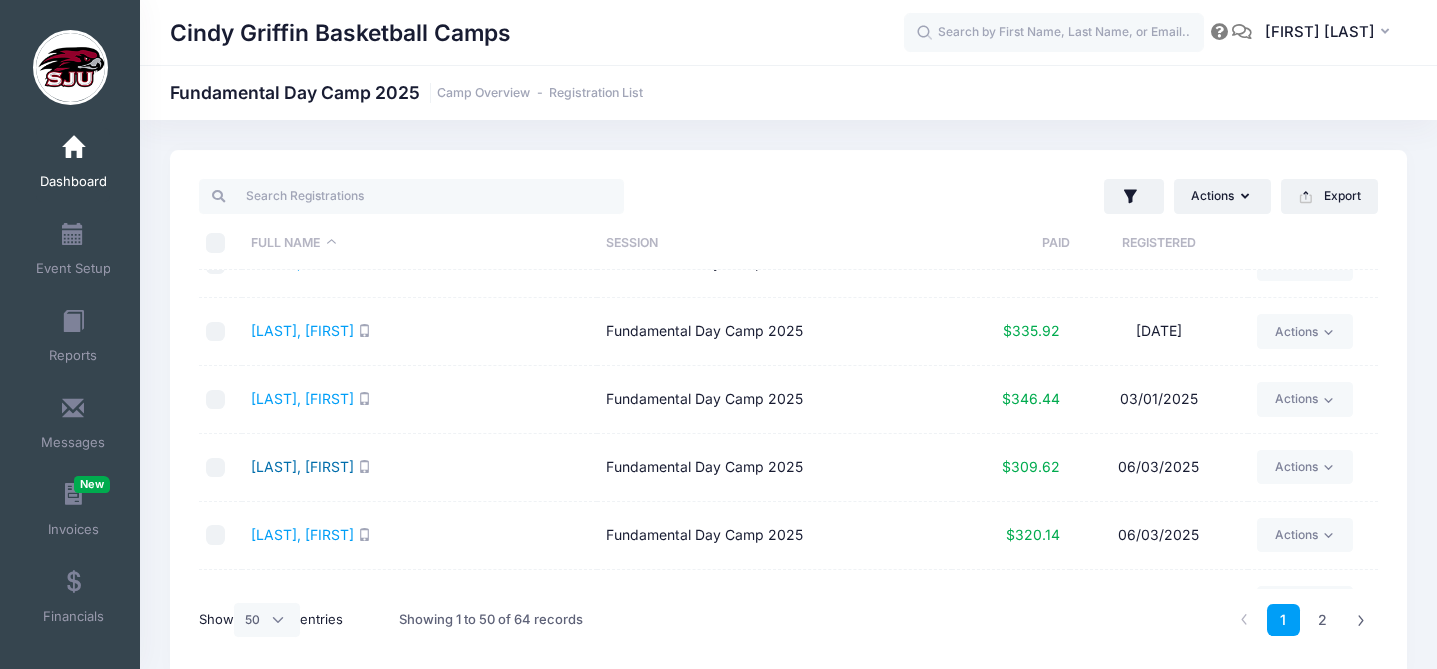click on "Krimmel, Jocelyn" at bounding box center [302, 466] 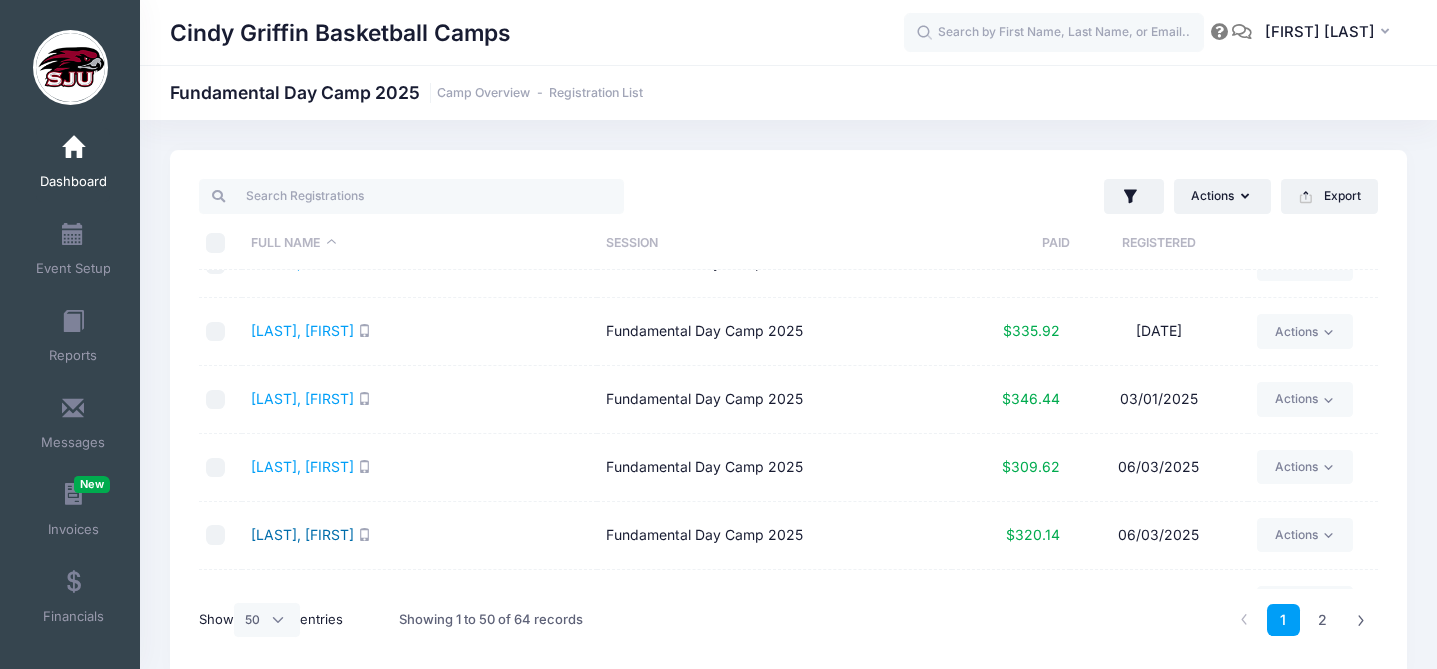 click on "Krimmel, Taylor" at bounding box center (302, 534) 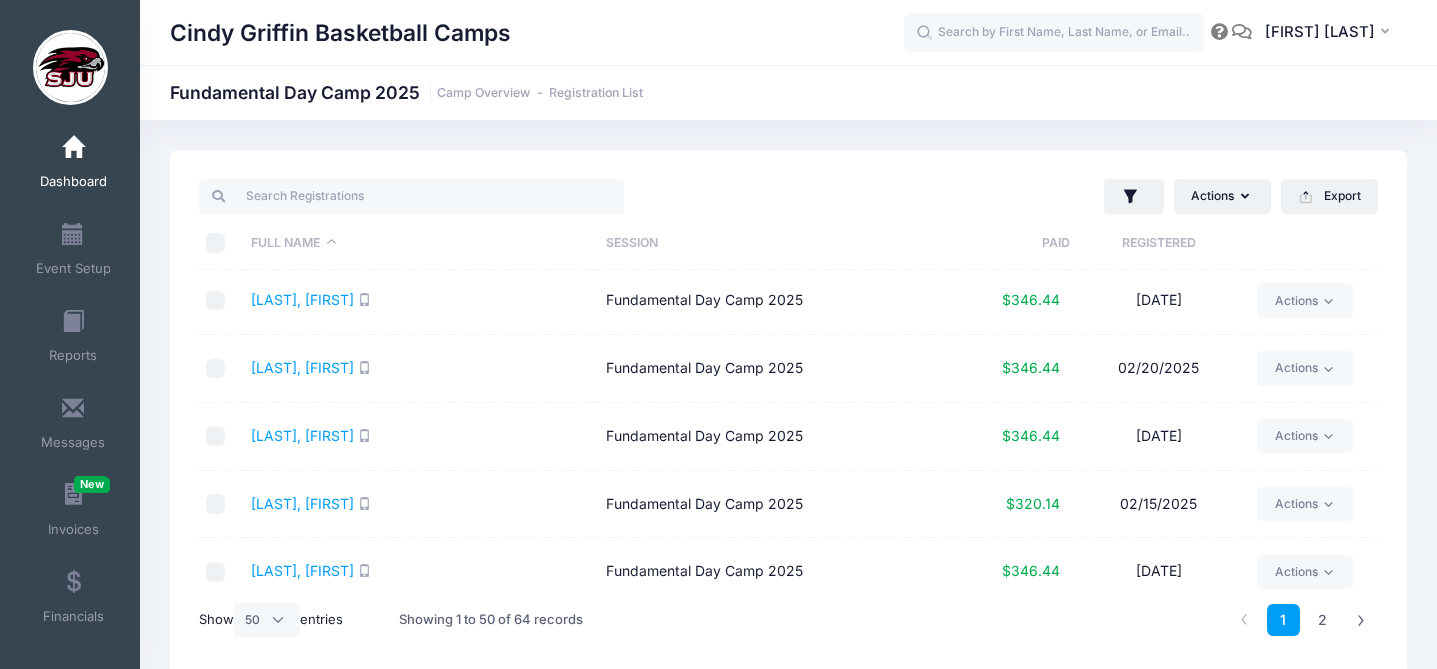 scroll, scrollTop: 2255, scrollLeft: 0, axis: vertical 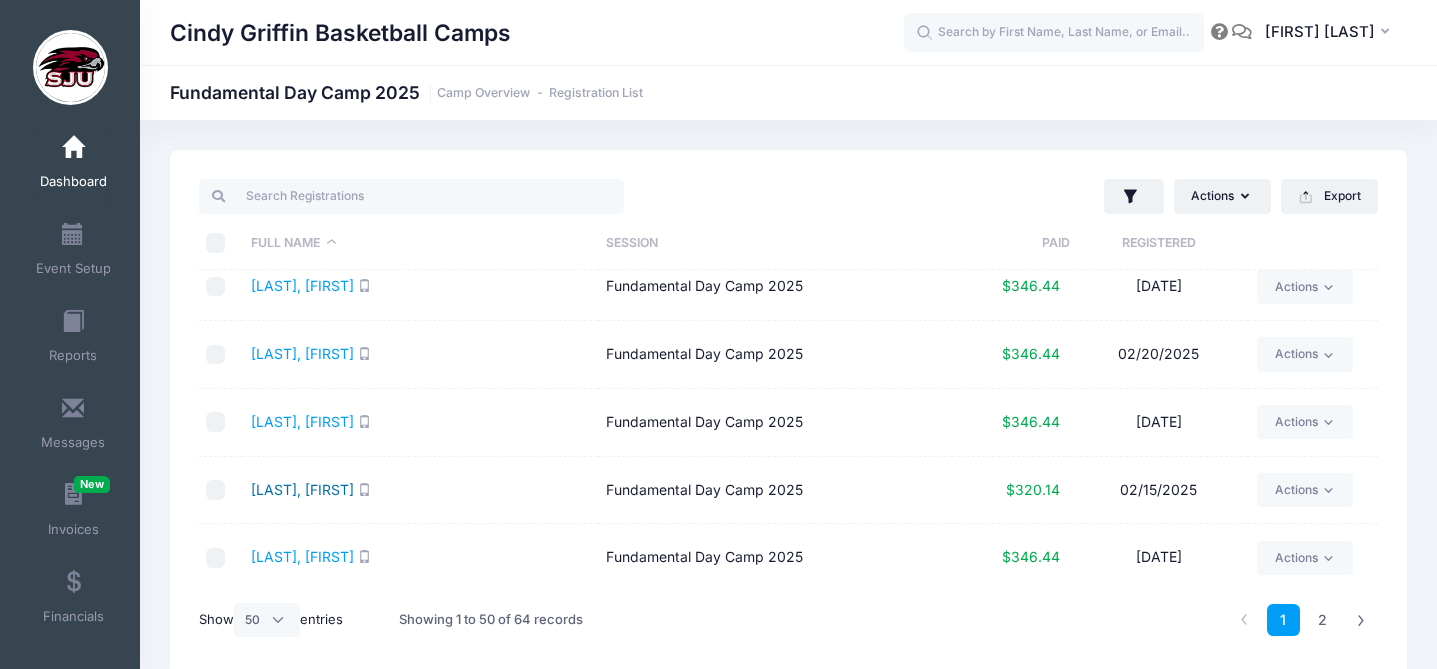 click on "McCaffrey, Margot" at bounding box center (302, 489) 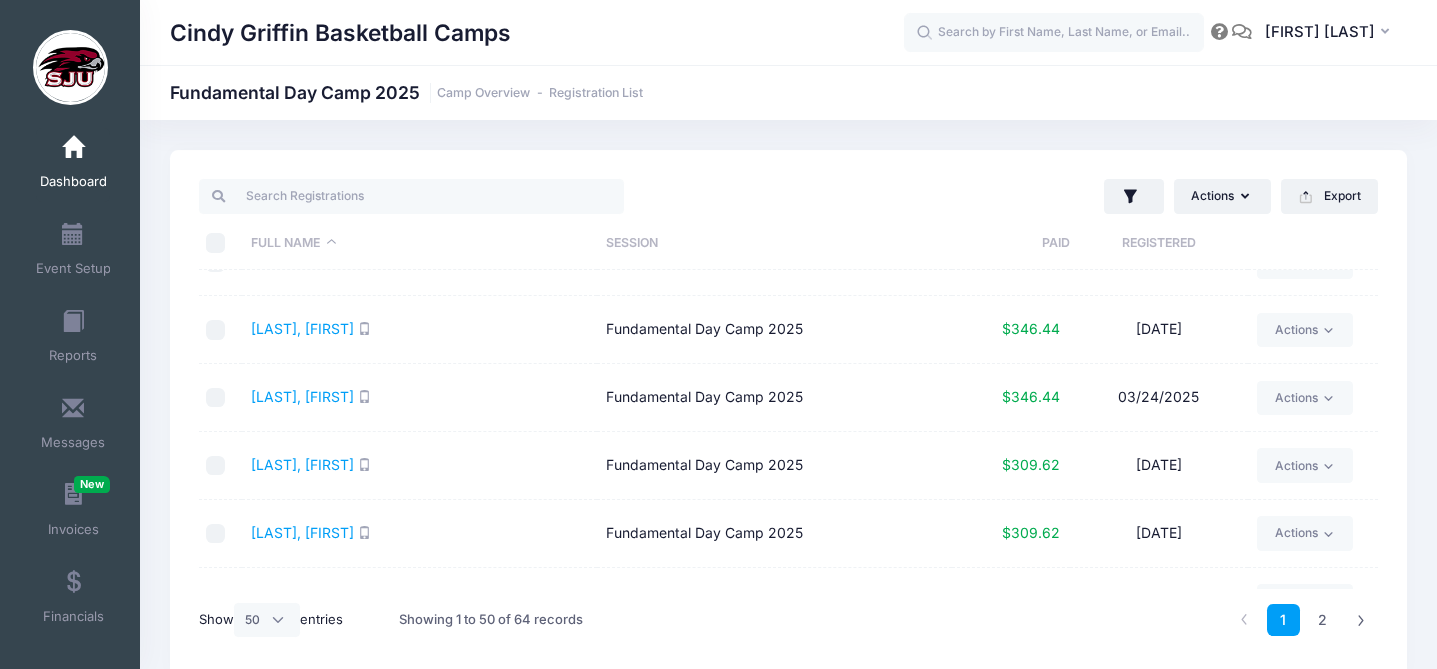 scroll, scrollTop: 2490, scrollLeft: 0, axis: vertical 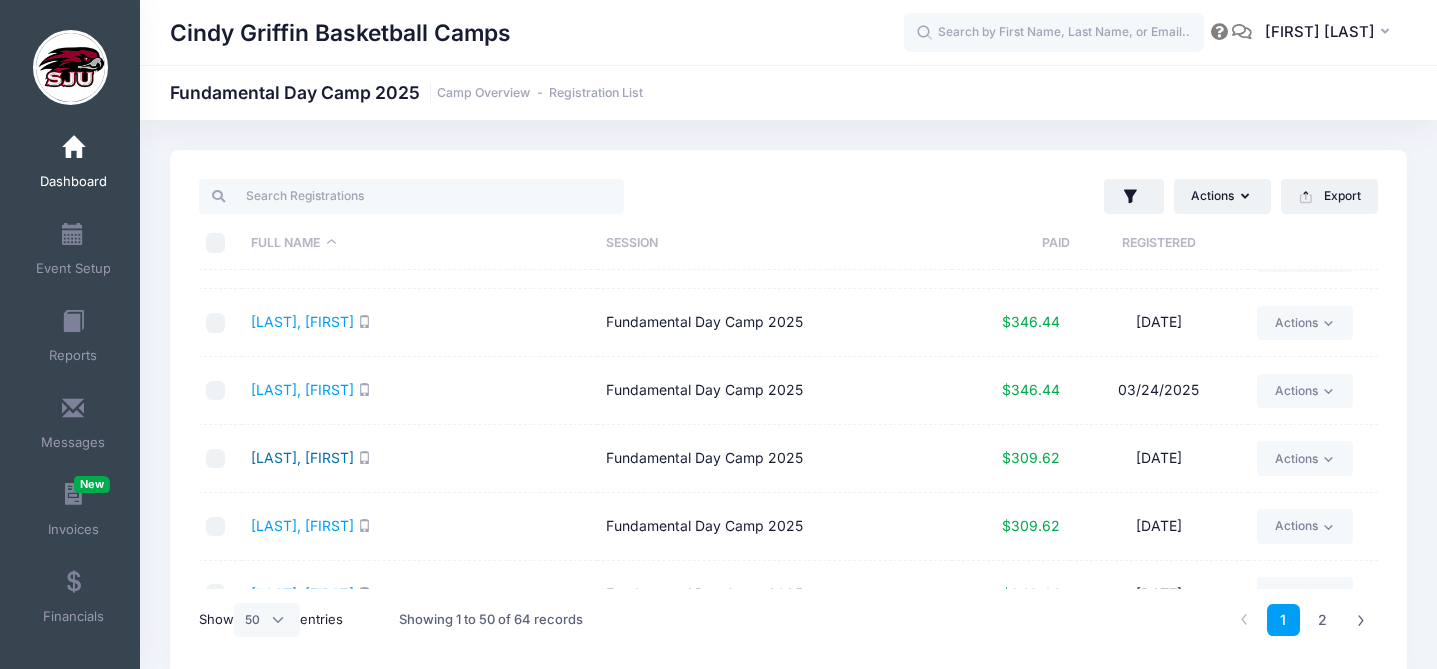 click on "Morrison, Hannah" at bounding box center [302, 457] 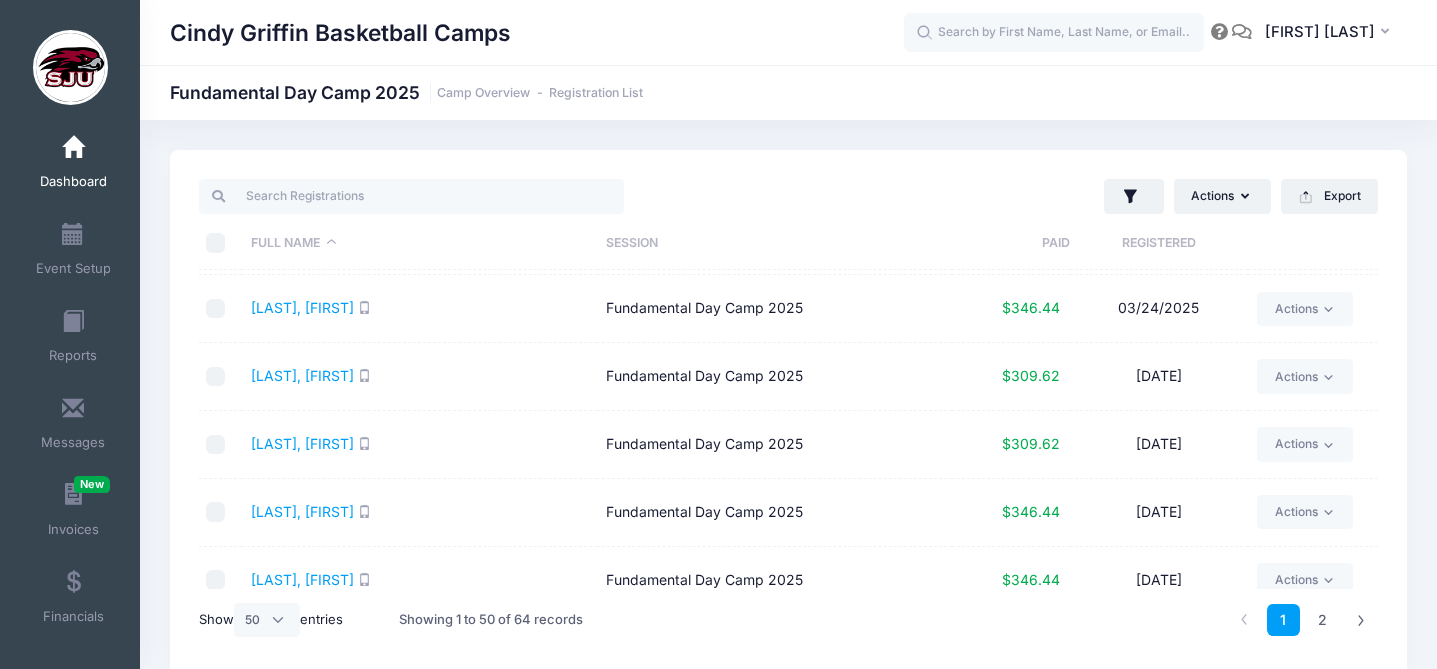 scroll, scrollTop: 2573, scrollLeft: 0, axis: vertical 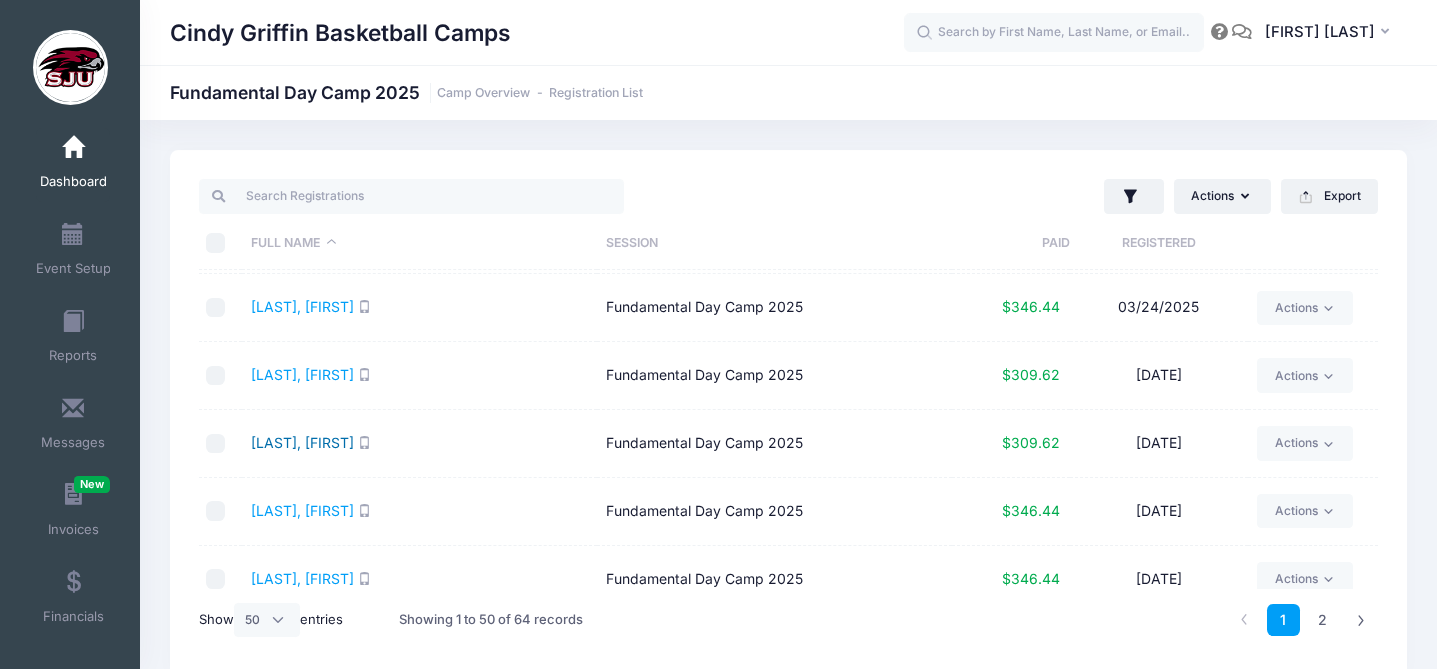 click on "Morrison, Lily" at bounding box center (302, 442) 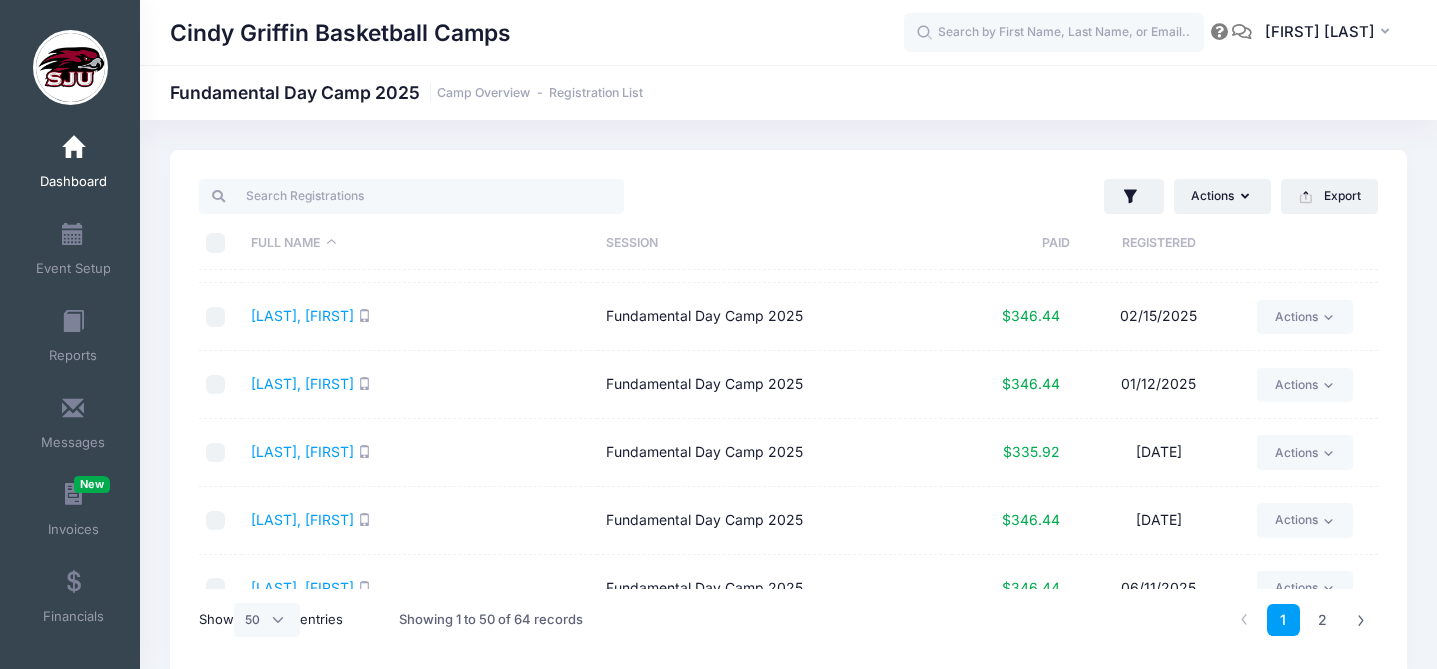 scroll, scrollTop: 0, scrollLeft: 0, axis: both 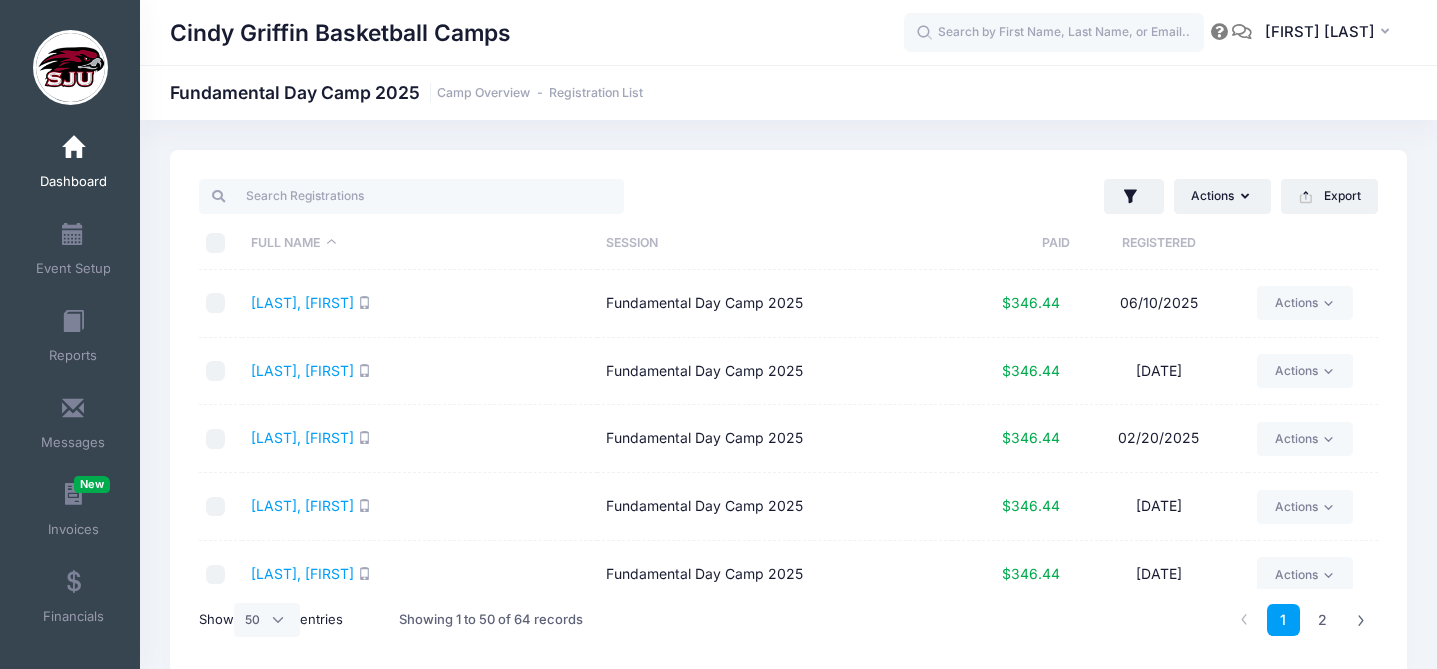 click on "Dashboard" at bounding box center [73, 165] 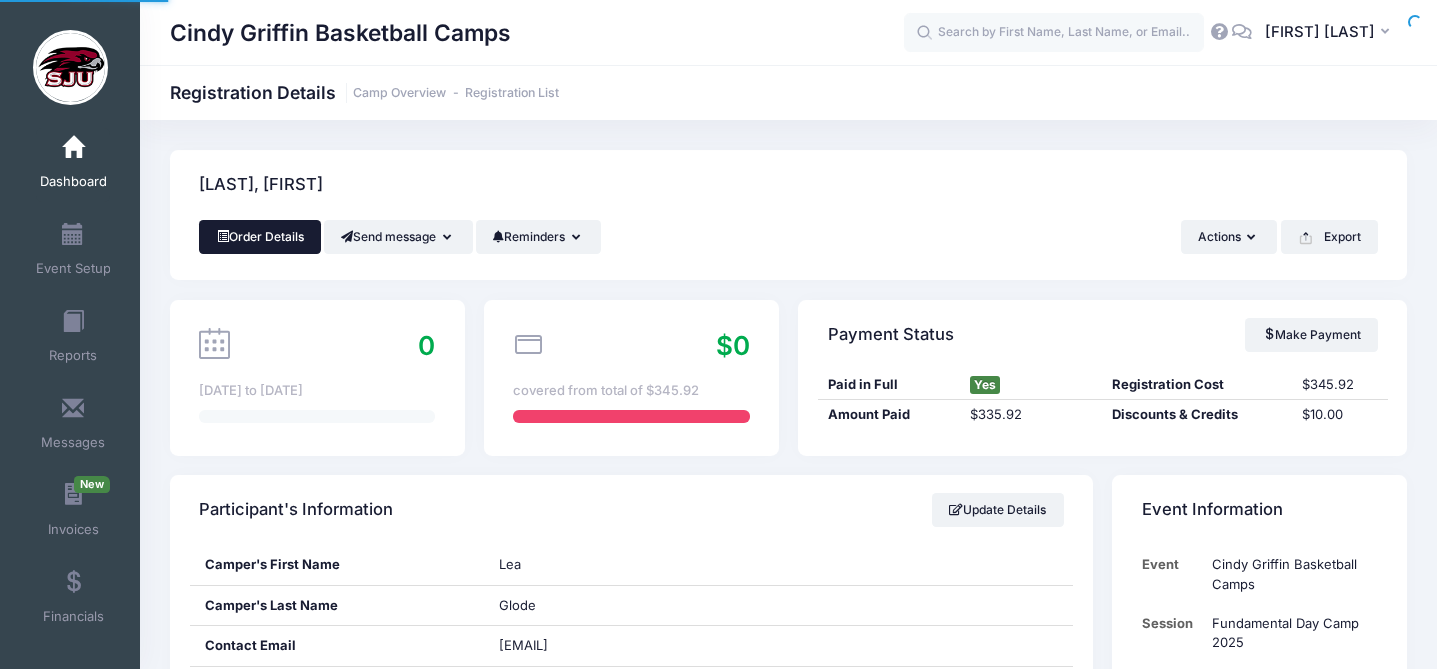 scroll, scrollTop: 0, scrollLeft: 0, axis: both 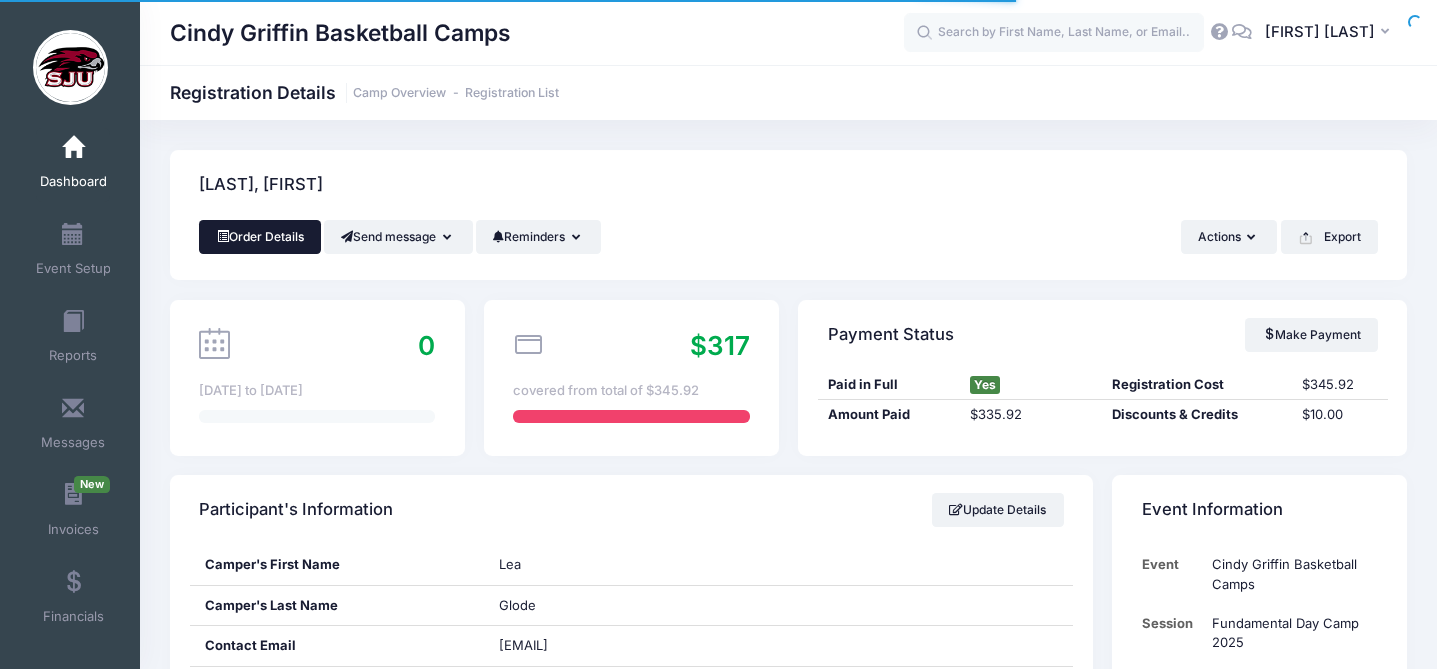 click on "Order Details" at bounding box center [260, 237] 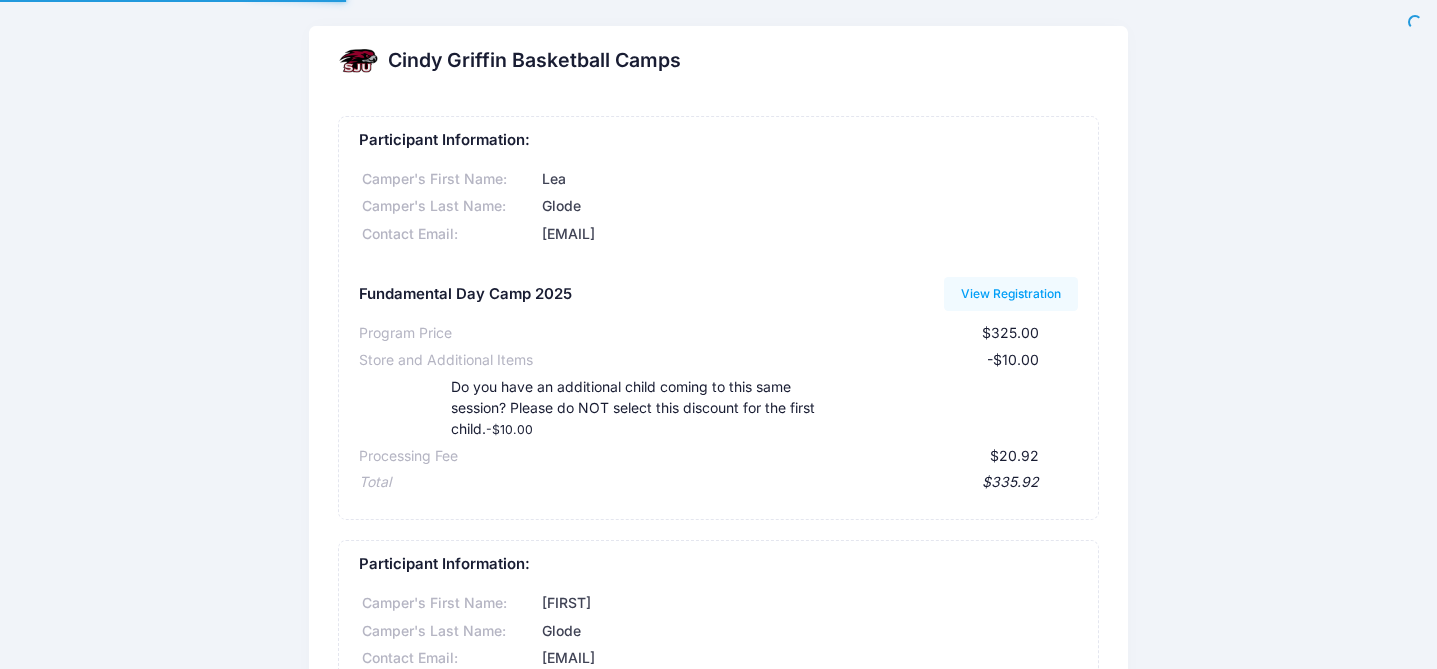 scroll, scrollTop: 0, scrollLeft: 0, axis: both 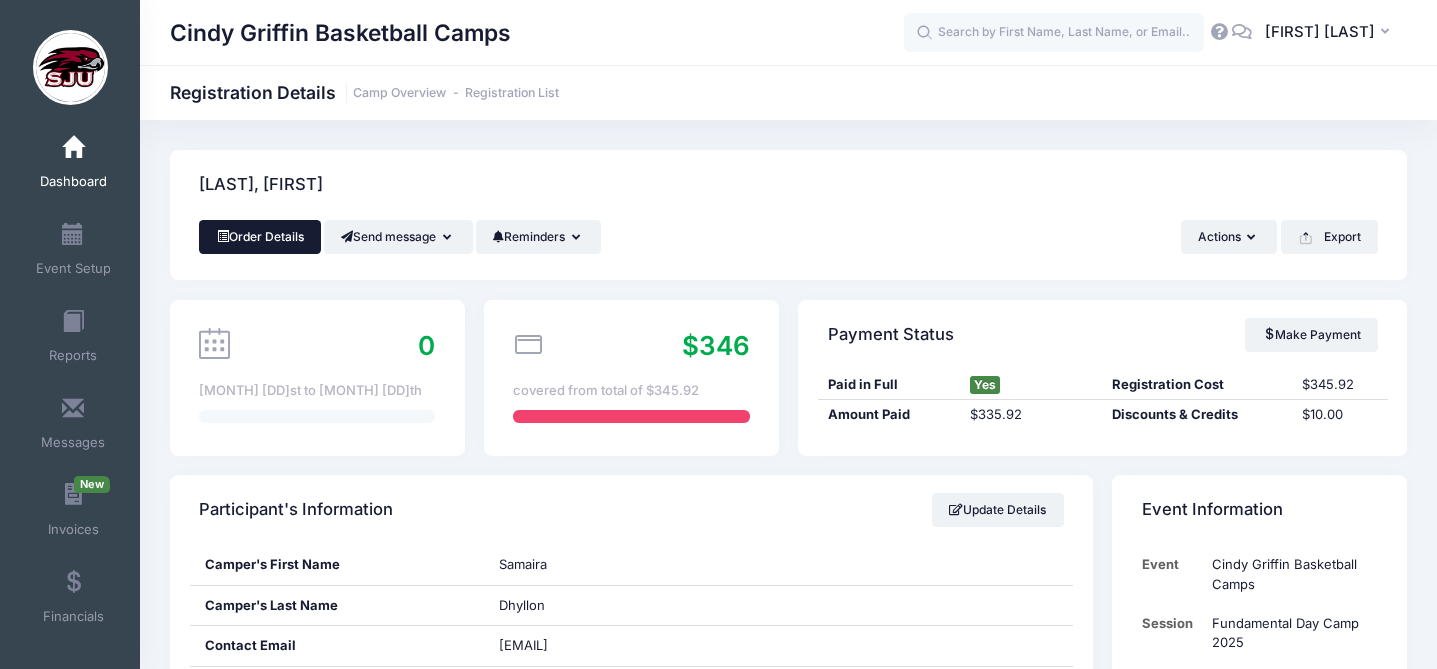 click on "Order Details" at bounding box center (260, 237) 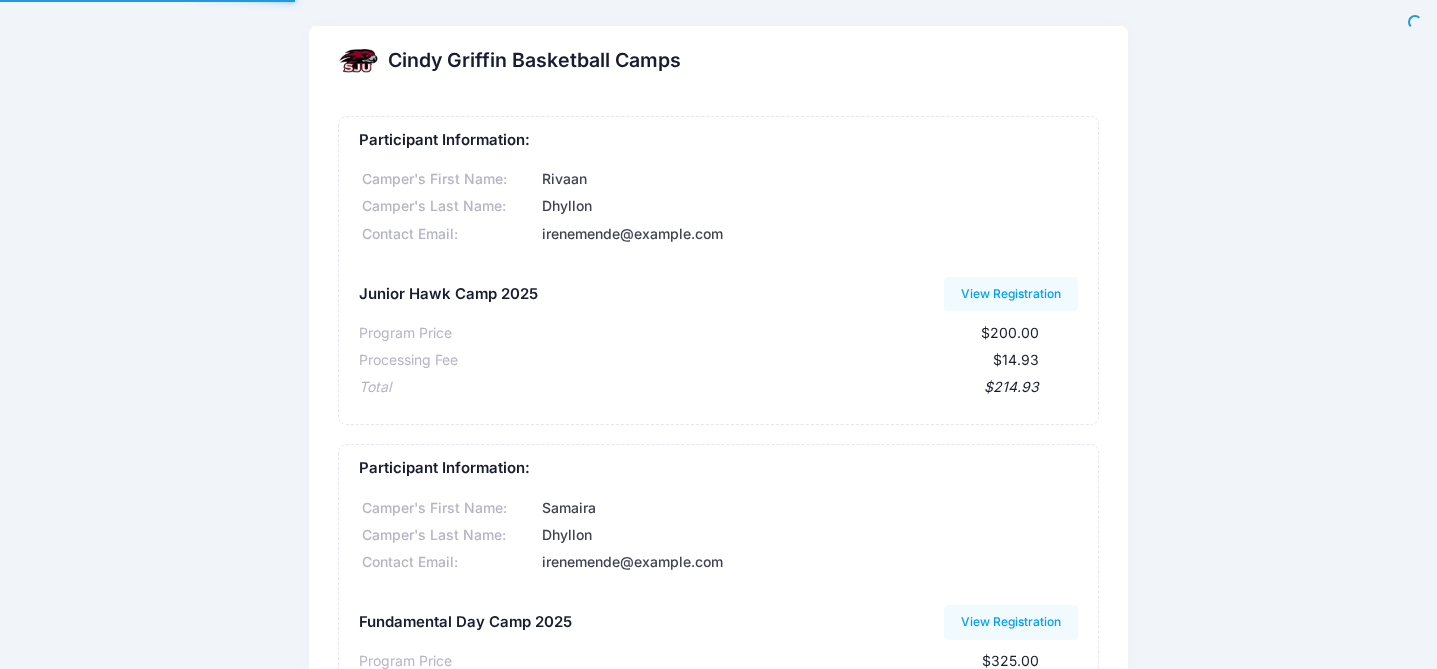 scroll, scrollTop: 0, scrollLeft: 0, axis: both 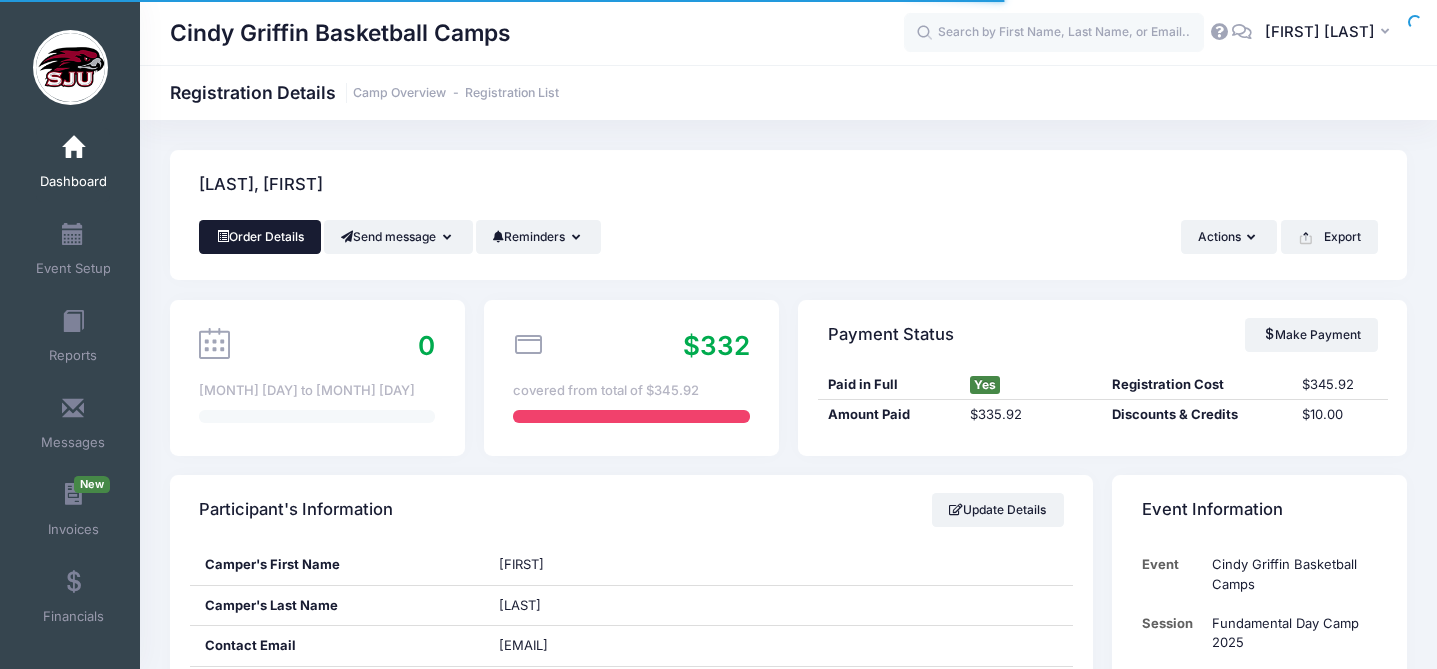 click on "Order Details" at bounding box center [260, 237] 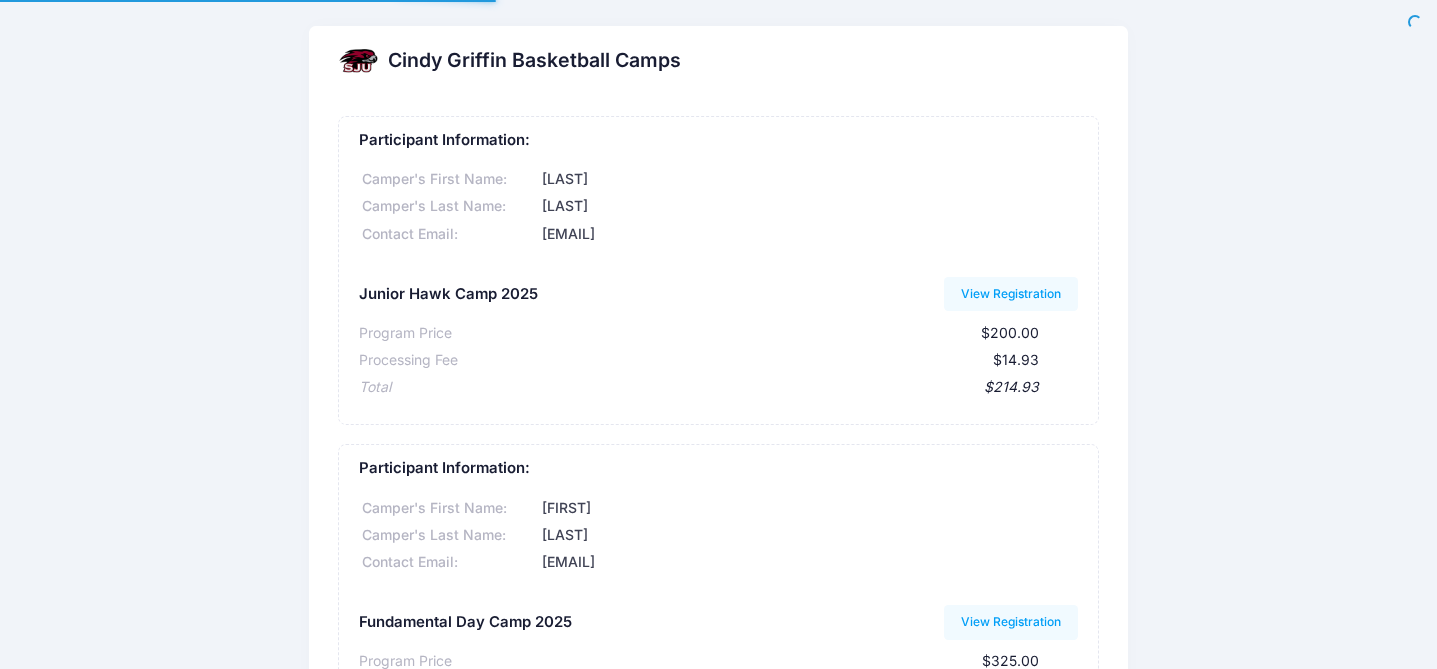 scroll, scrollTop: 0, scrollLeft: 0, axis: both 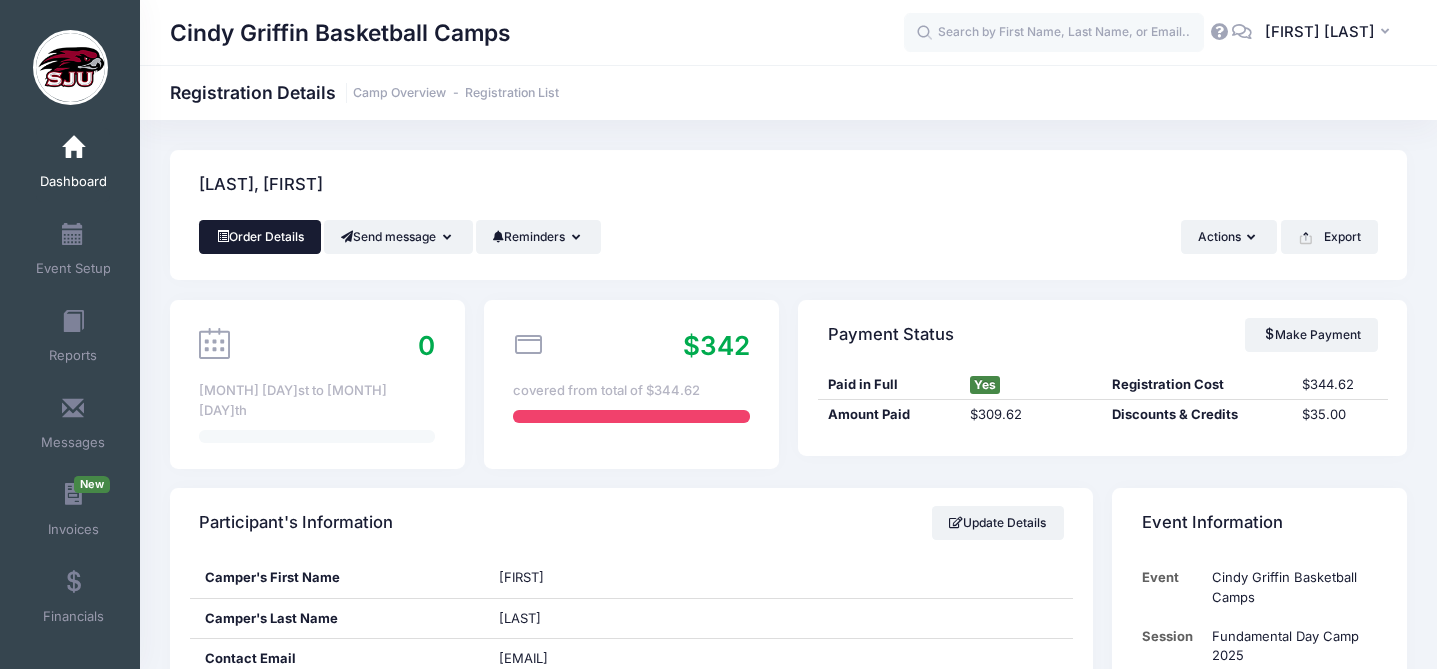 click on "Order Details" at bounding box center [260, 237] 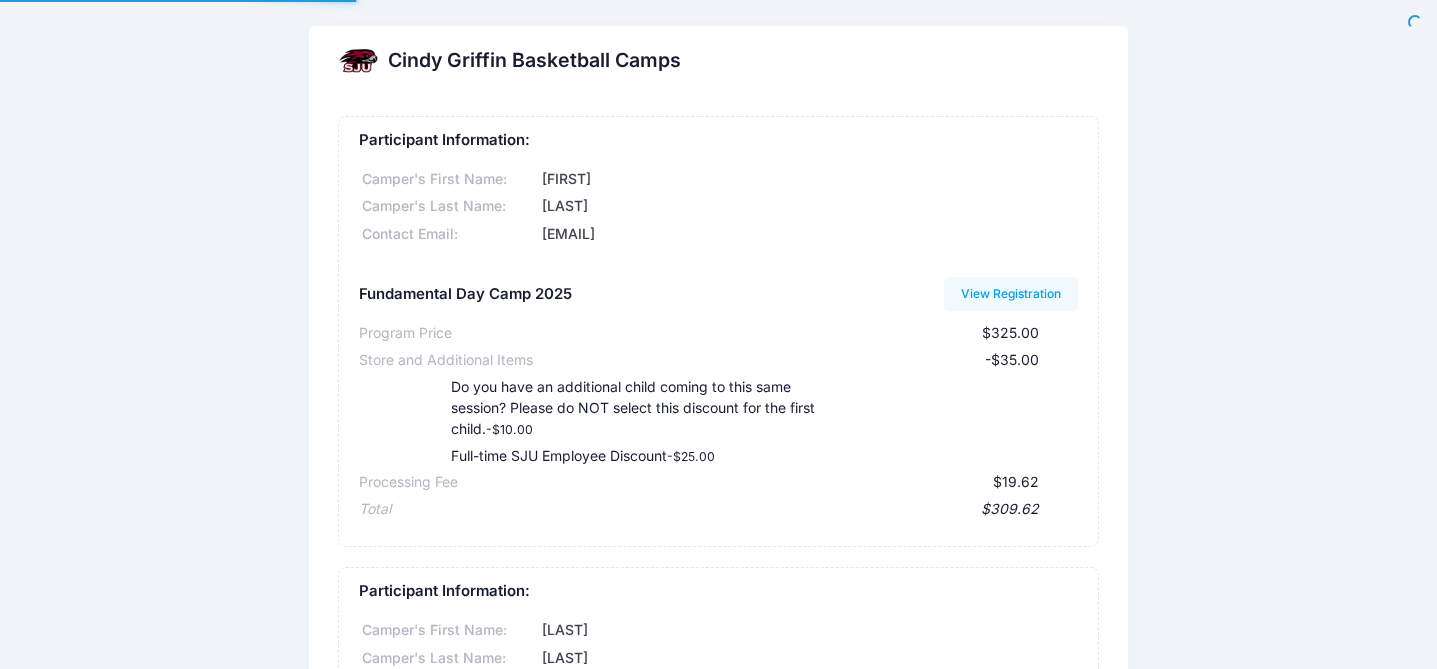 scroll, scrollTop: 0, scrollLeft: 0, axis: both 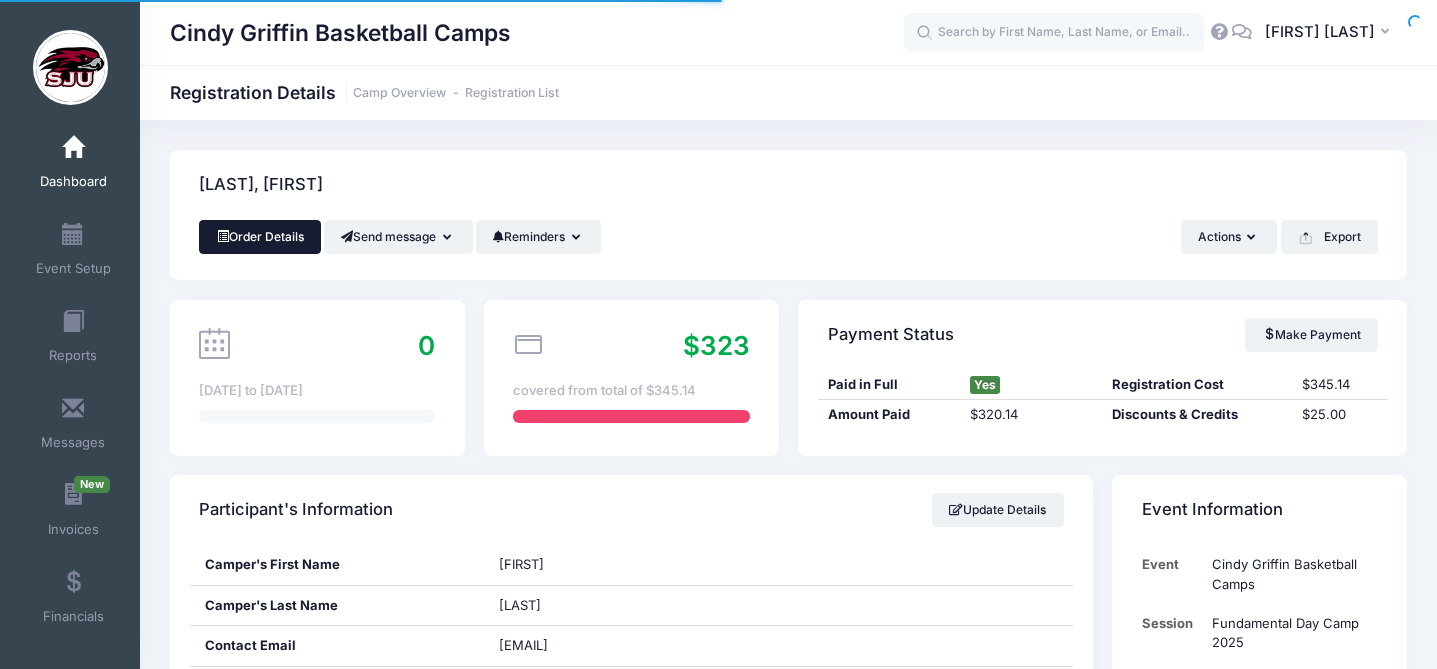 click on "Order Details" at bounding box center (260, 237) 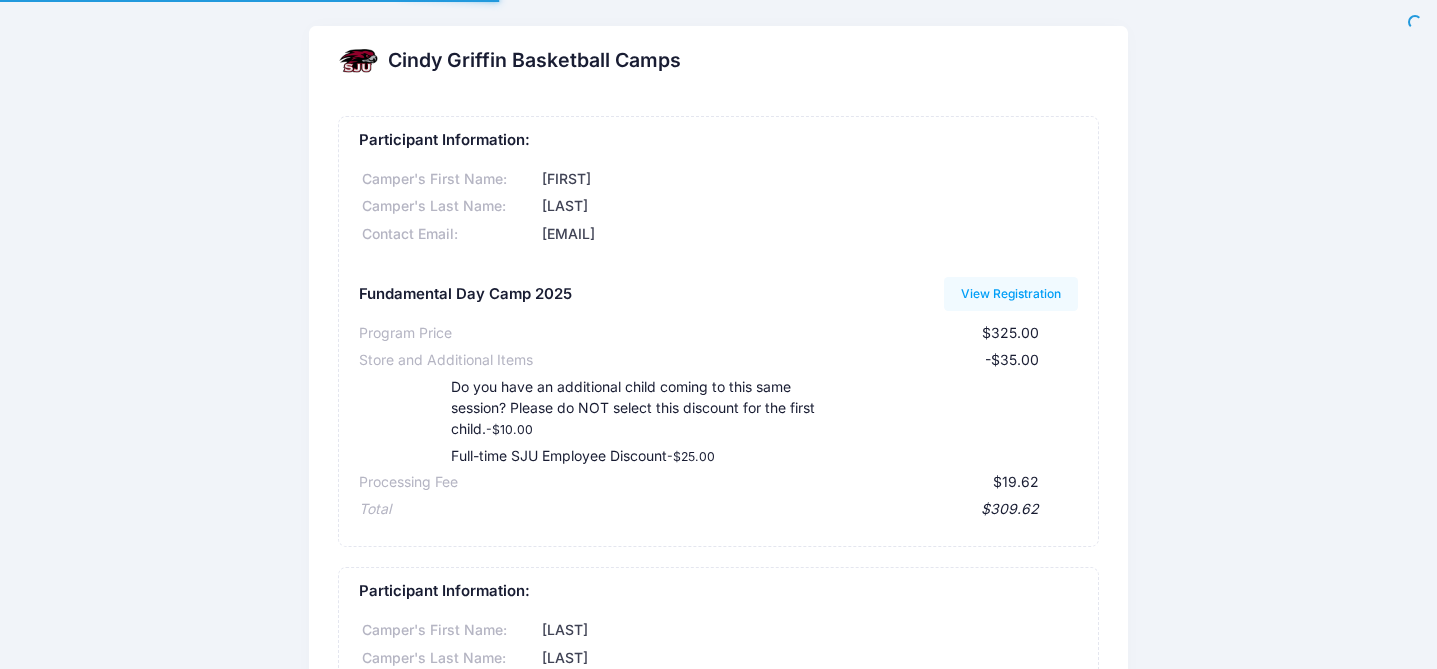 scroll, scrollTop: 0, scrollLeft: 0, axis: both 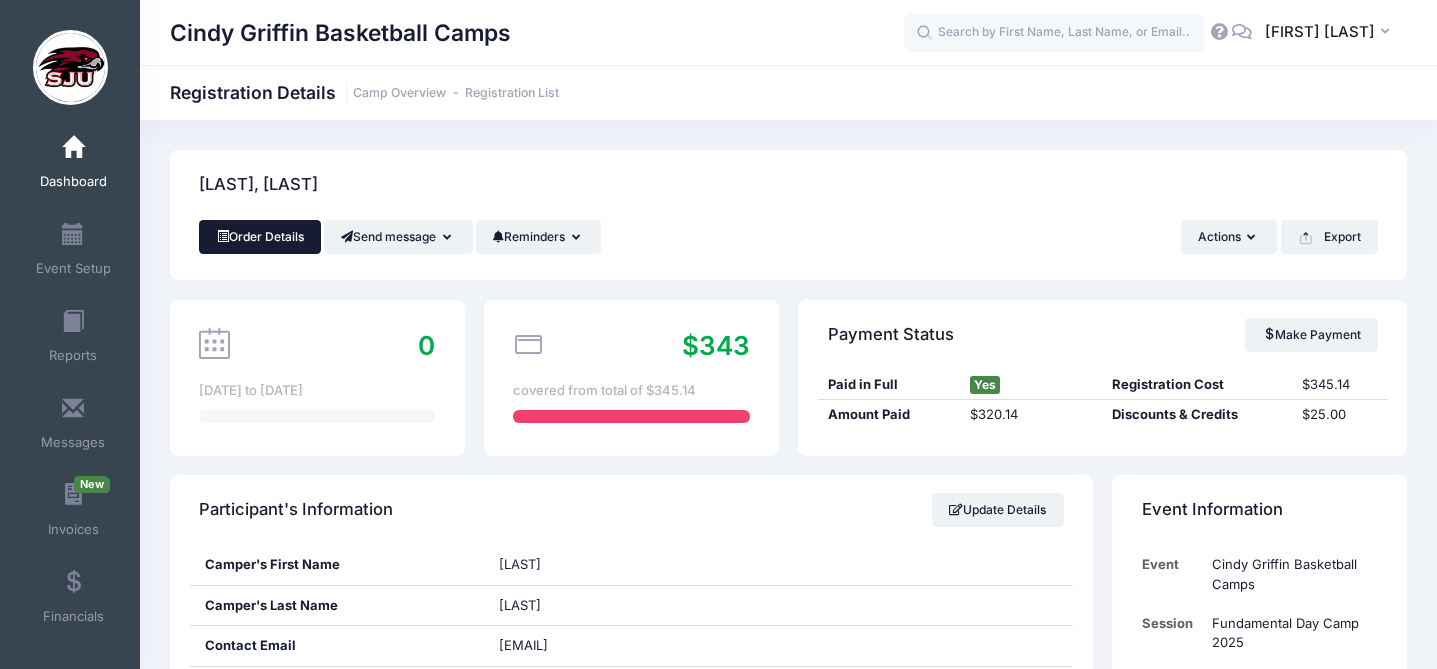click on "Order Details" at bounding box center [260, 237] 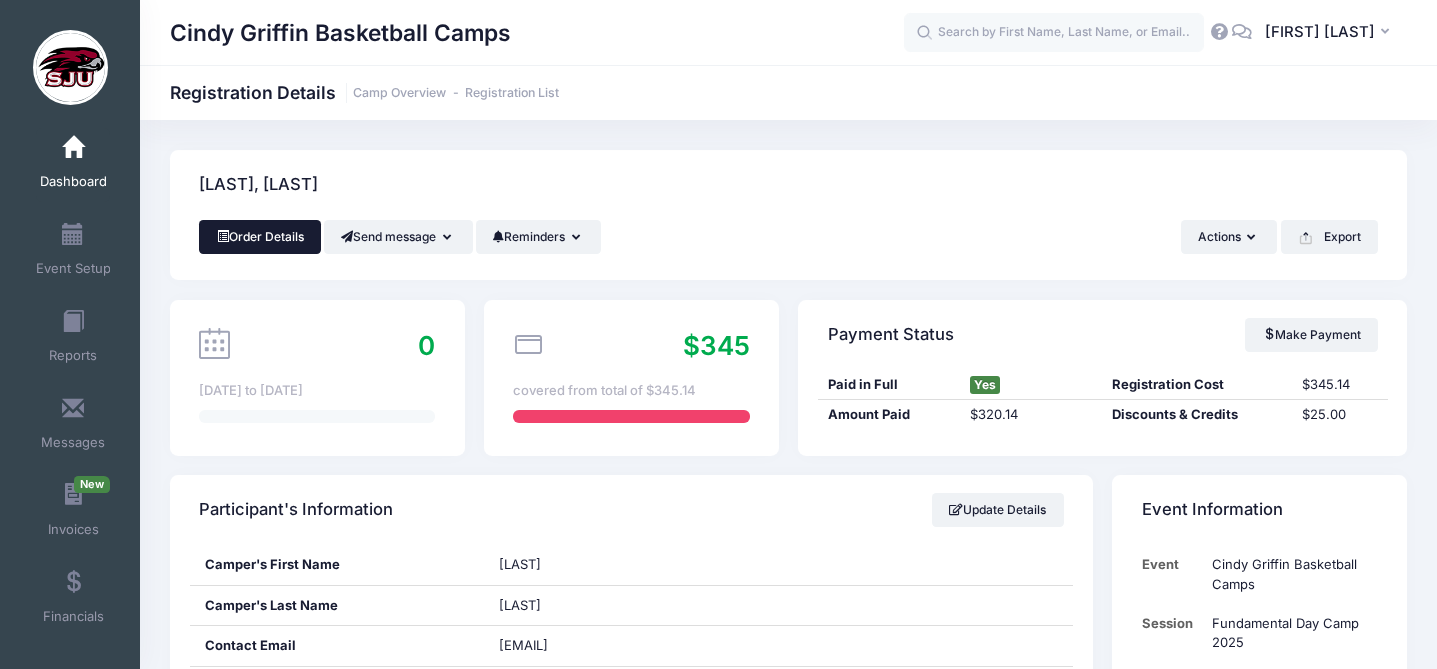 click on "Order Details" at bounding box center (260, 237) 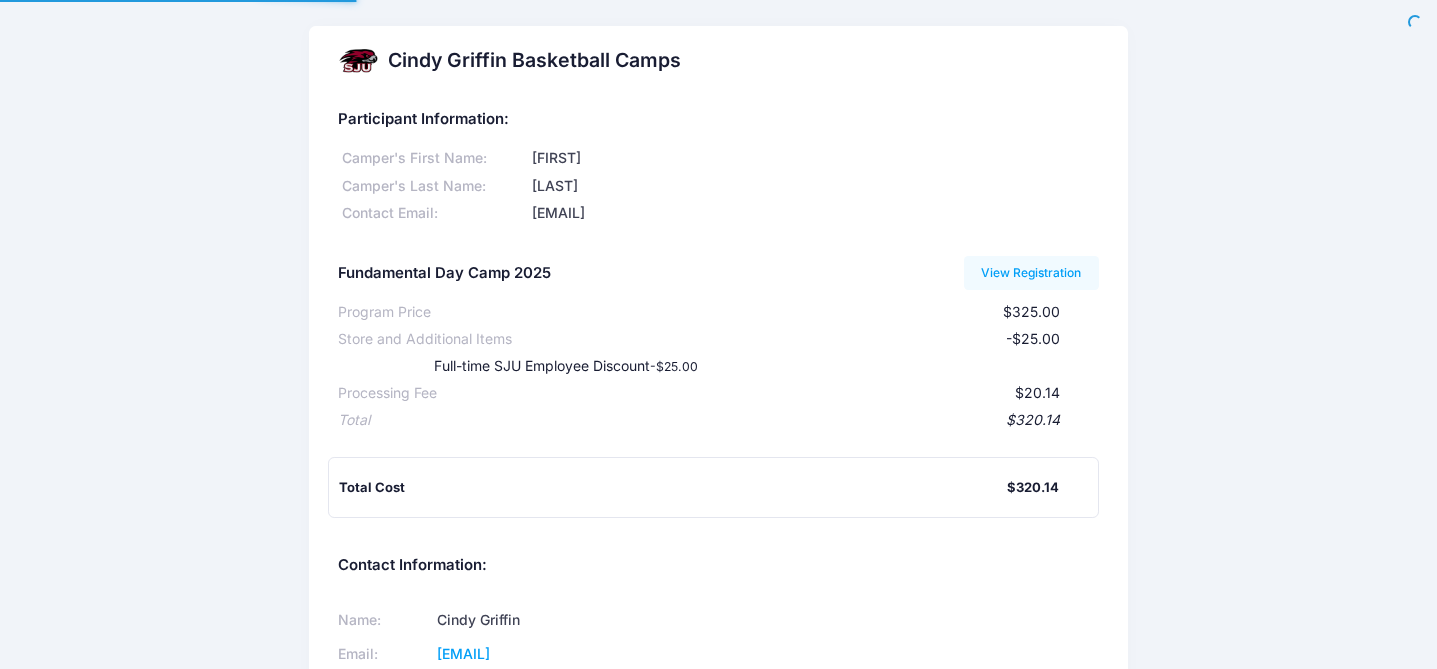 scroll, scrollTop: 0, scrollLeft: 0, axis: both 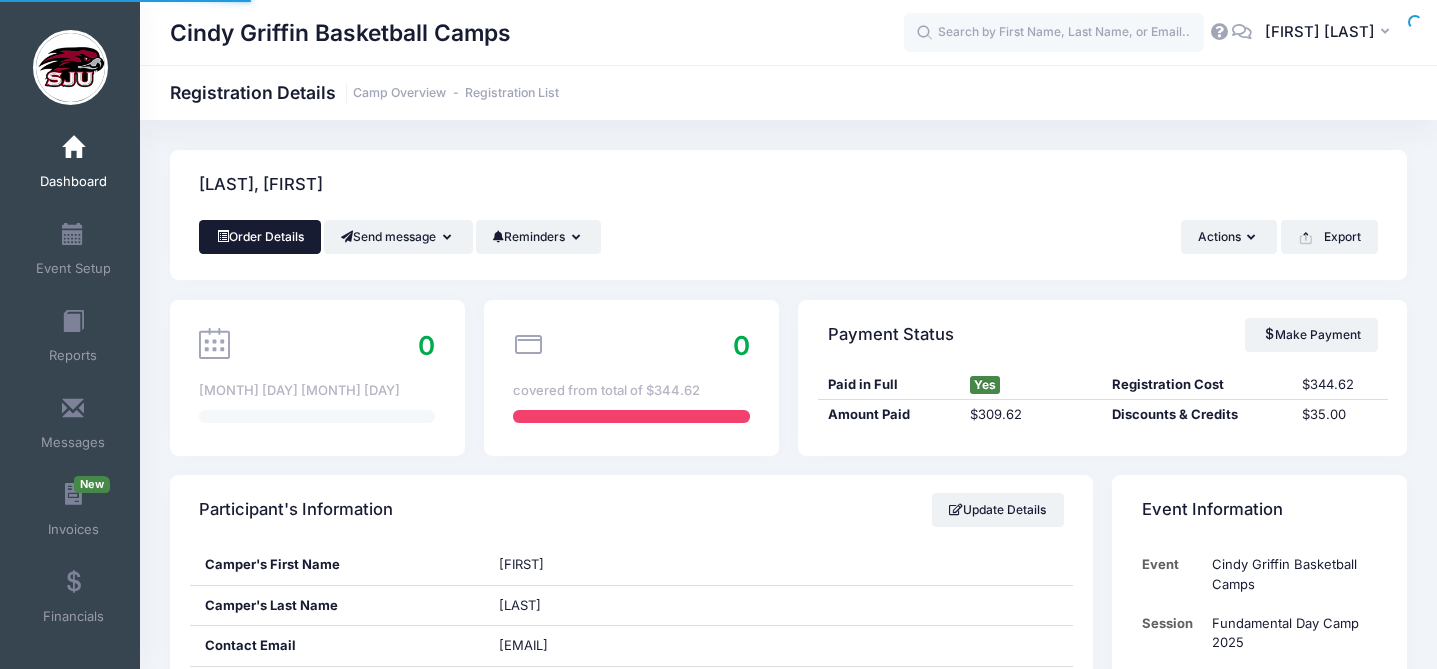 click on "Order Details" at bounding box center (260, 237) 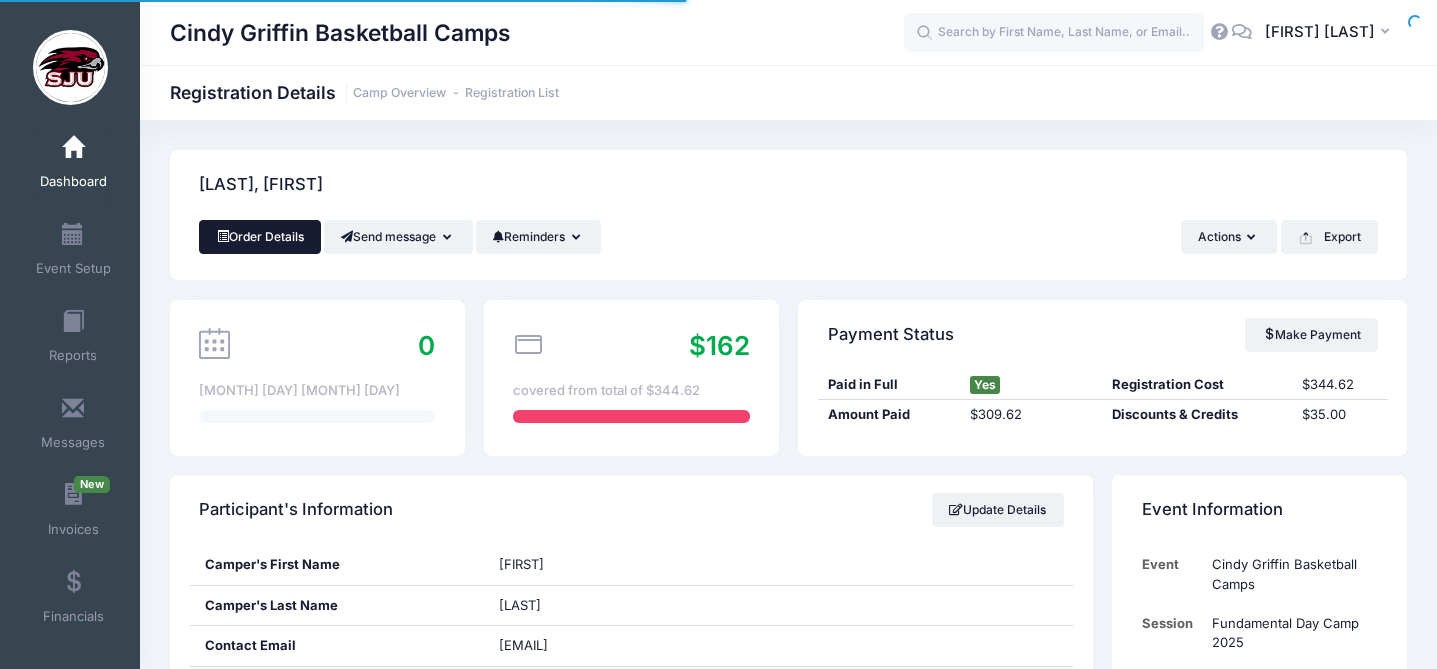 scroll, scrollTop: 0, scrollLeft: 0, axis: both 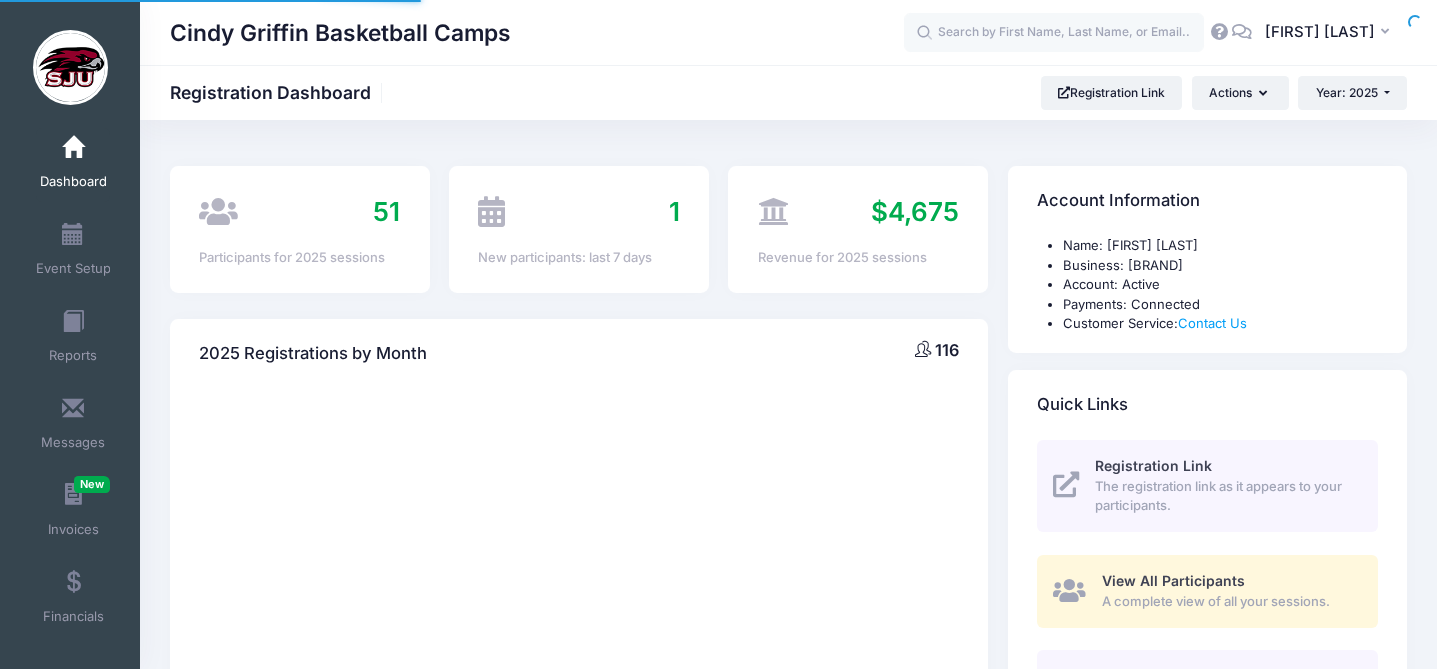 select 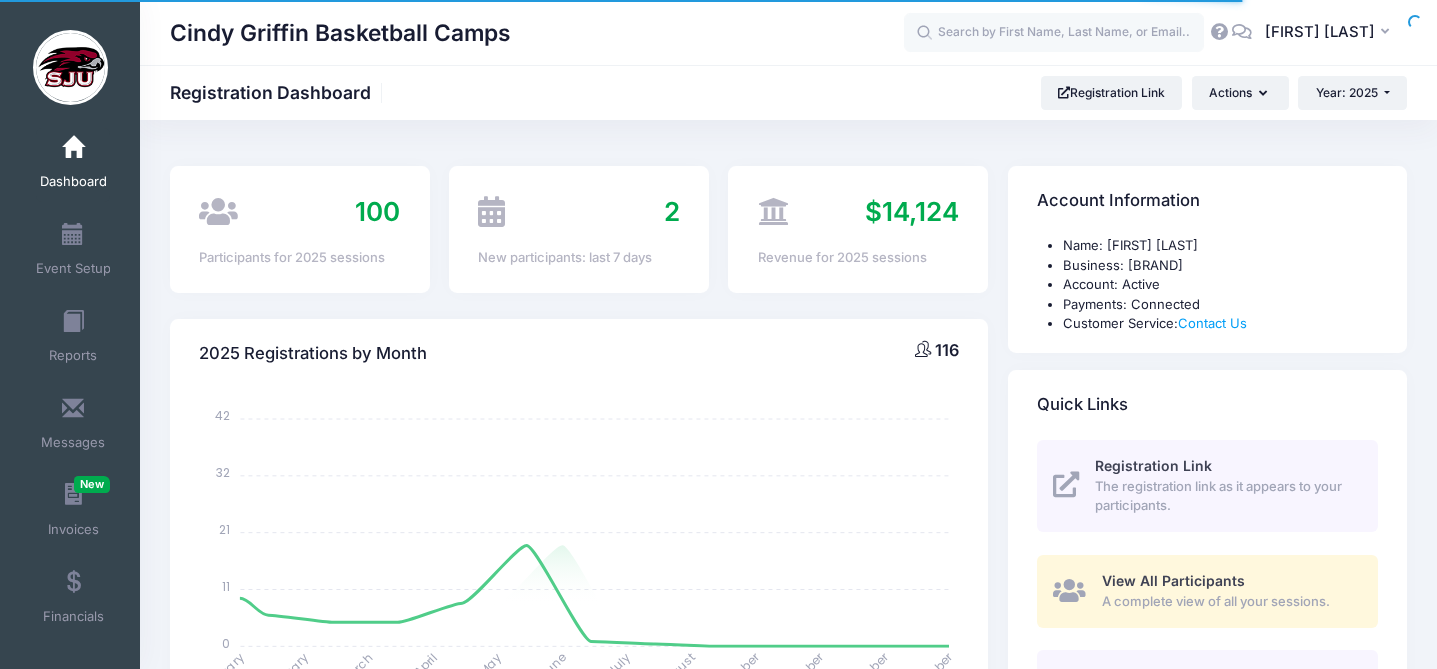 scroll, scrollTop: 0, scrollLeft: 0, axis: both 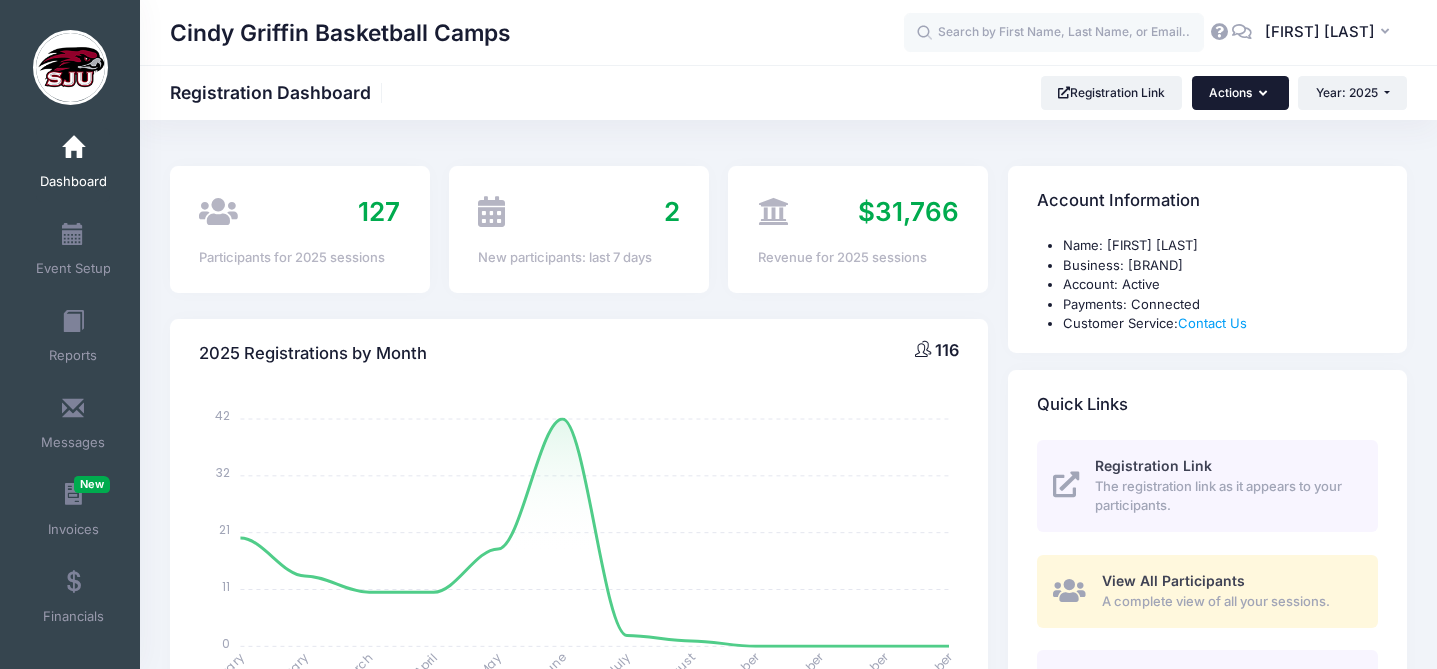 click on "Actions" at bounding box center (1240, 93) 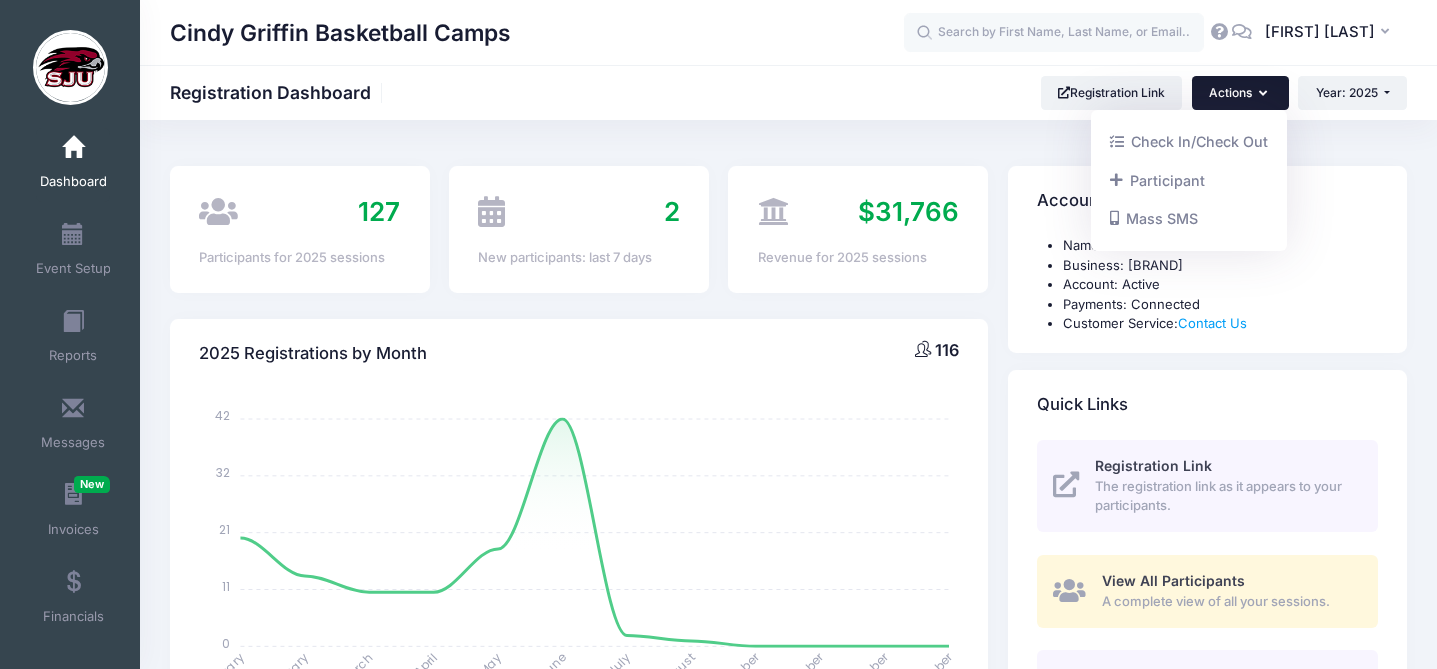 click on "Actions" at bounding box center (1240, 93) 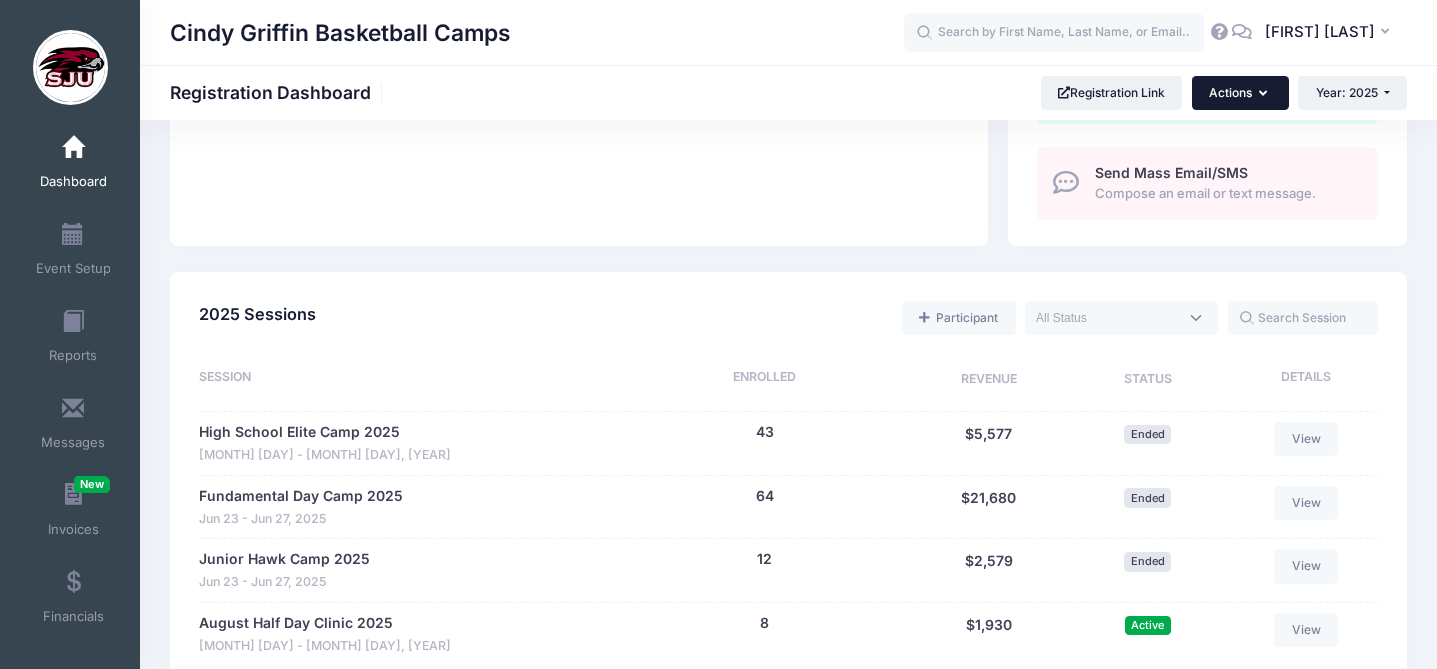 scroll, scrollTop: 749, scrollLeft: 0, axis: vertical 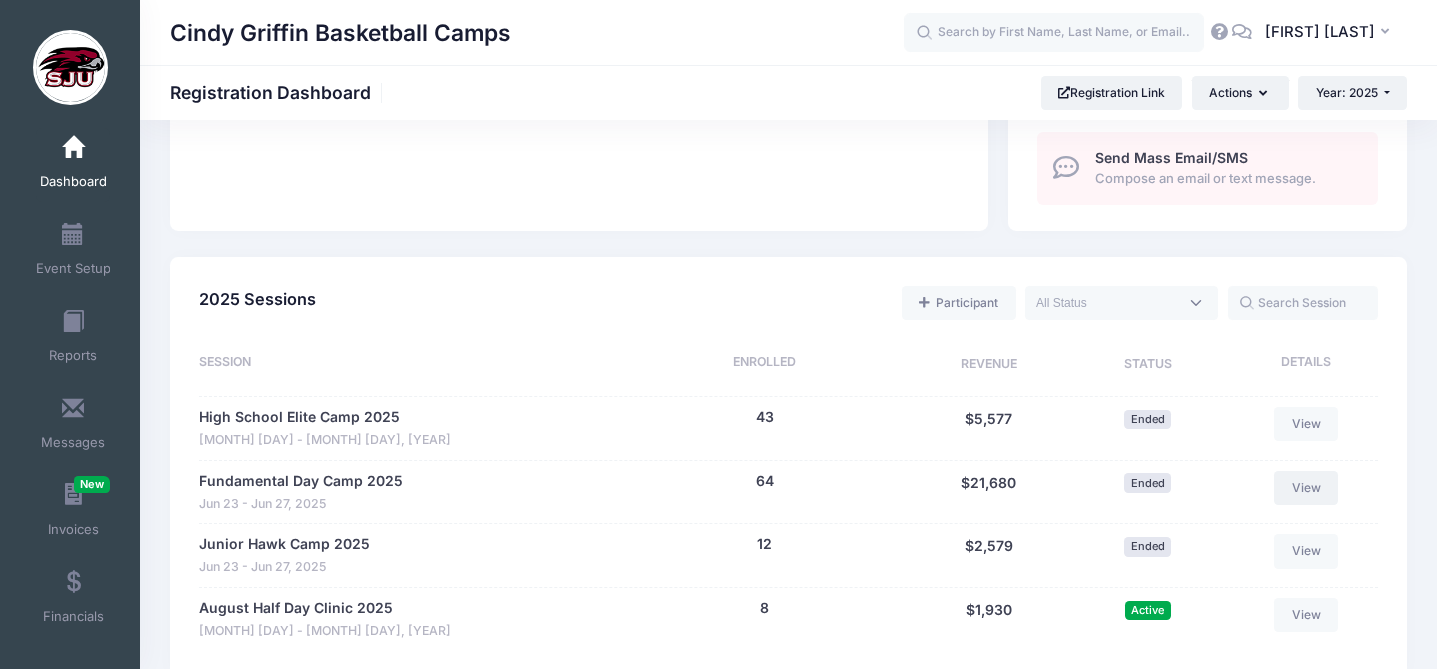 click on "View" at bounding box center (1306, 488) 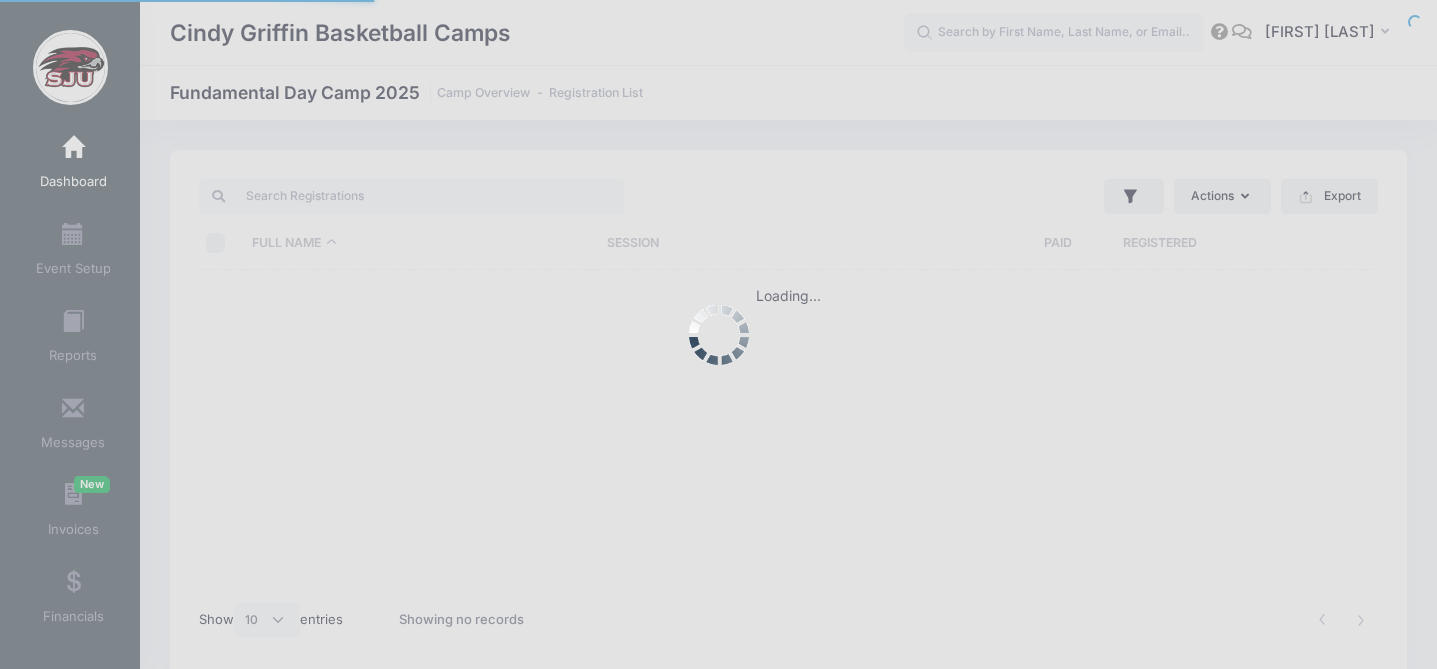 select on "10" 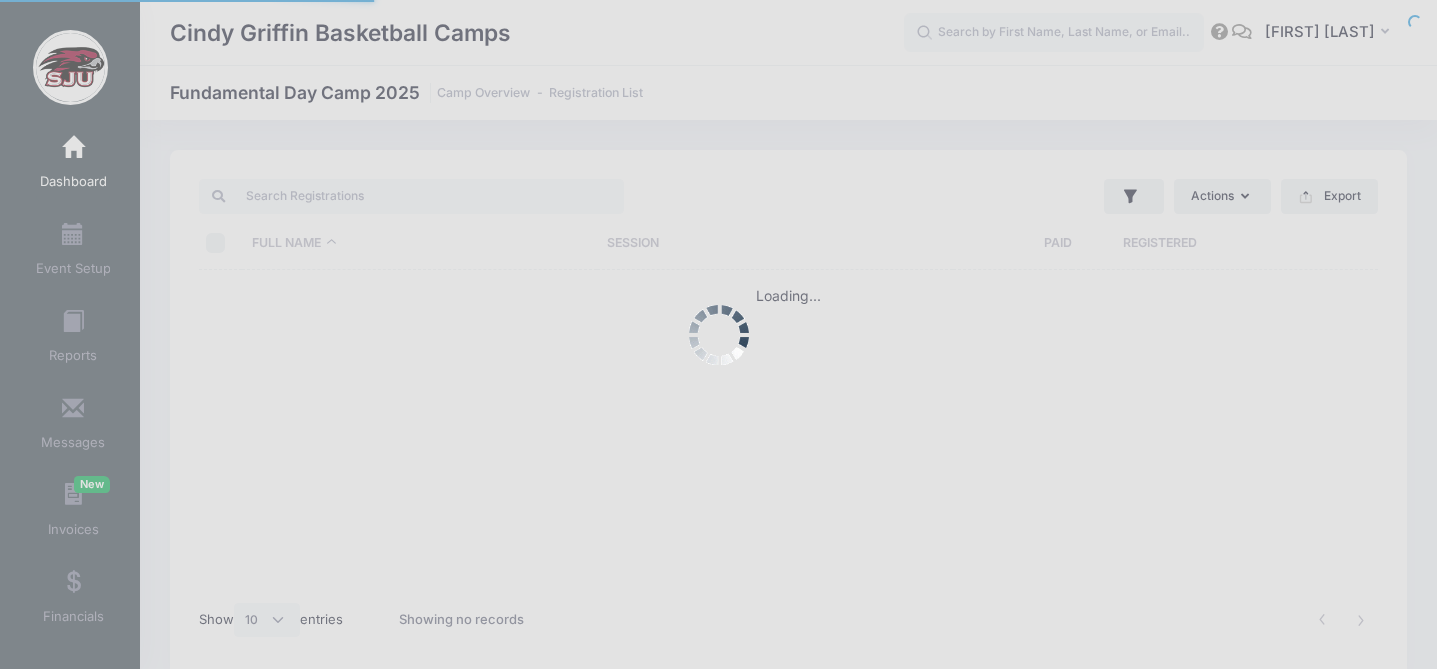 scroll, scrollTop: 0, scrollLeft: 0, axis: both 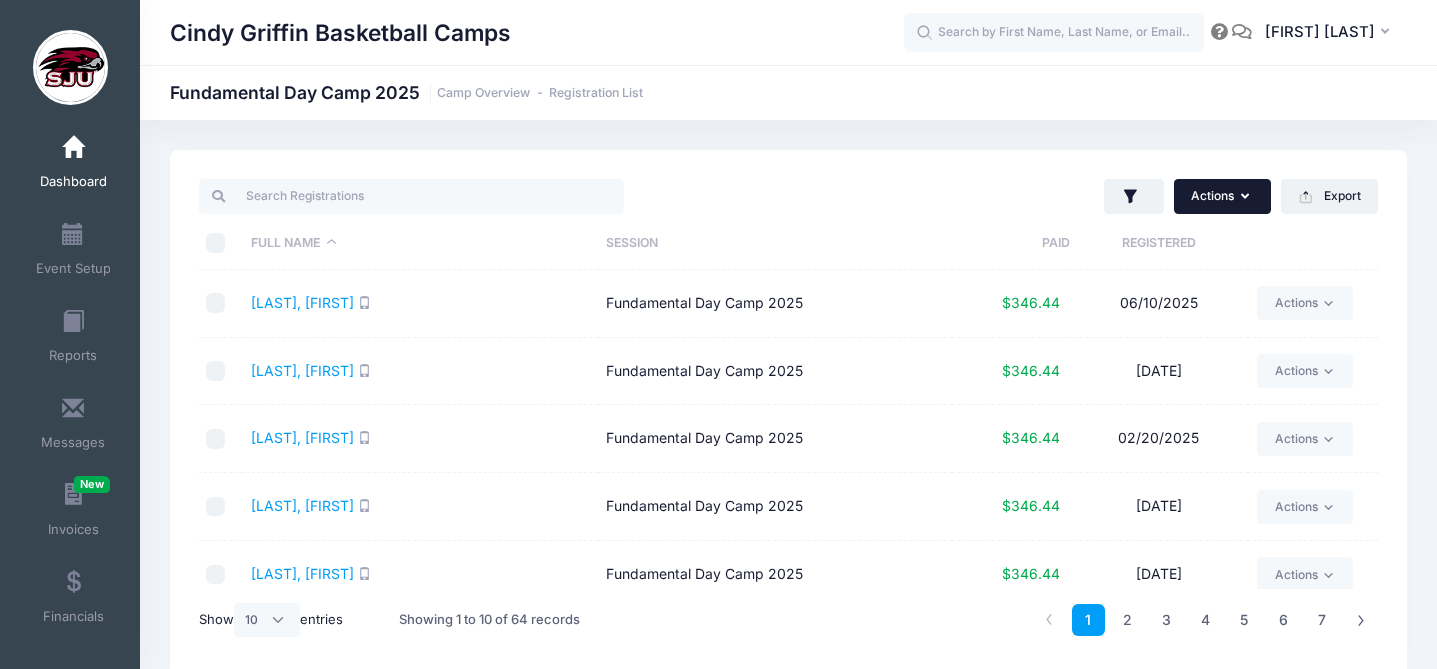 click on "Actions" at bounding box center (1222, 196) 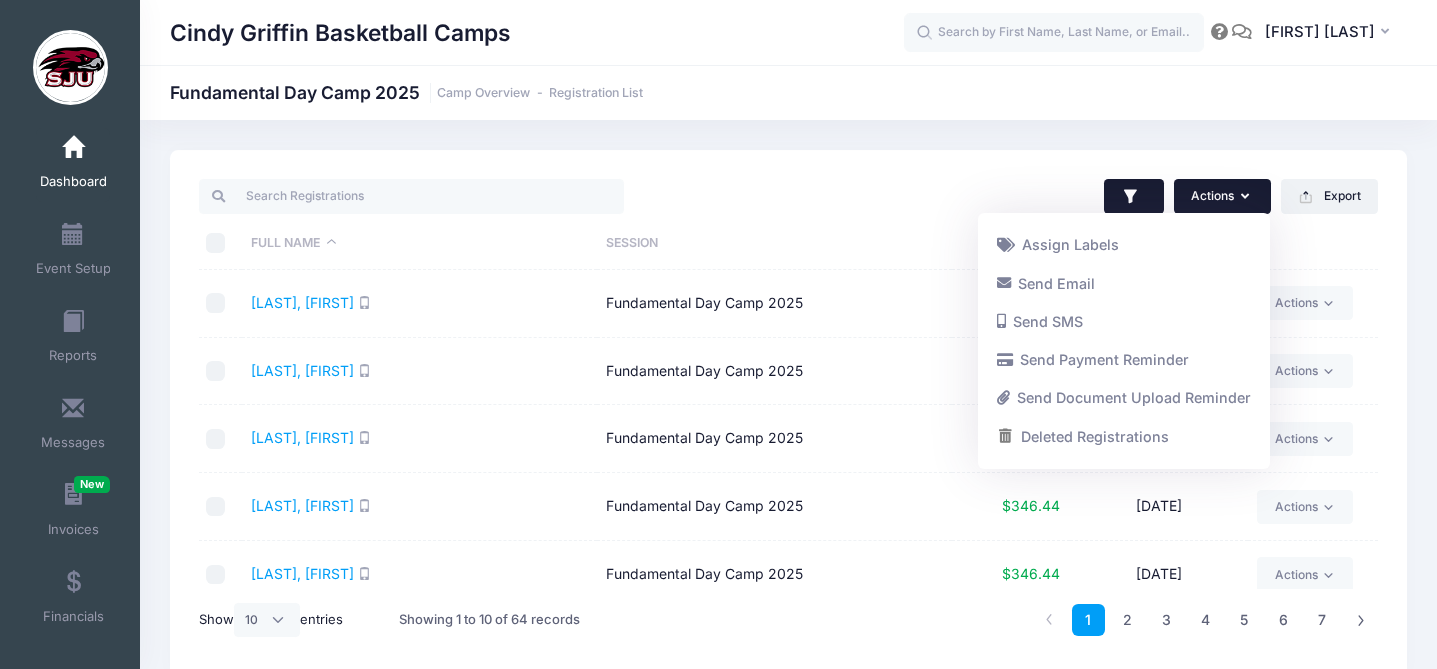 click 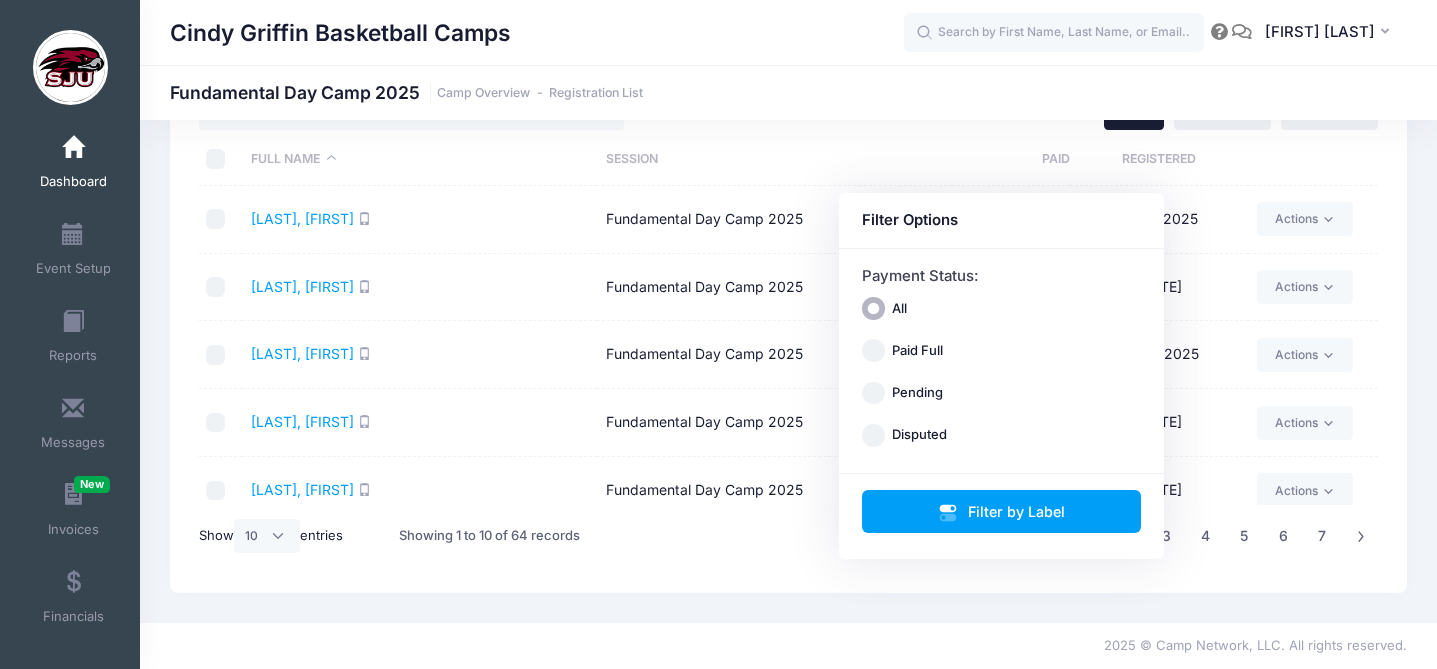 scroll, scrollTop: 0, scrollLeft: 0, axis: both 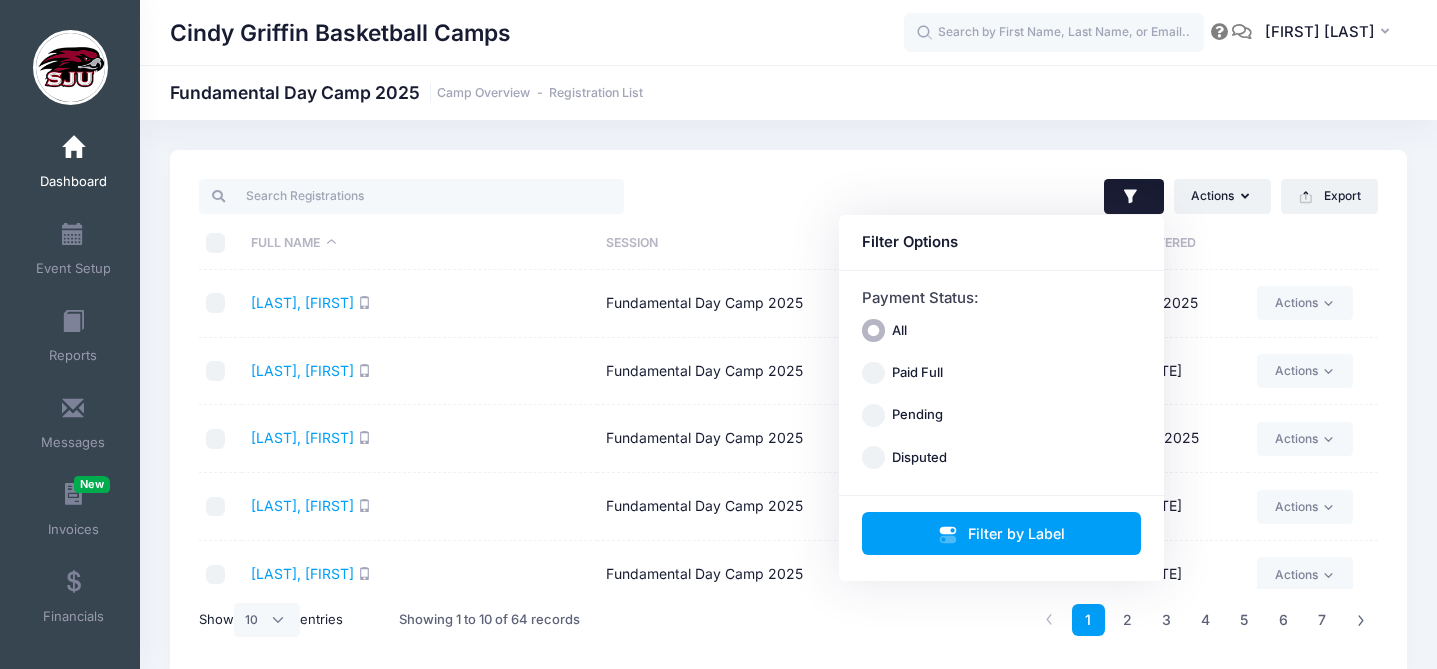 click 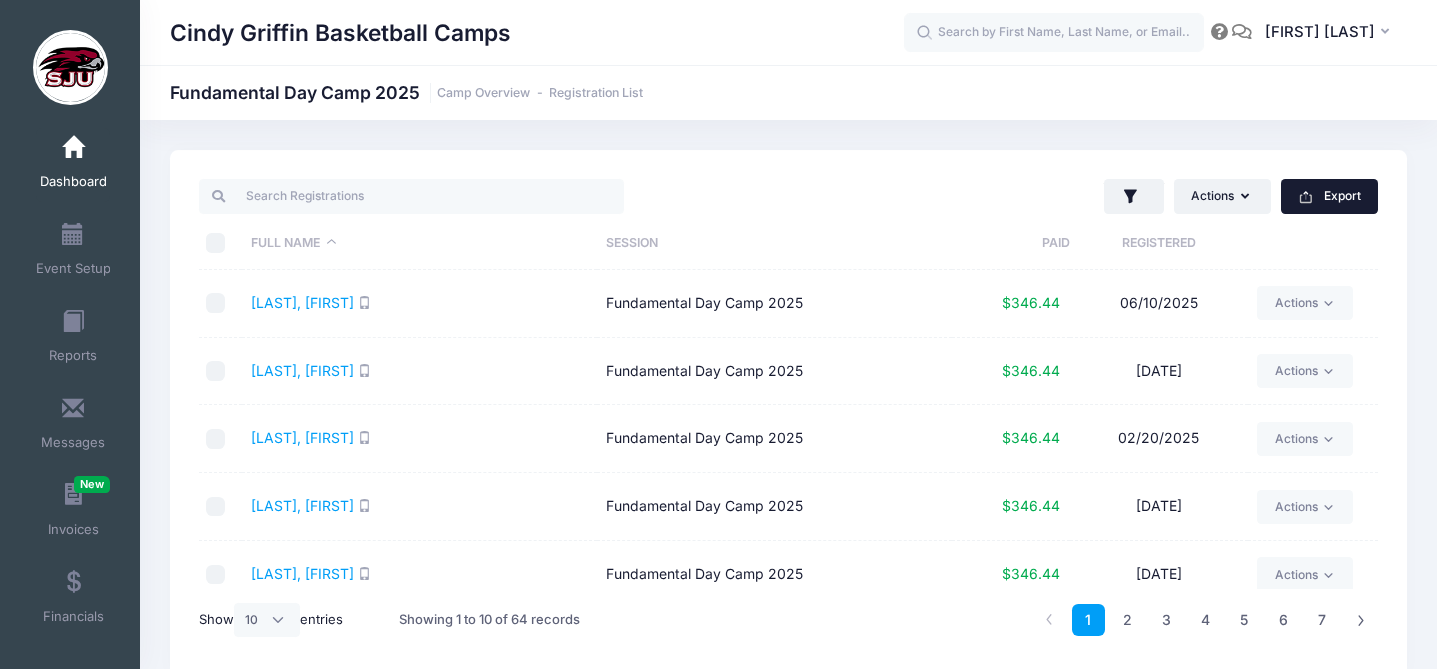 click on "Export" at bounding box center (1329, 196) 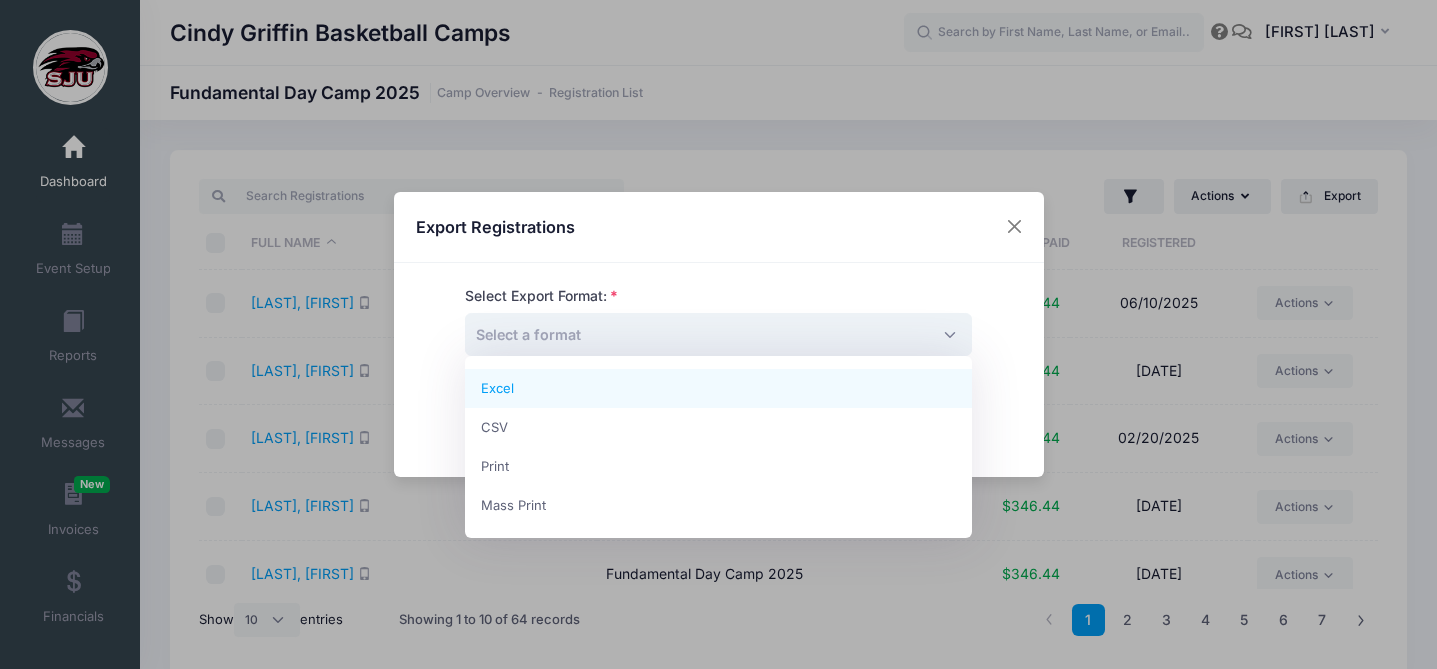 click on "Select a format" at bounding box center (718, 334) 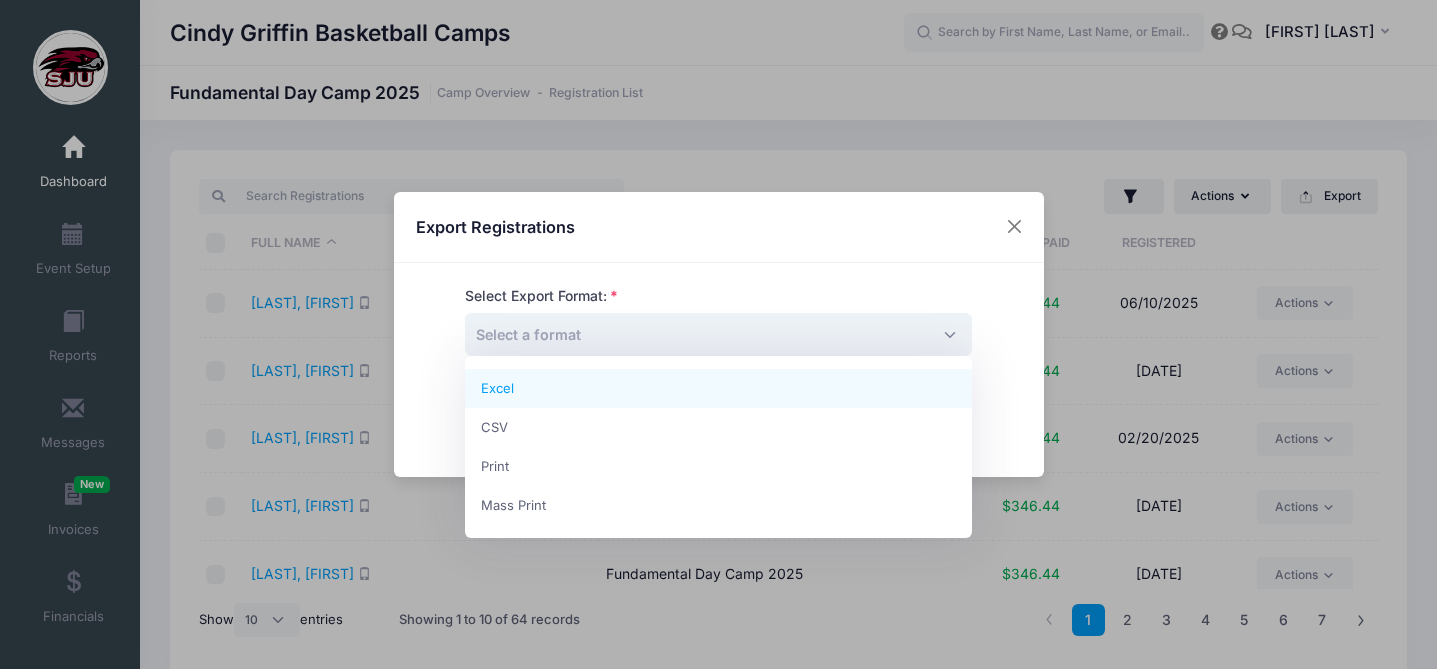 select on "excel" 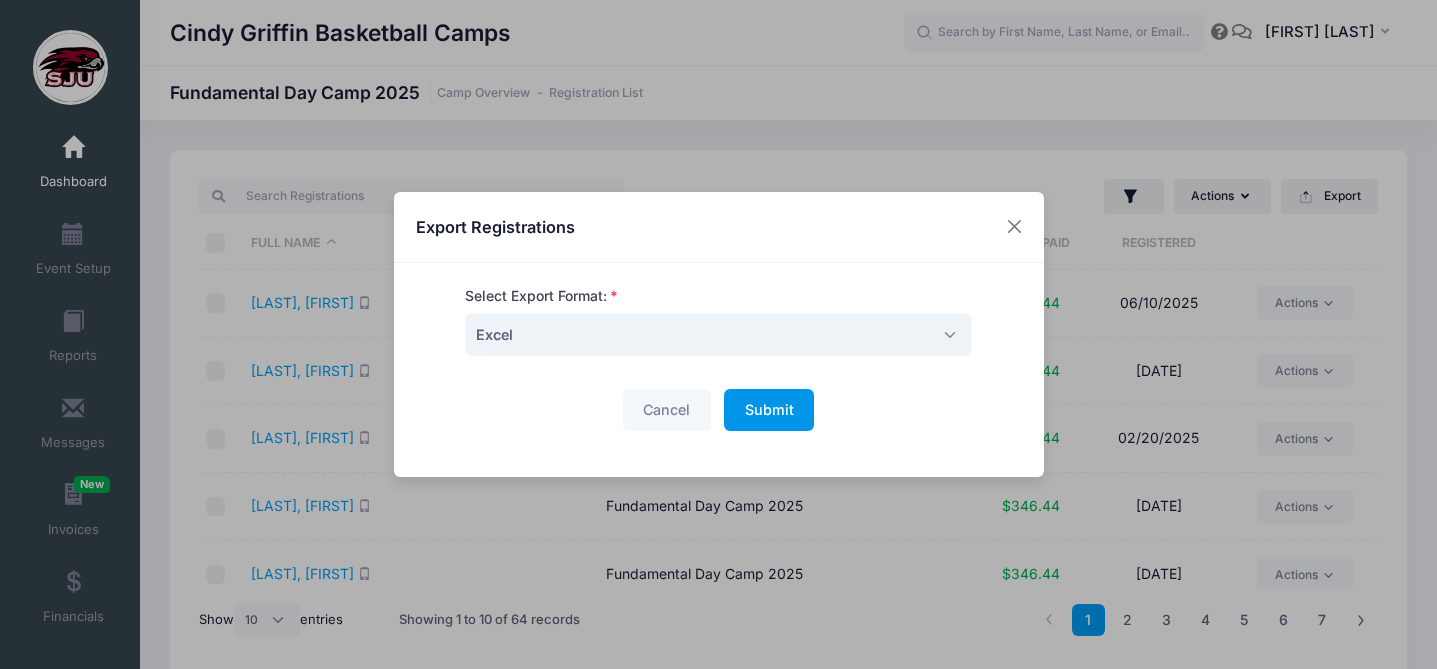 click on "Submit" at bounding box center [769, 409] 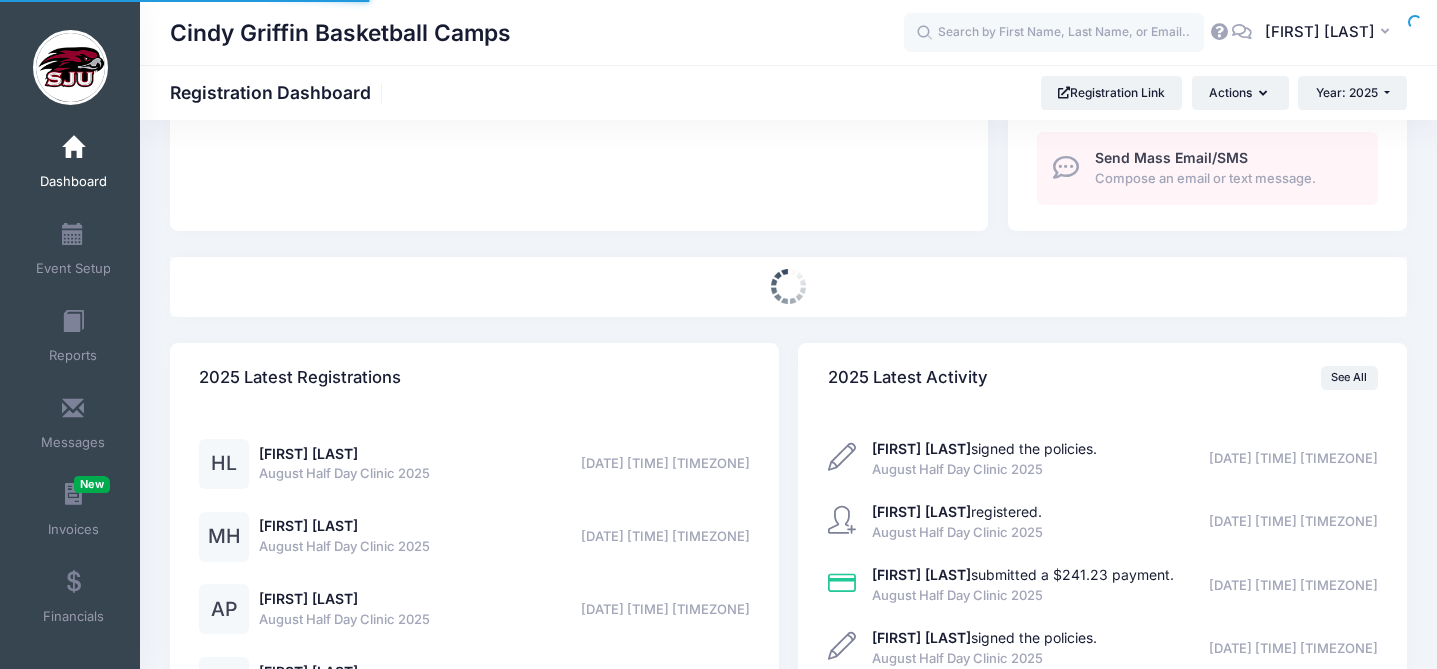 scroll, scrollTop: 749, scrollLeft: 0, axis: vertical 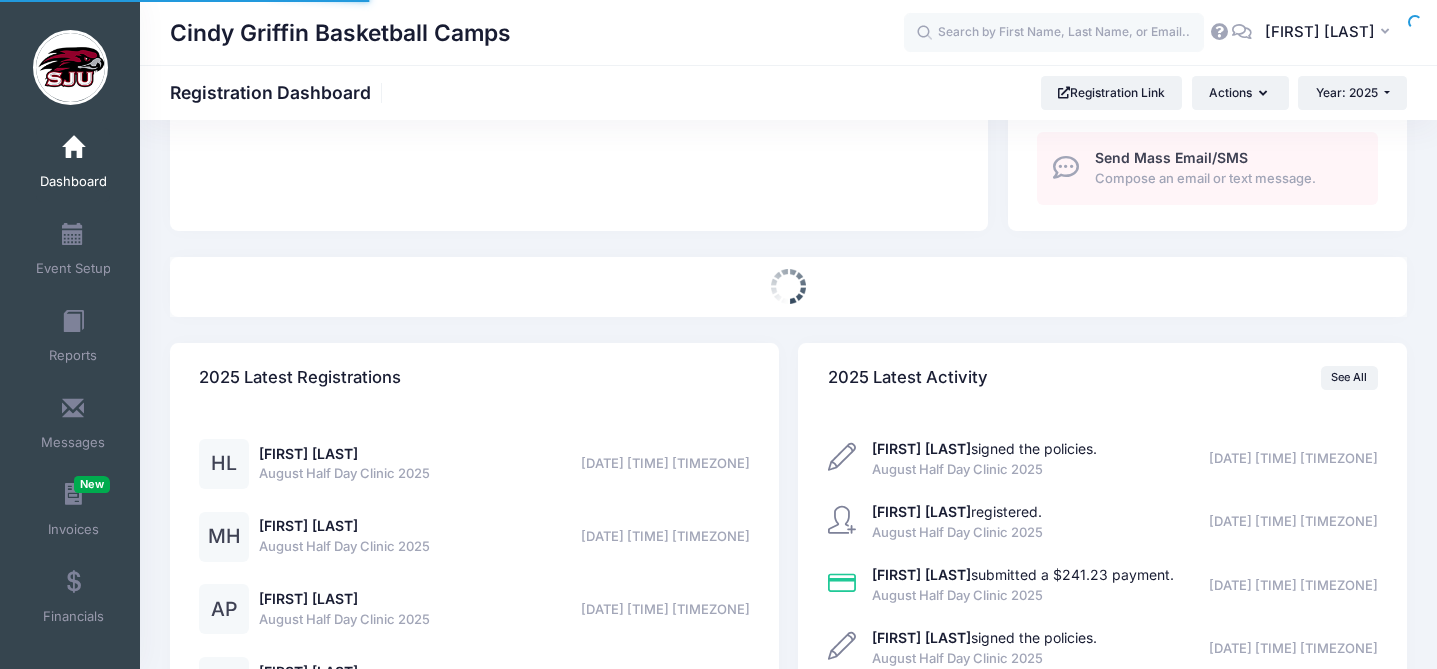 select 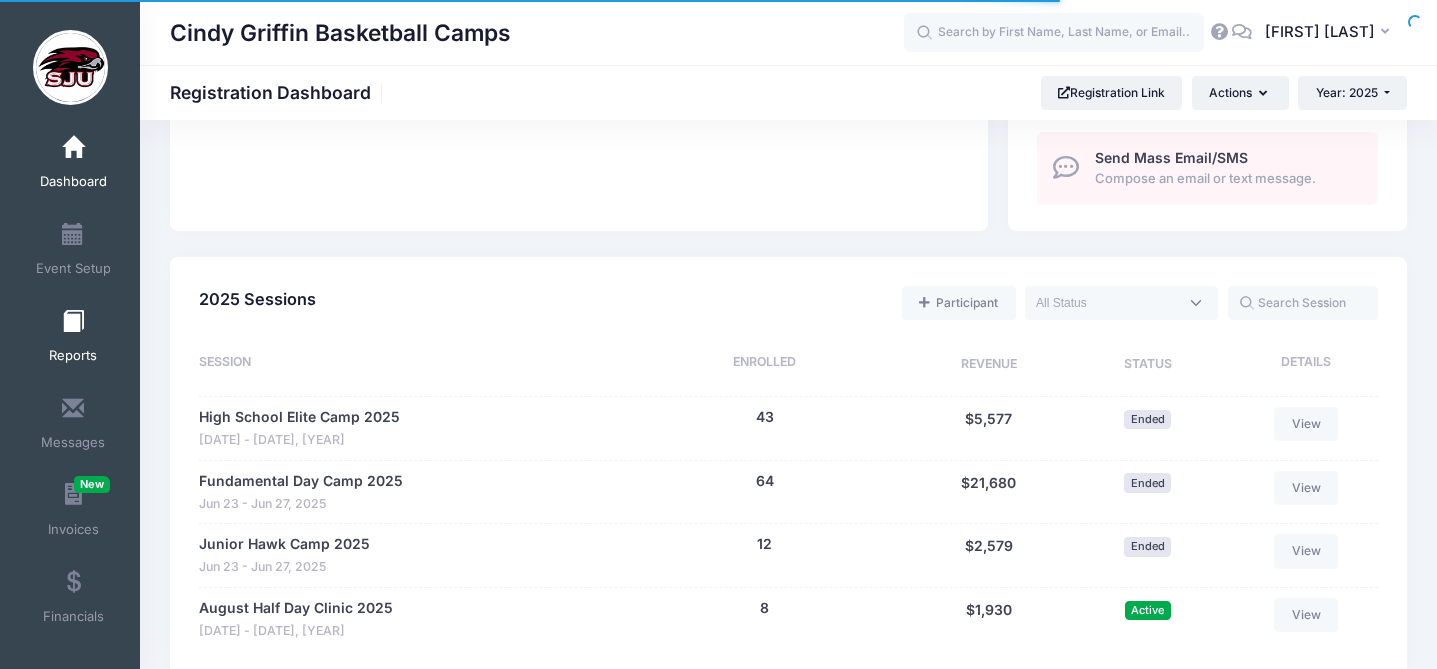 scroll, scrollTop: 0, scrollLeft: 0, axis: both 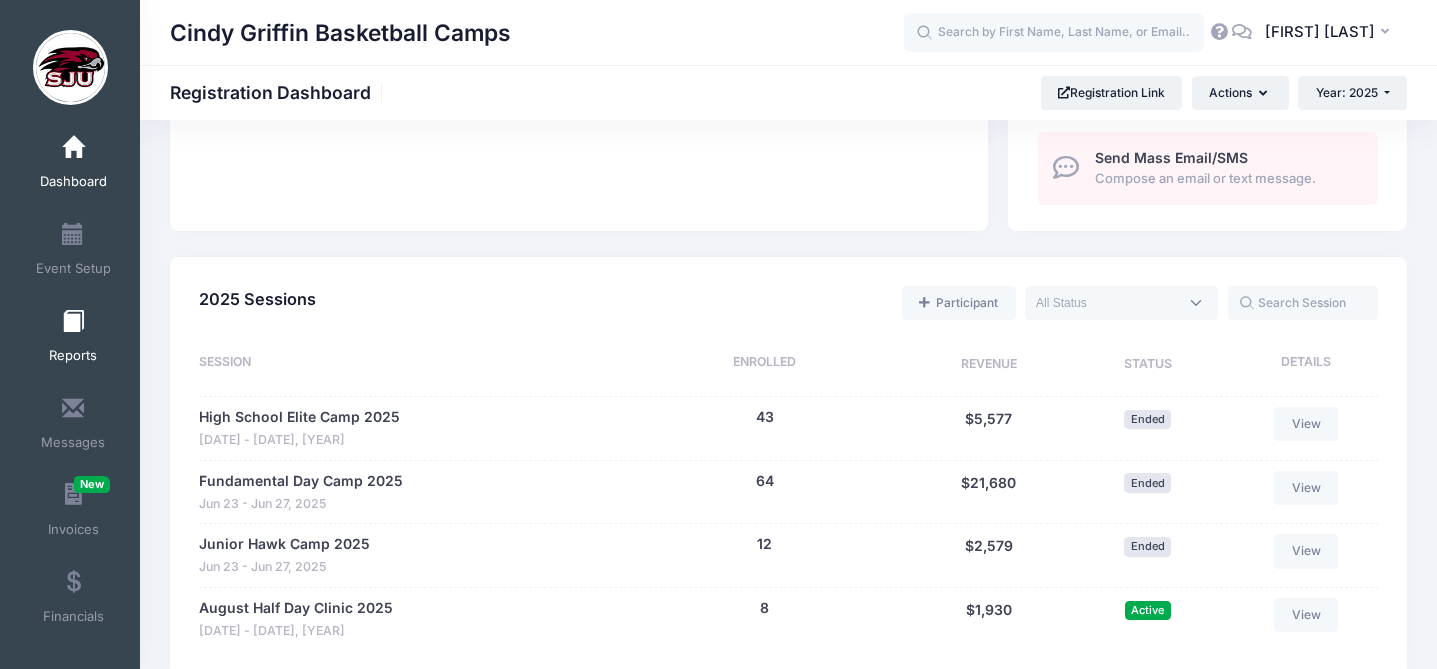 click on "Reports" at bounding box center [73, 339] 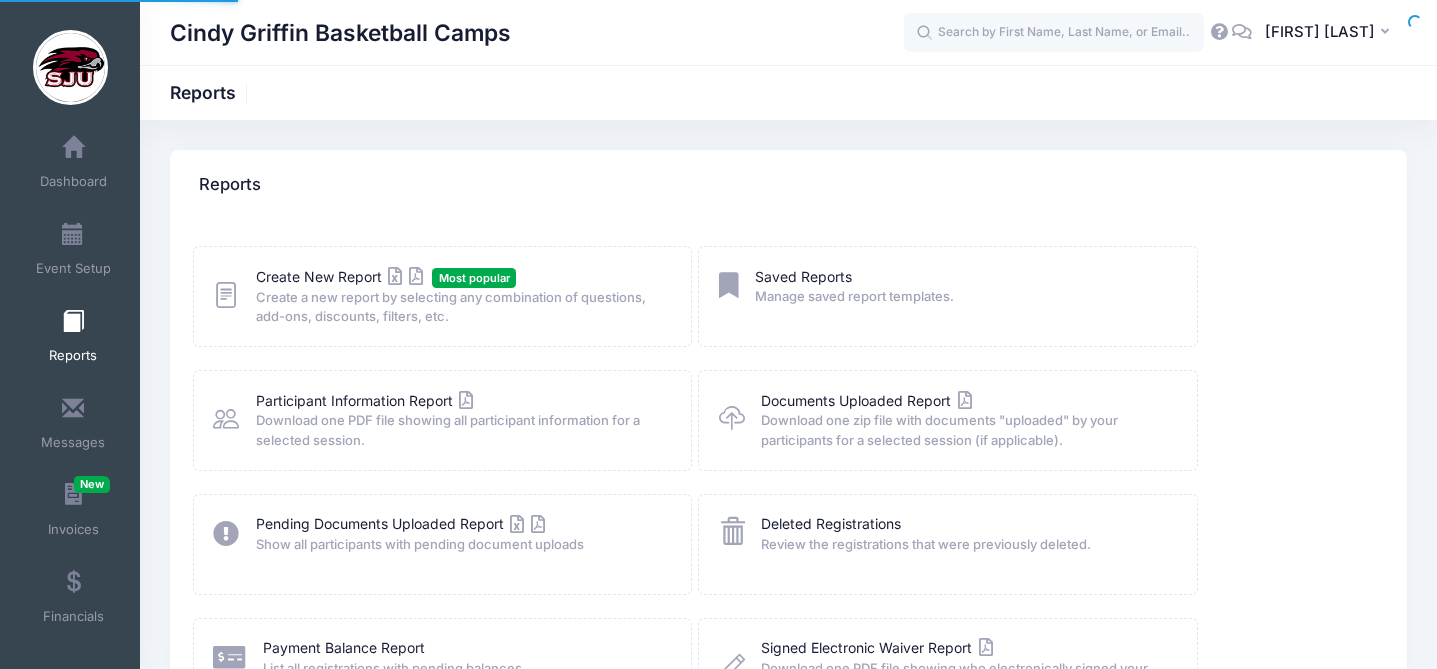 scroll, scrollTop: 0, scrollLeft: 0, axis: both 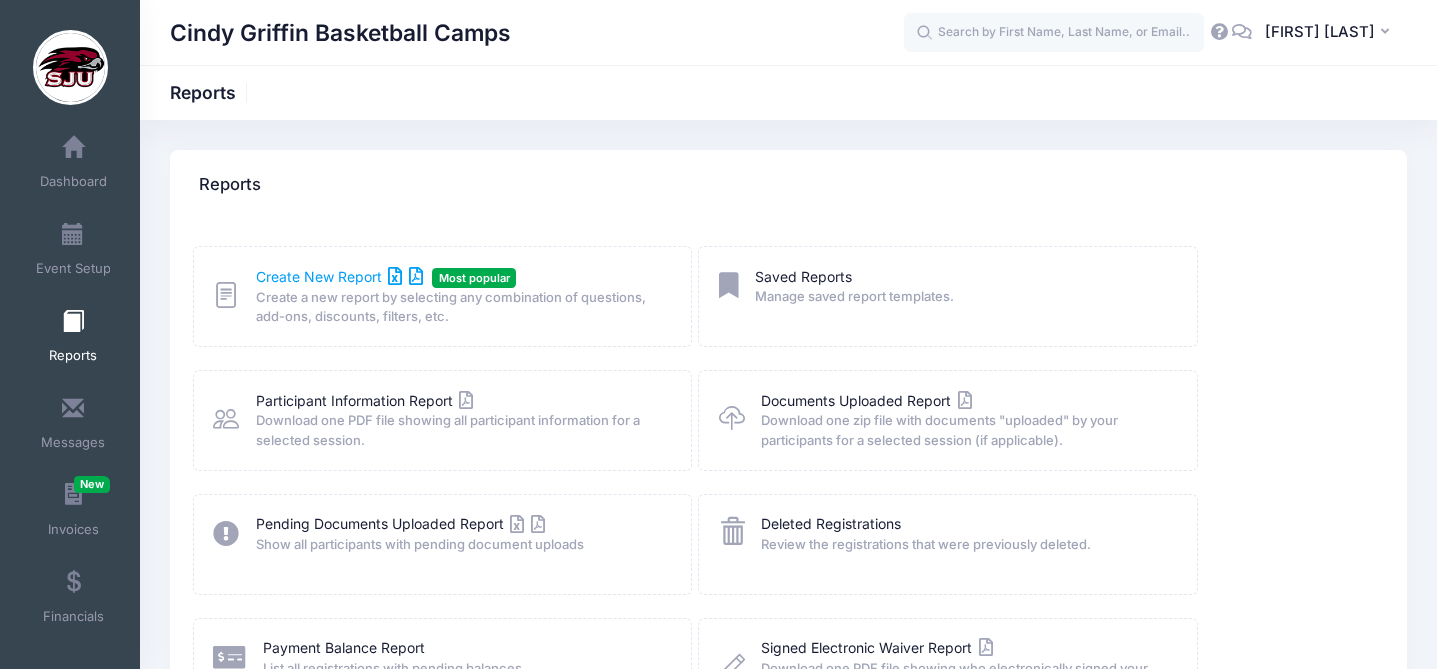 click on "Create New Report" at bounding box center [339, 276] 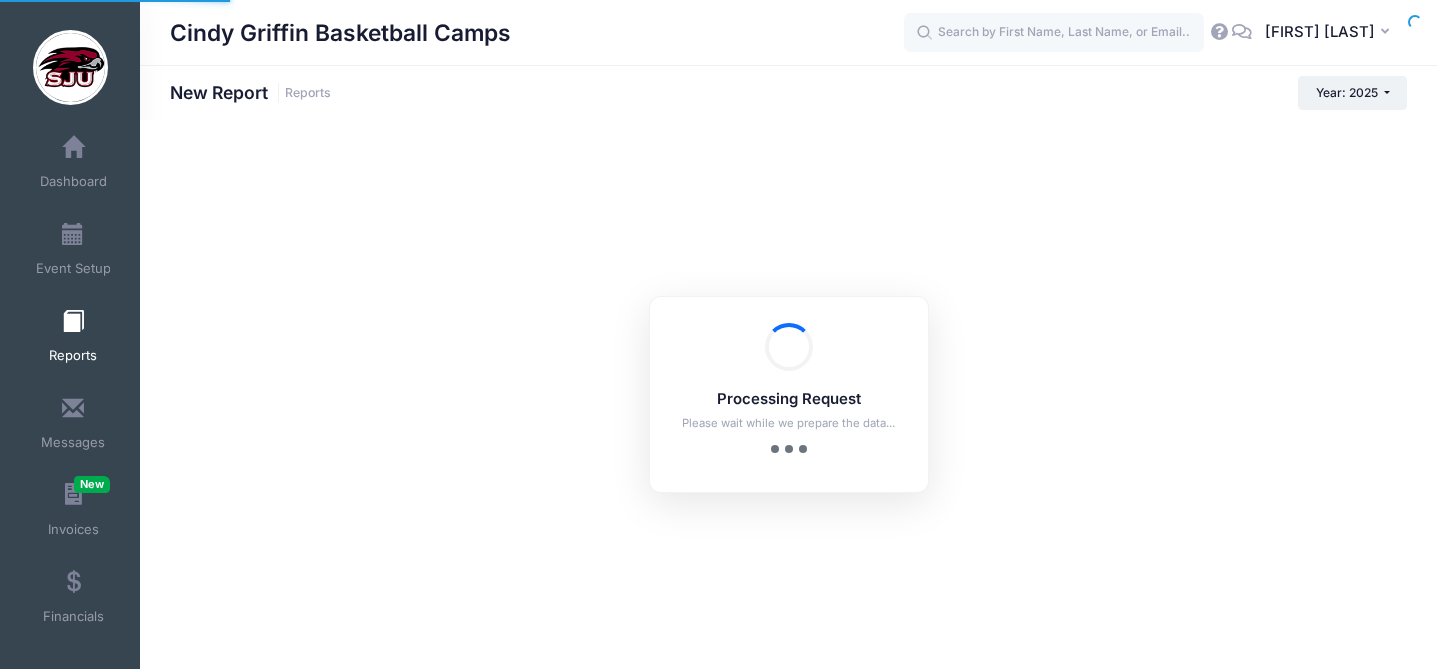 scroll, scrollTop: 0, scrollLeft: 0, axis: both 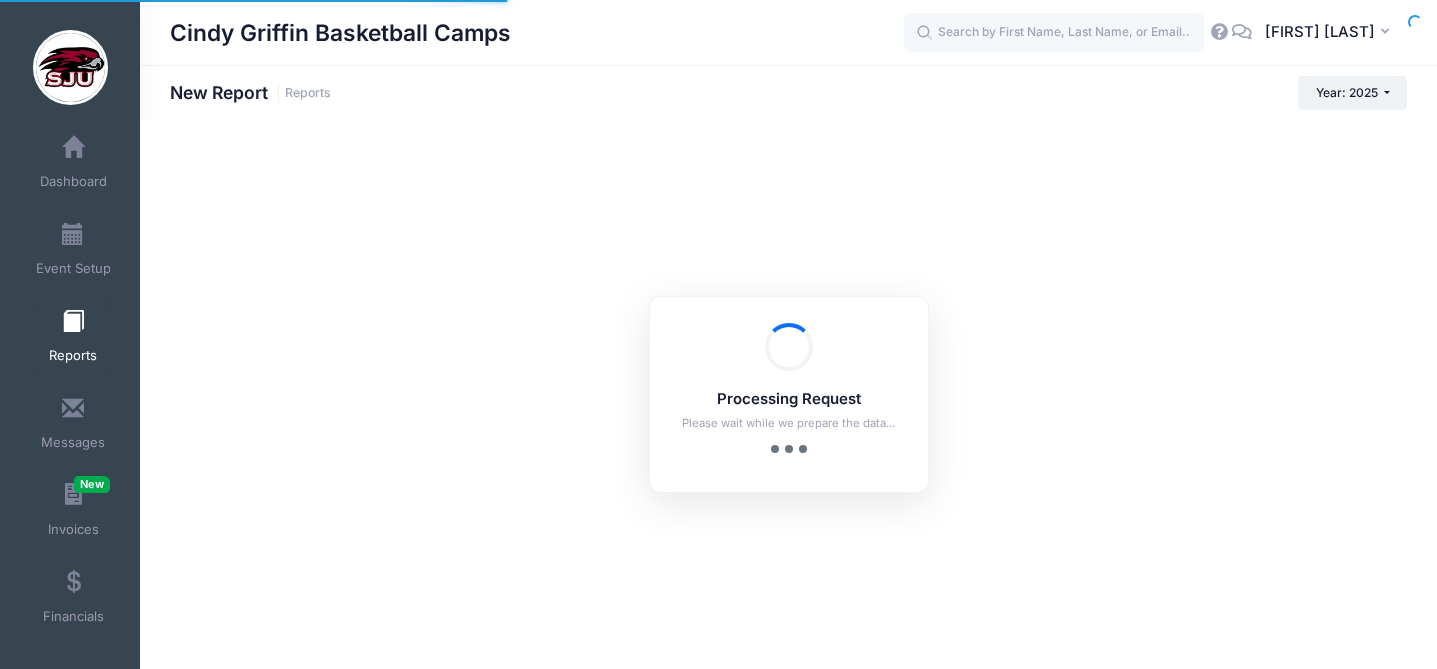 checkbox on "true" 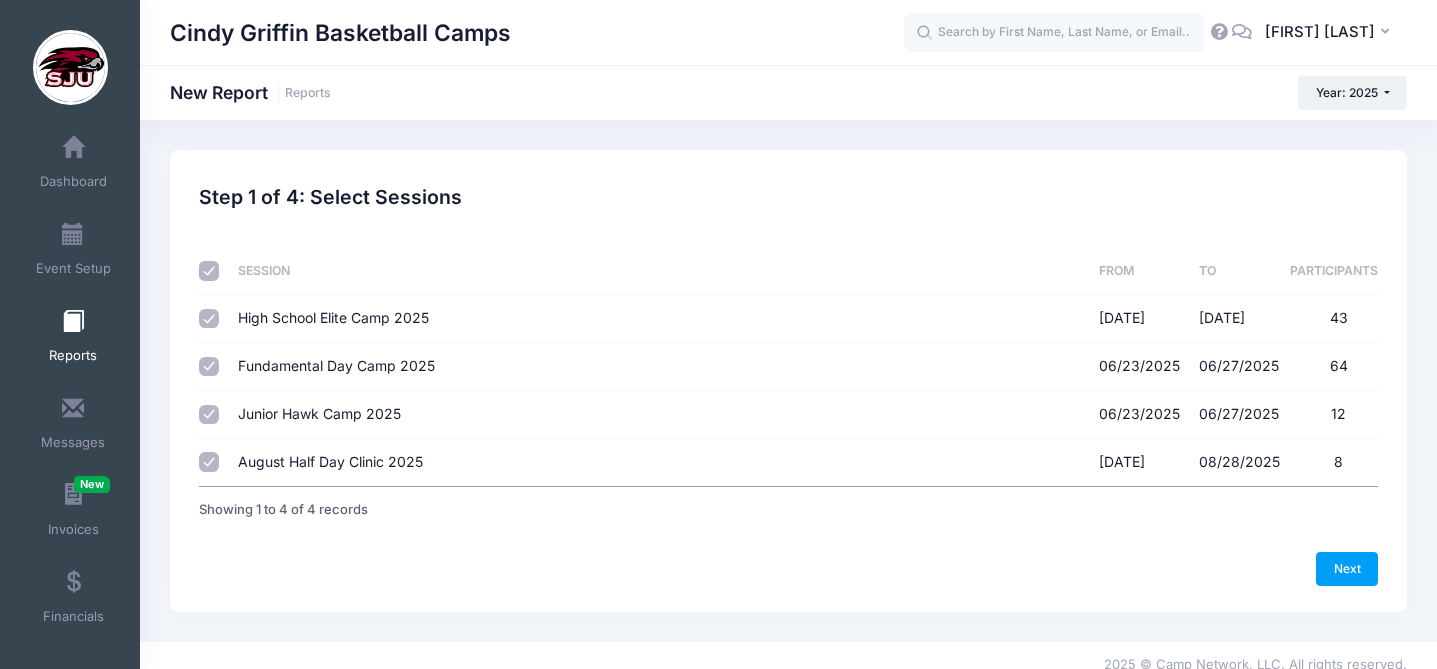 click on "Fundamental Day Camp 2025" at bounding box center [336, 365] 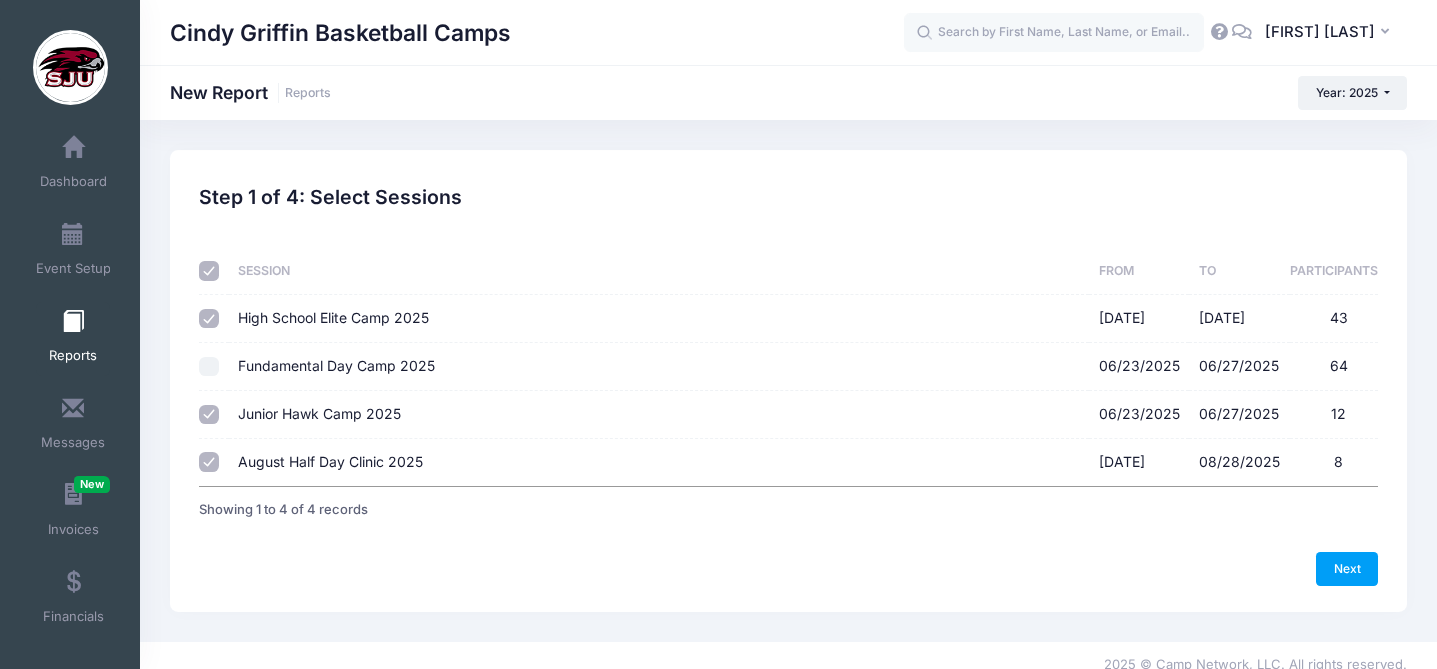 click on "Fundamental Day Camp 2025" at bounding box center [336, 365] 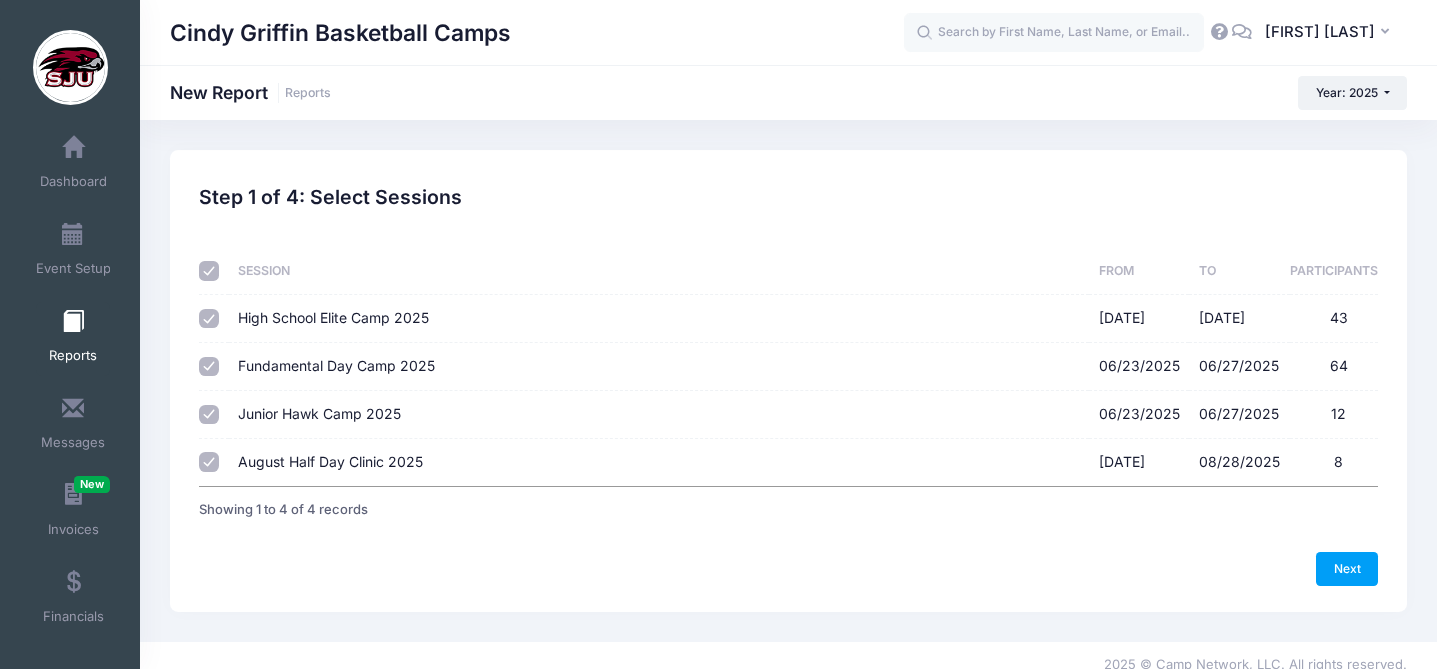 click on "High School Elite Camp 2025 06/20/2025 - 06/20/2025  43" at bounding box center [209, 319] 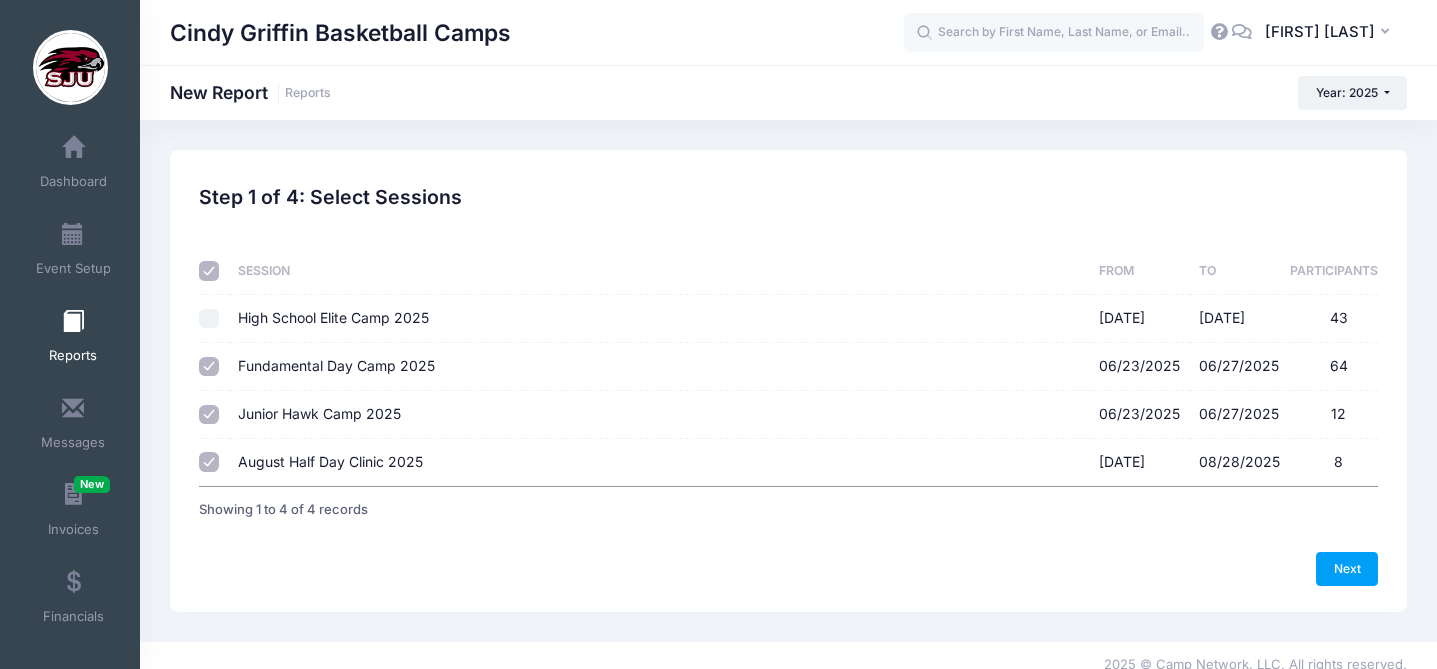 click on "Junior Hawk Camp 2025 06/23/2025 - 06/27/2025  12" at bounding box center (209, 415) 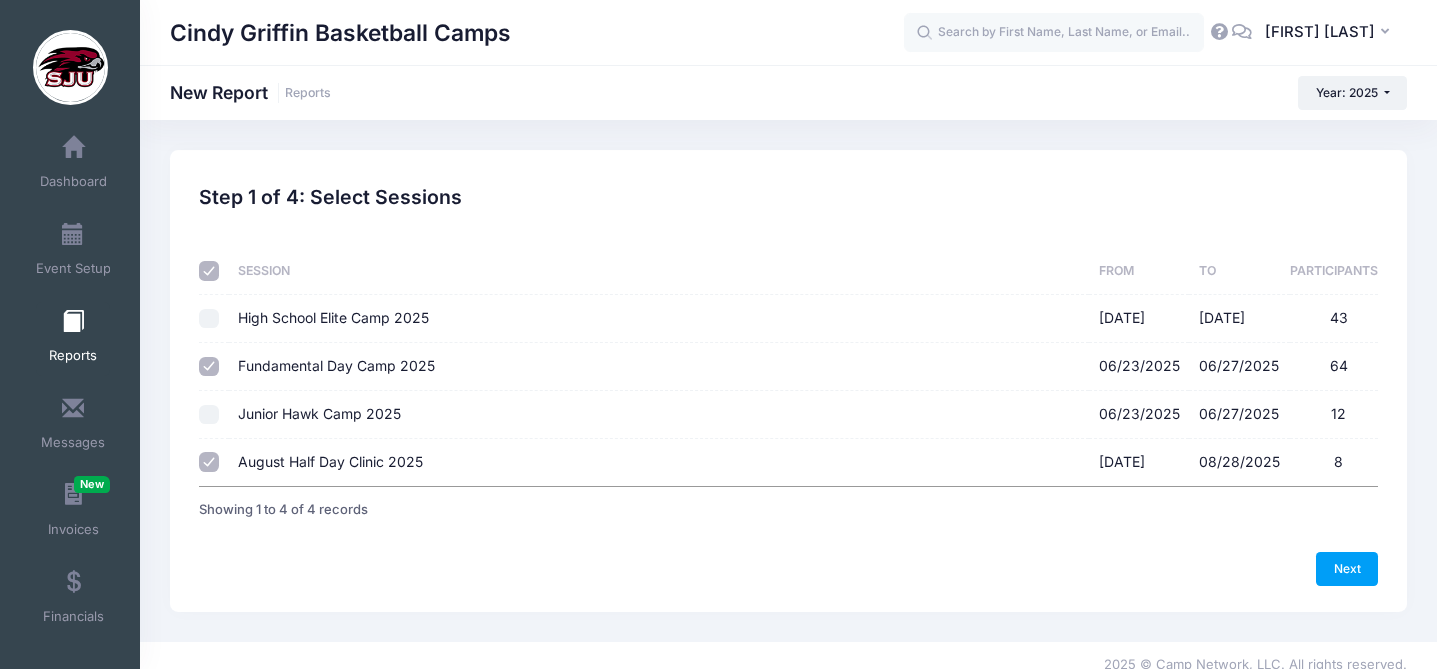 click on "August Half Day Clinic 2025 08/25/2025 - 08/28/2025  8" at bounding box center (209, 462) 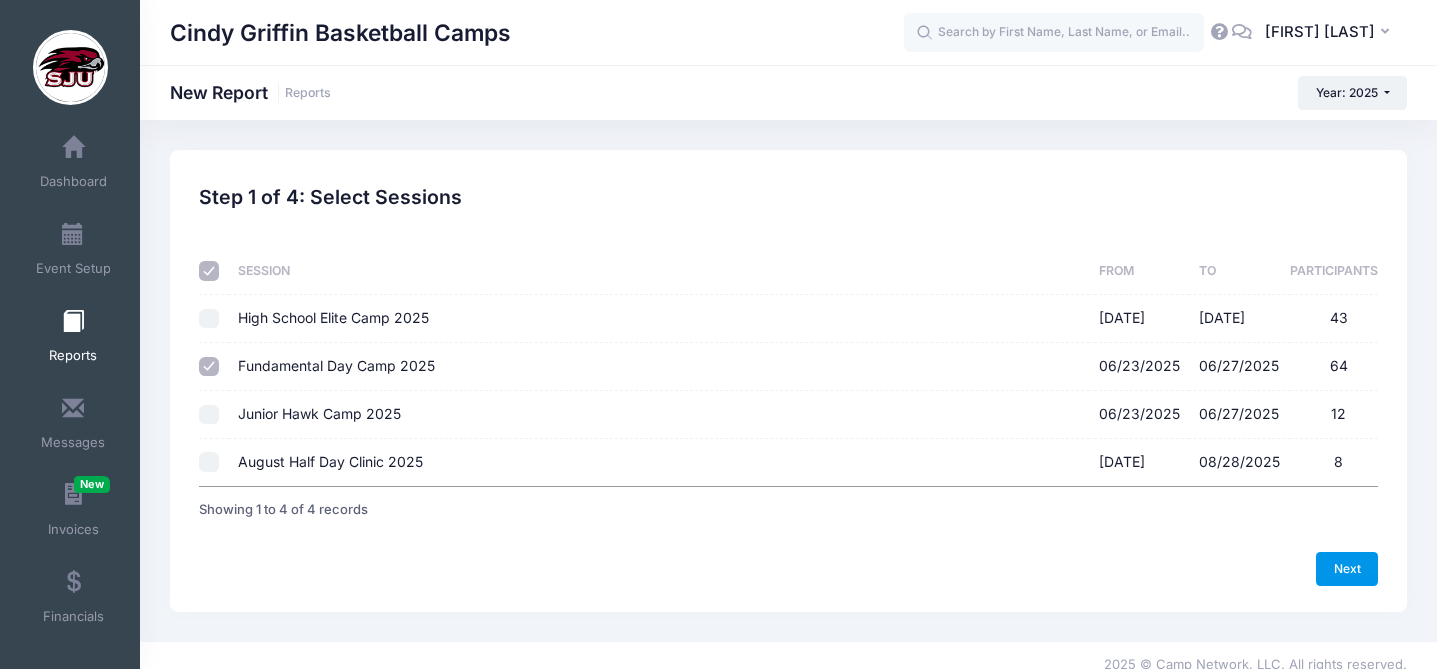 click on "Next" at bounding box center (1347, 569) 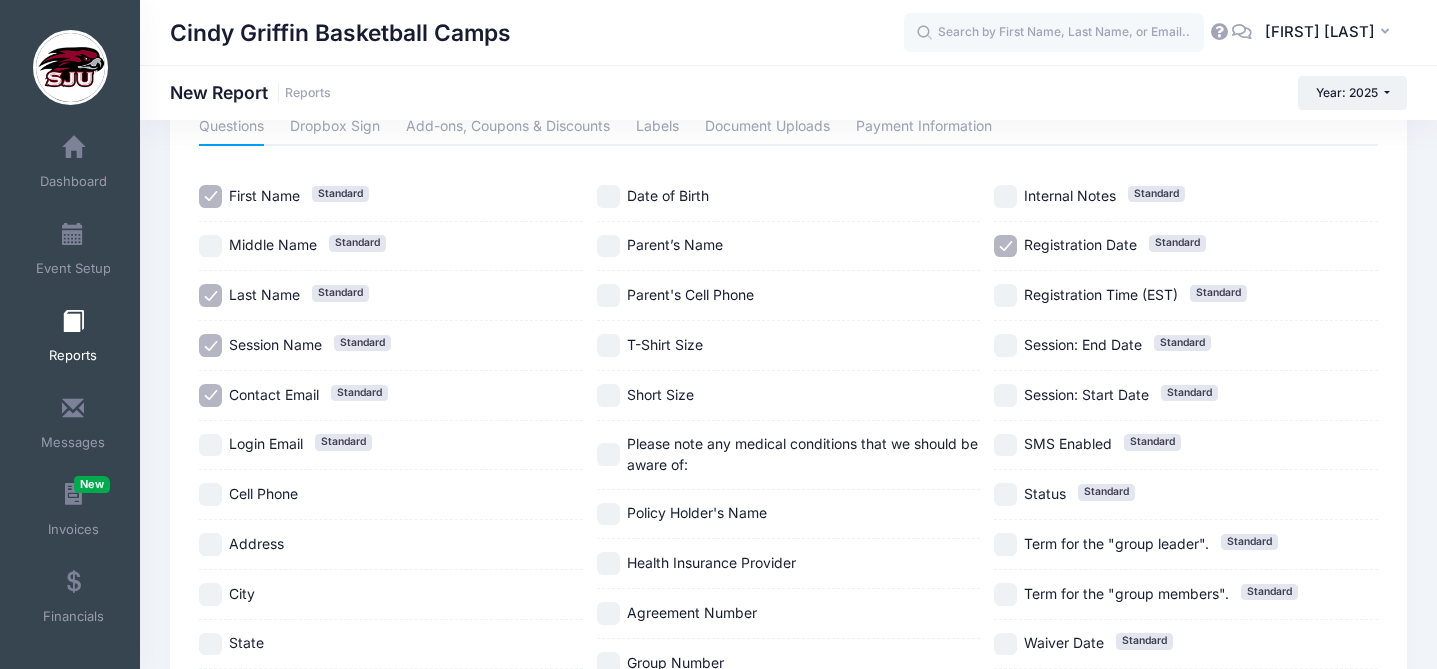 scroll, scrollTop: 0, scrollLeft: 0, axis: both 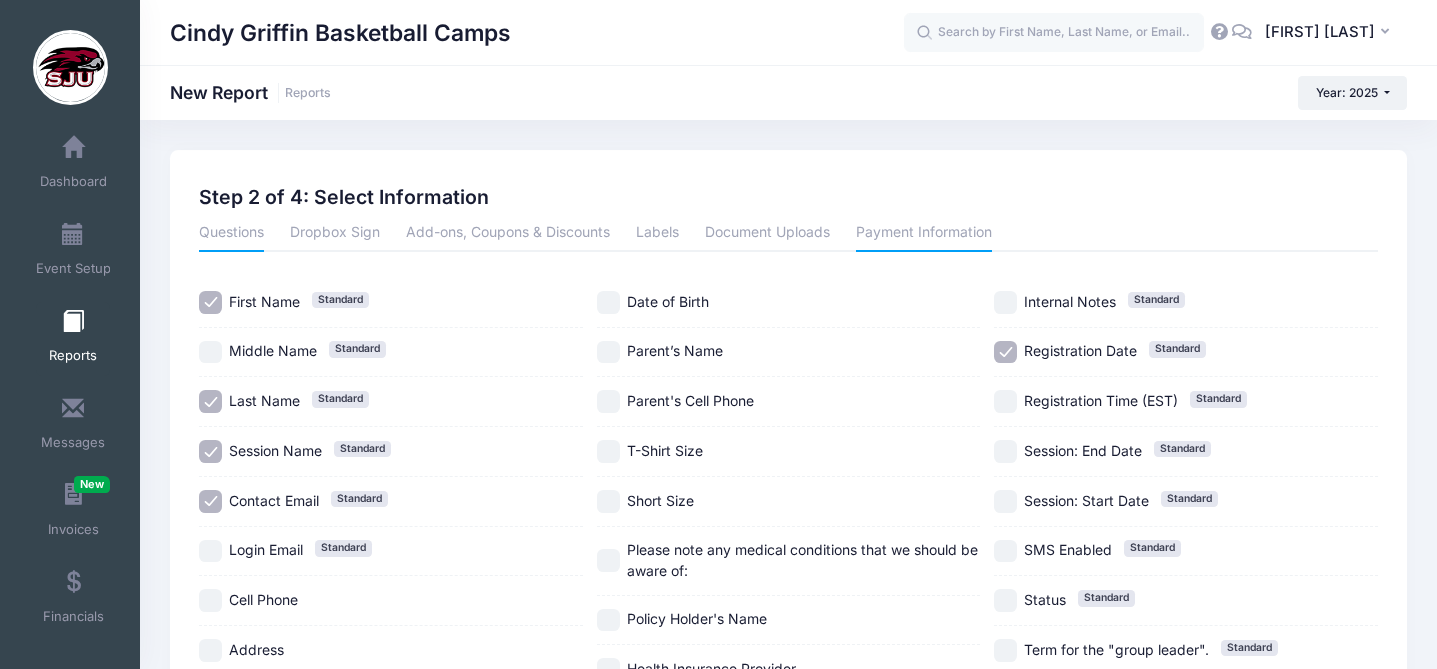 click on "Payment Information" at bounding box center (924, 234) 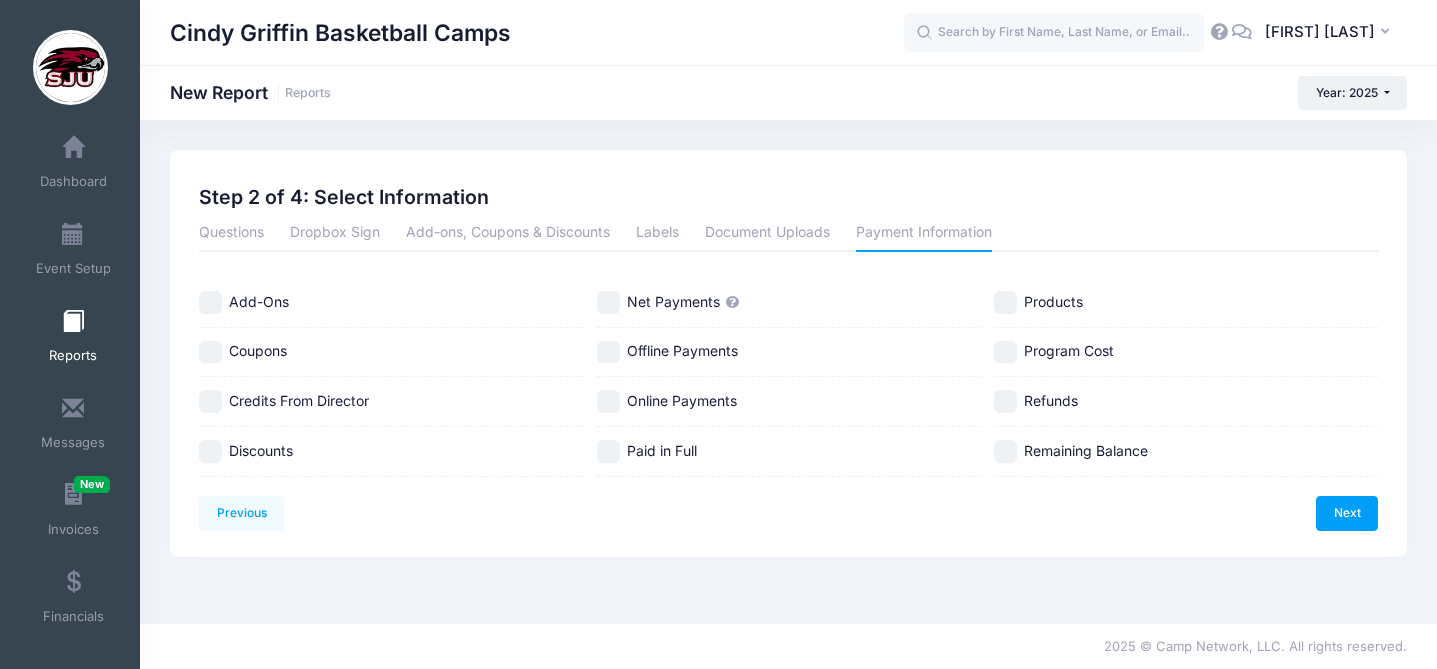 click on "Discounts" at bounding box center [210, 451] 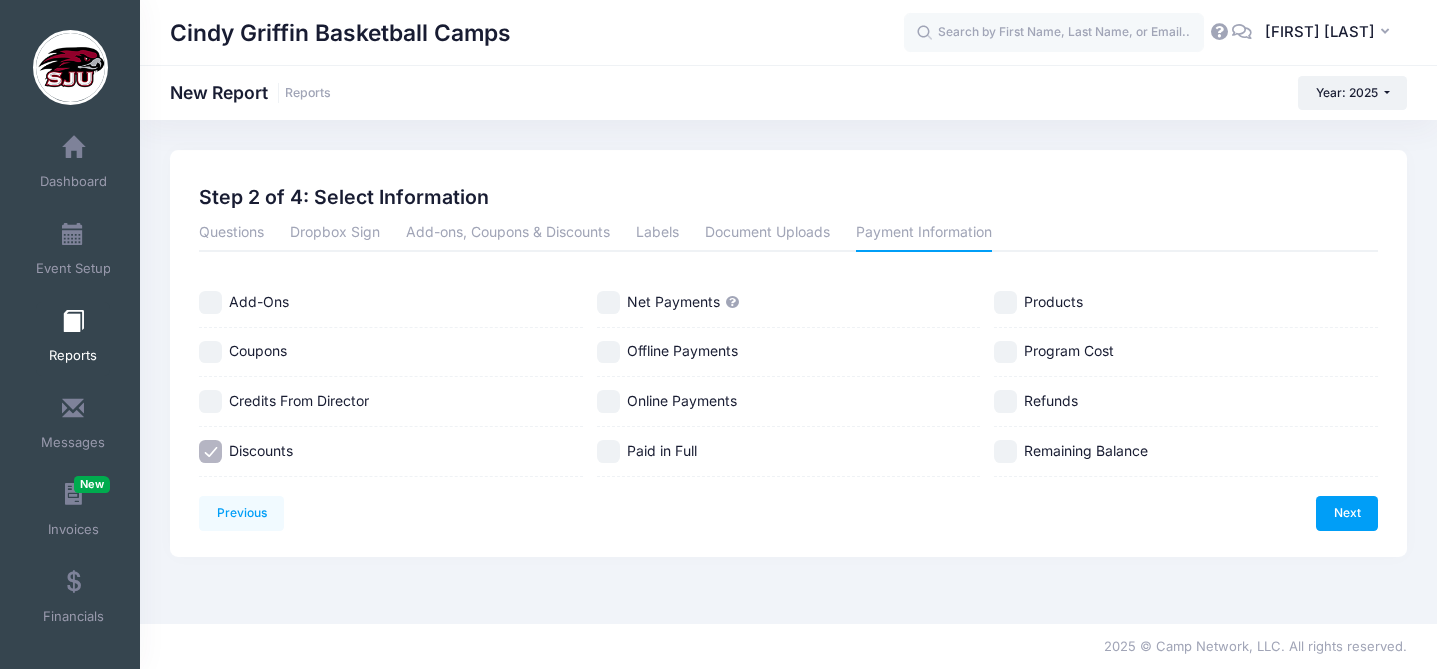 click on "Credits From Director" at bounding box center (210, 401) 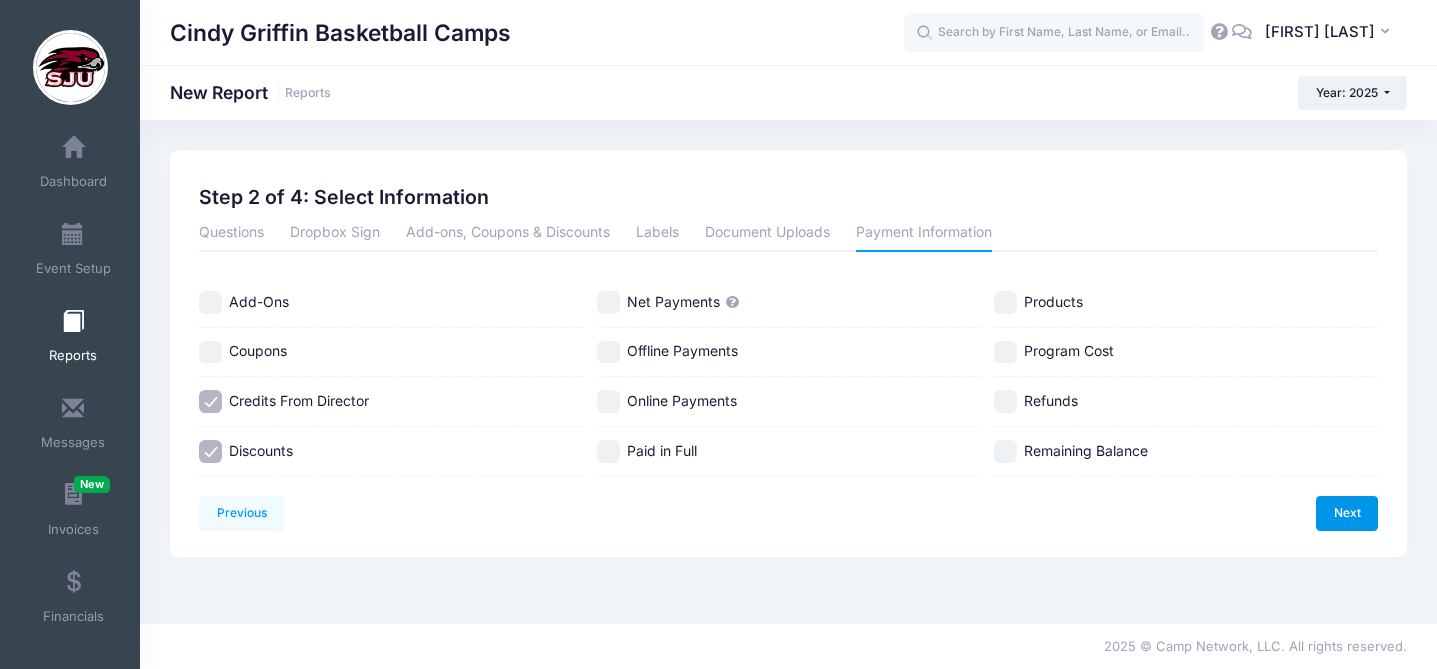 click on "Next" at bounding box center [1347, 513] 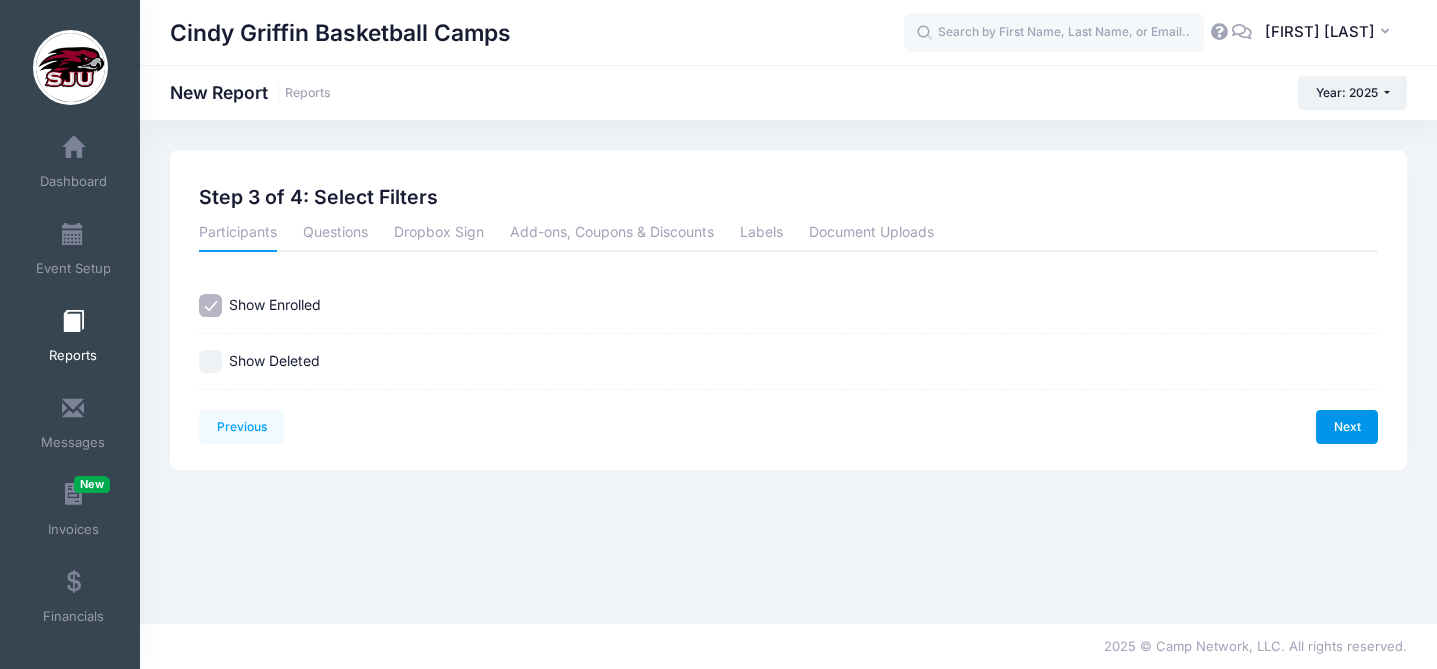 click on "Next" at bounding box center (1347, 427) 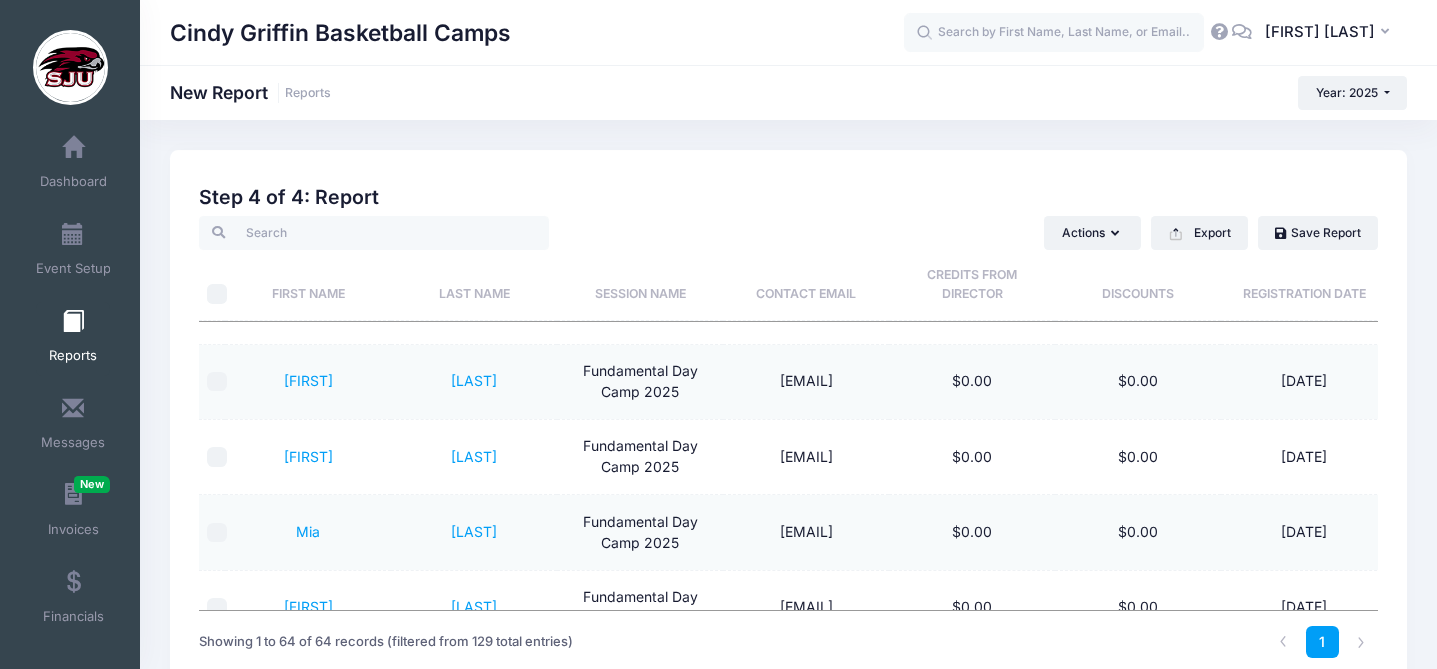 scroll, scrollTop: 4559, scrollLeft: 0, axis: vertical 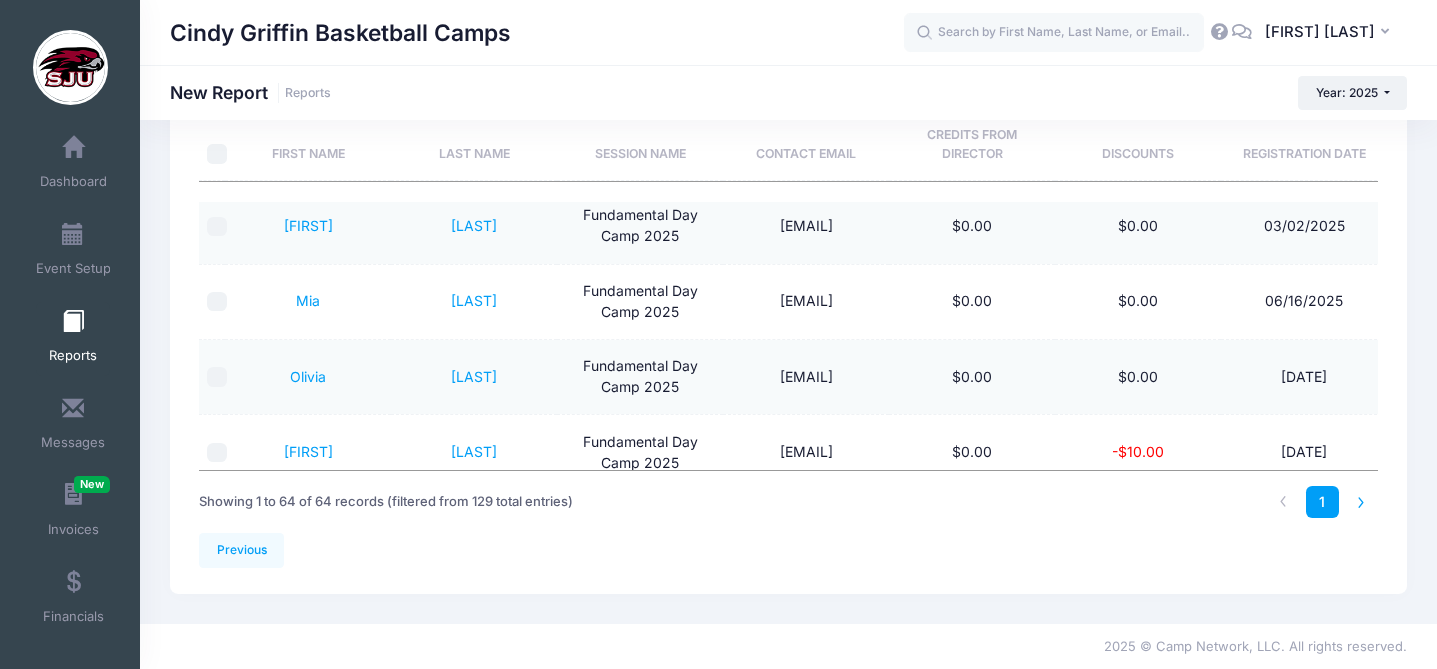 click at bounding box center [1361, 502] 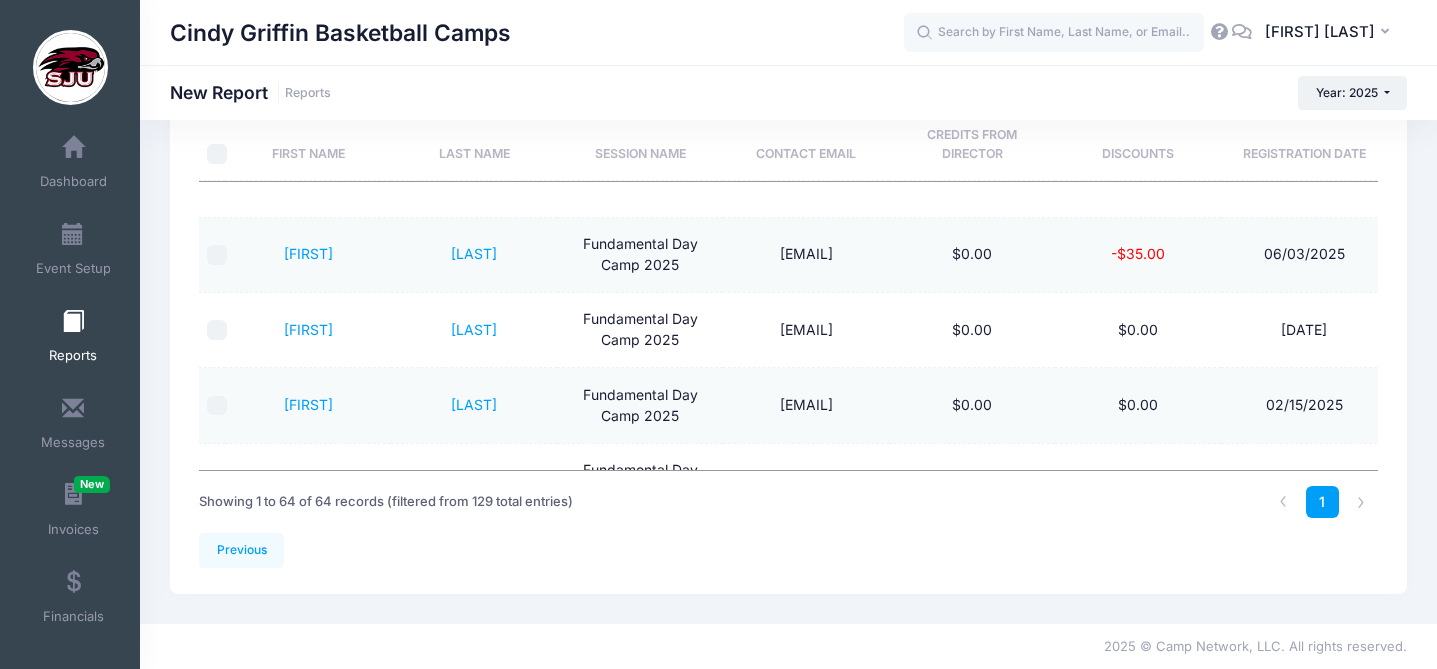 scroll, scrollTop: 0, scrollLeft: 0, axis: both 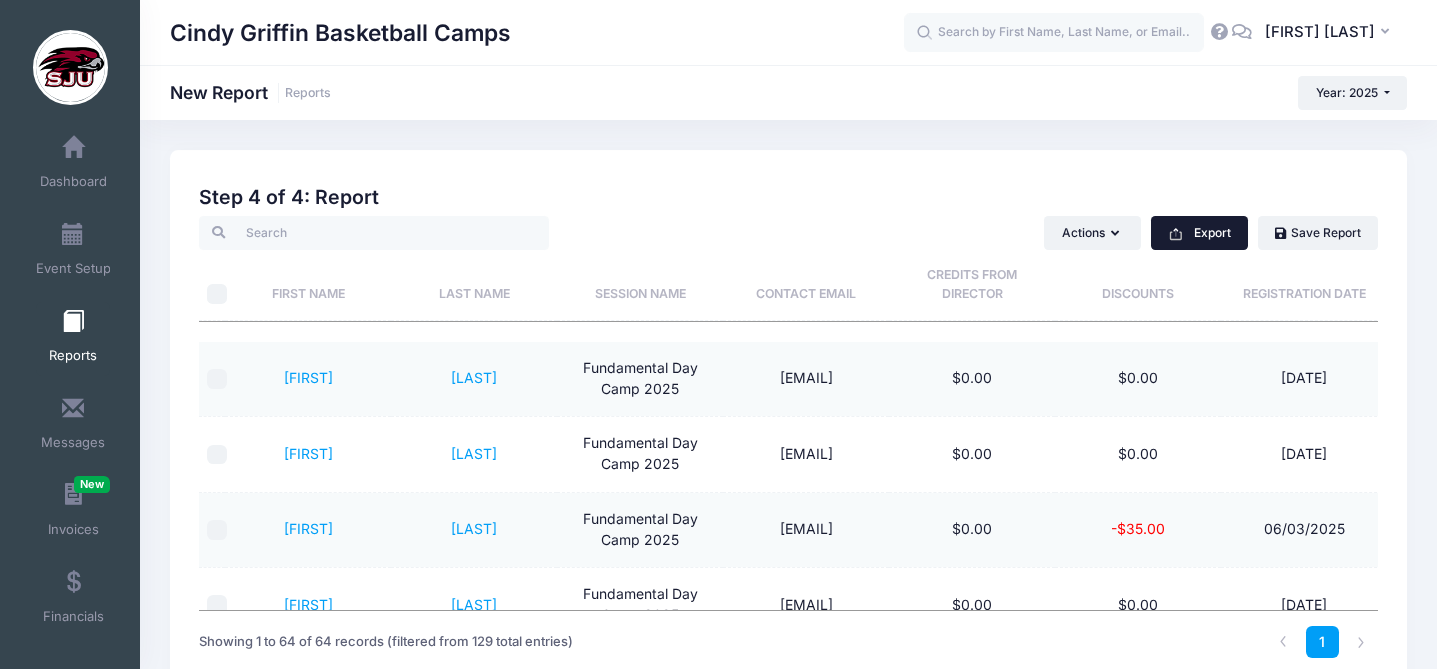 click on "Export" at bounding box center (1199, 233) 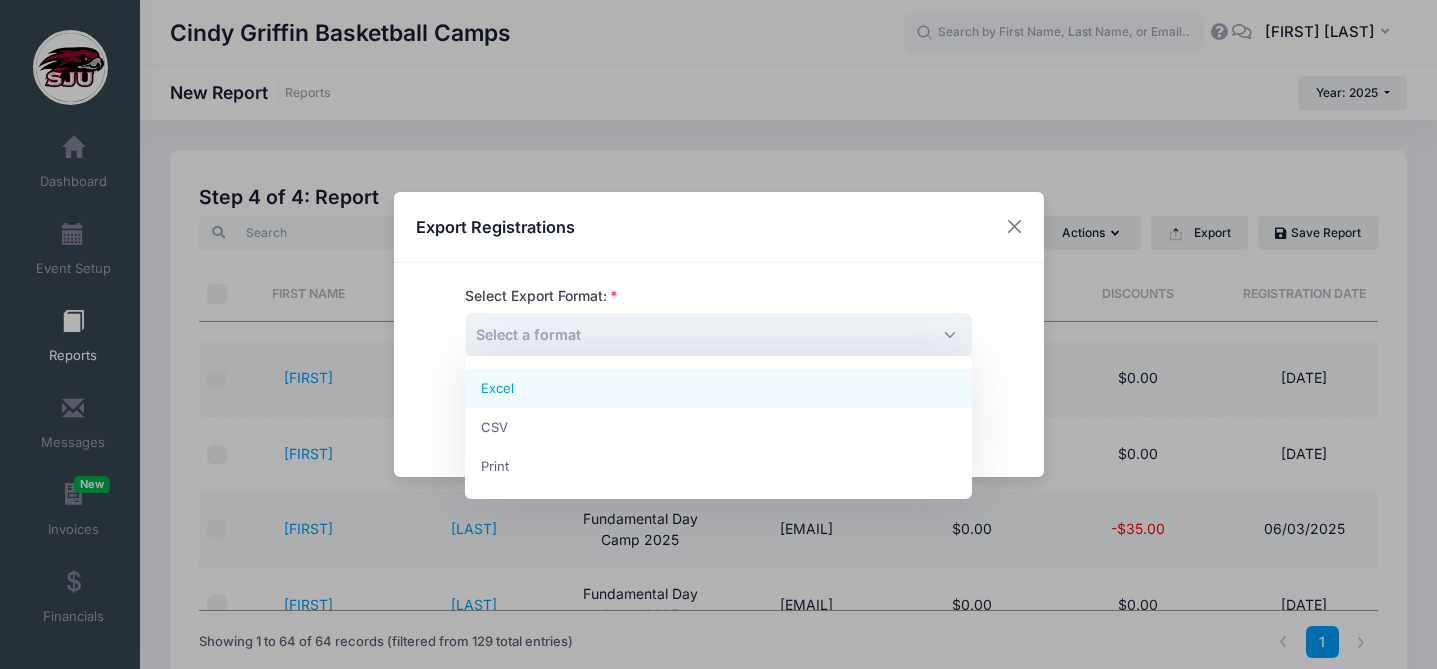 click on "Select a format" at bounding box center [718, 334] 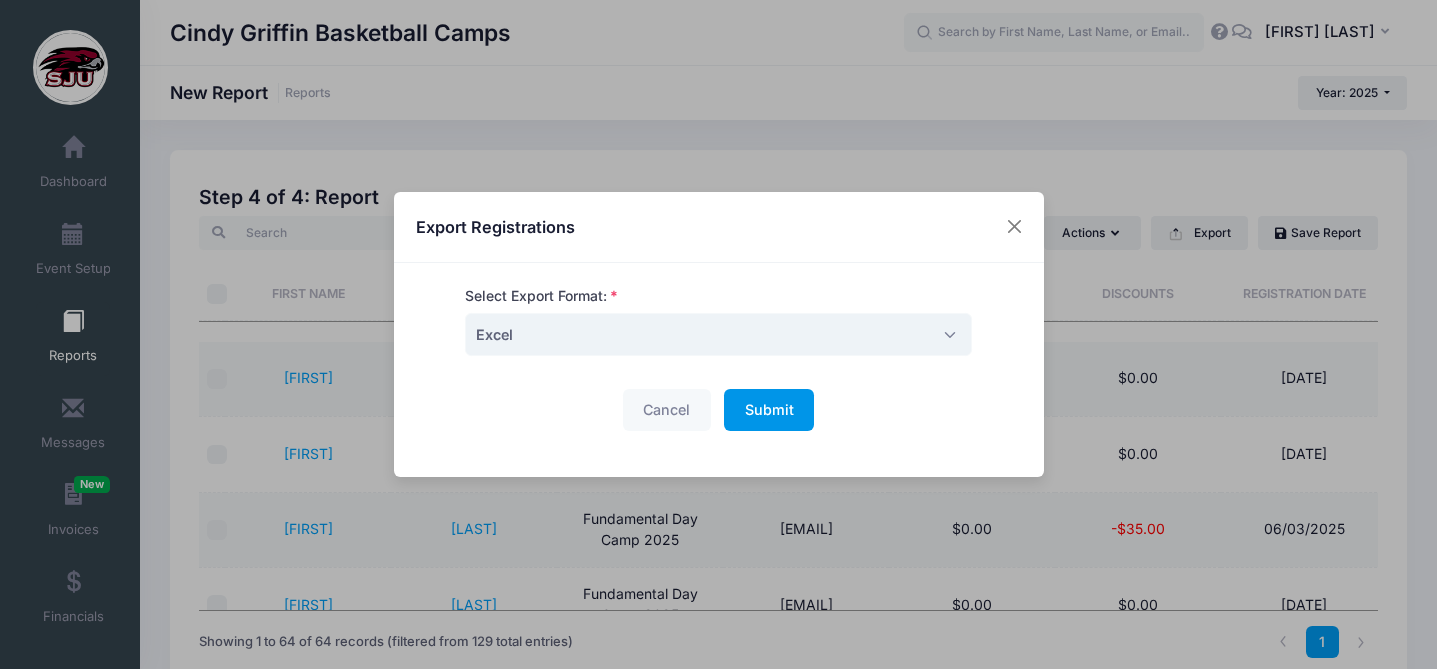 click on "Submit" at bounding box center [769, 409] 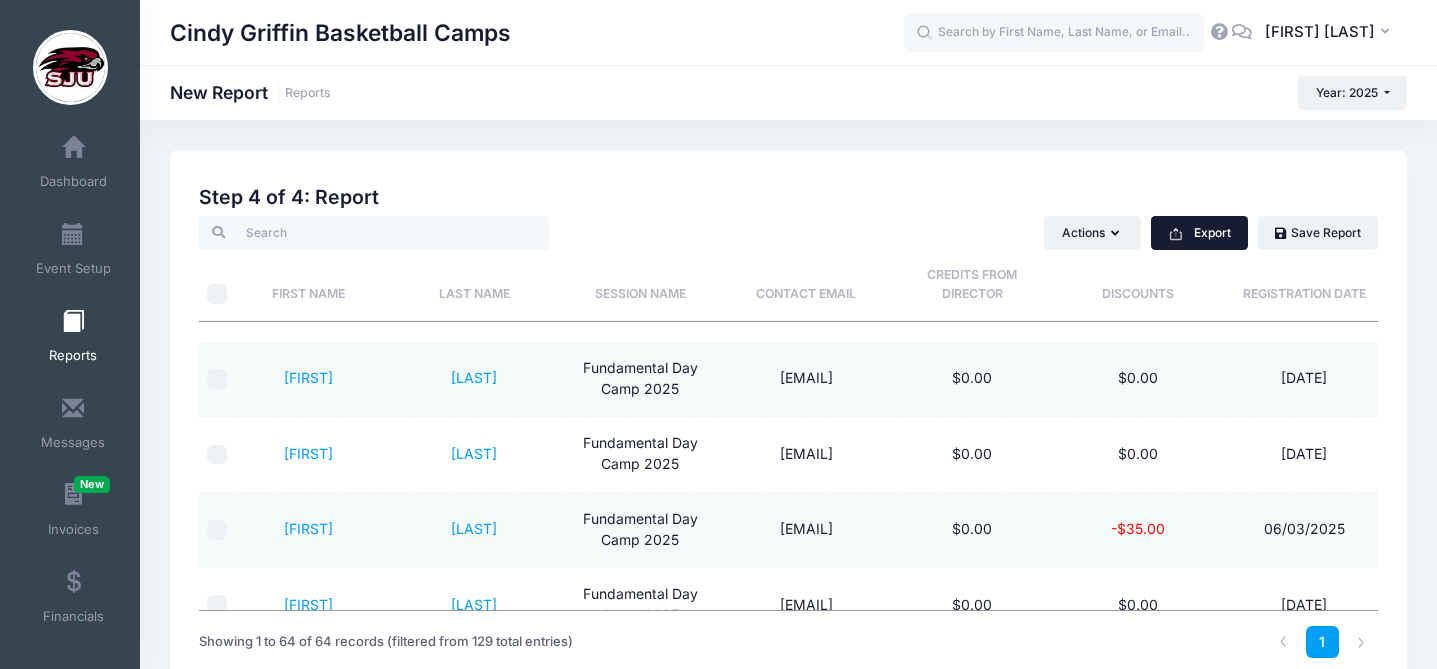 click on "Export" at bounding box center (1199, 233) 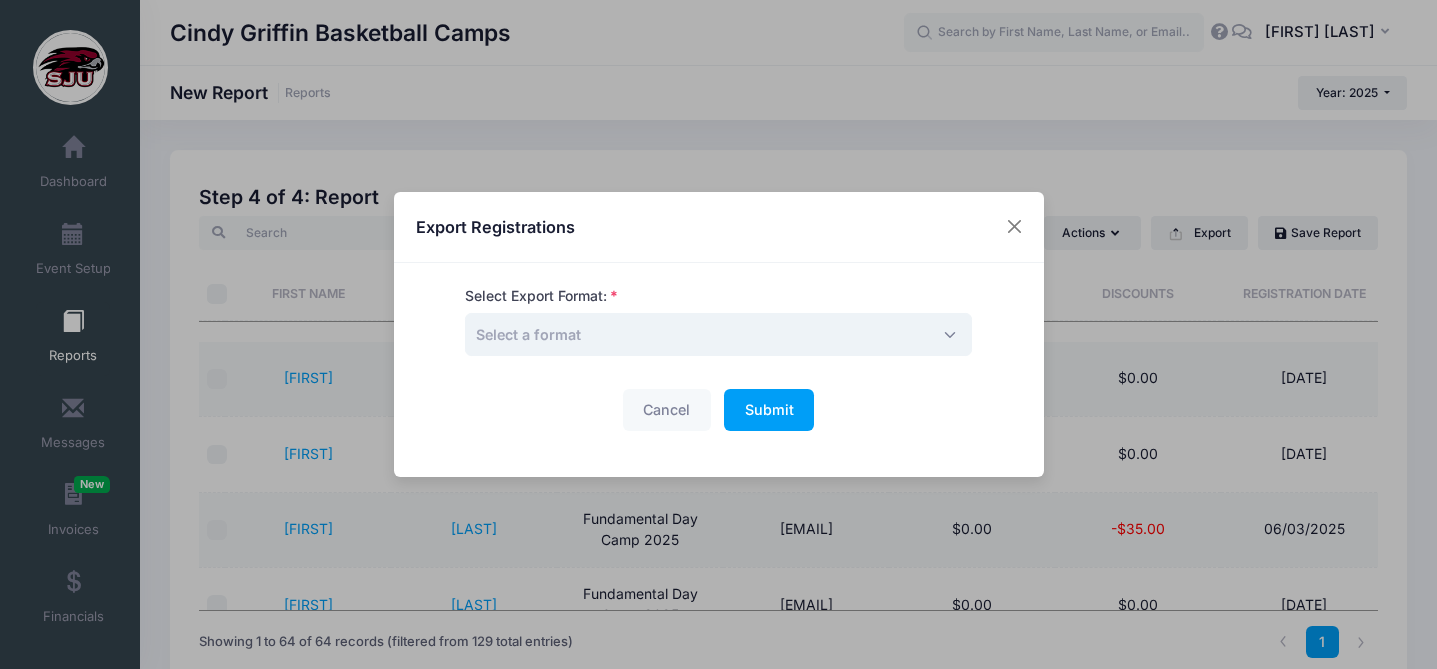 click on "Select a format" at bounding box center (718, 334) 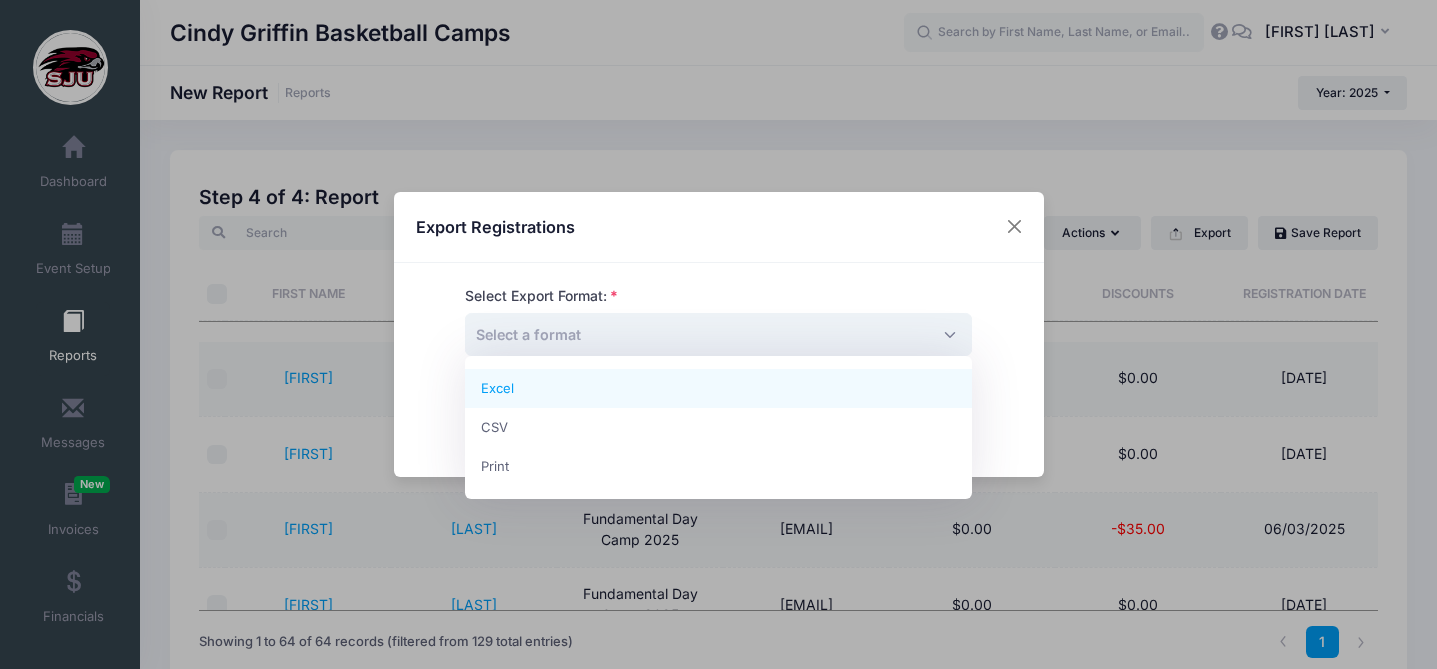 select on "excel" 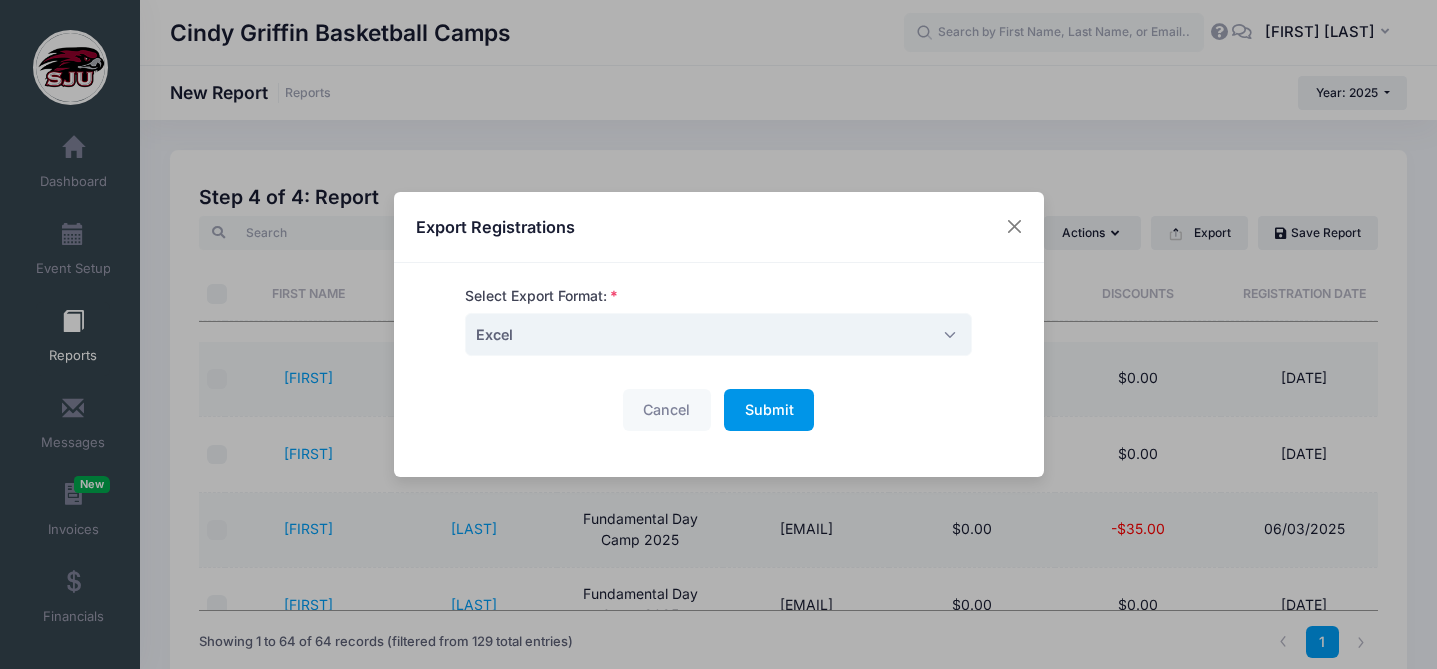 click on "Submit" at bounding box center [769, 409] 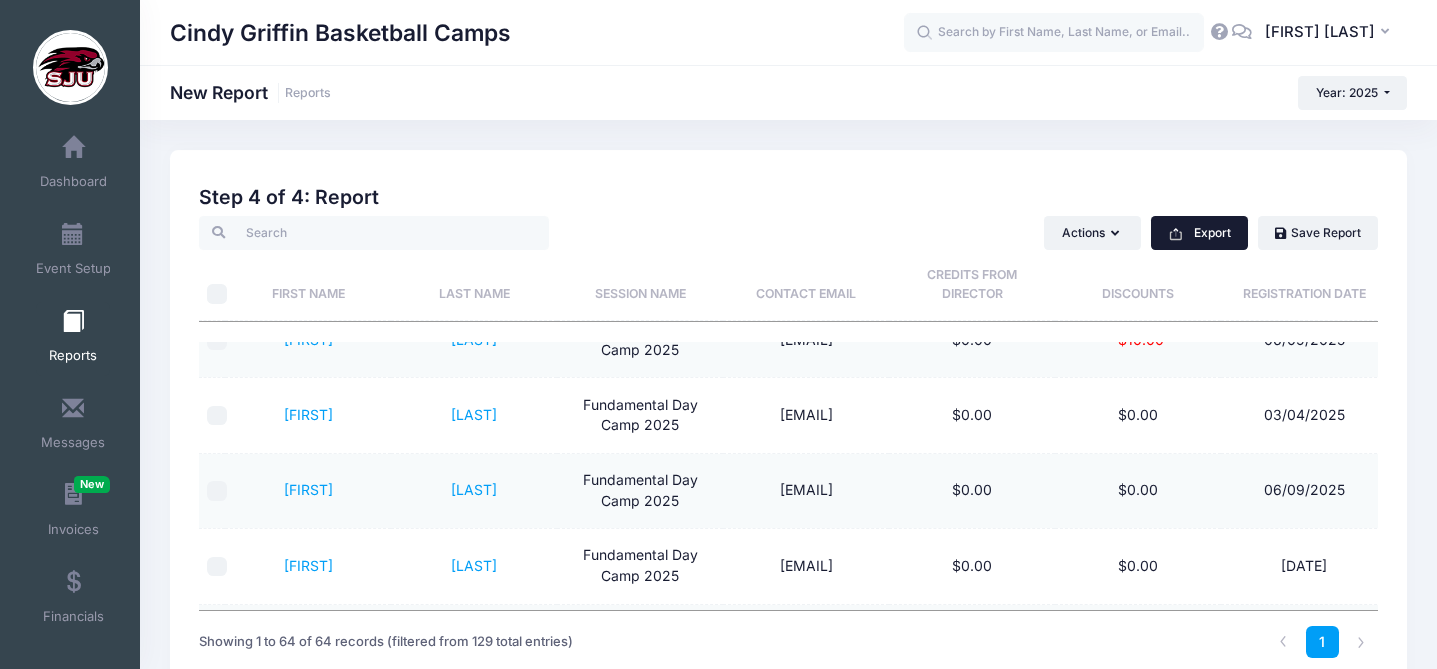 scroll, scrollTop: 0, scrollLeft: 0, axis: both 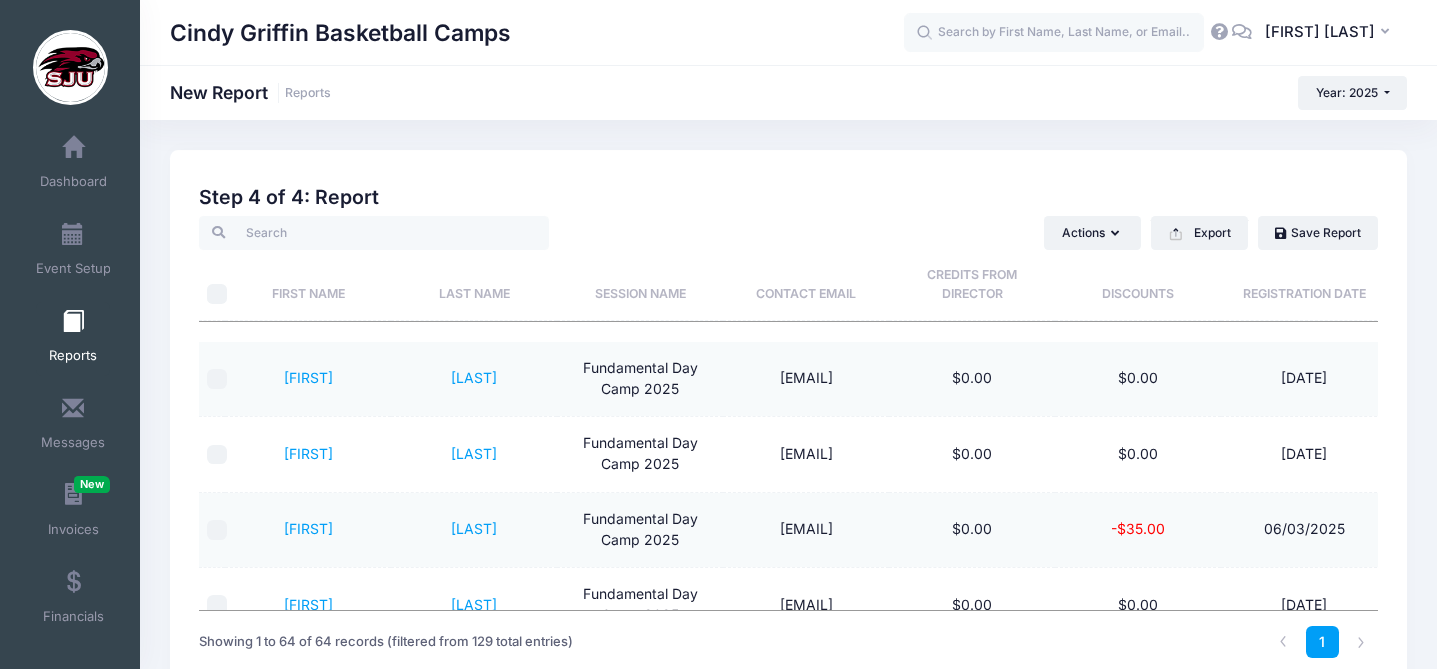click at bounding box center (73, 322) 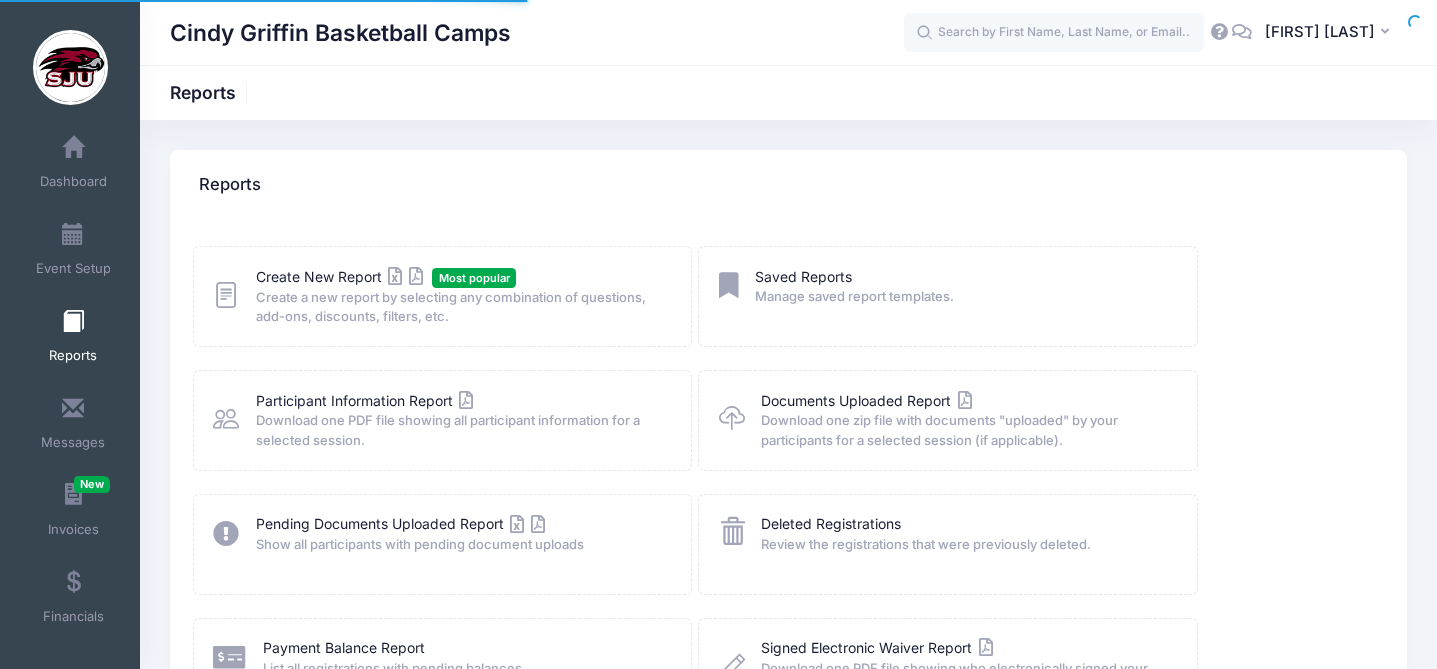 scroll, scrollTop: 0, scrollLeft: 0, axis: both 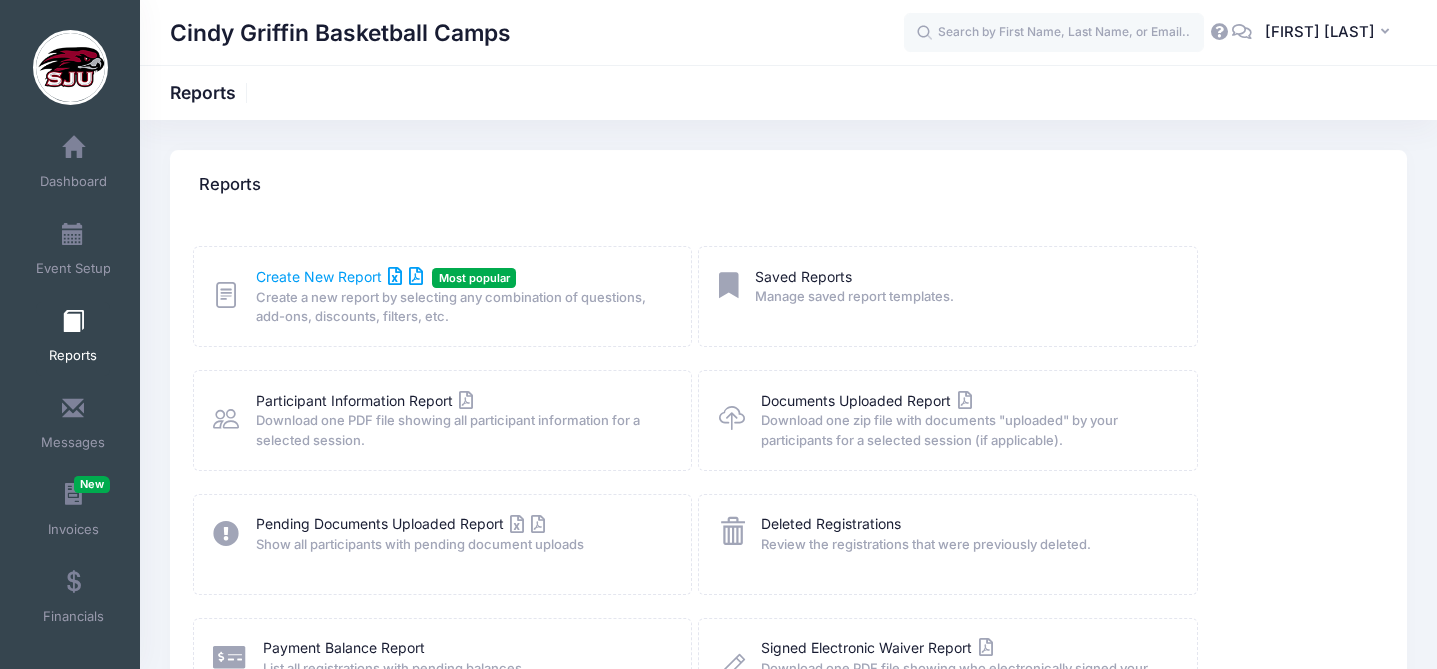 click on "Create New Report" at bounding box center (339, 276) 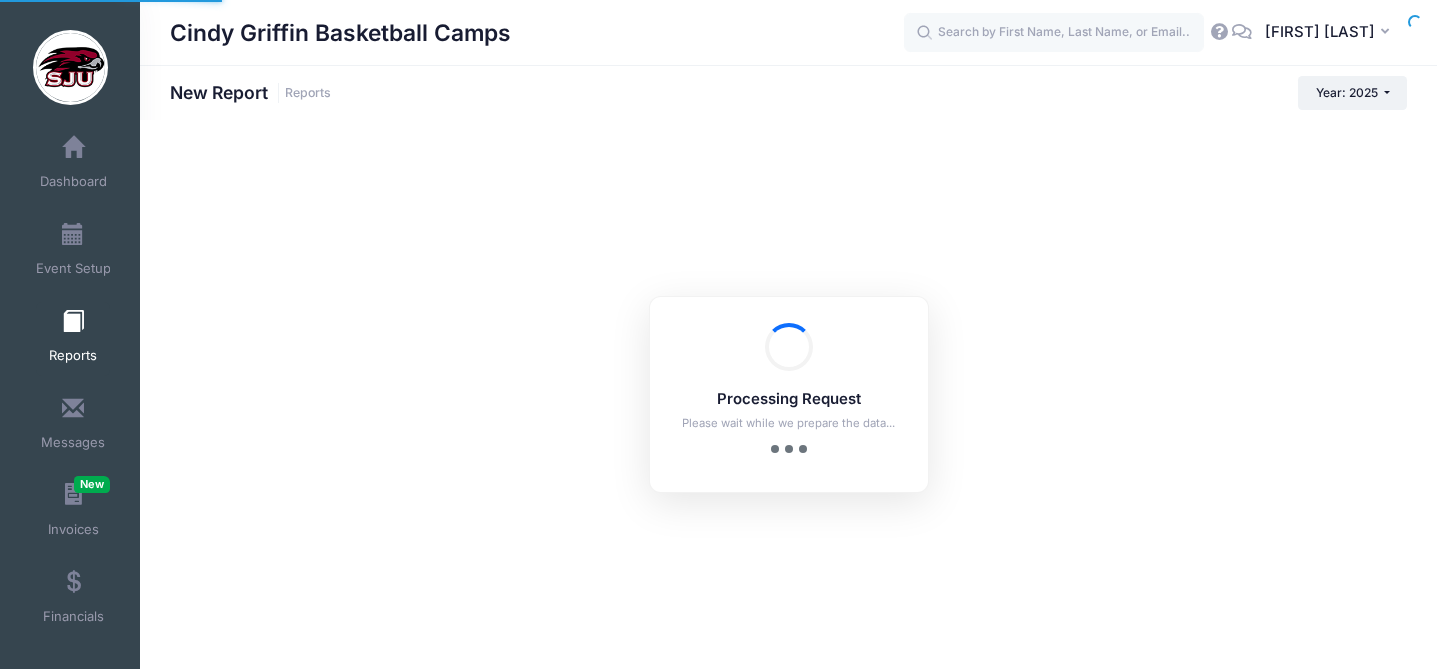 scroll, scrollTop: 0, scrollLeft: 0, axis: both 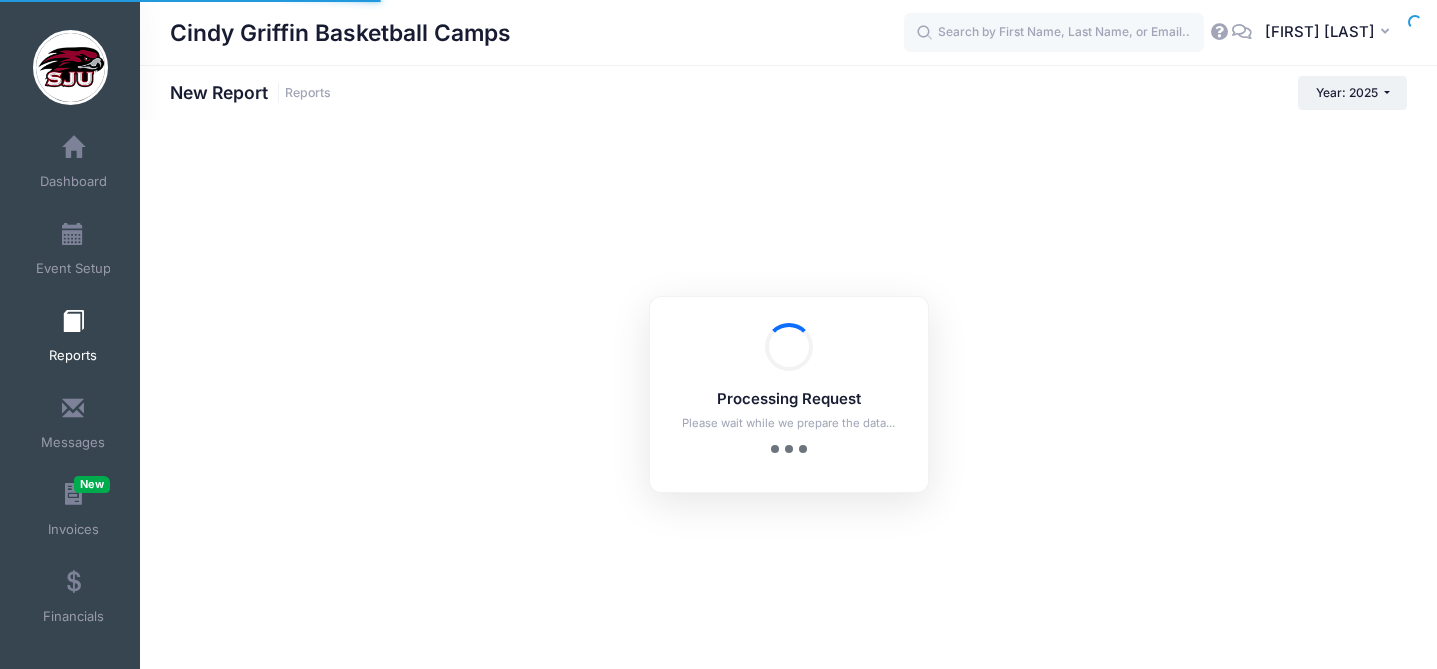 checkbox on "true" 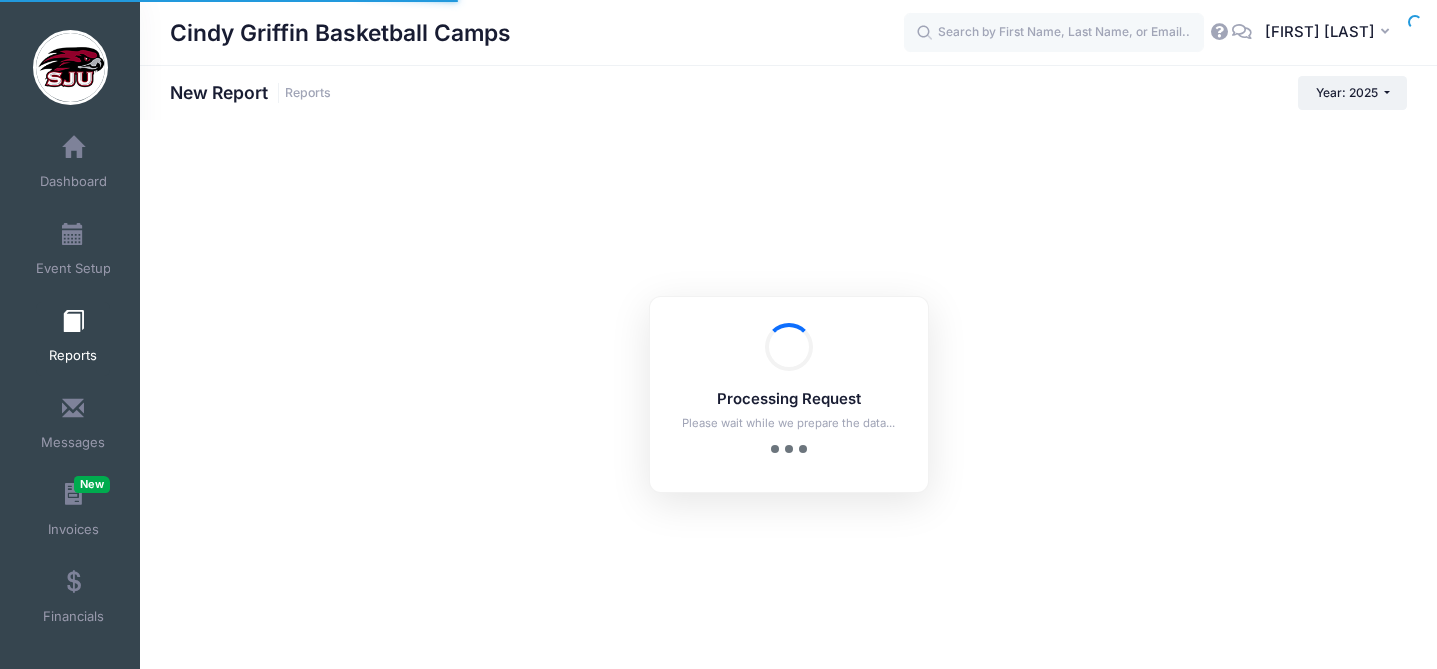 scroll, scrollTop: 0, scrollLeft: 0, axis: both 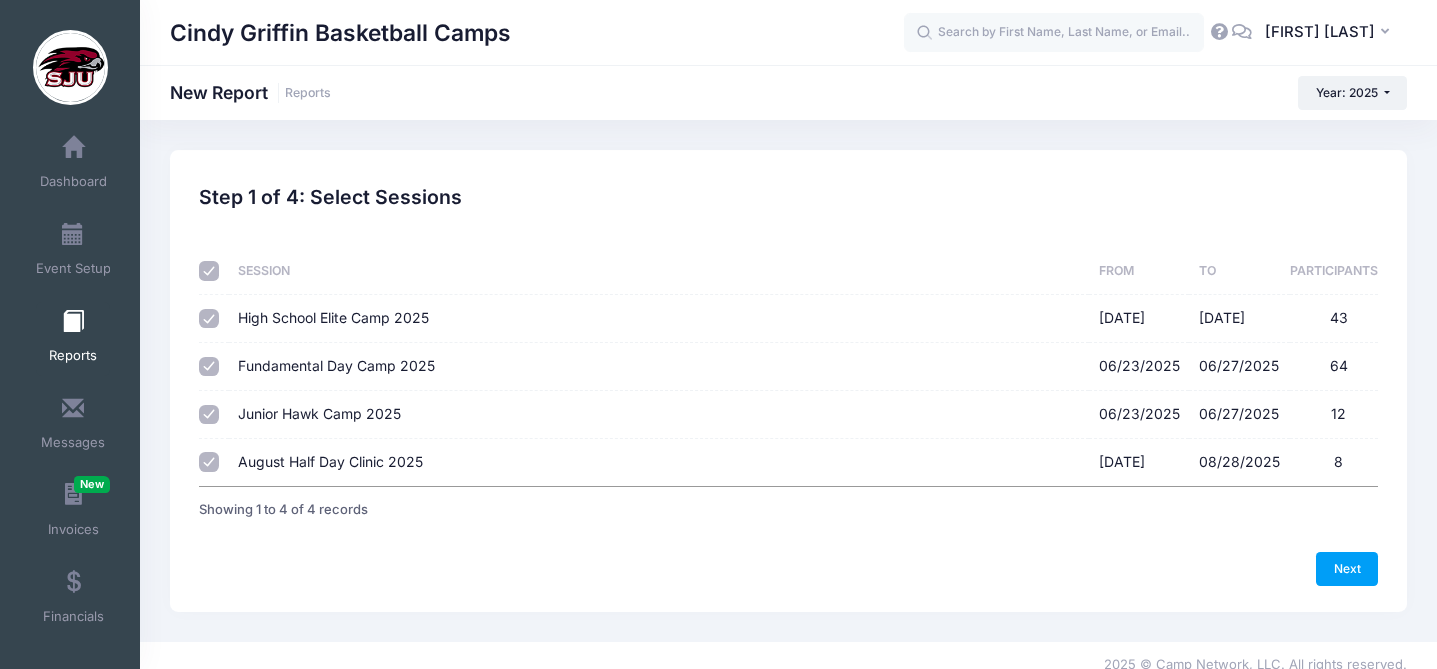 click at bounding box center (209, 271) 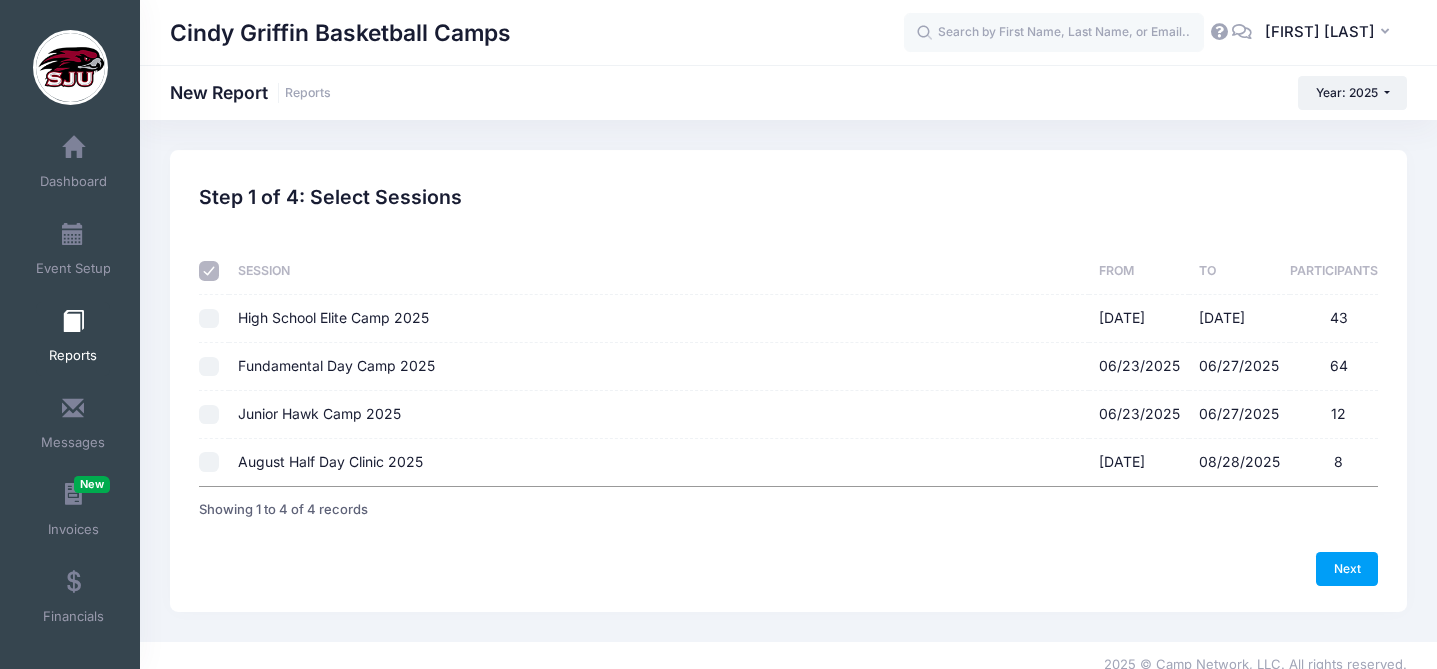 checkbox on "false" 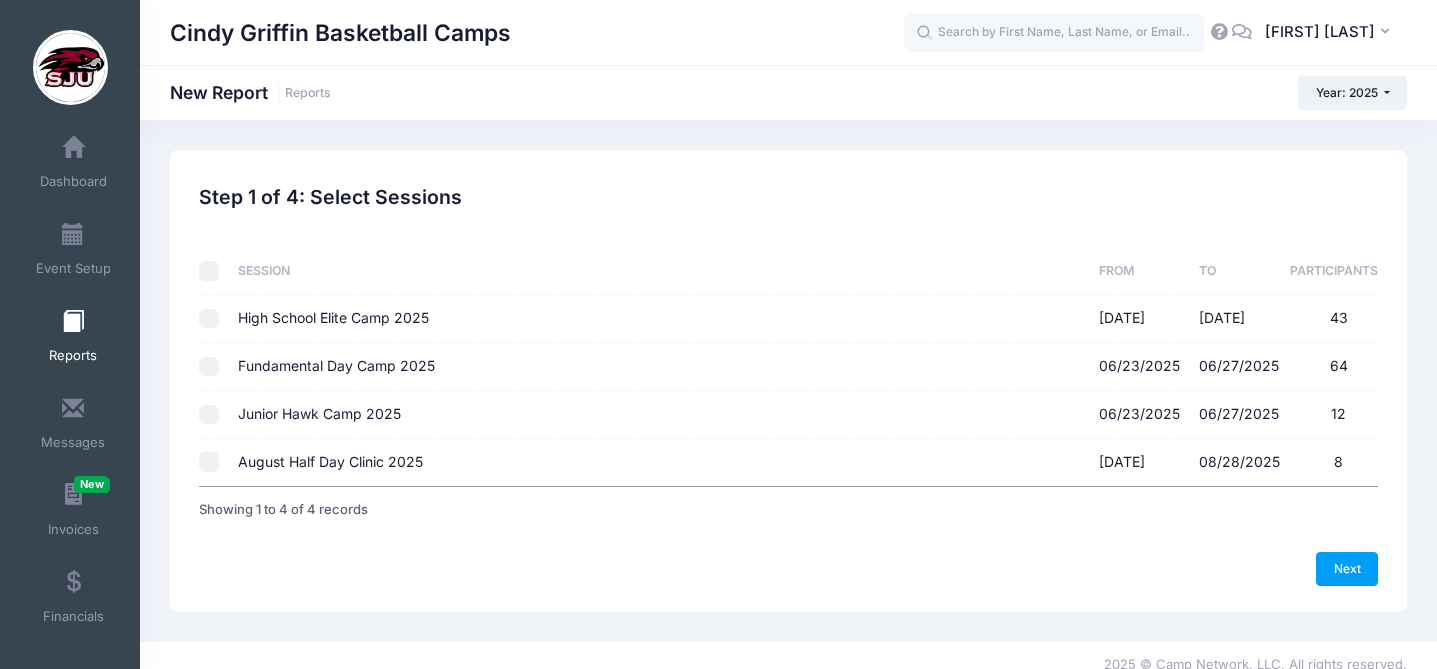 checkbox on "false" 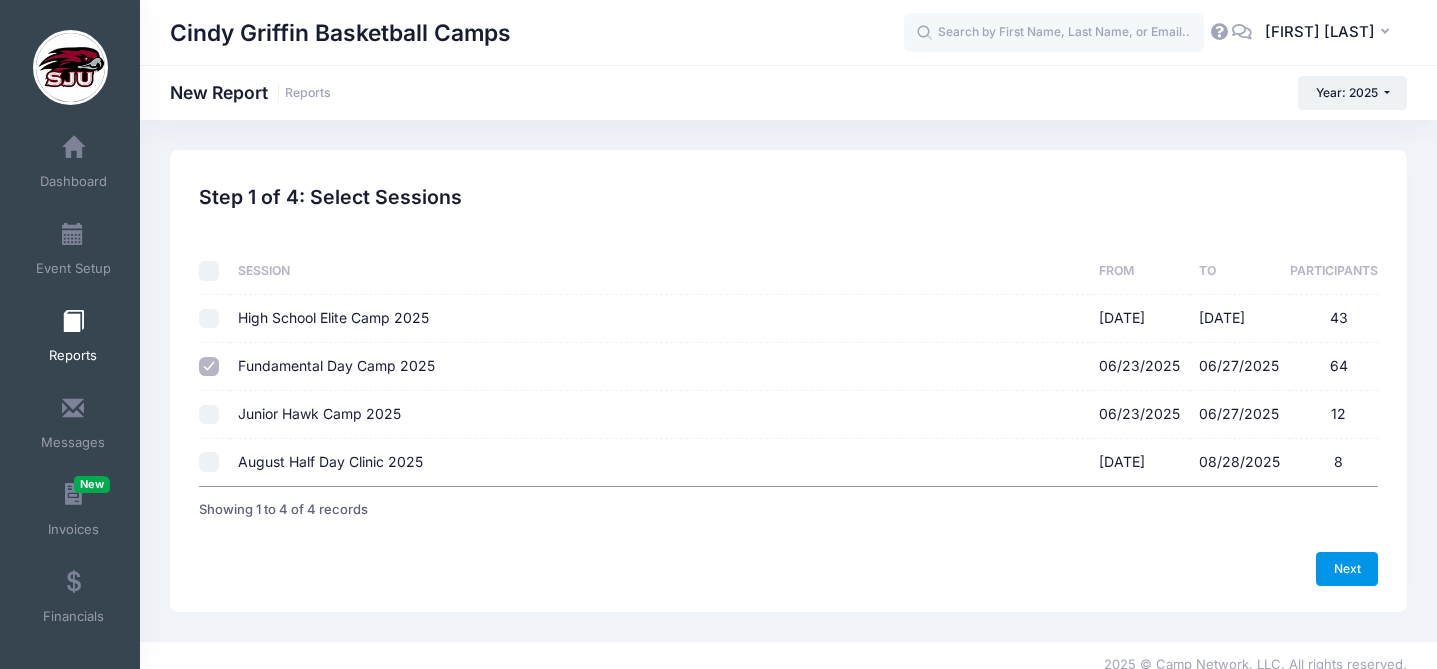 click on "Next" at bounding box center (1347, 569) 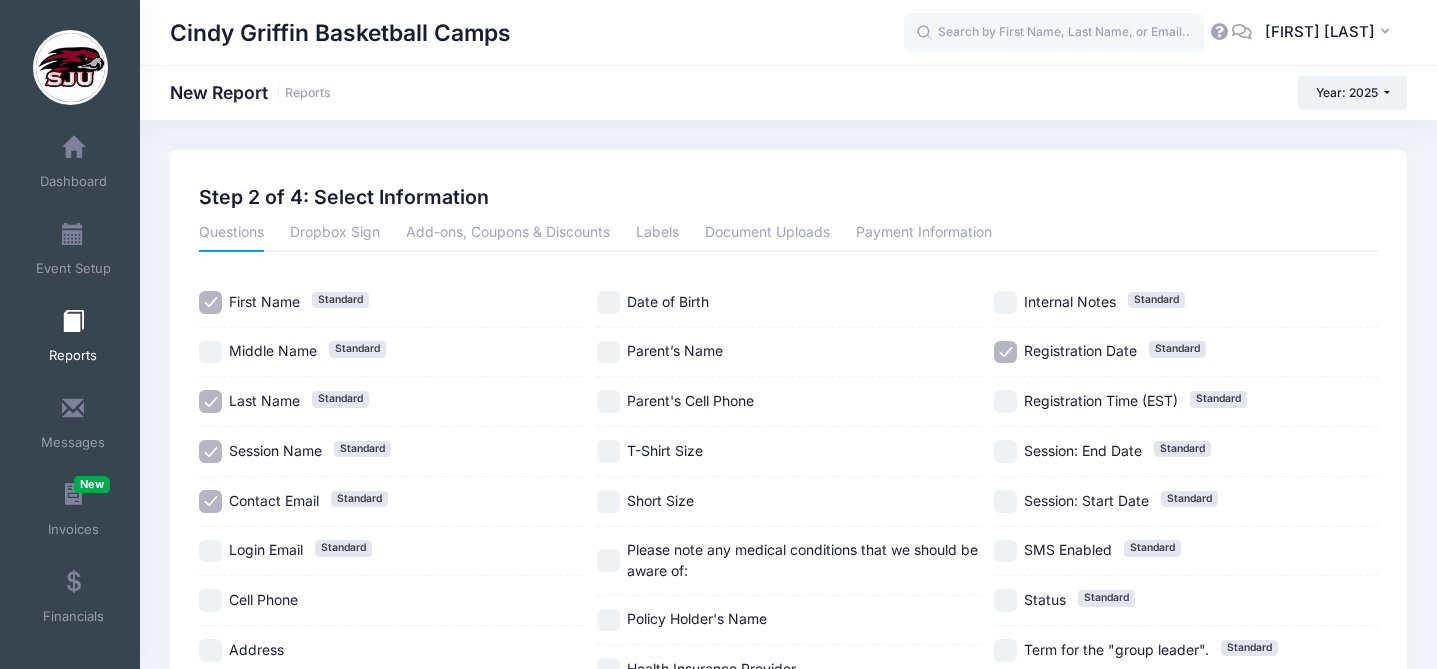 click on "Contact Email Standard" at bounding box center [210, 501] 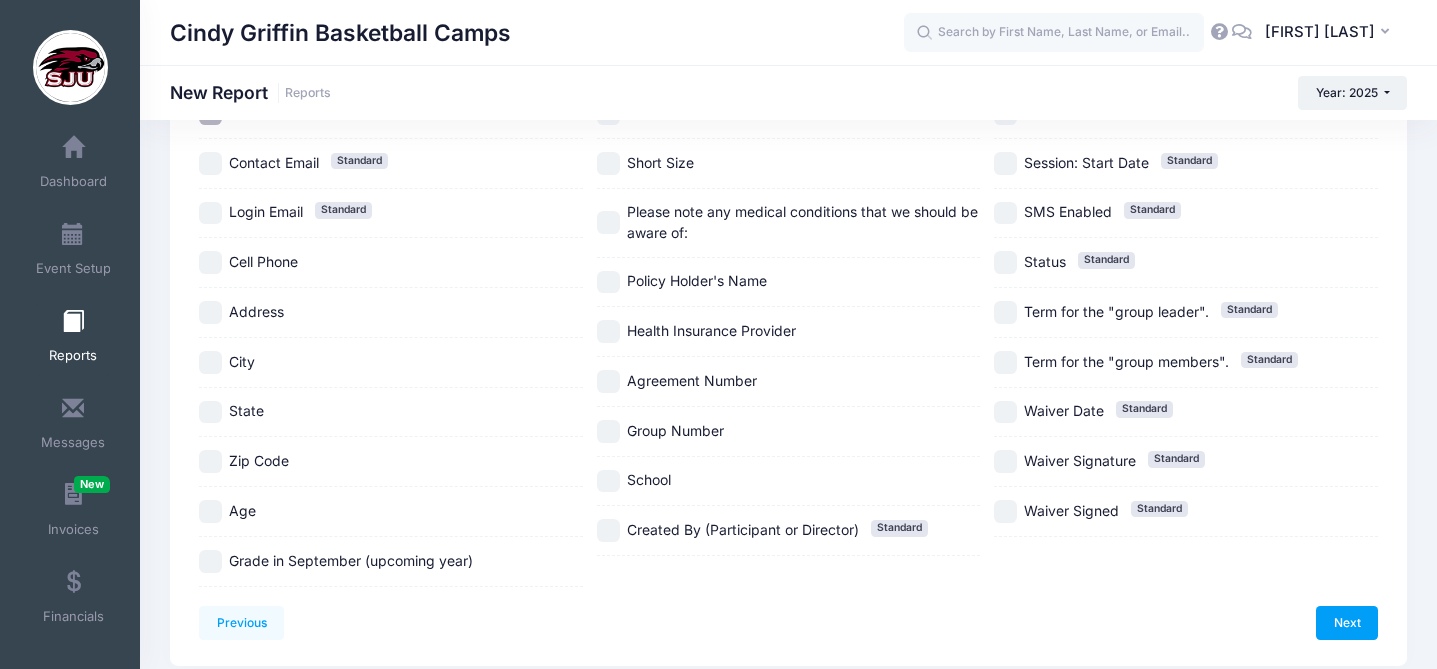 scroll, scrollTop: 0, scrollLeft: 0, axis: both 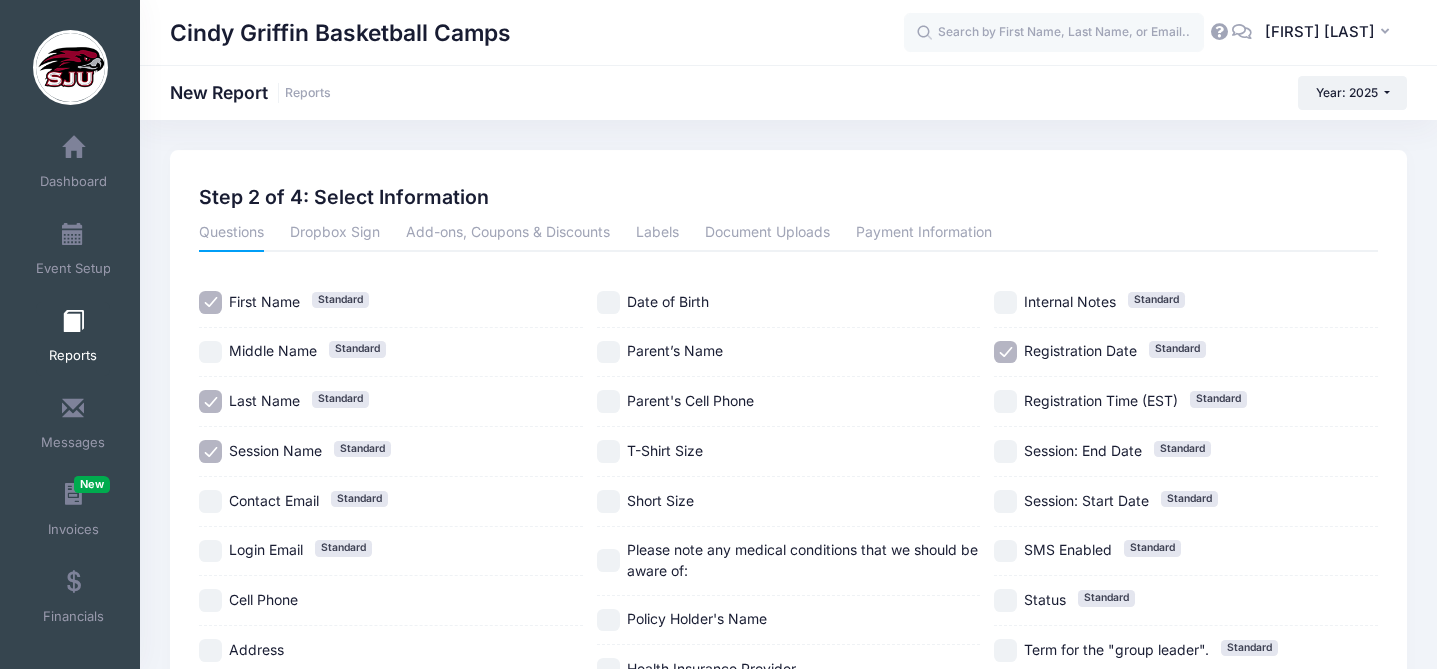 click on "Registration Date Standard" at bounding box center (1005, 352) 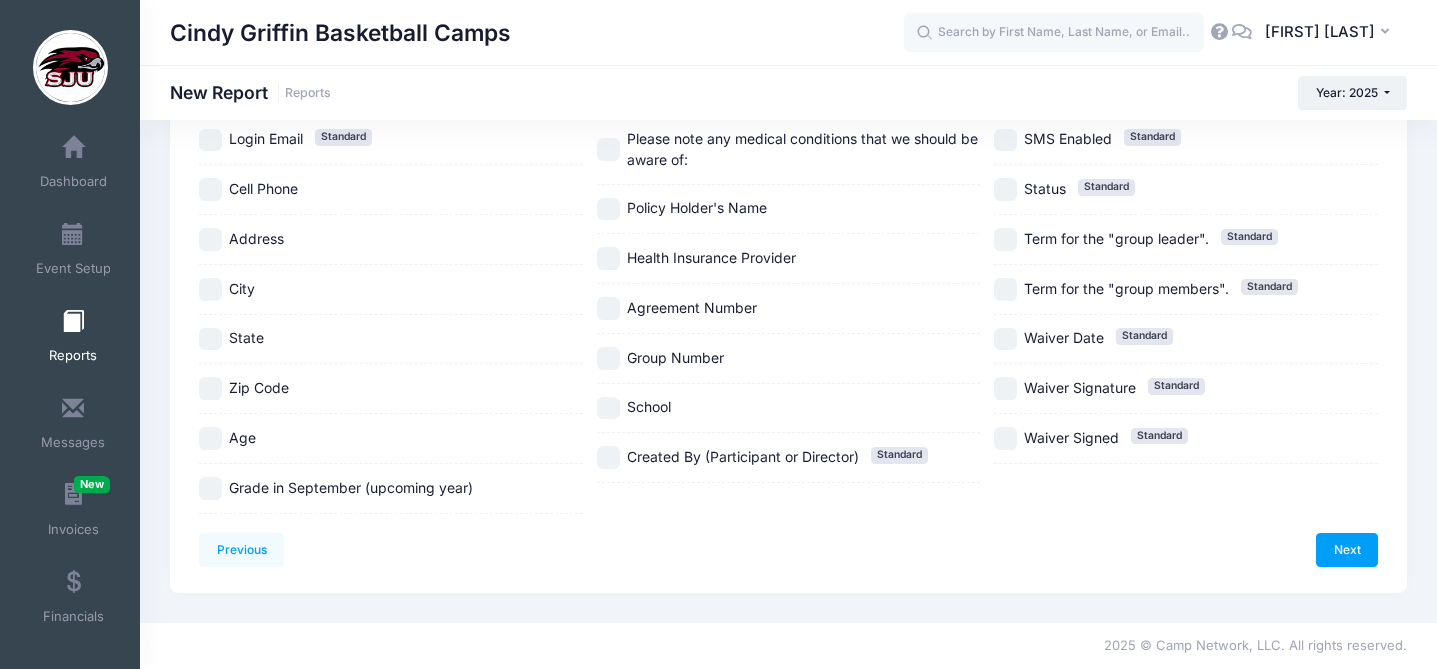 scroll, scrollTop: 0, scrollLeft: 0, axis: both 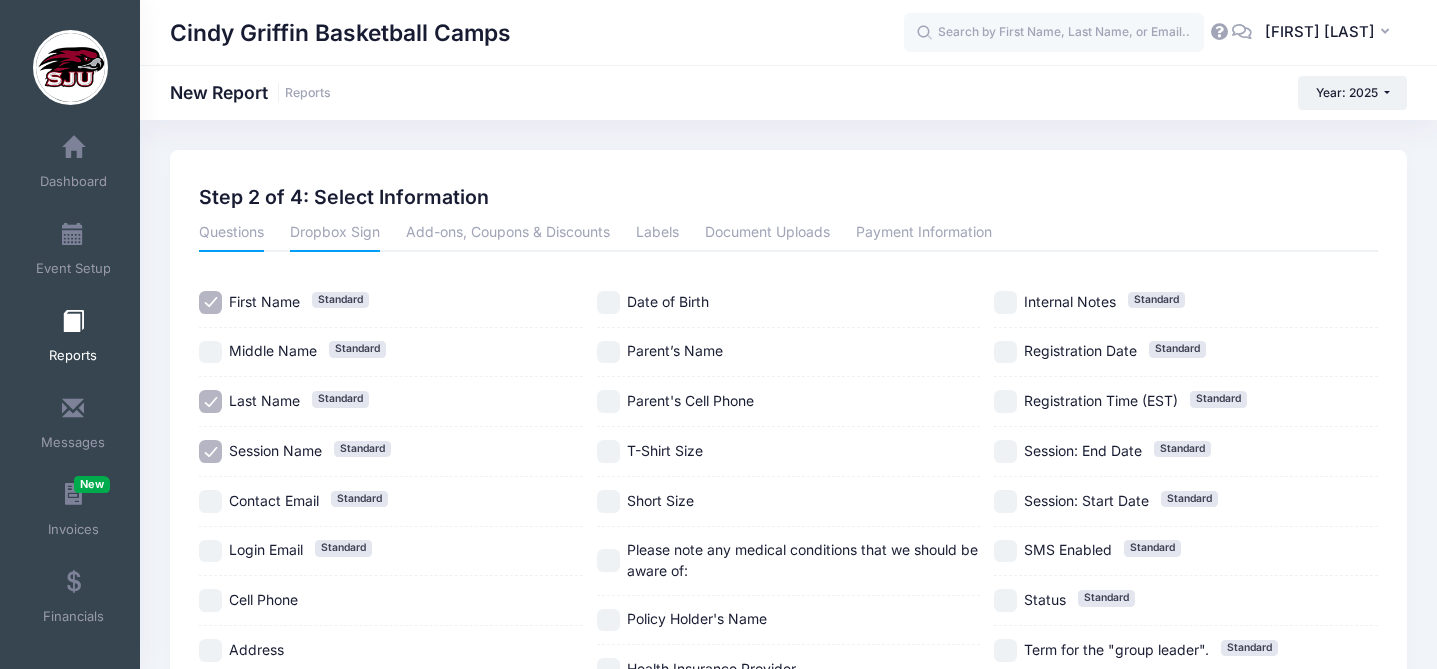 click on "Dropbox Sign" at bounding box center [335, 234] 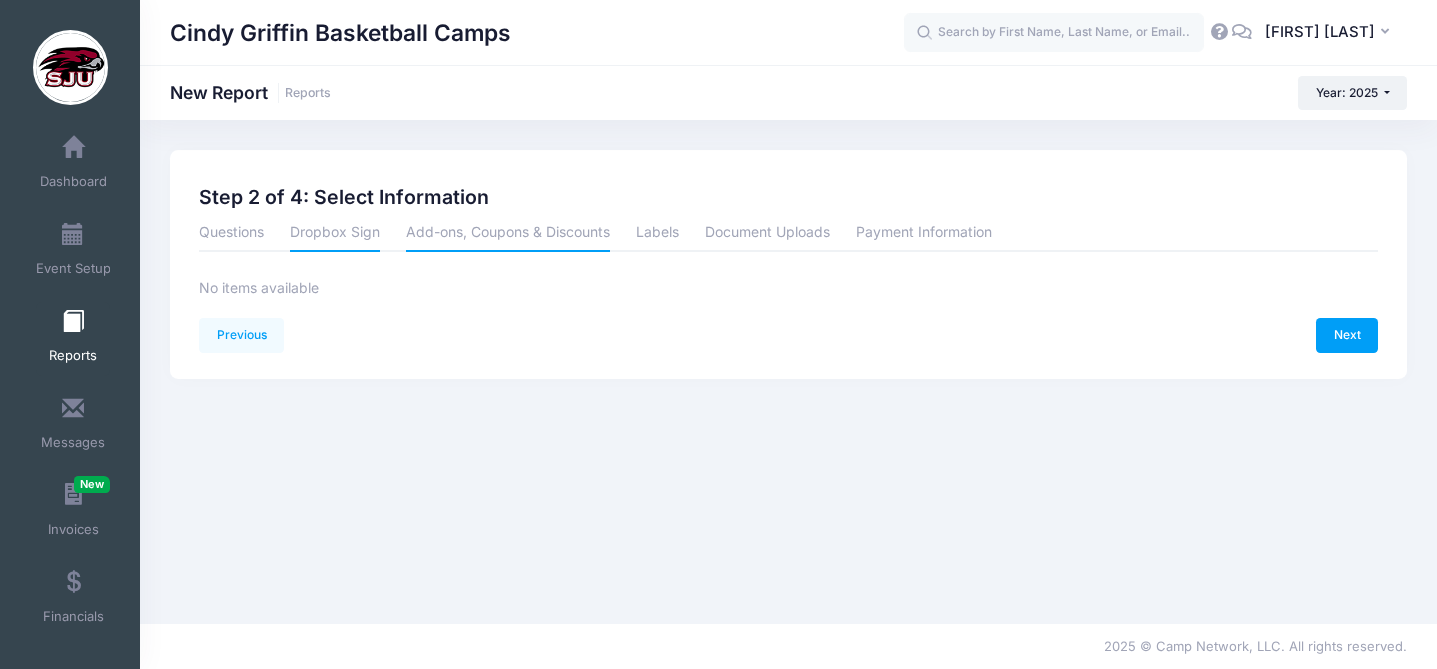 click on "Add-ons, Coupons & Discounts" at bounding box center (508, 234) 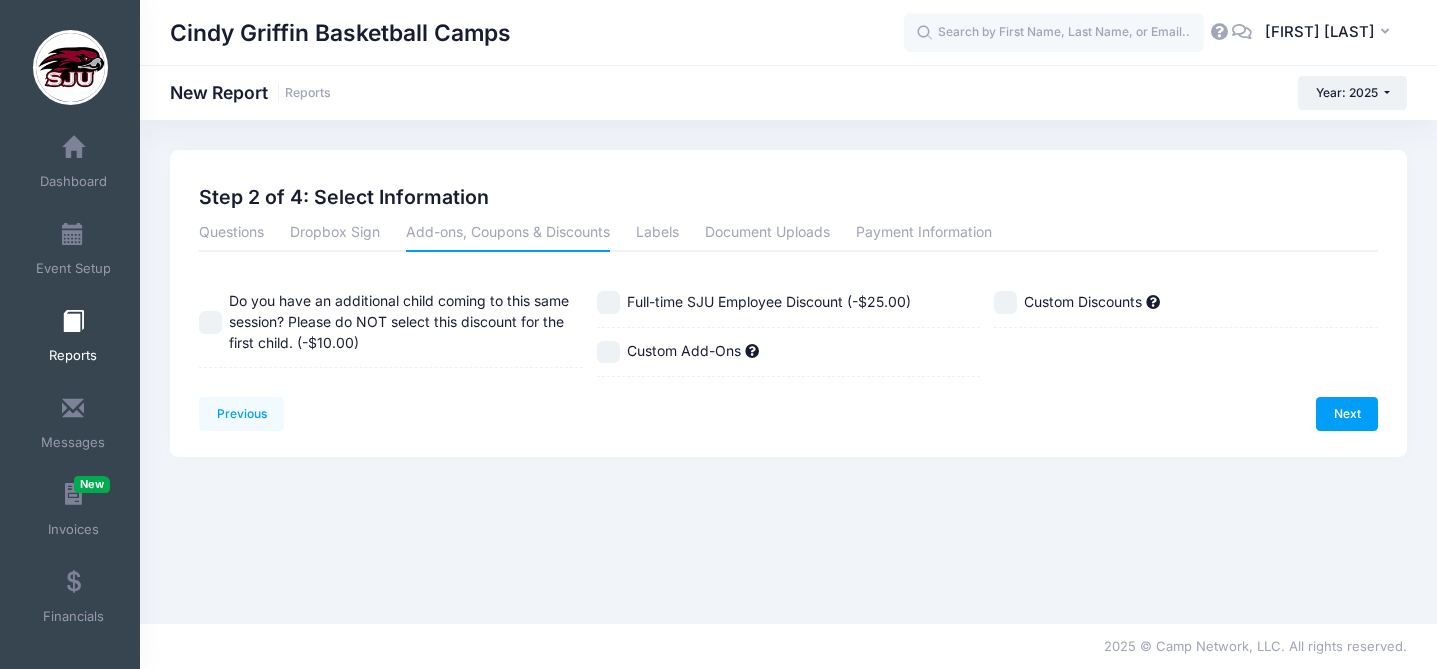 click on "Custom Discounts" at bounding box center (1005, 302) 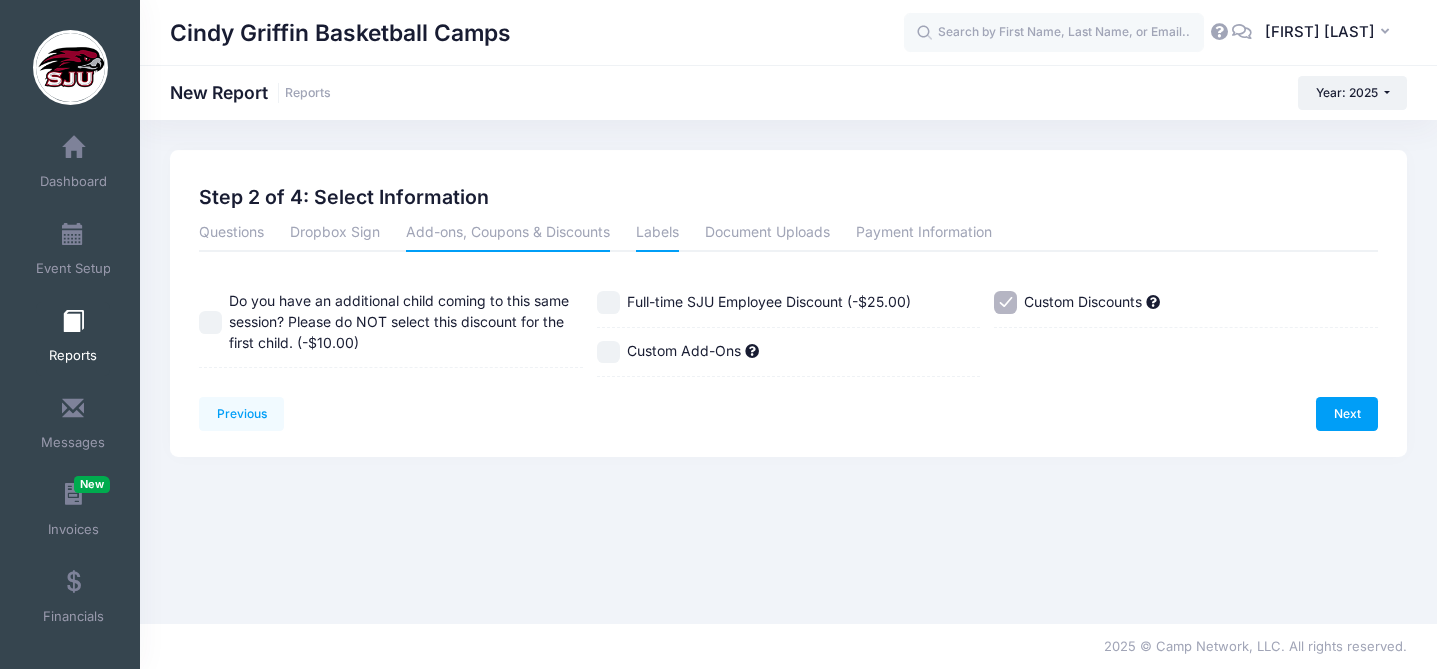 click on "Labels" at bounding box center [657, 234] 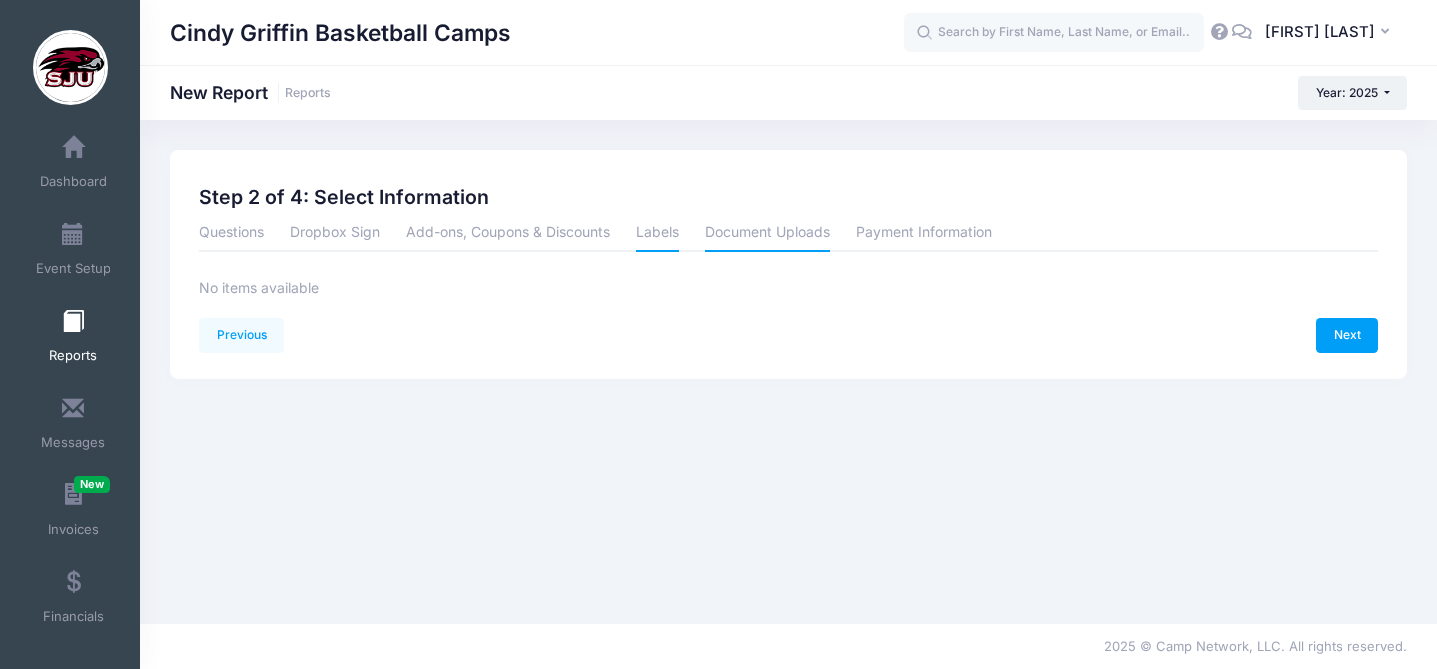 click on "Document Uploads" at bounding box center [767, 234] 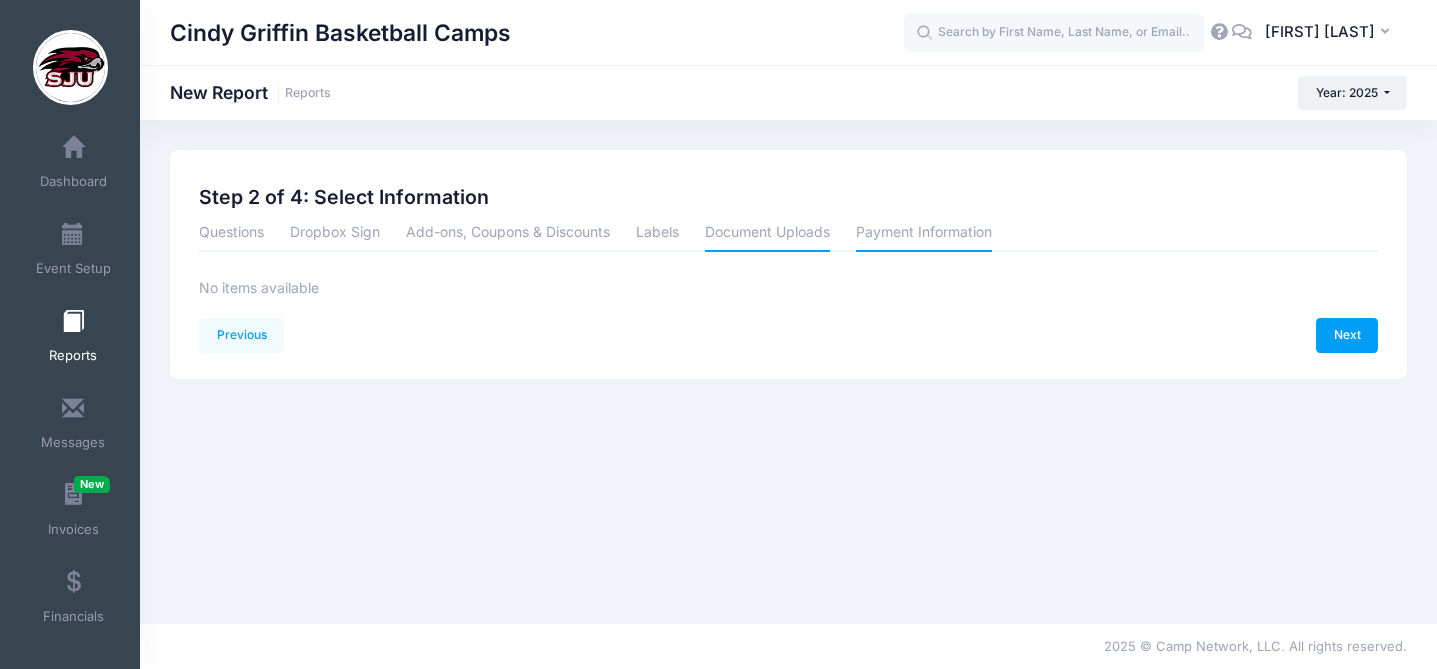 click on "Payment Information" at bounding box center [924, 234] 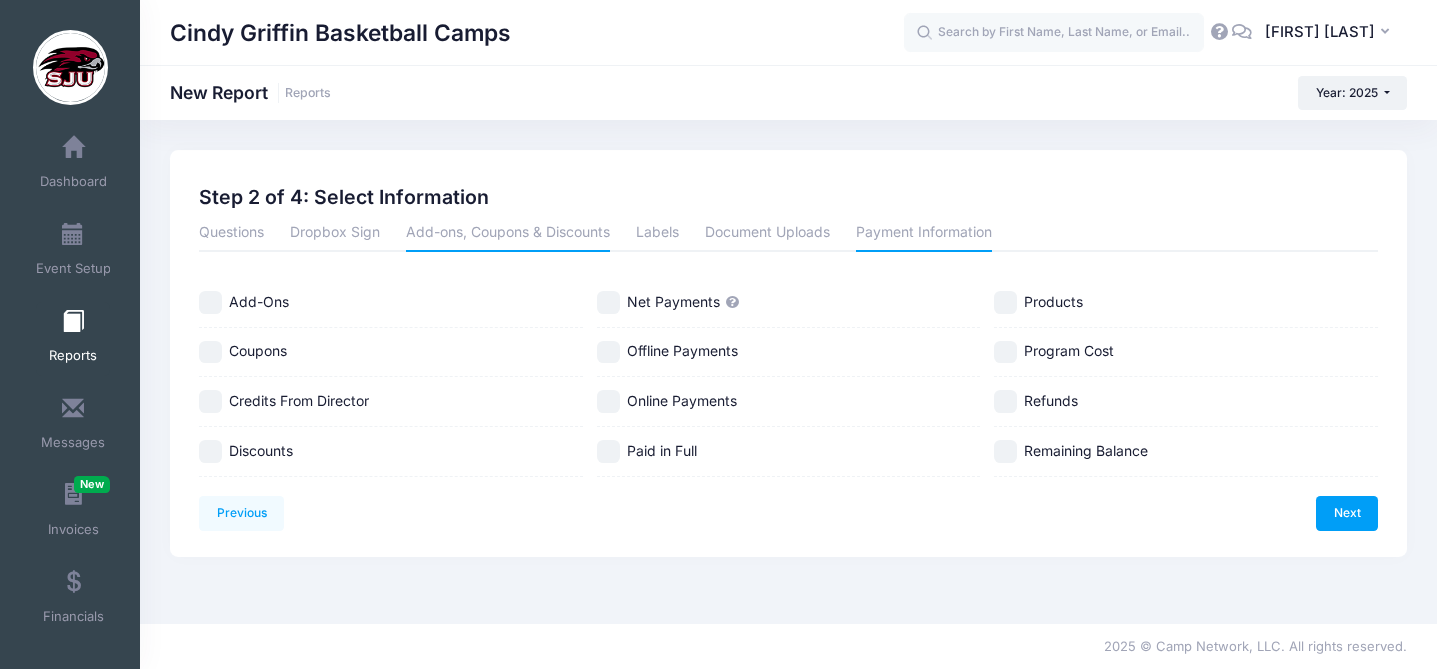 click on "Add-ons, Coupons & Discounts" at bounding box center (508, 234) 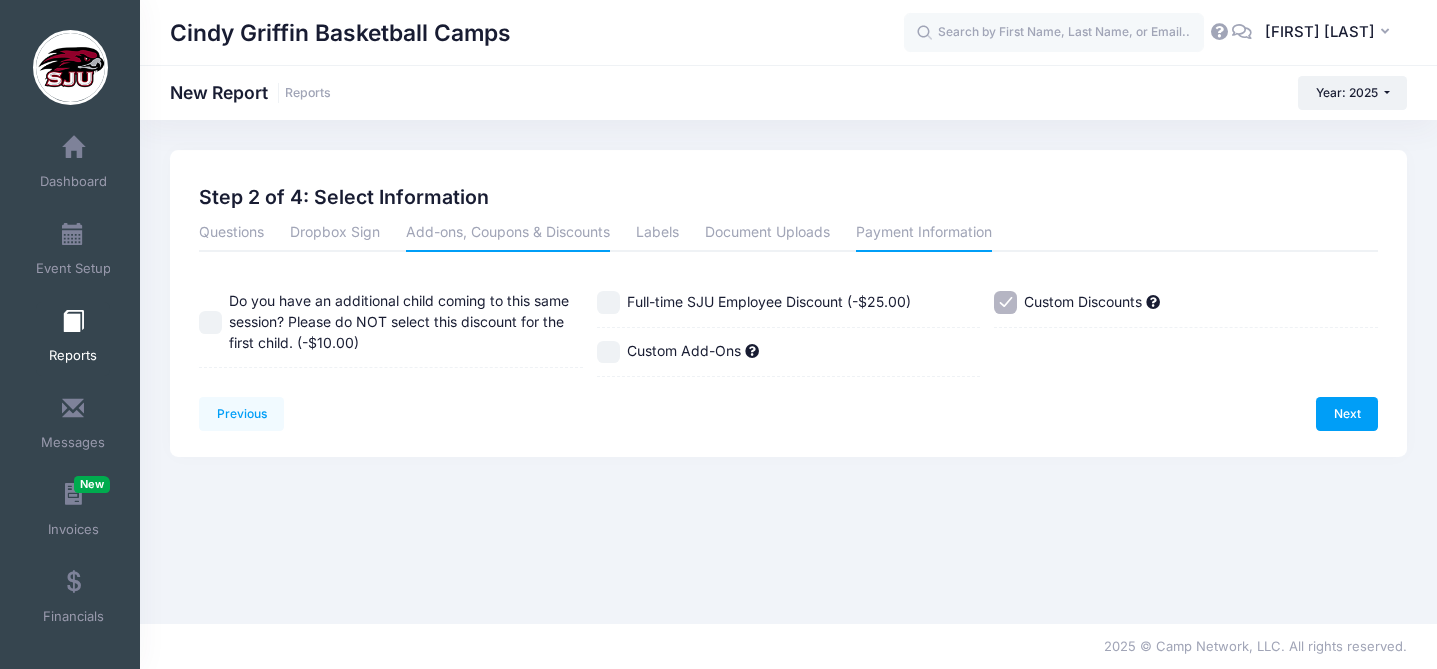 click on "Payment Information" at bounding box center [924, 234] 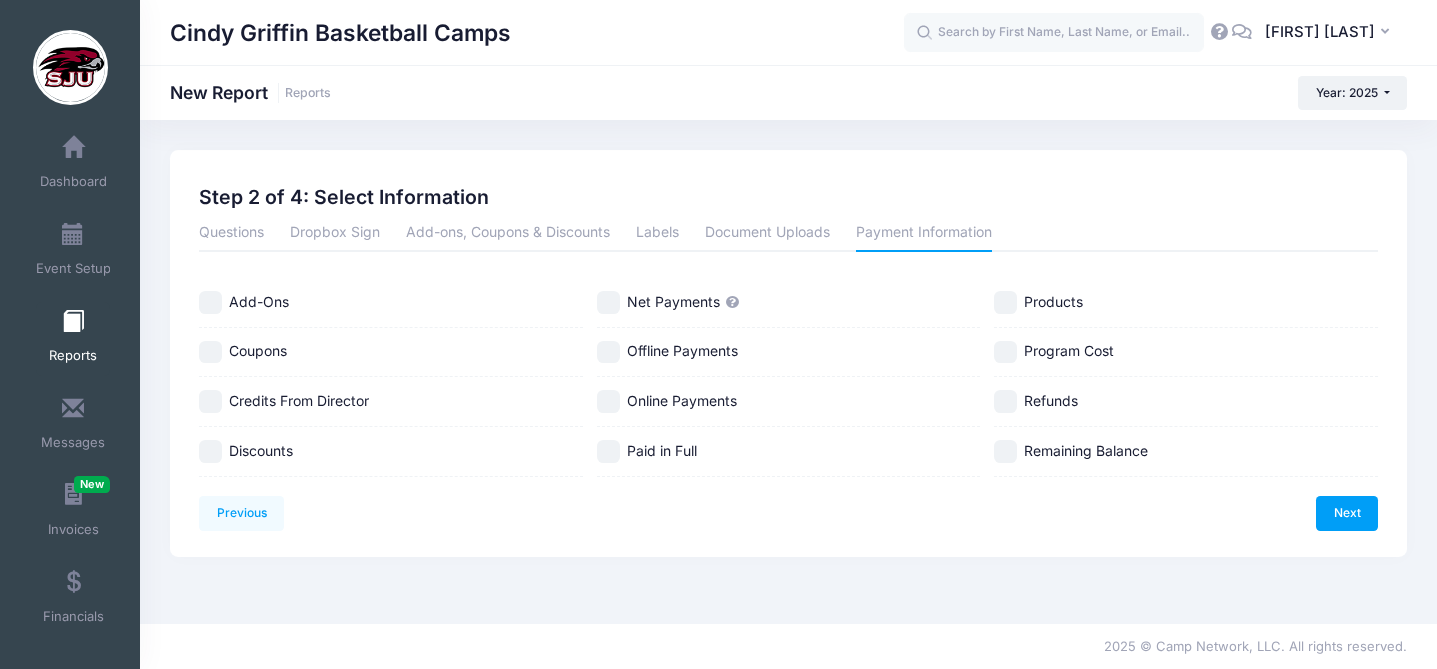 click on "Credits From Director" at bounding box center [210, 401] 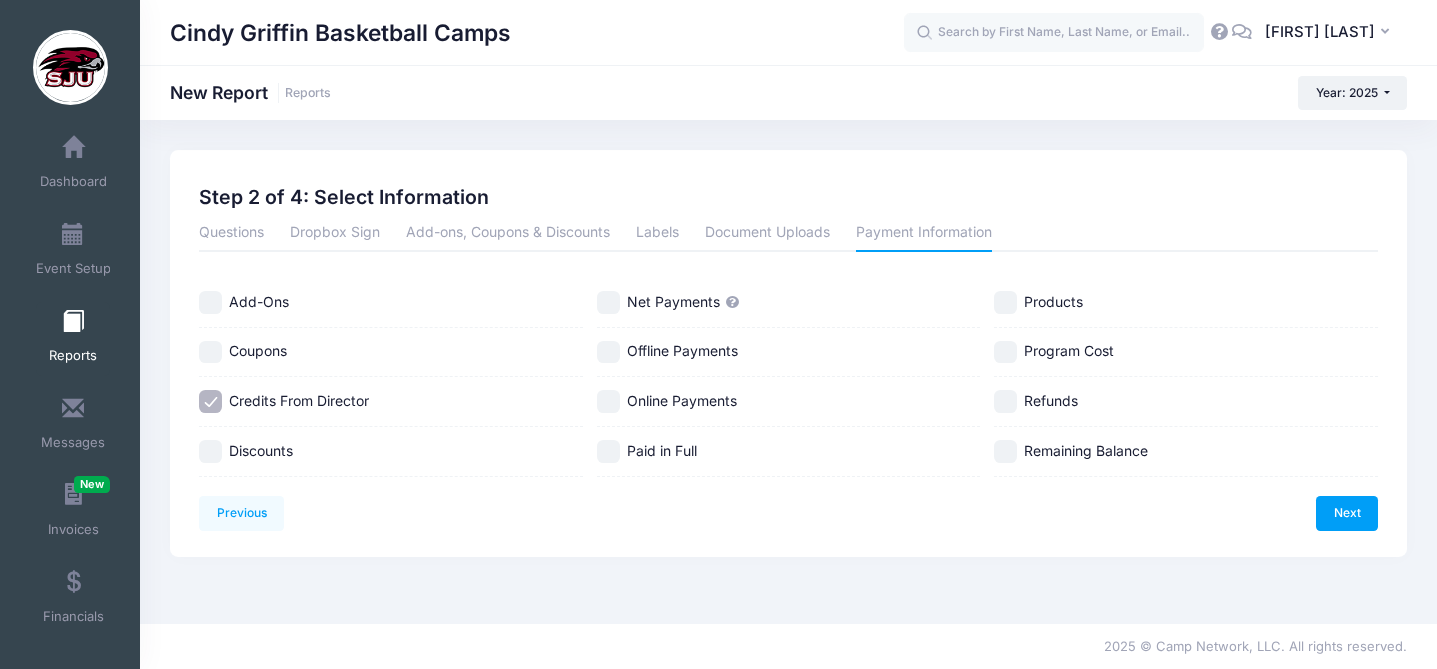 click on "Discounts" at bounding box center [210, 451] 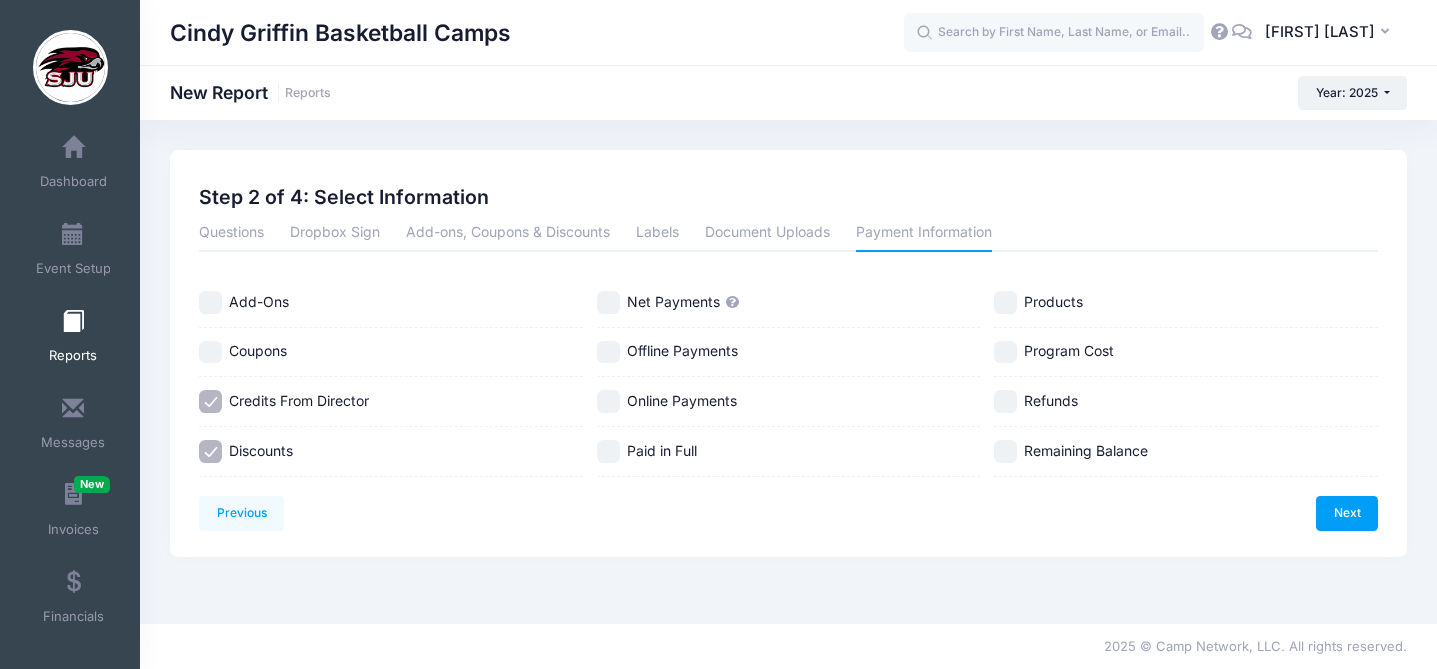 click on "Net Payments" at bounding box center (608, 302) 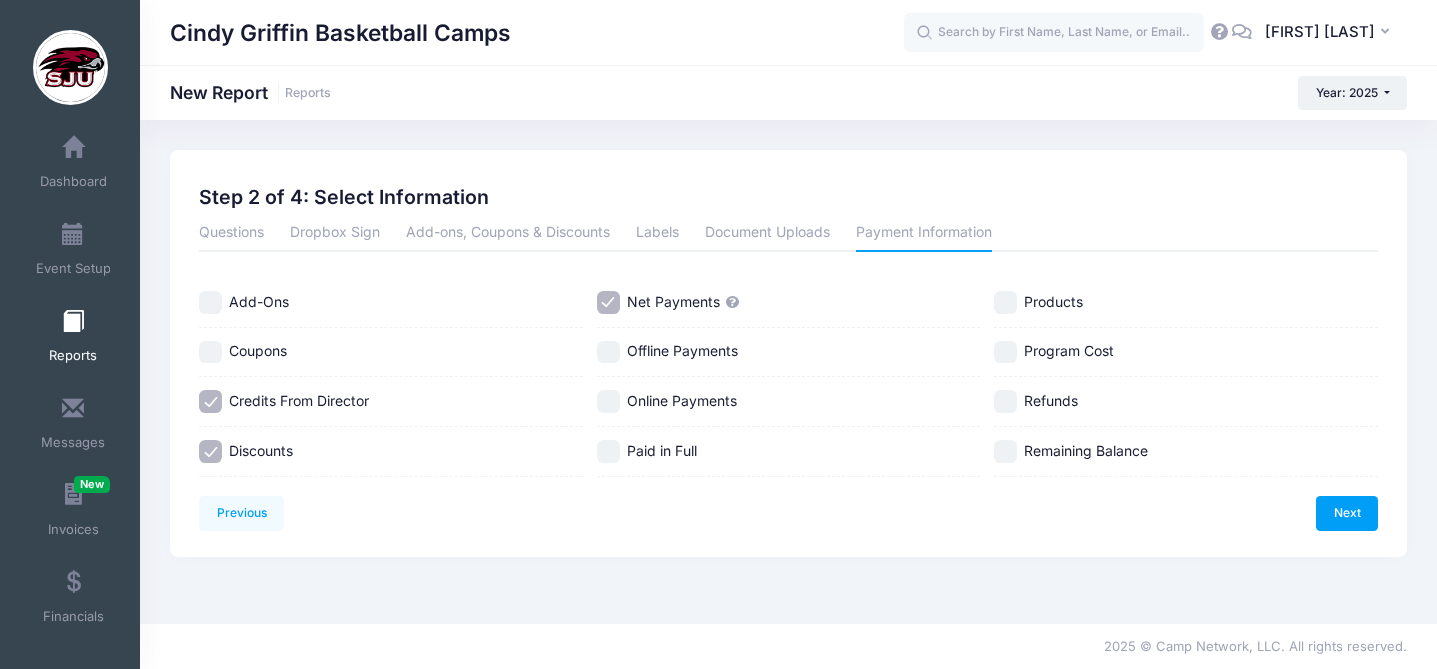 click on "Refunds" at bounding box center (1005, 401) 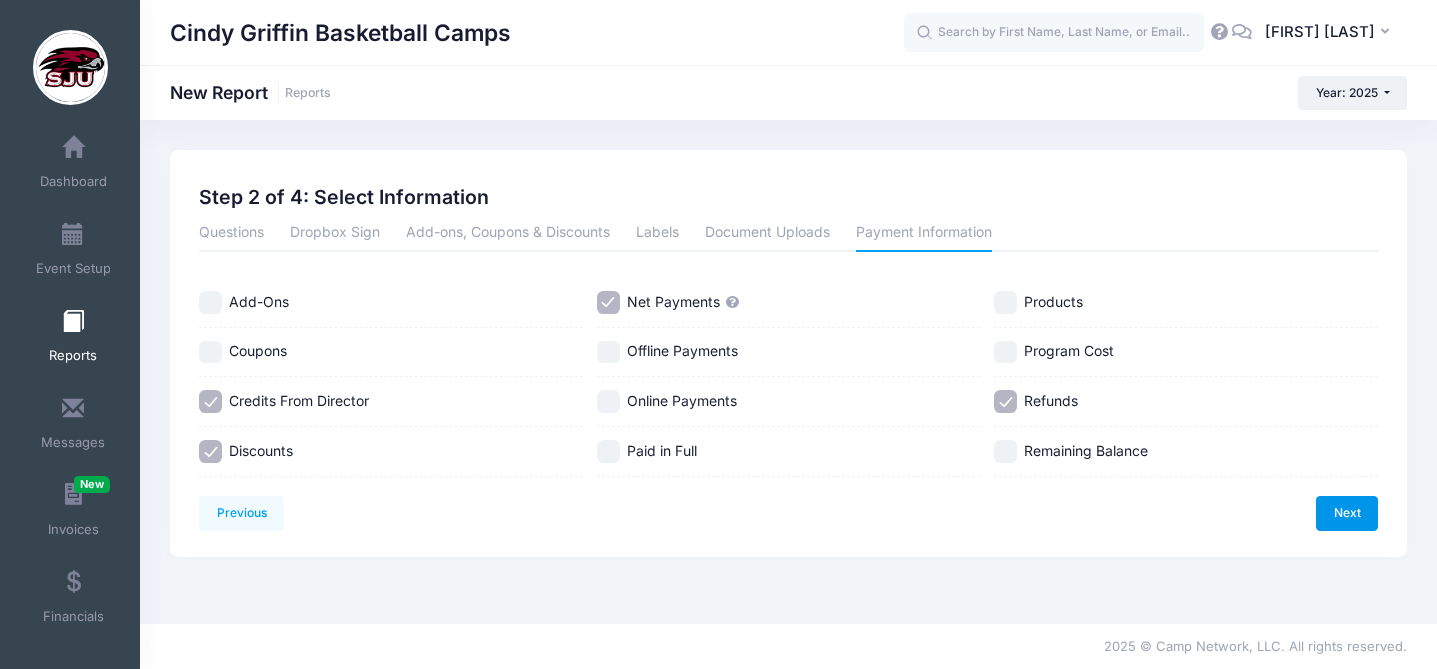 click on "Next" at bounding box center (1347, 513) 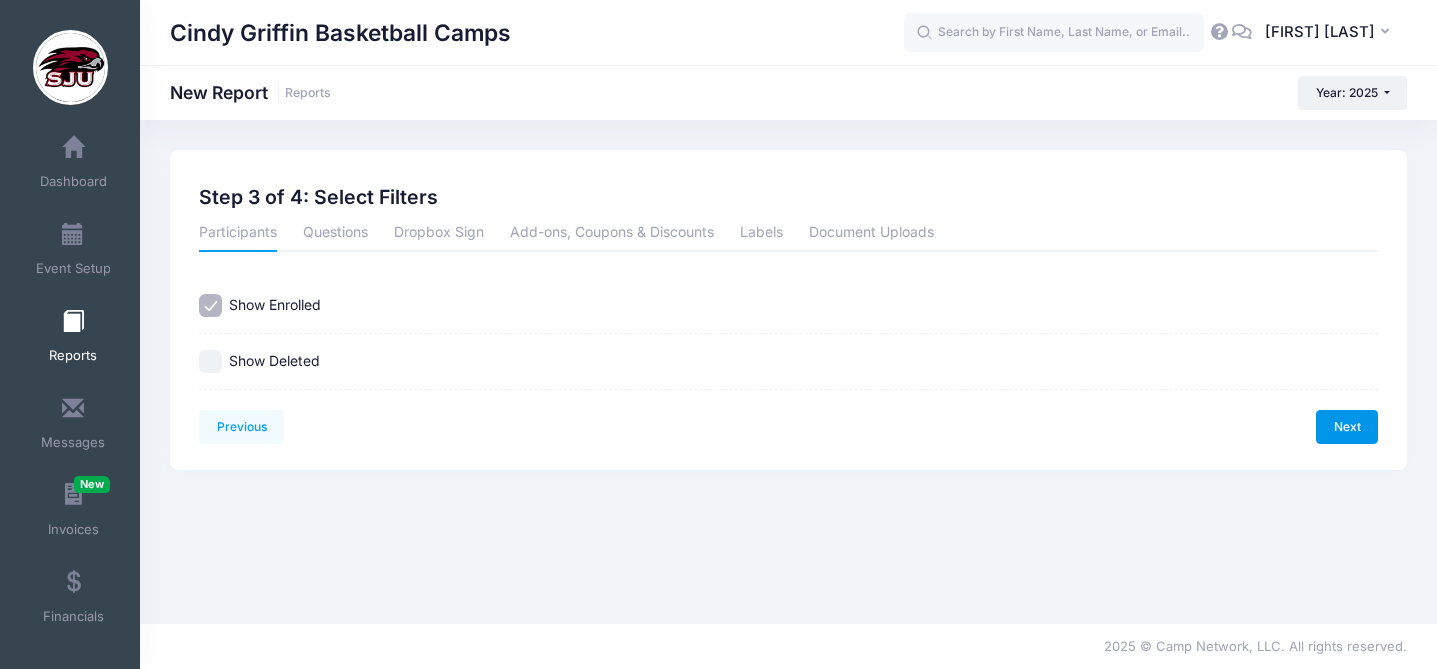 click on "Next" at bounding box center [1347, 427] 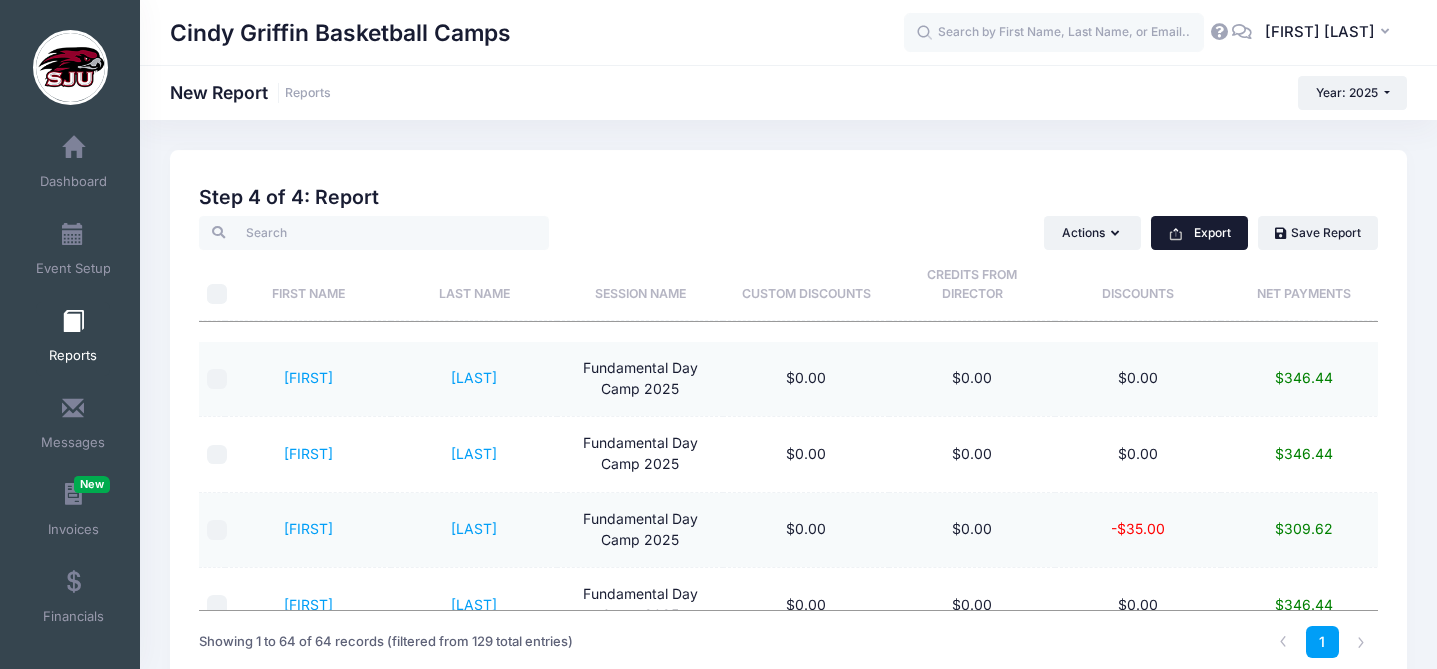 click on "Export" at bounding box center [1199, 233] 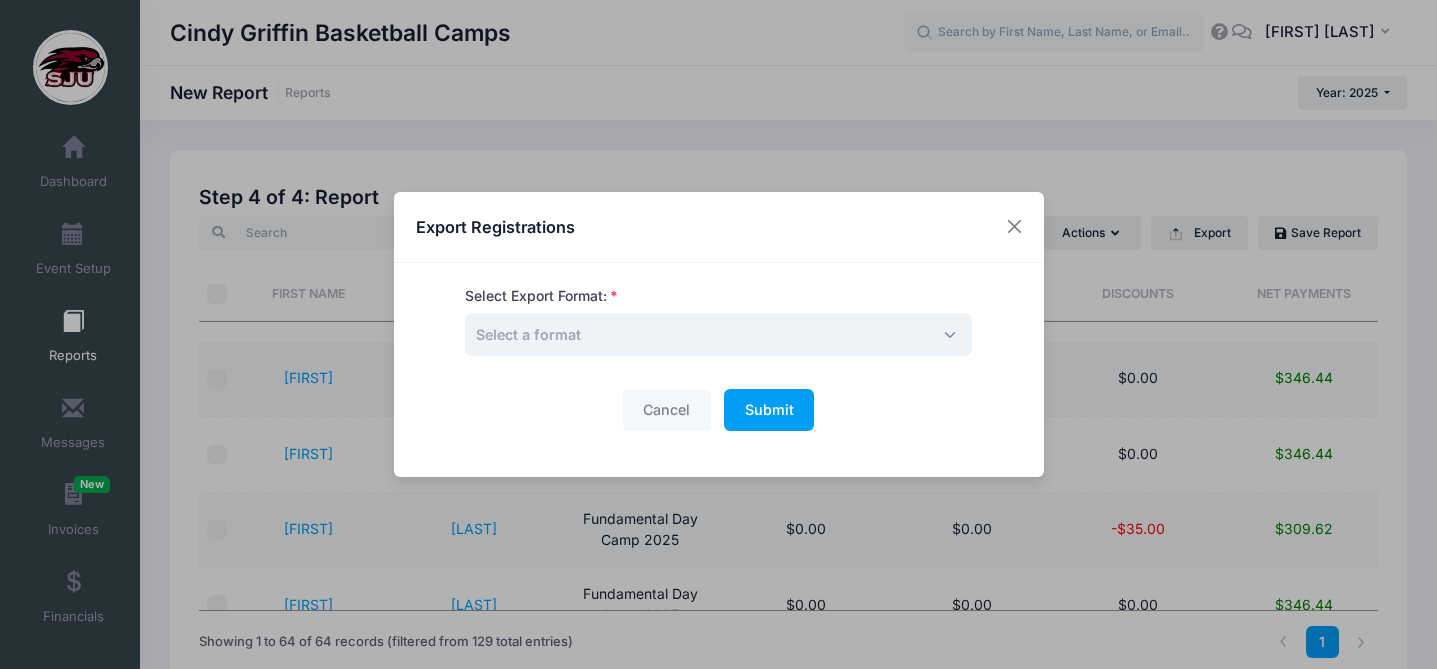 click on "Select a format" at bounding box center [718, 334] 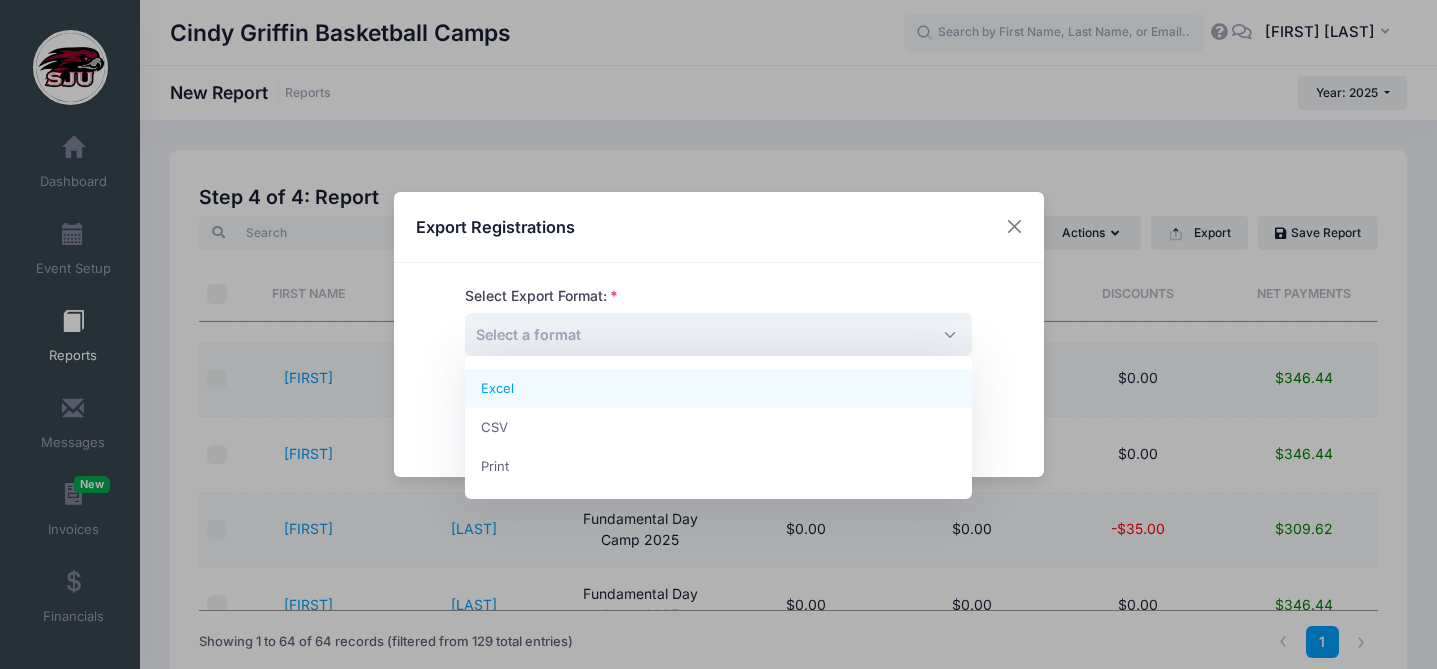 select on "excel" 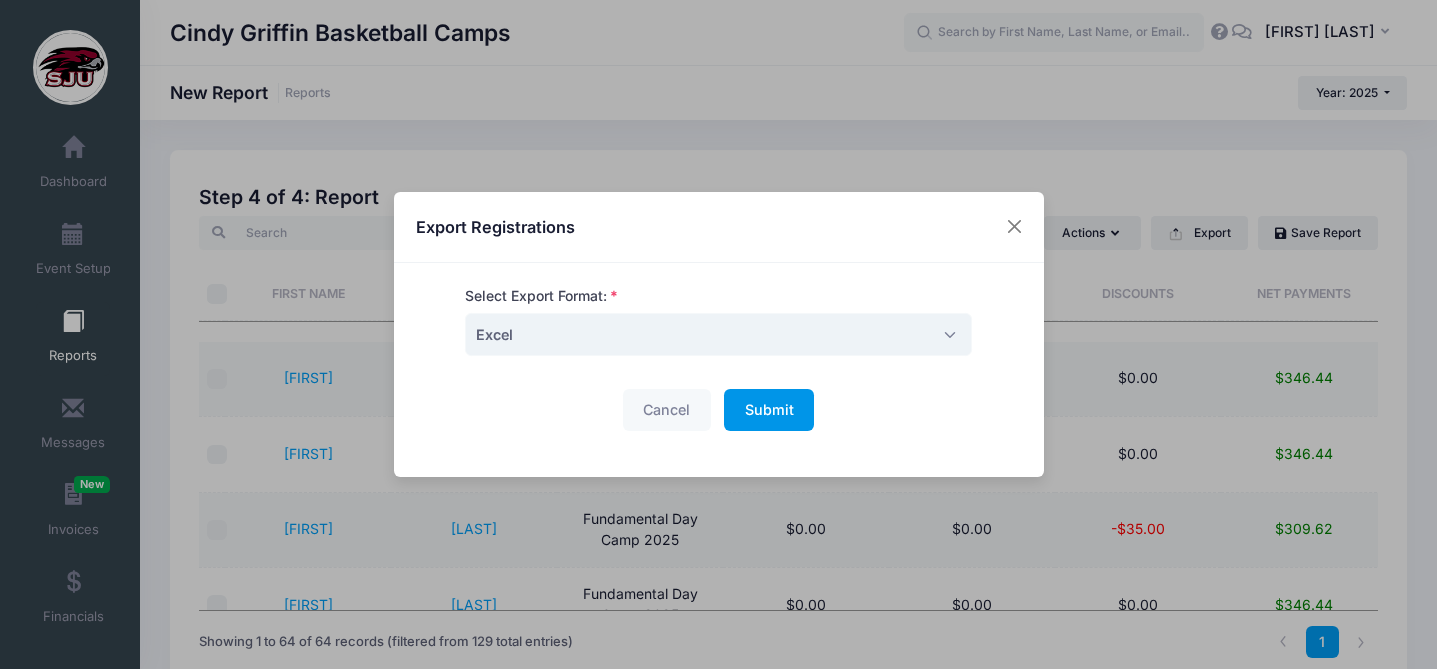 click on "Submit" at bounding box center (769, 409) 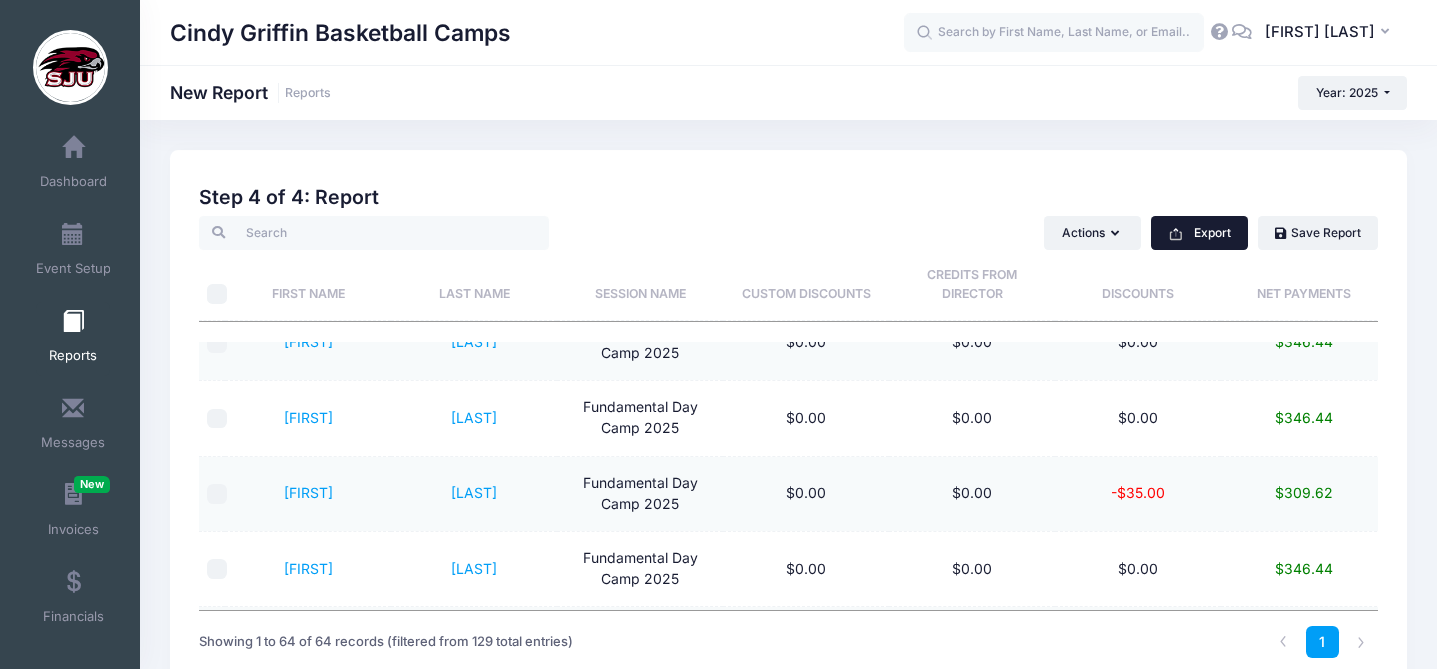 scroll, scrollTop: 0, scrollLeft: 0, axis: both 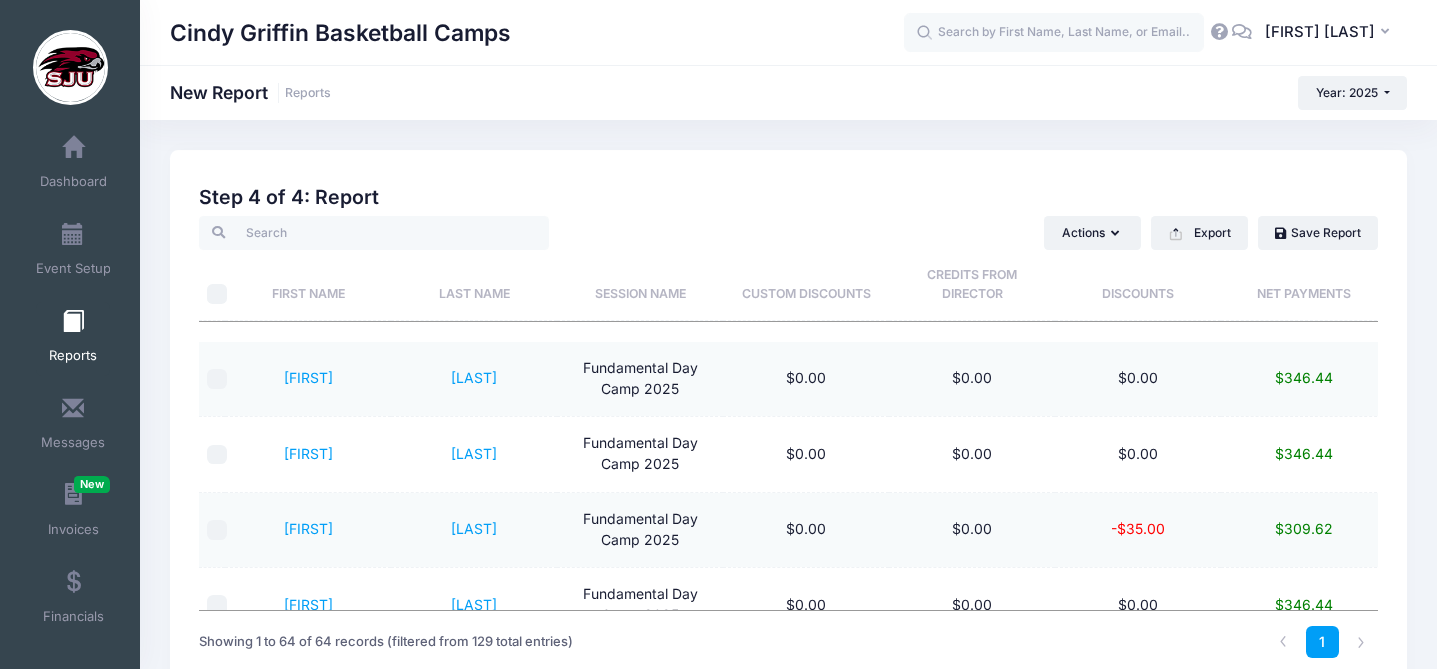 click at bounding box center [73, 322] 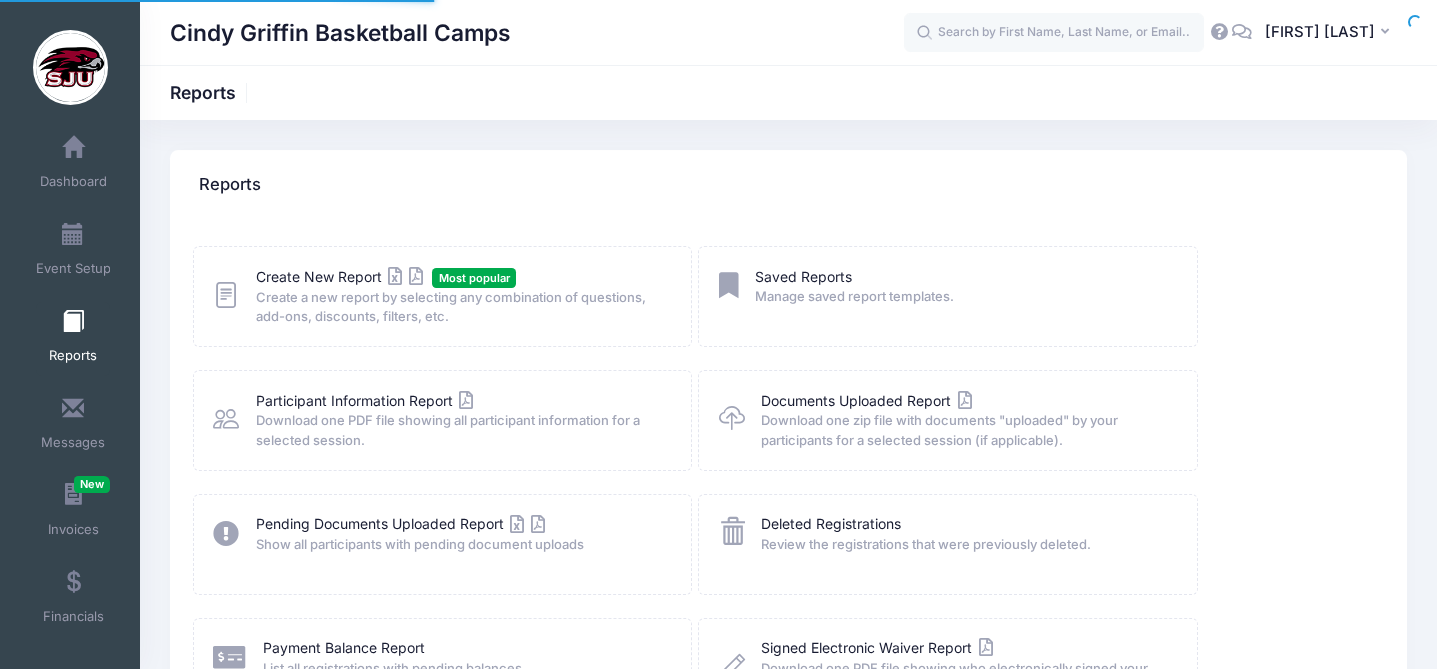 scroll, scrollTop: 0, scrollLeft: 0, axis: both 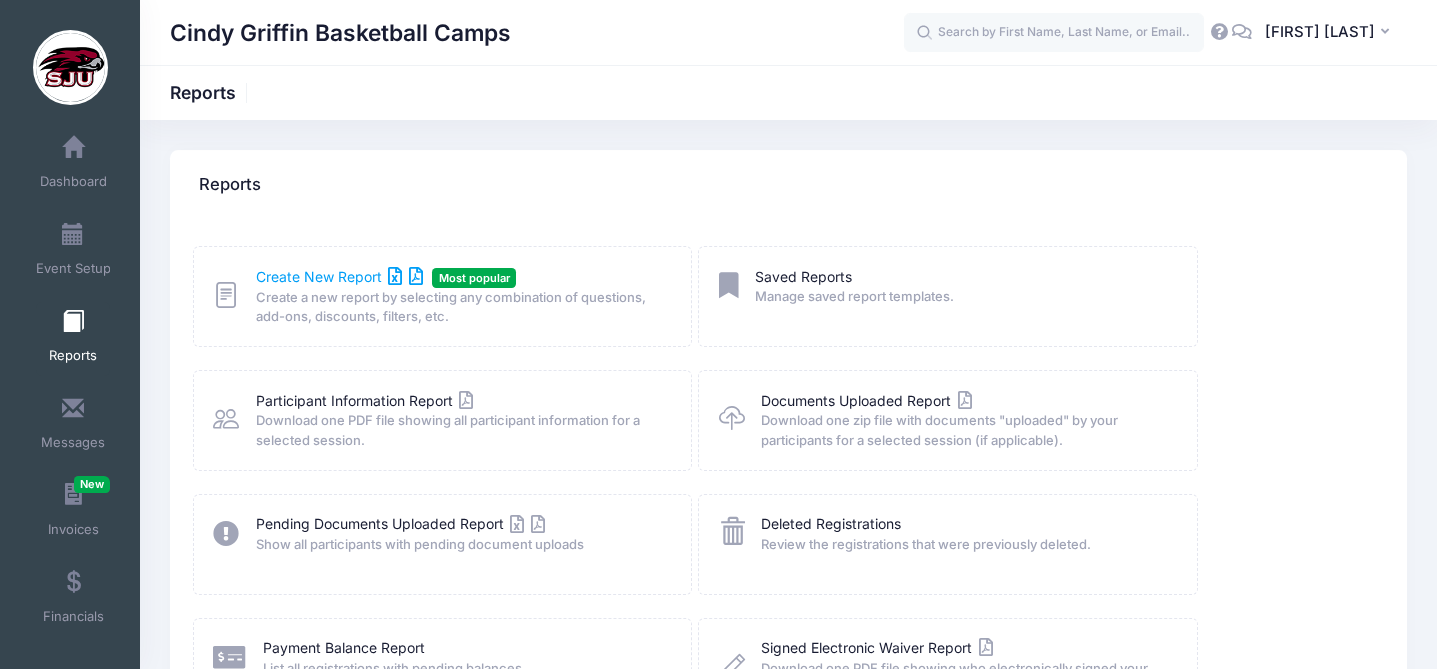click on "Create New Report" at bounding box center (339, 276) 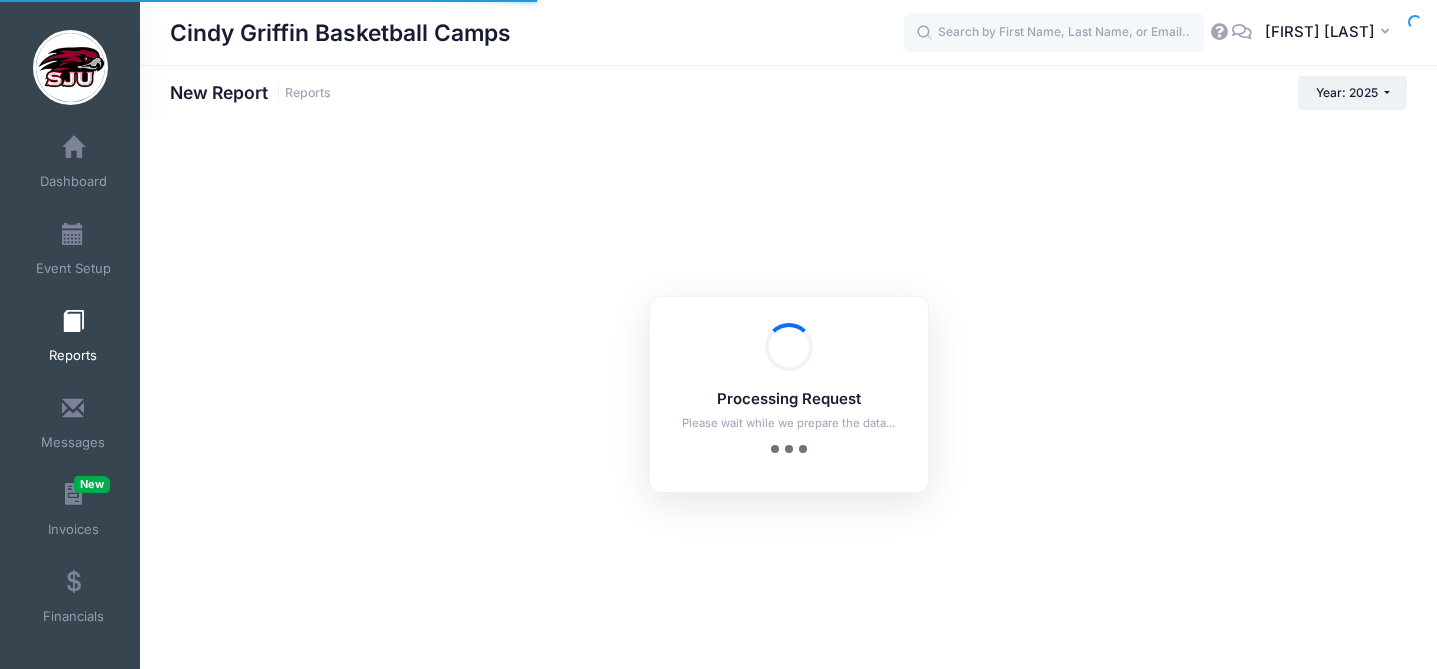 scroll, scrollTop: 0, scrollLeft: 0, axis: both 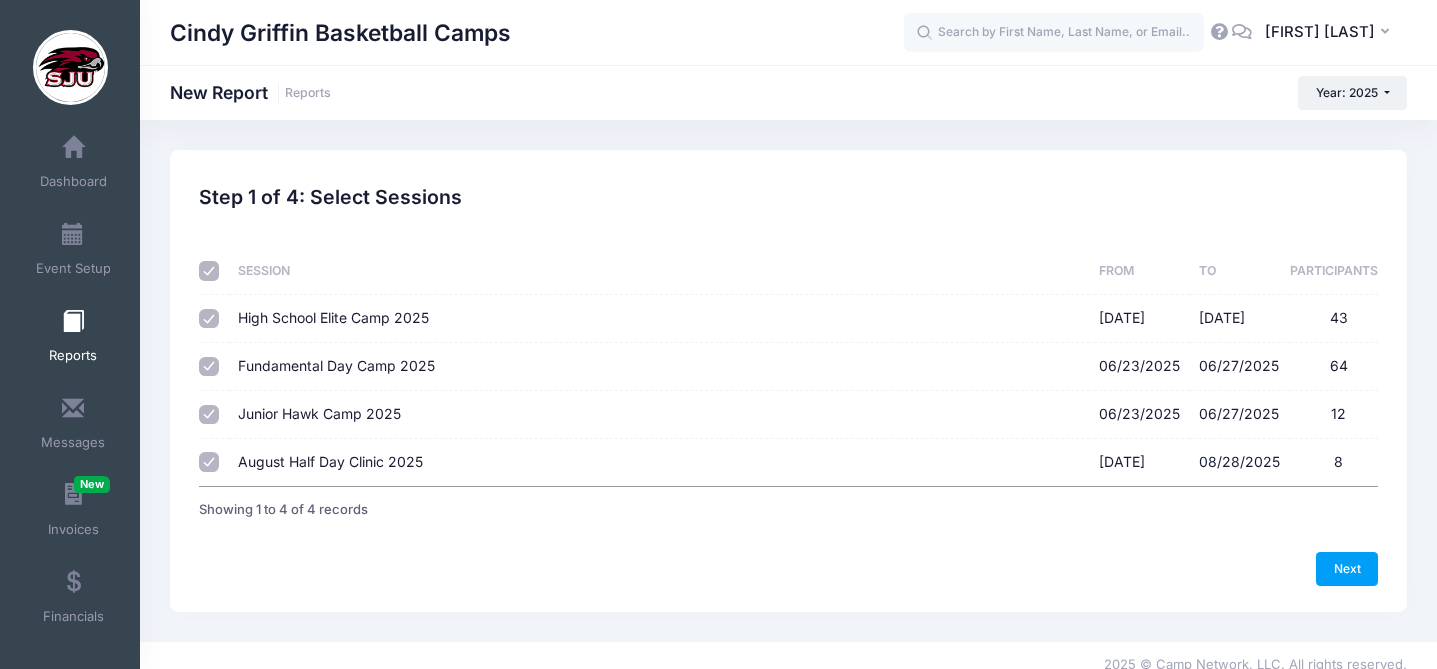 click at bounding box center (209, 271) 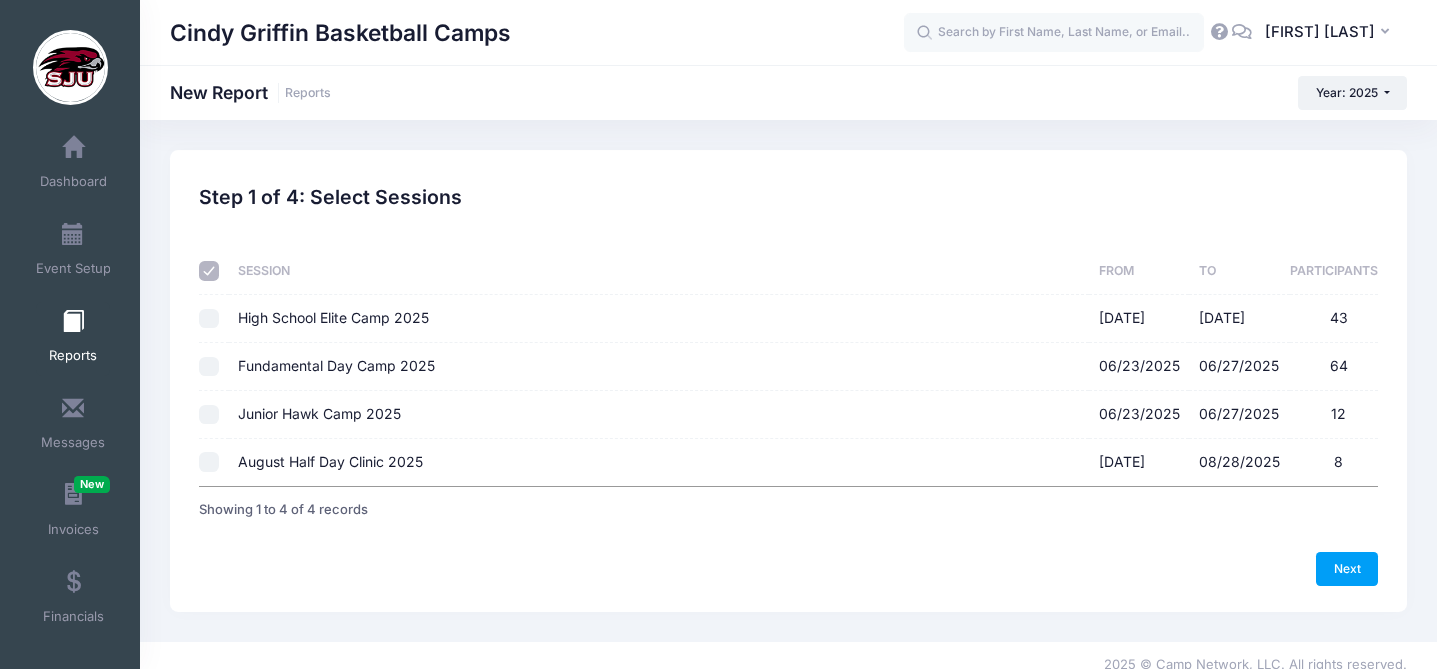 checkbox on "false" 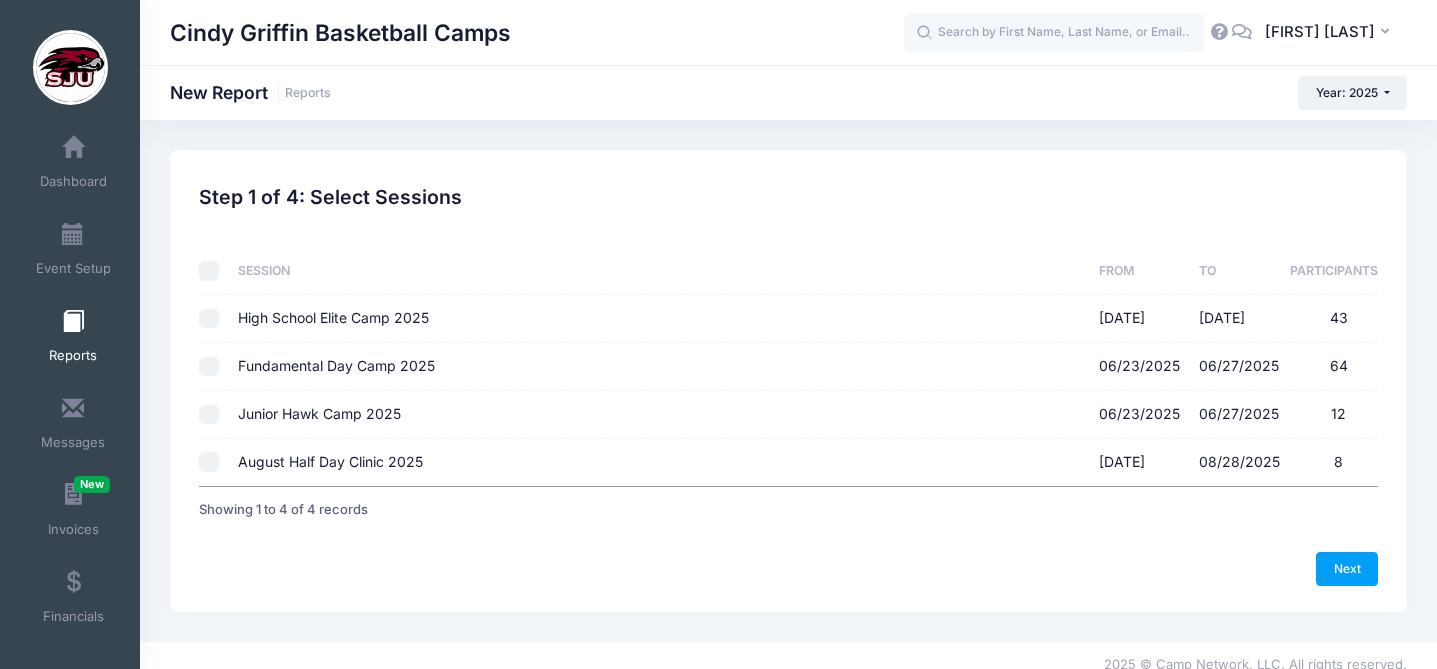 checkbox on "false" 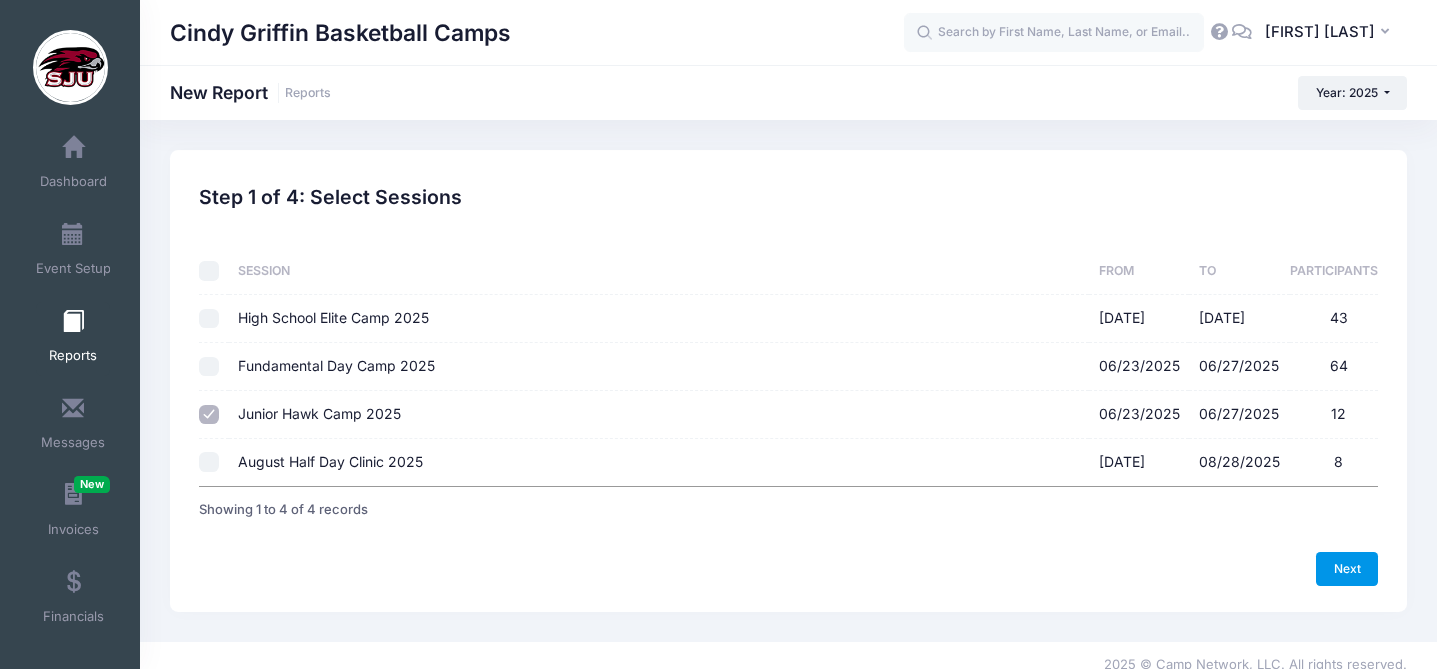 click on "Next" at bounding box center [1347, 569] 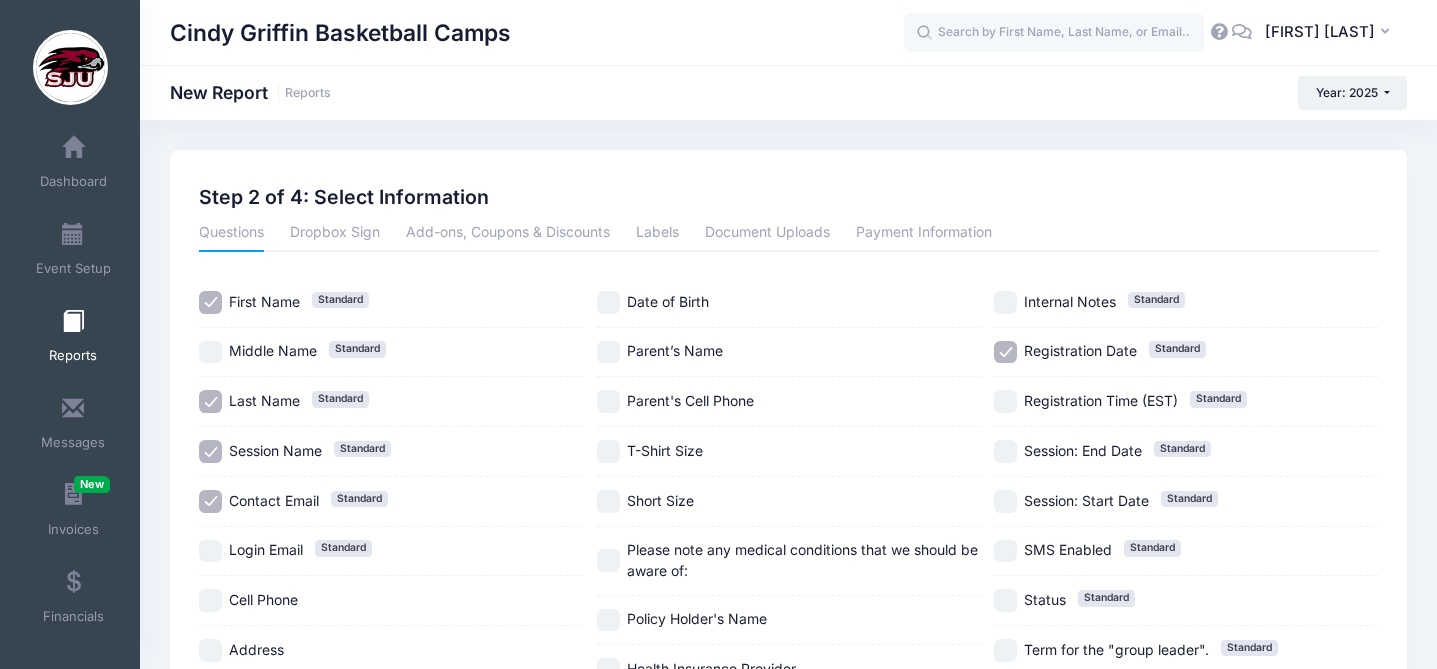 click on "Contact Email Standard" at bounding box center (210, 501) 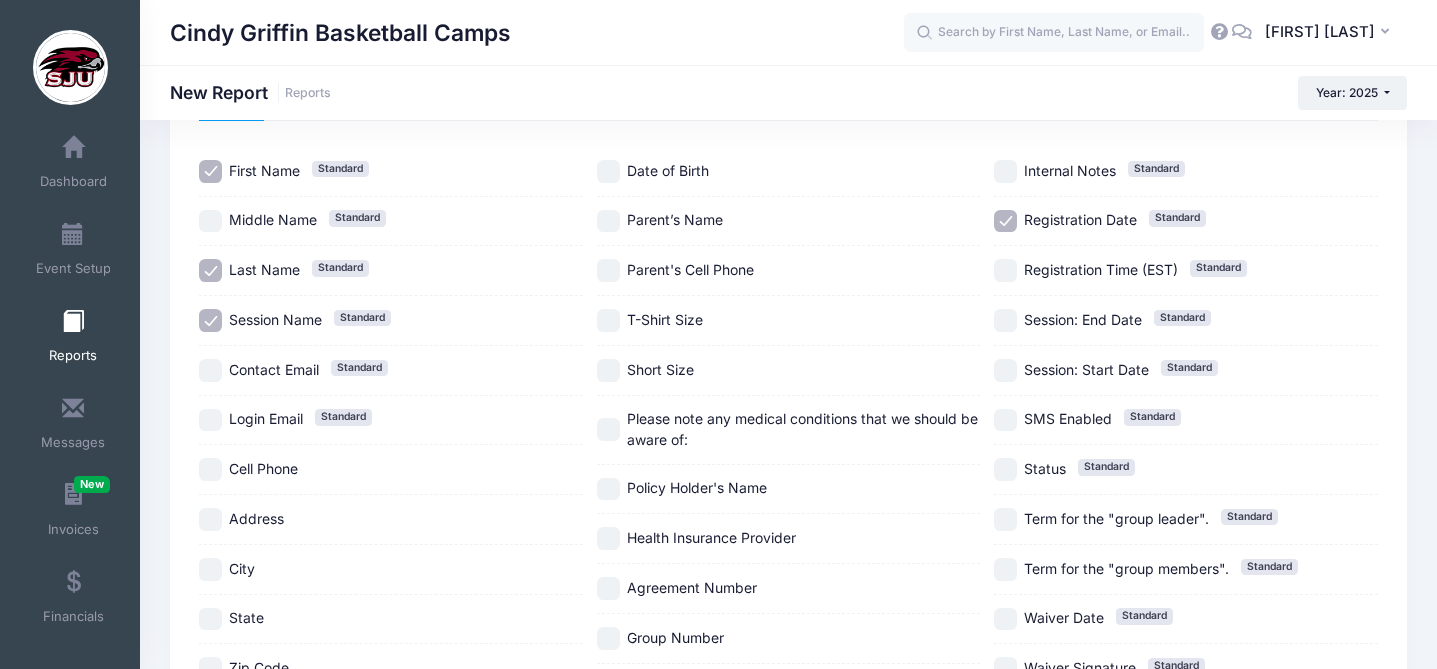 scroll, scrollTop: 138, scrollLeft: 0, axis: vertical 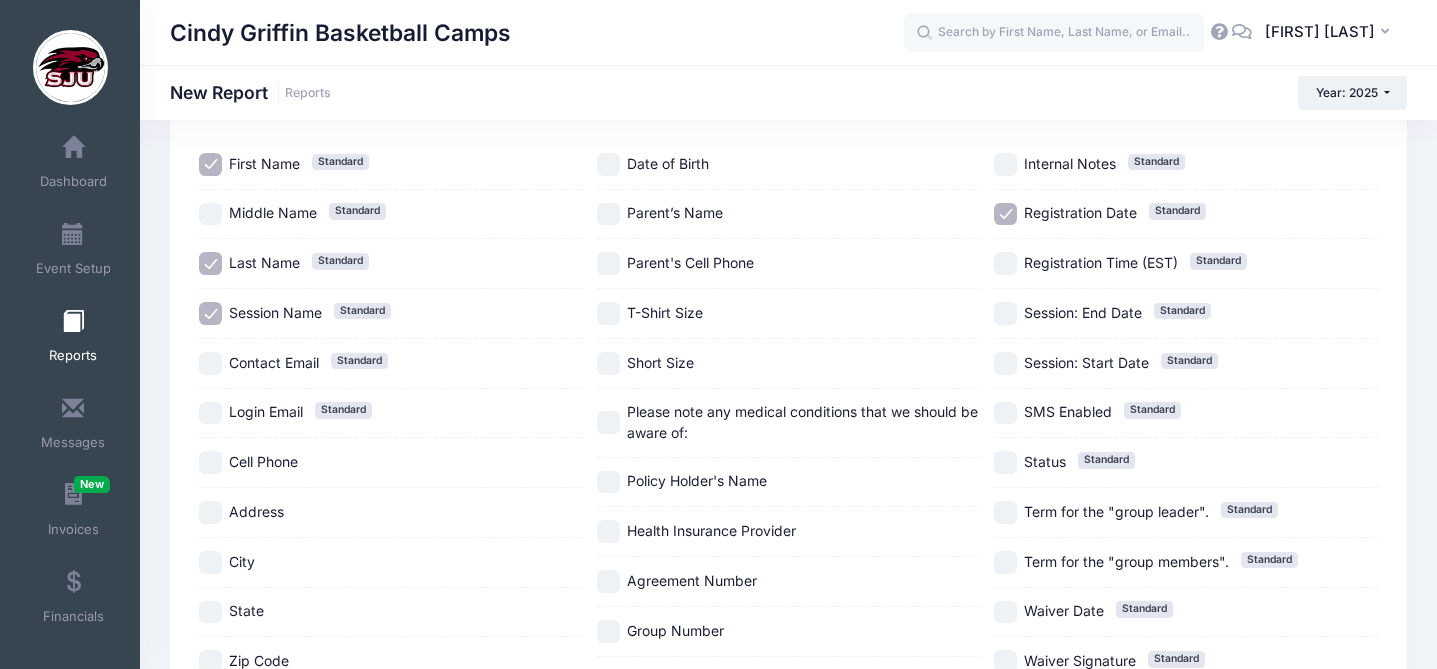 click on "Registration Date Standard" at bounding box center (1005, 214) 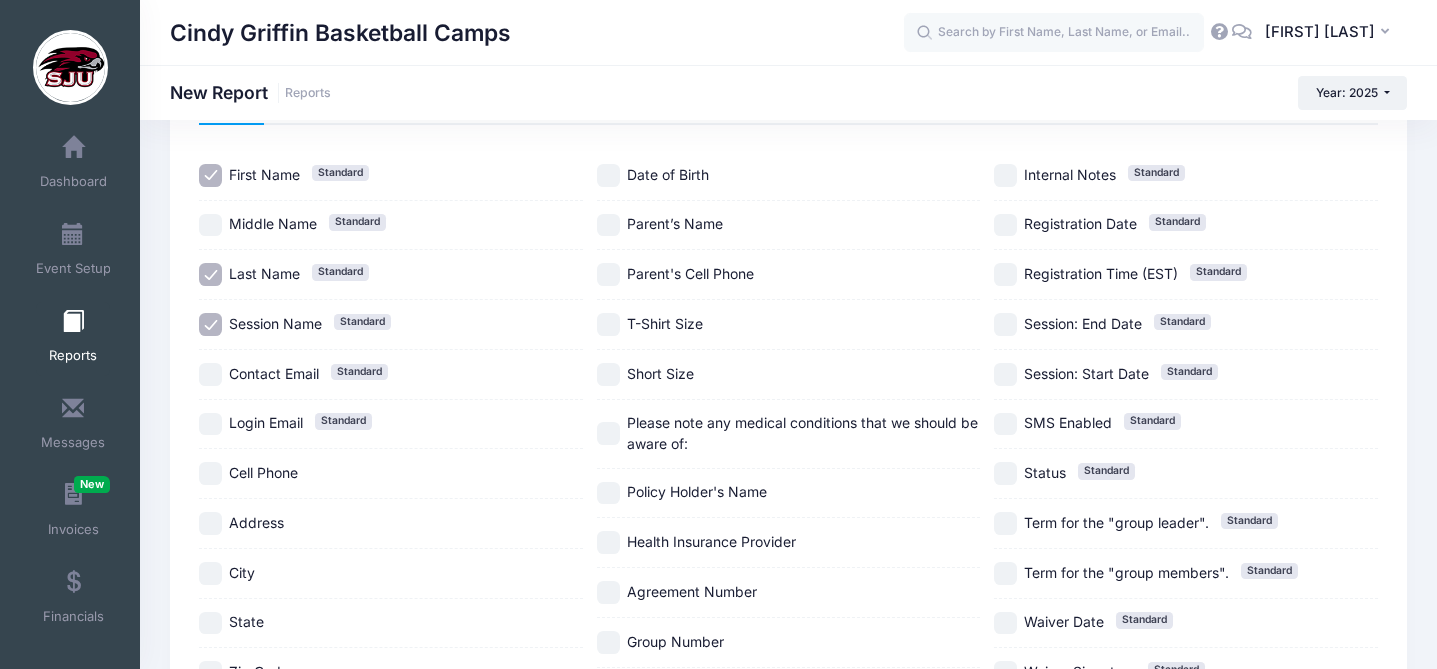 scroll, scrollTop: 0, scrollLeft: 0, axis: both 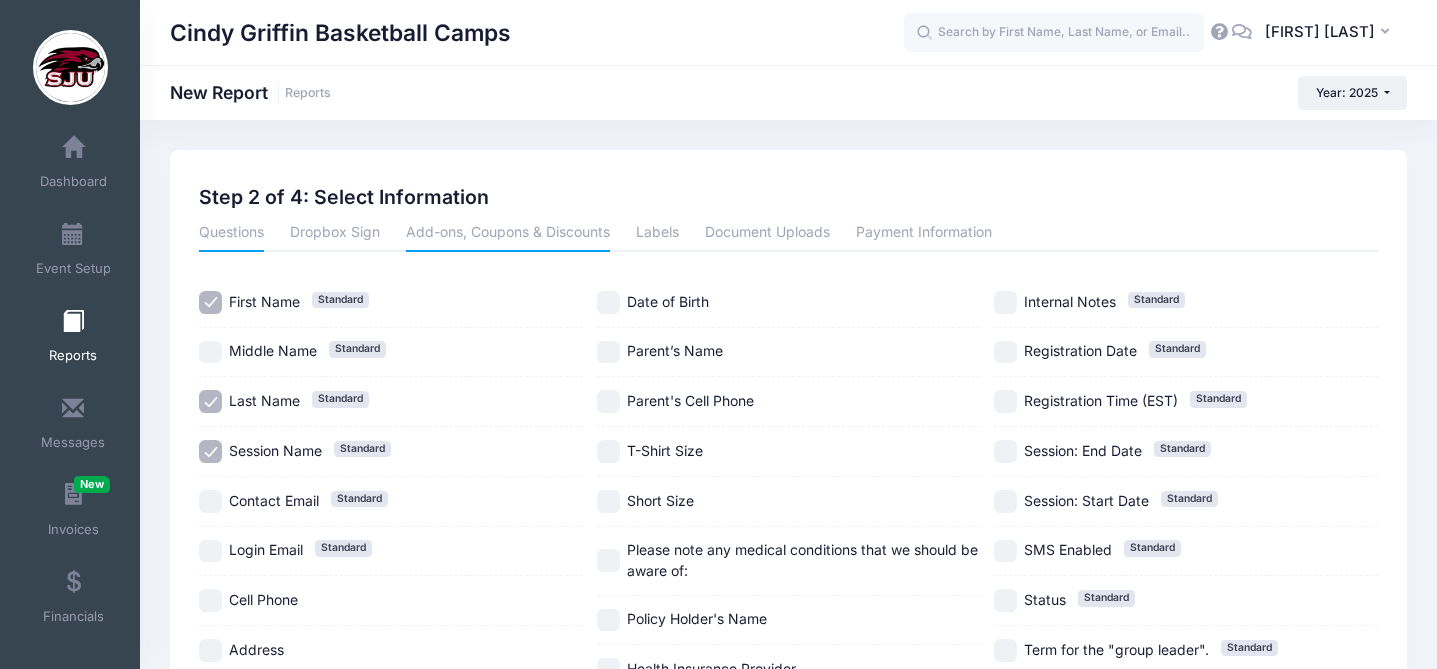 click on "Add-ons, Coupons & Discounts" at bounding box center [508, 234] 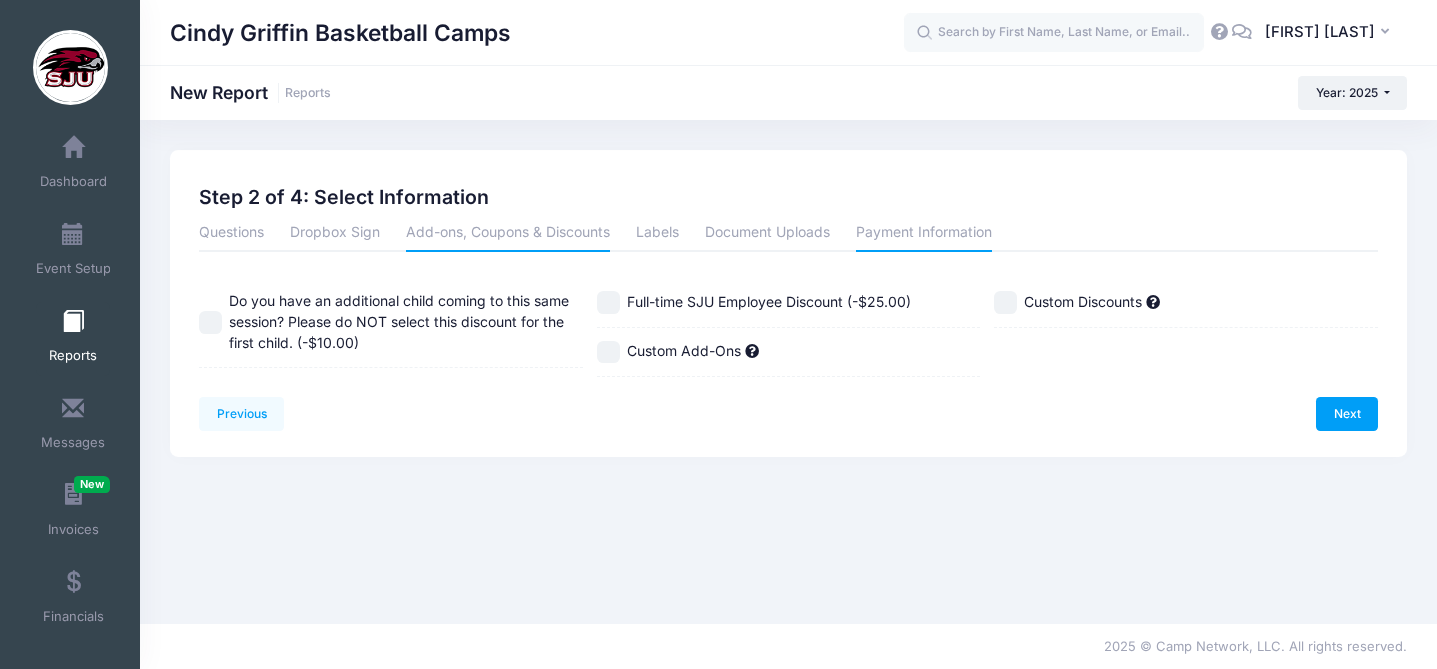 click on "Payment Information" at bounding box center (924, 234) 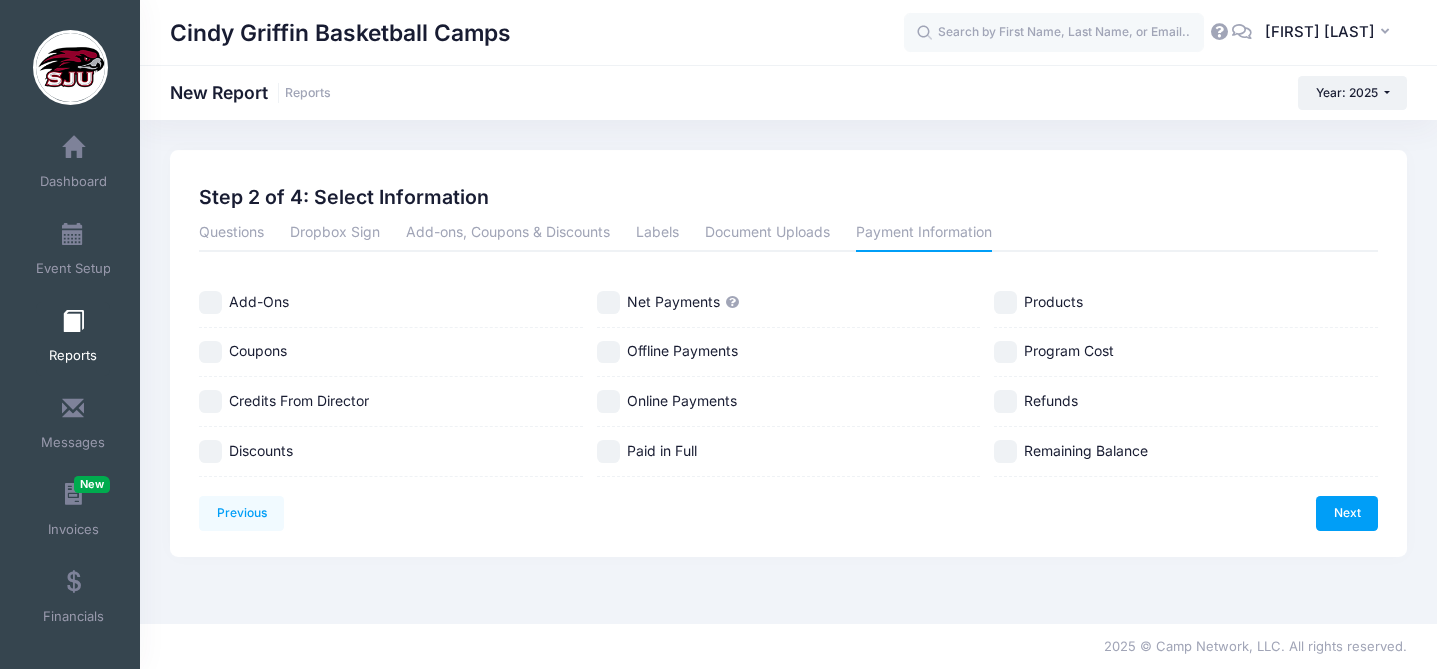 click on "Credits From Director" at bounding box center (210, 401) 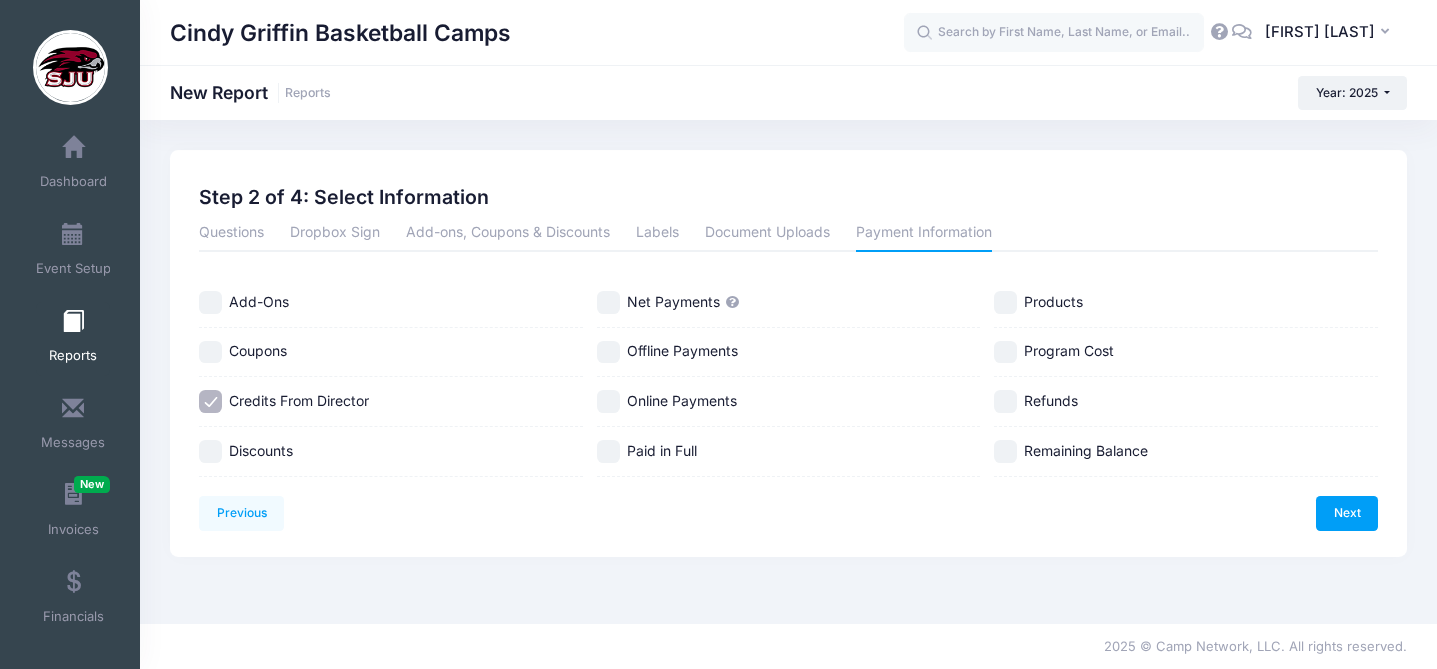 click on "Discounts" at bounding box center (210, 451) 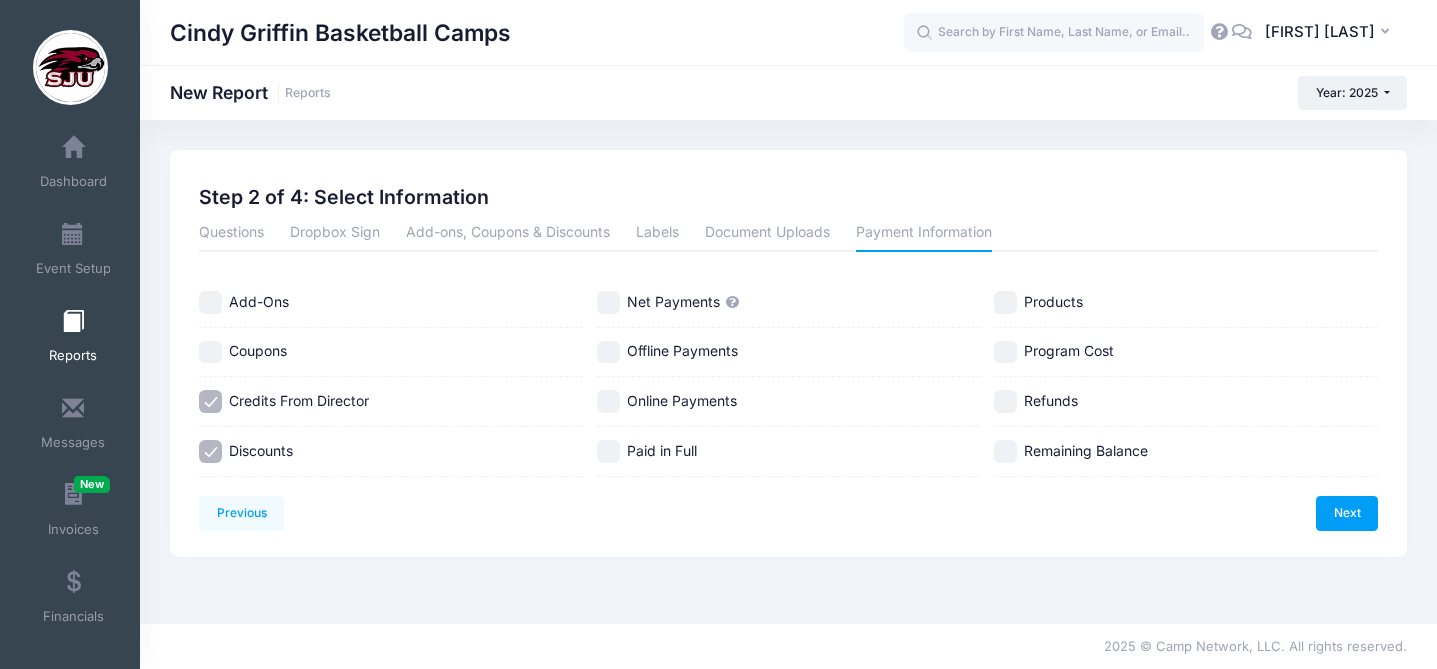 click on "Paid in Full" at bounding box center [608, 451] 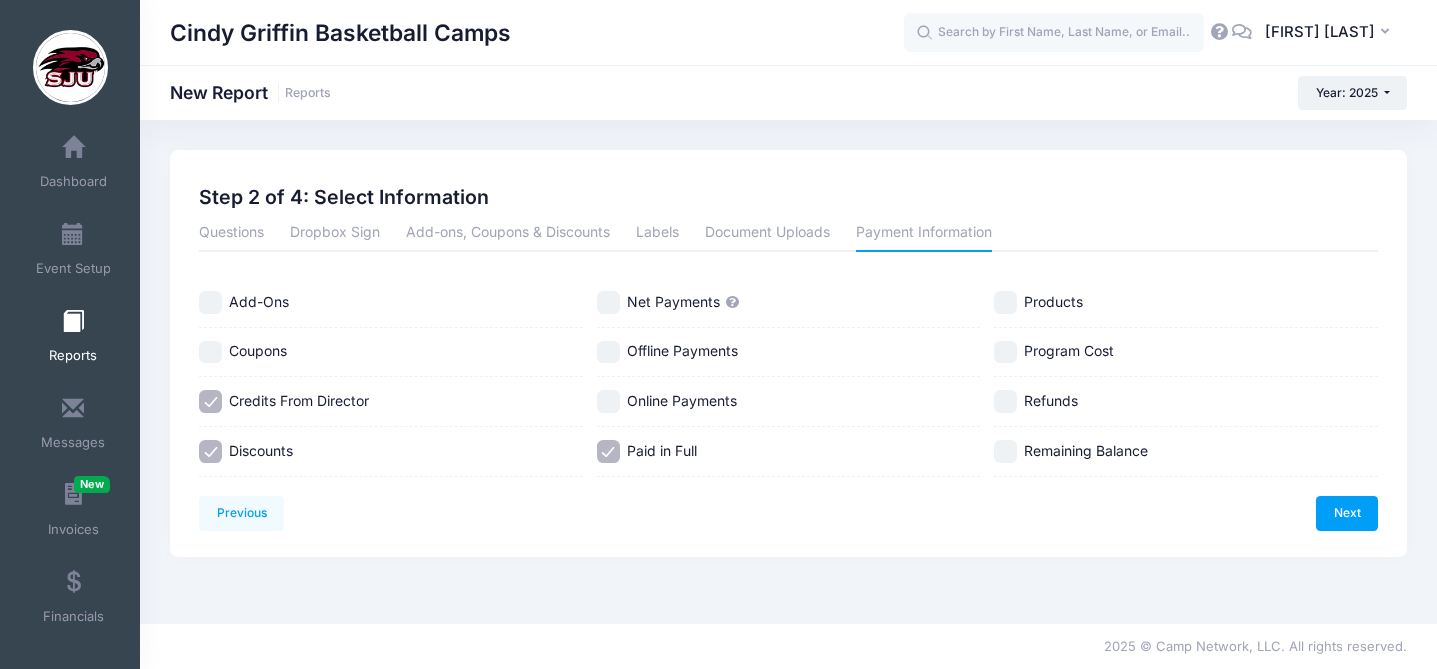 click on "Paid in Full" at bounding box center [608, 451] 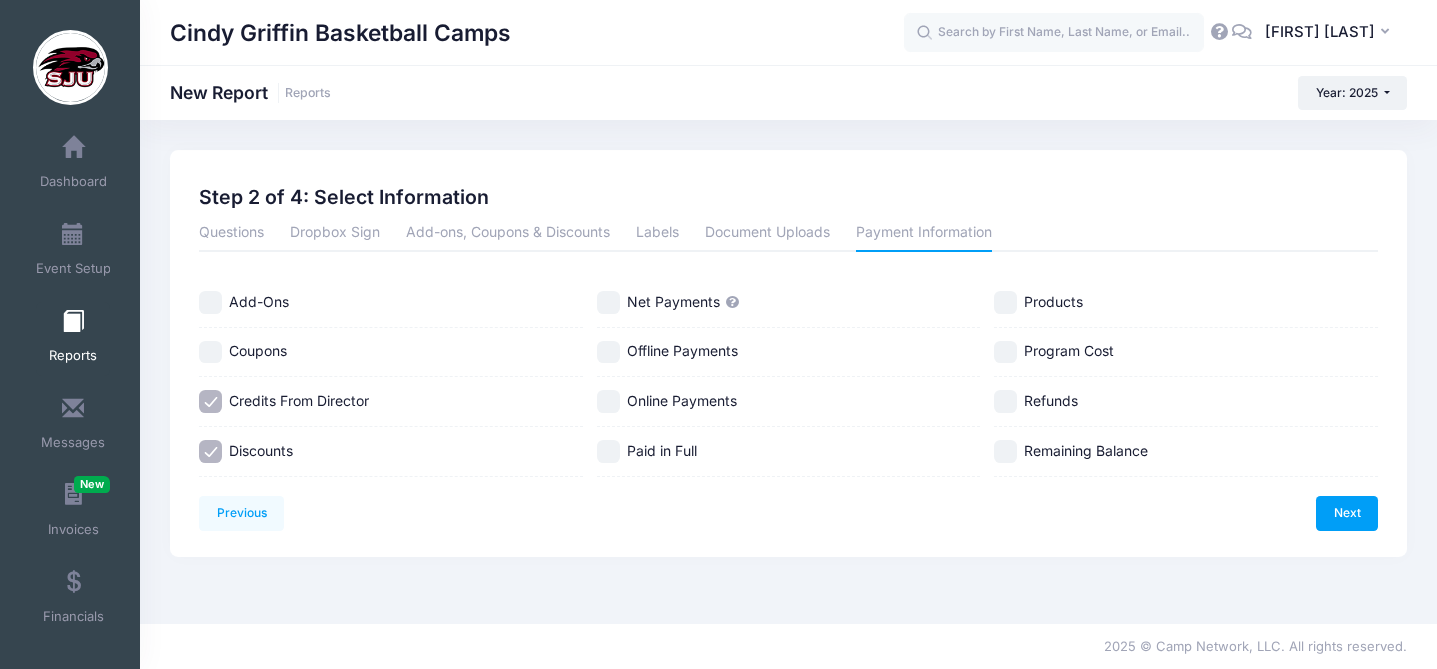 click on "Program Cost" at bounding box center (1005, 352) 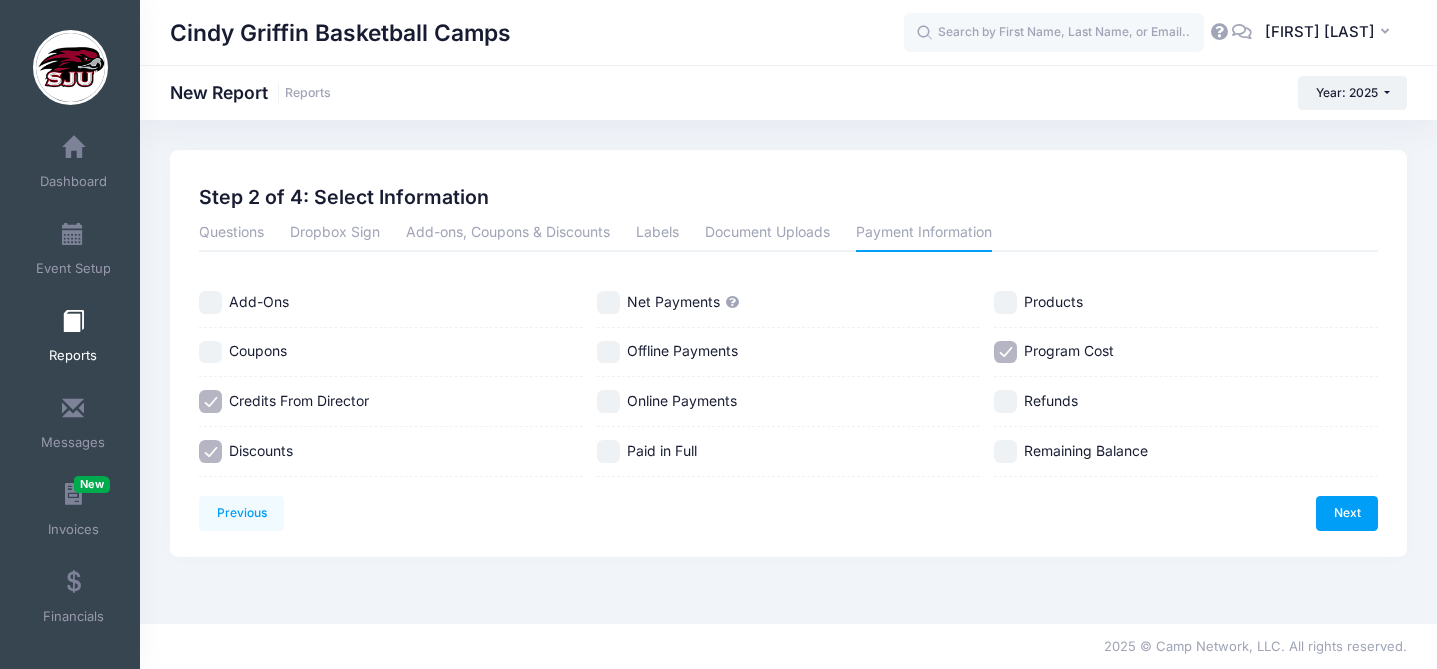 click on "Refunds" at bounding box center [1005, 401] 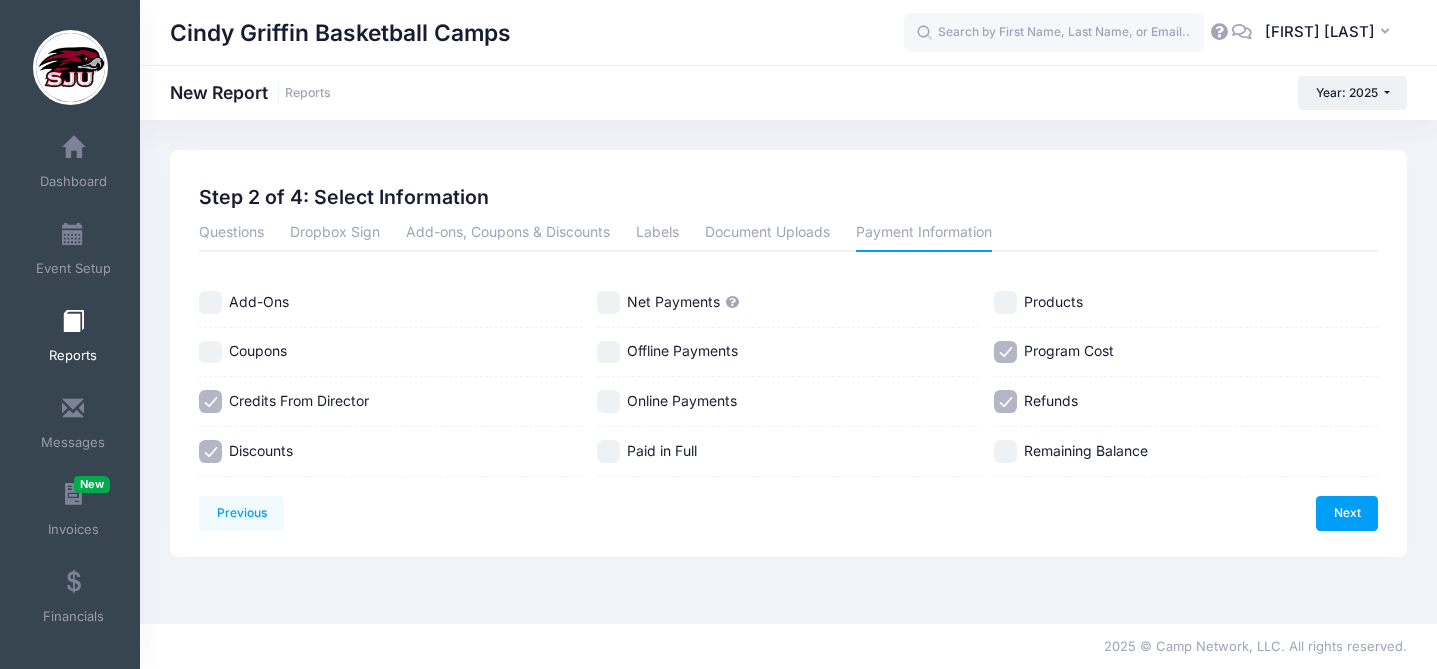 click on "Paid in Full" at bounding box center (608, 451) 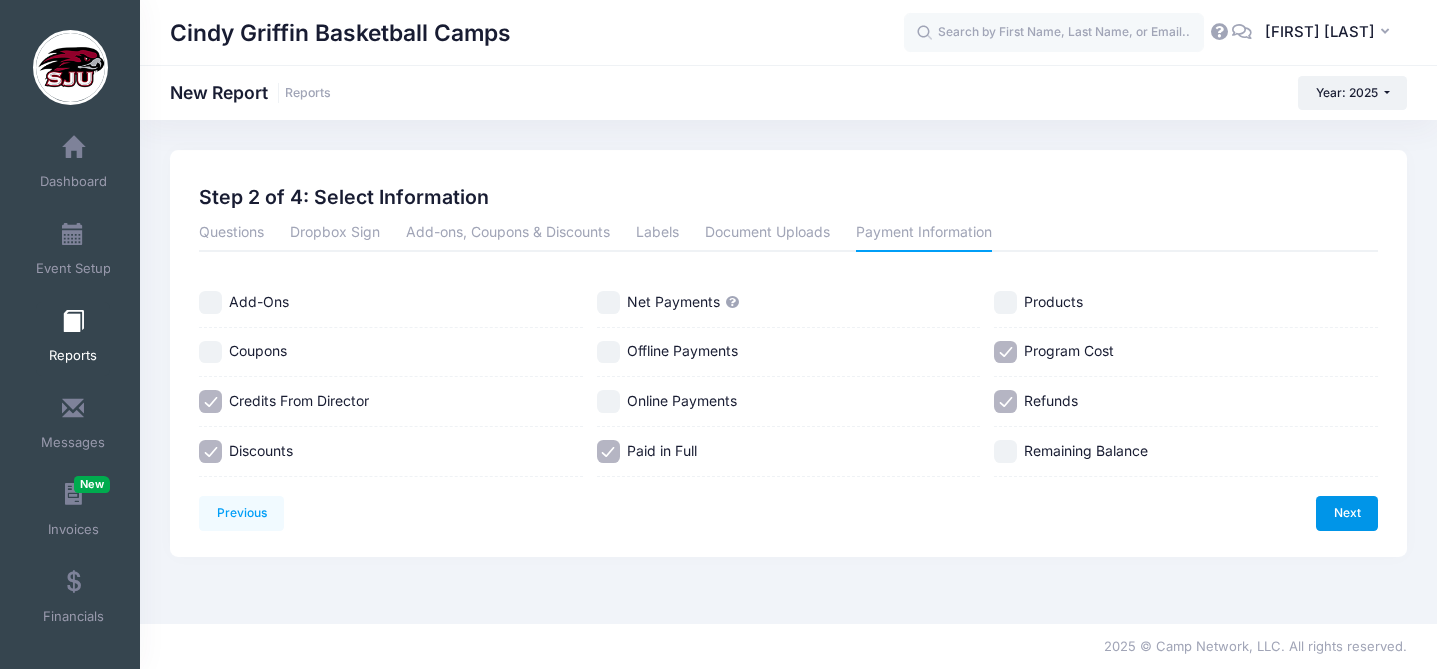 click on "Next" at bounding box center [1347, 513] 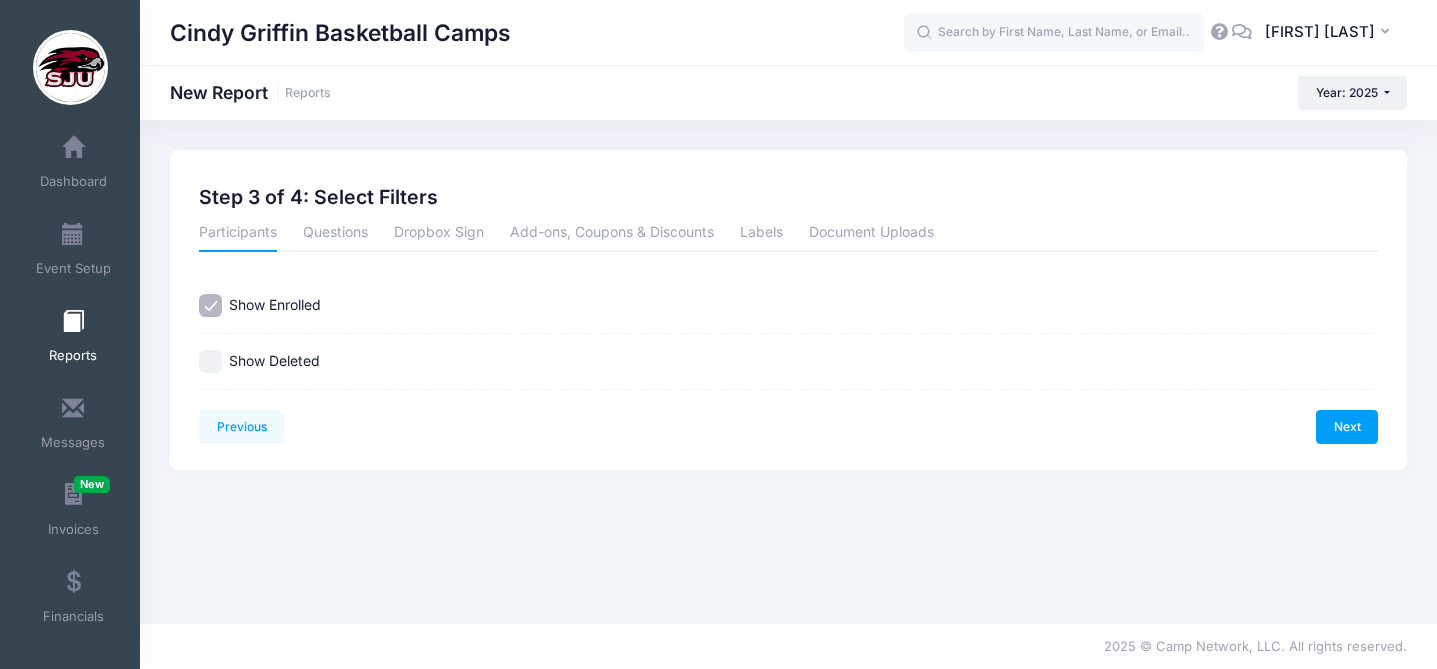 click on "Show Deleted" at bounding box center [210, 361] 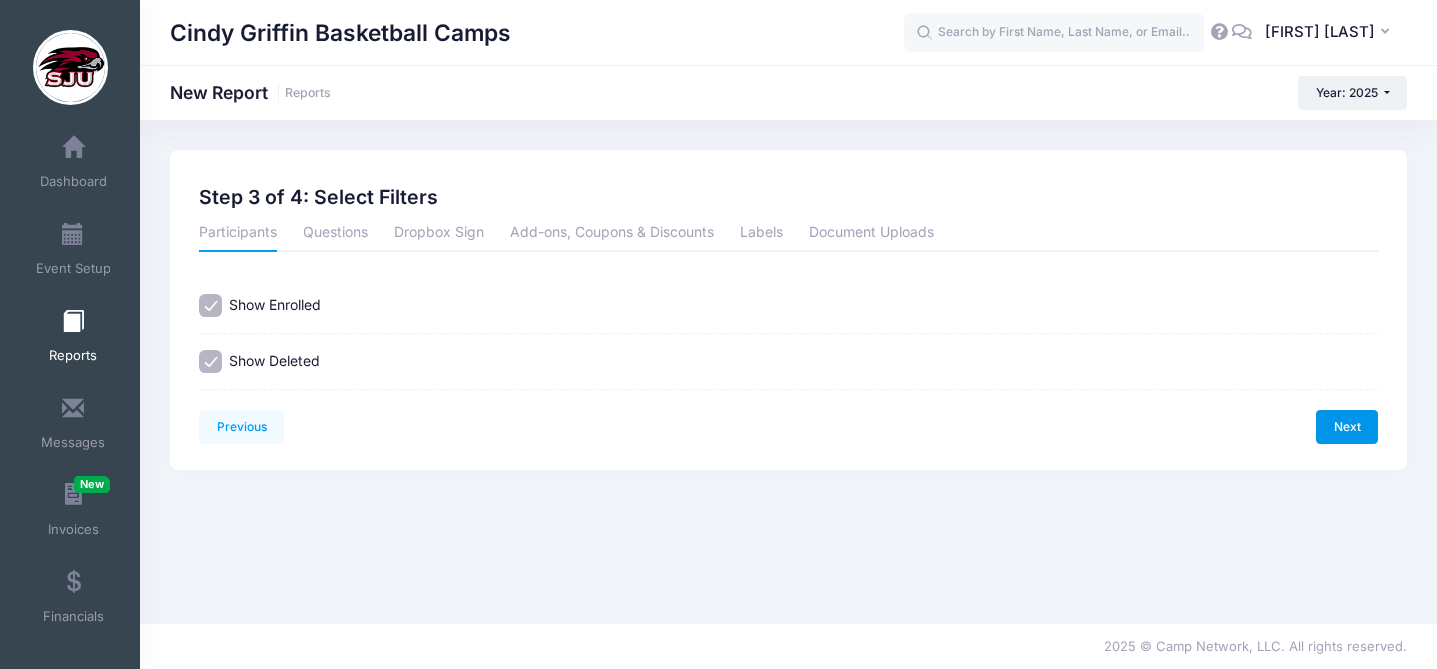 click on "Next" at bounding box center [1347, 427] 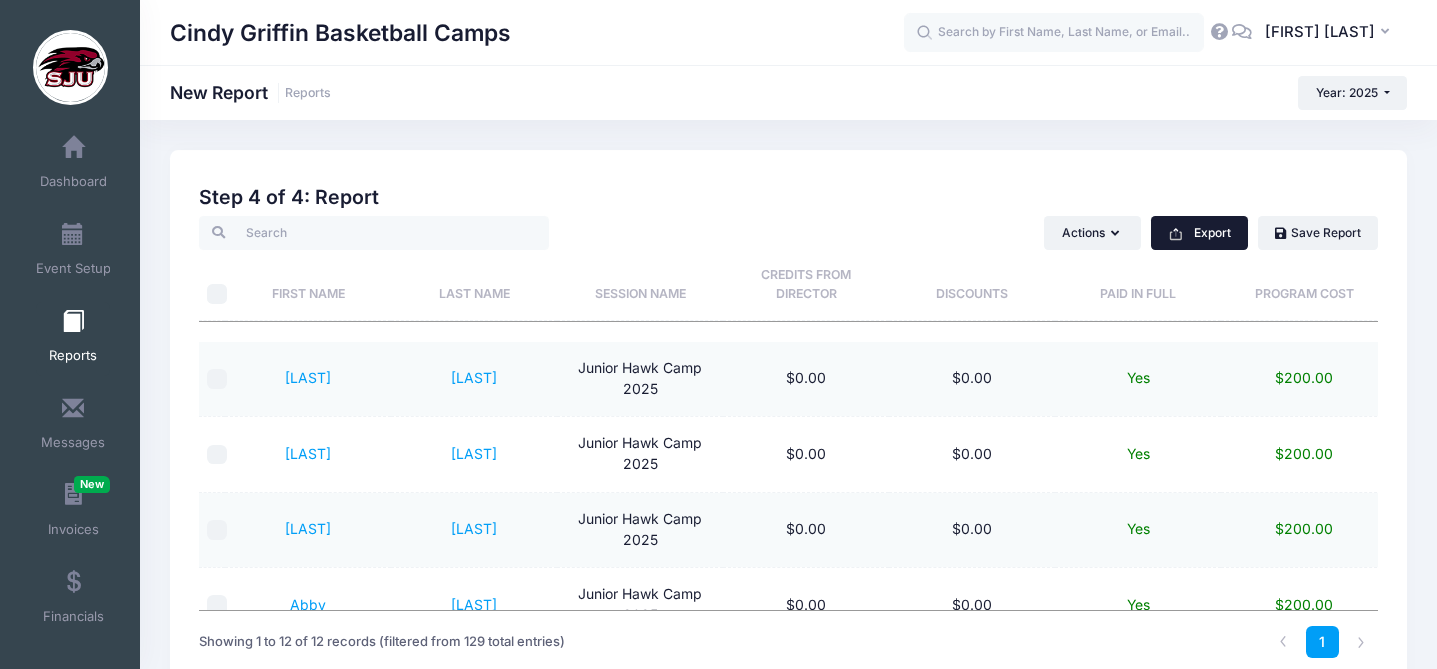 click on "Export" at bounding box center (1199, 233) 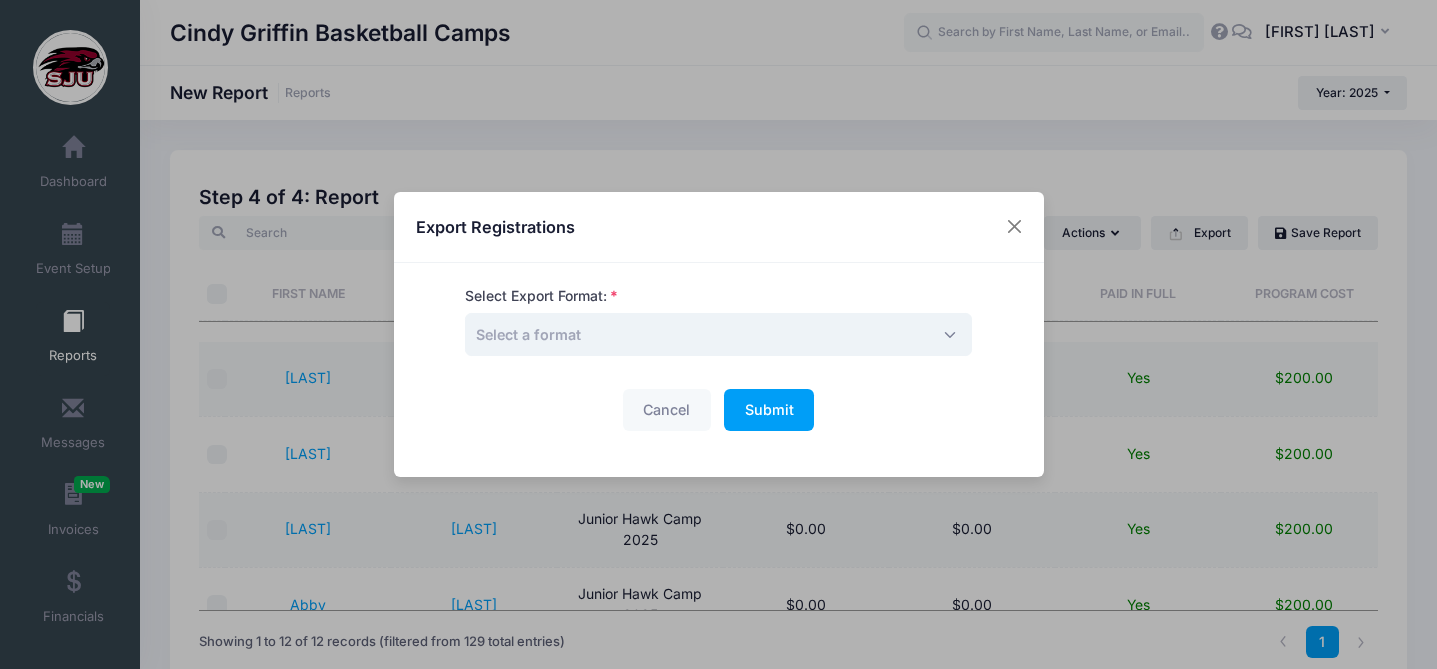 click on "Select a format" at bounding box center [718, 334] 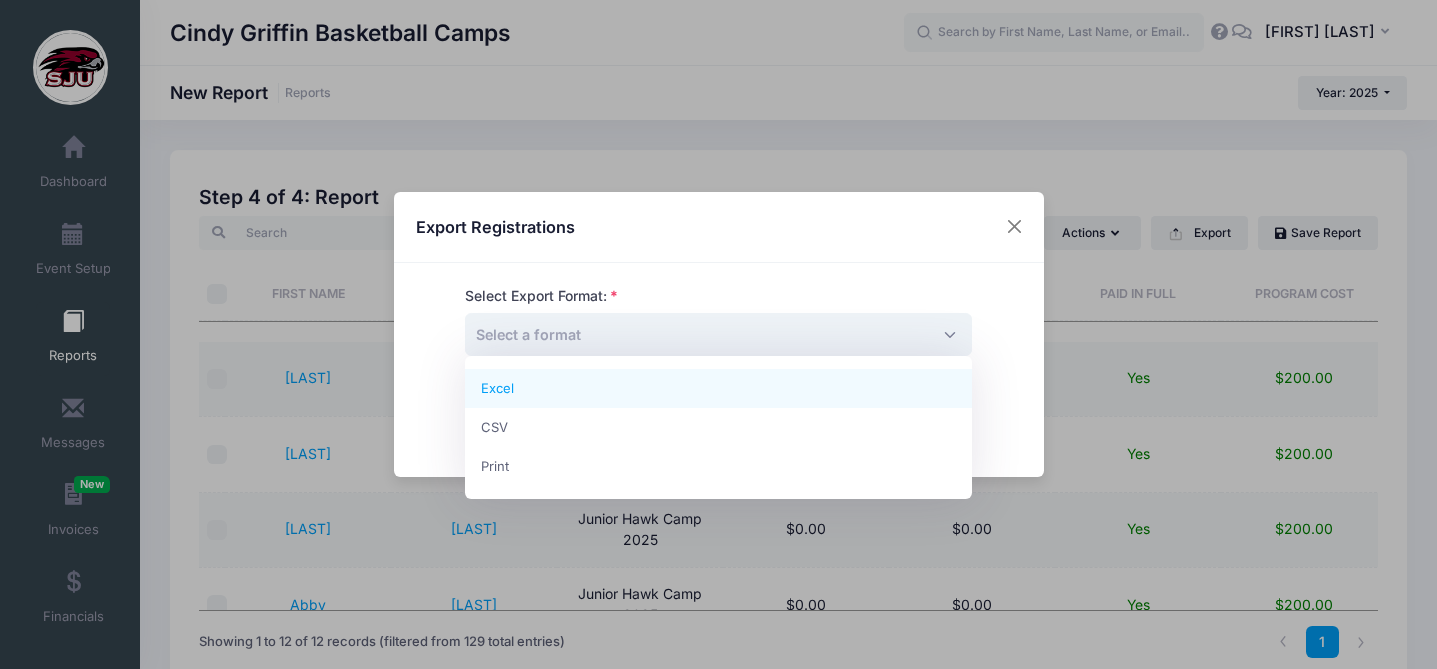 select on "excel" 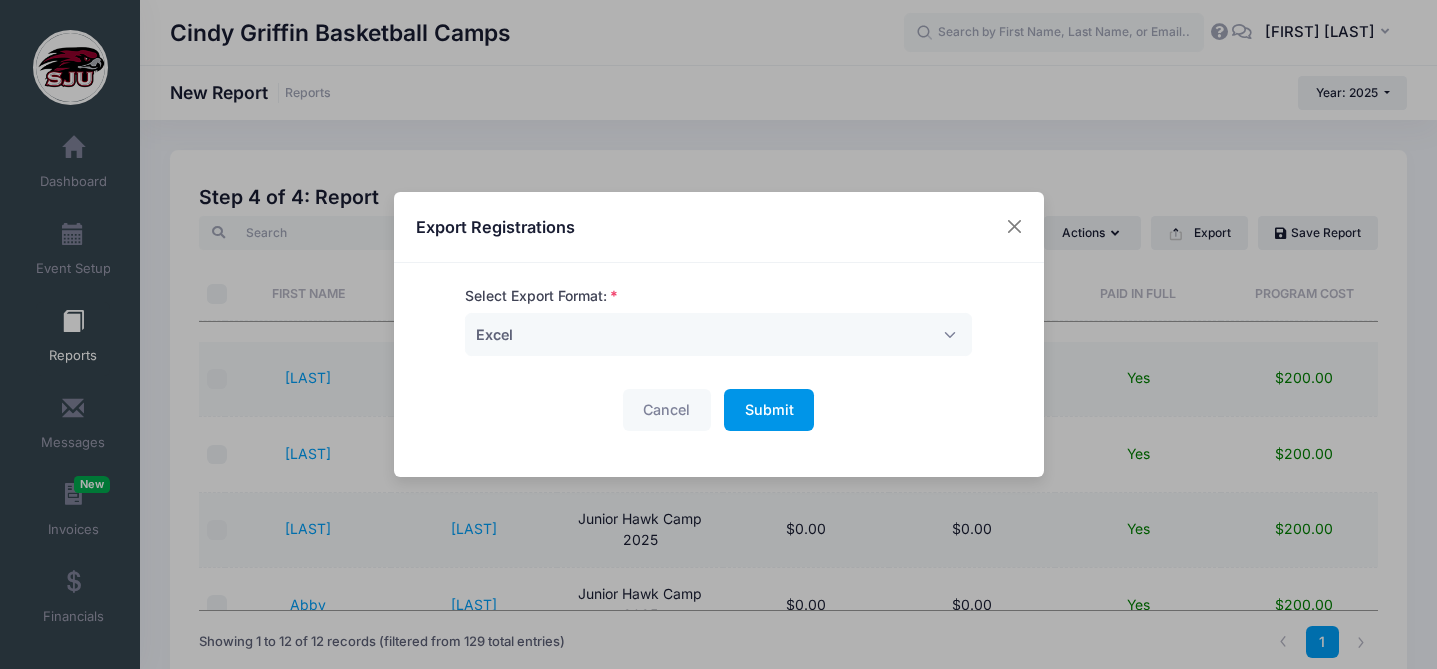 click on "Submit
Please wait..." at bounding box center [769, 410] 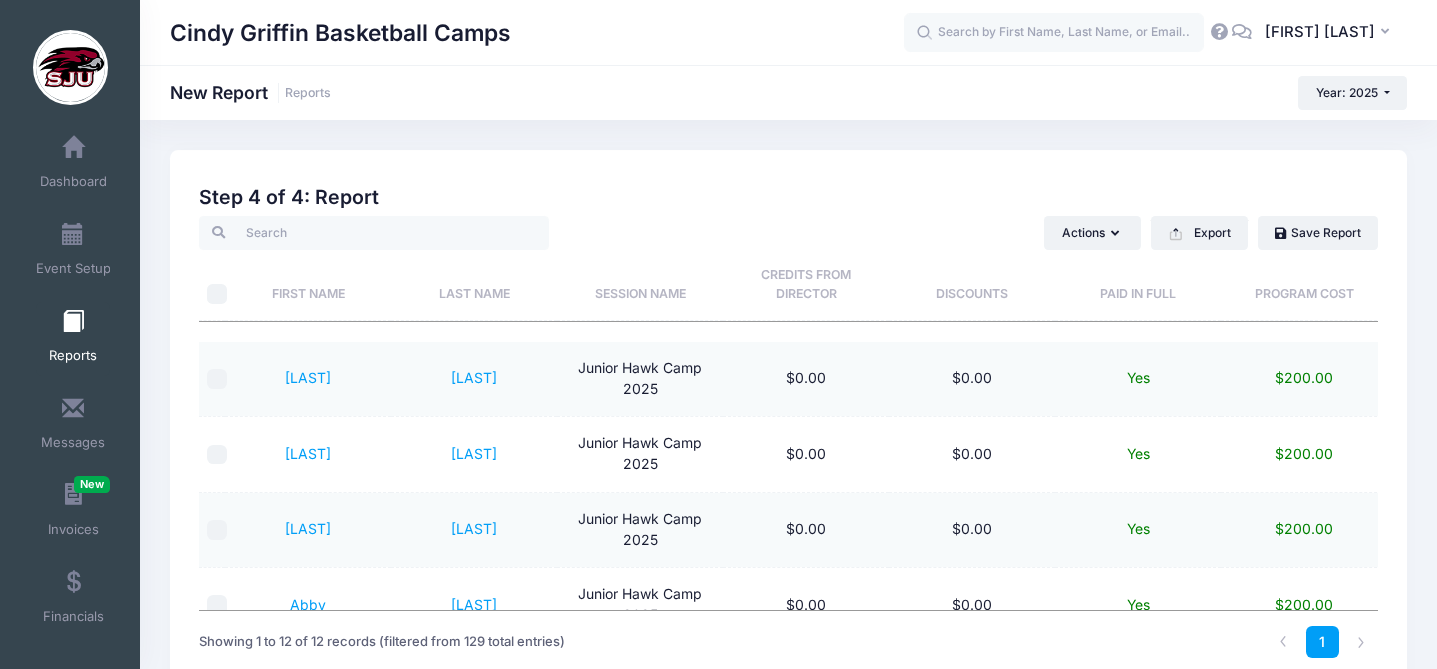 click at bounding box center [73, 322] 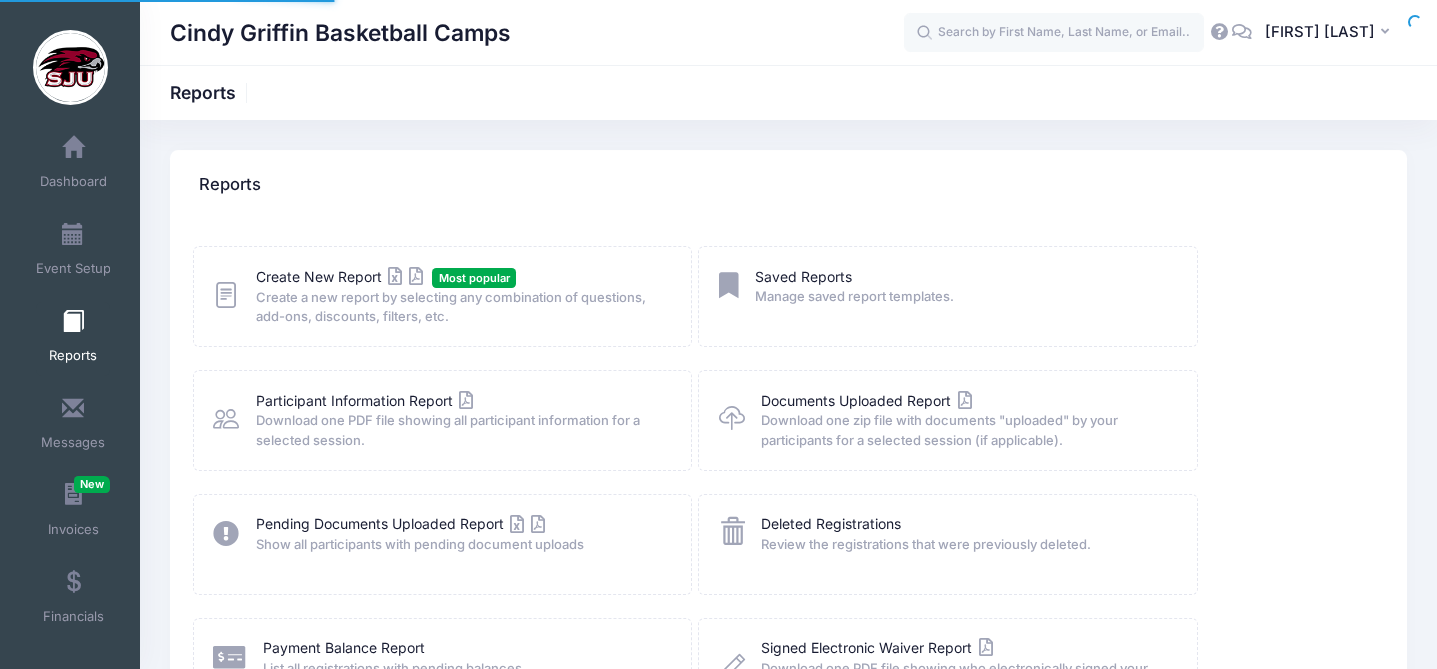 scroll, scrollTop: 0, scrollLeft: 0, axis: both 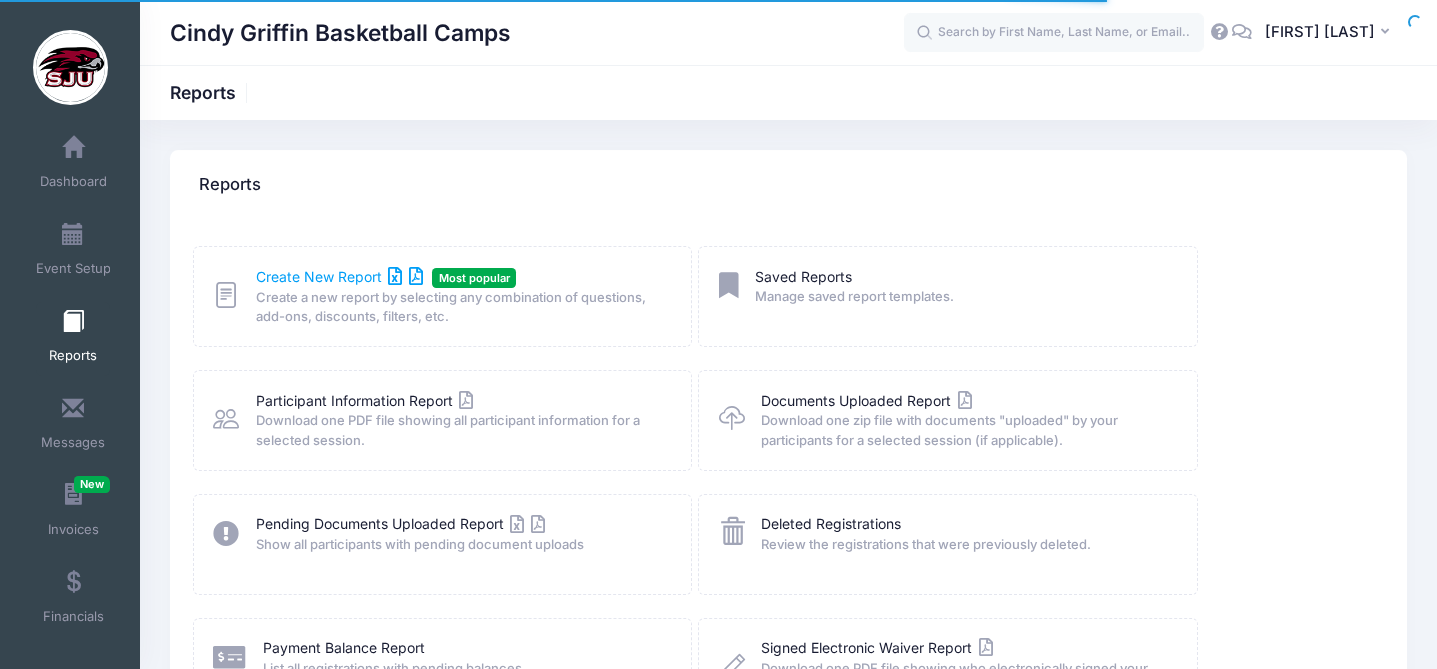click on "Create New Report" at bounding box center [339, 276] 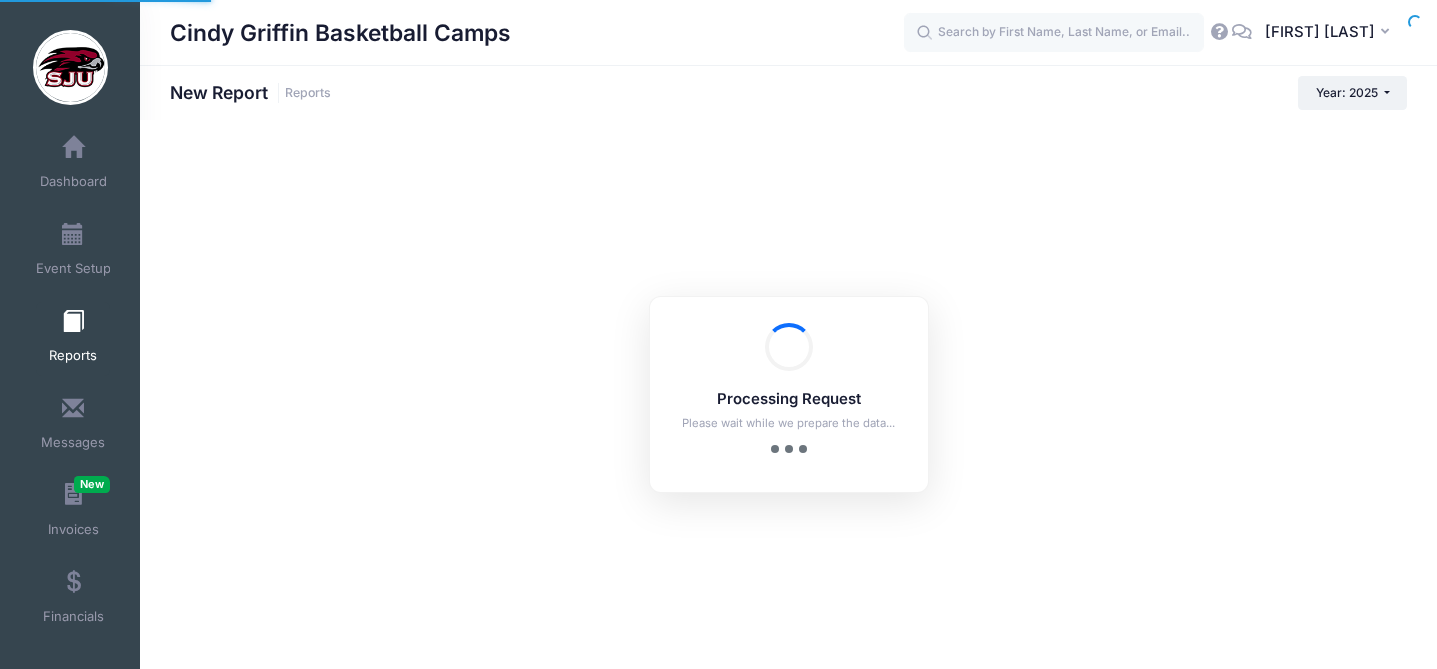 scroll, scrollTop: 0, scrollLeft: 0, axis: both 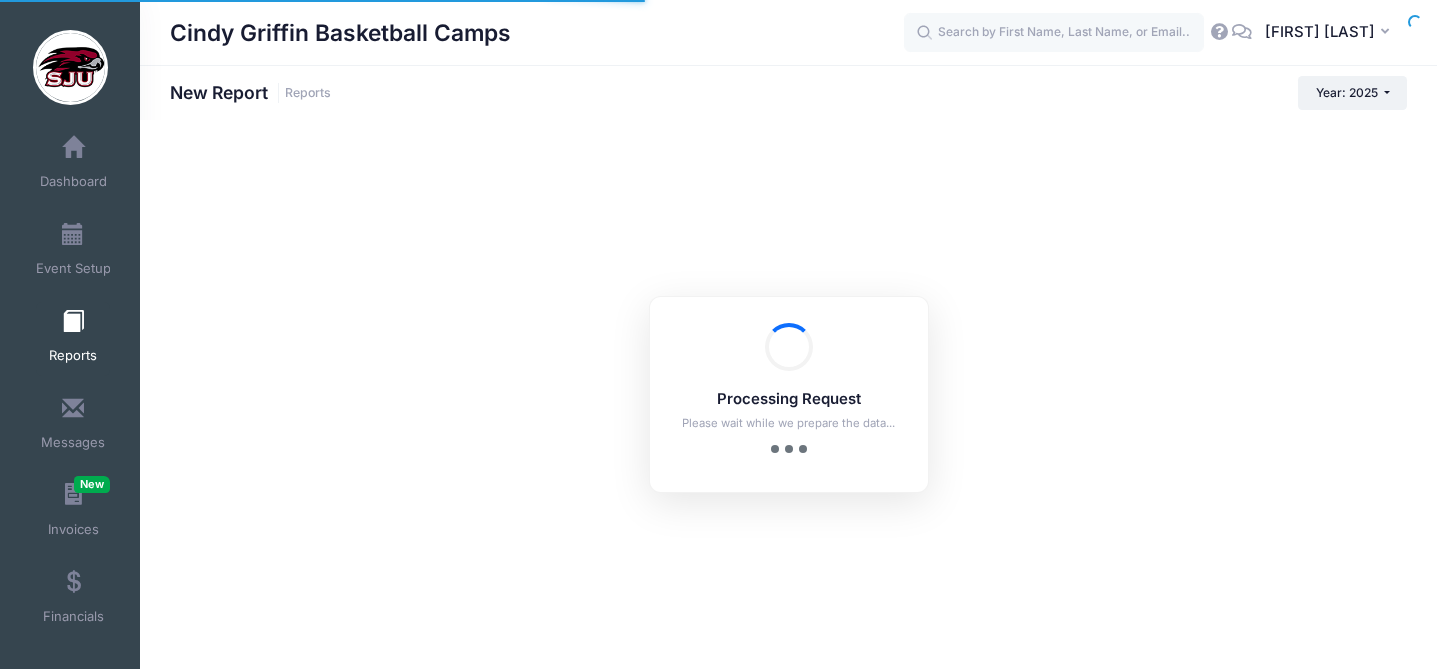 checkbox on "true" 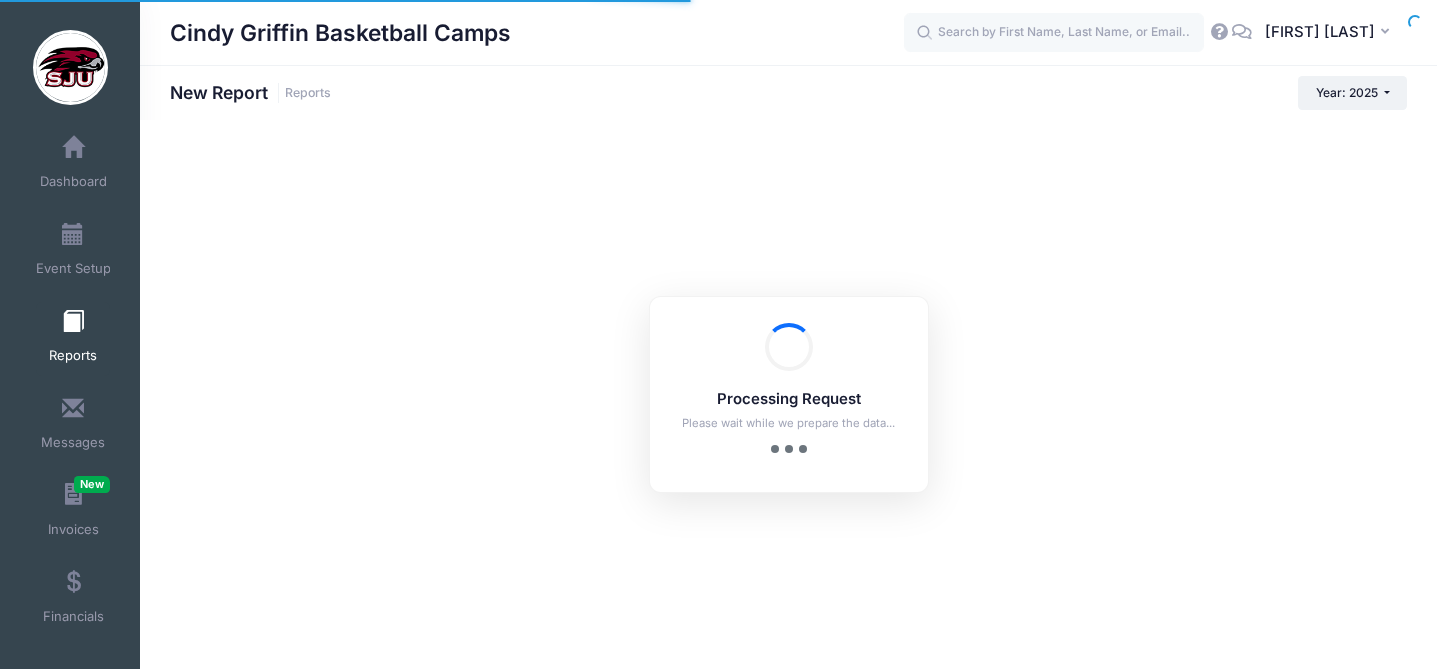 scroll, scrollTop: 0, scrollLeft: 0, axis: both 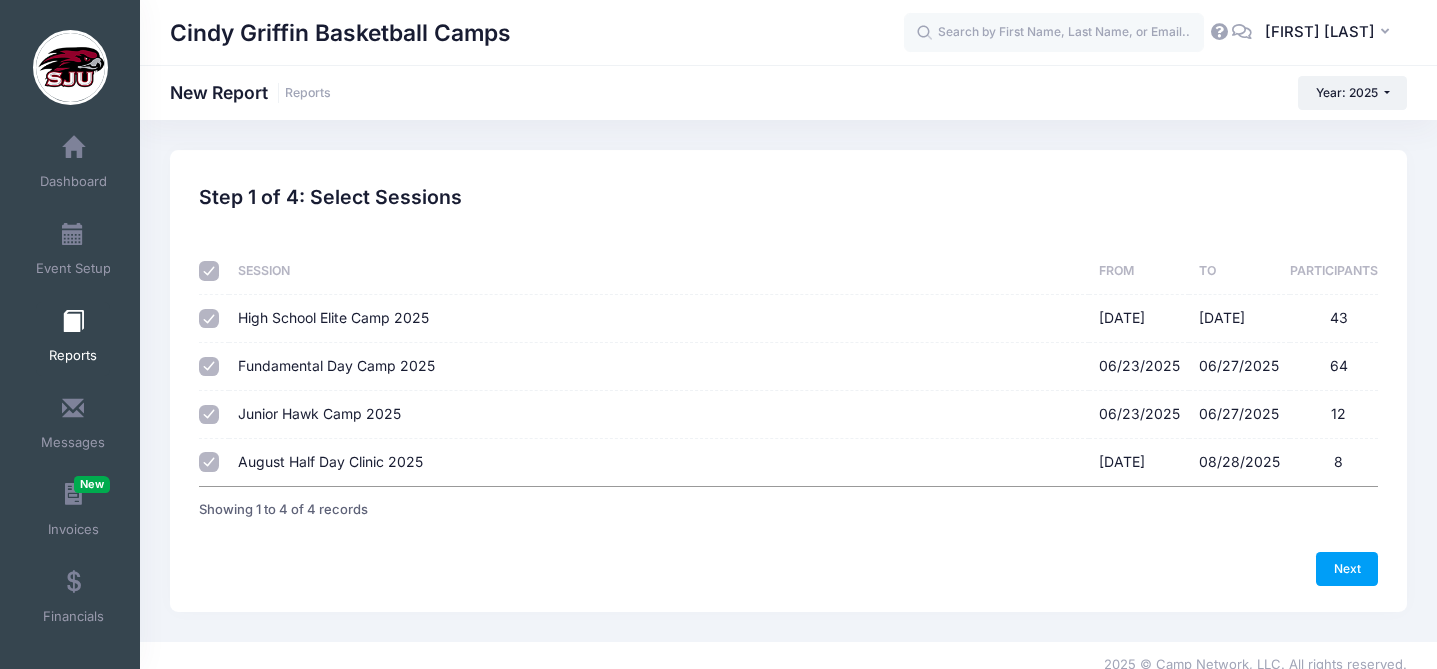click at bounding box center [209, 271] 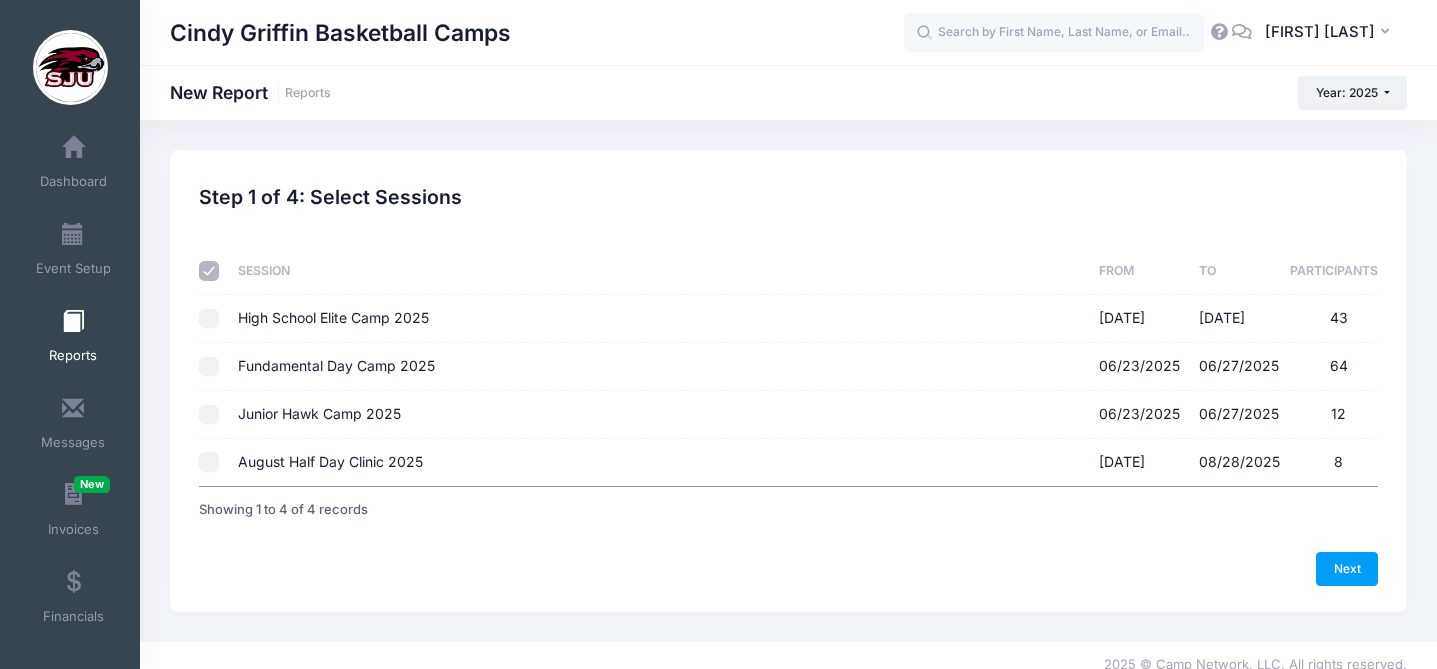 checkbox on "false" 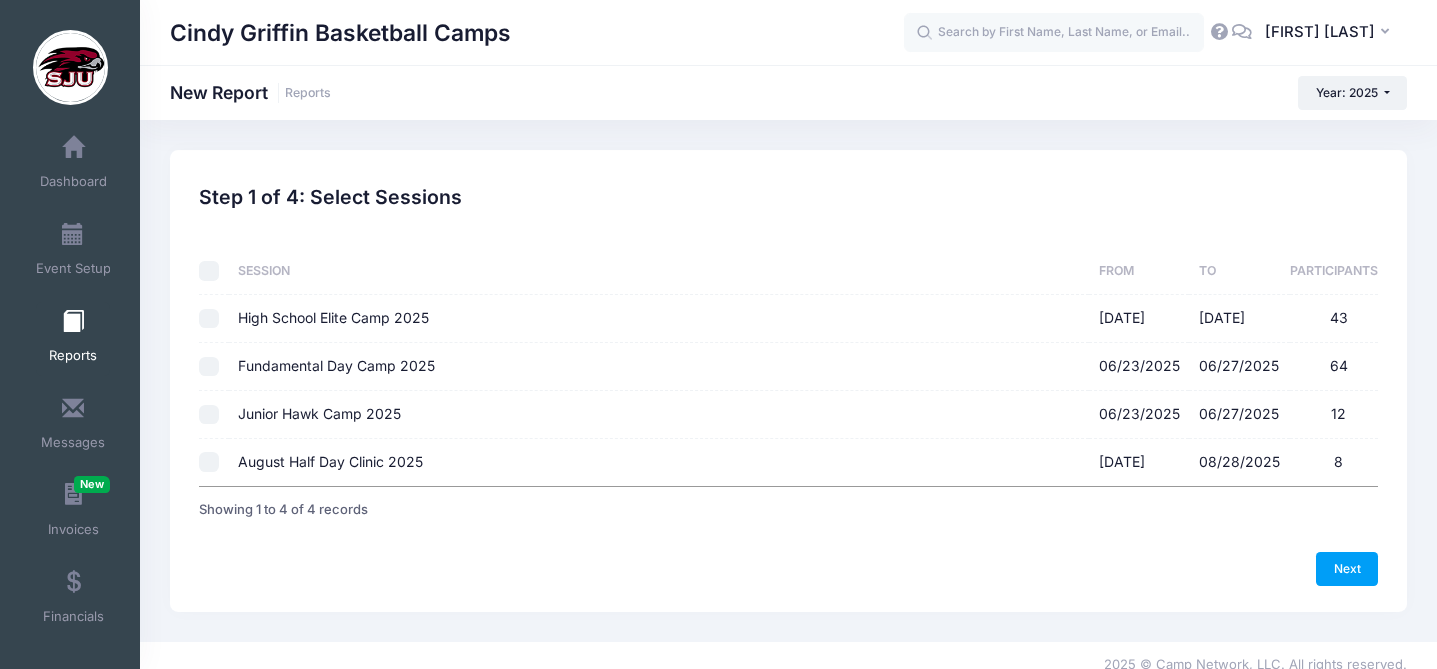 checkbox on "false" 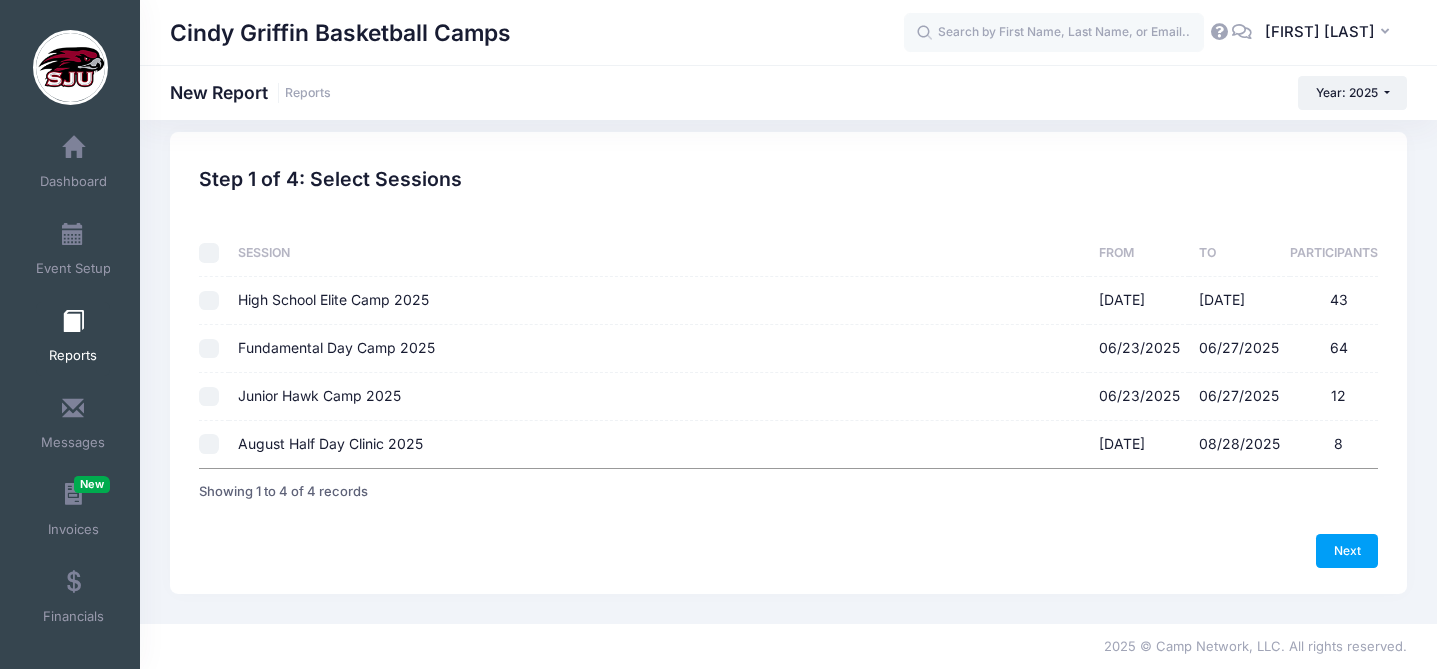 click on "[EVENT] [DATE] - [DATE]  [NUMBER]" at bounding box center [209, 301] 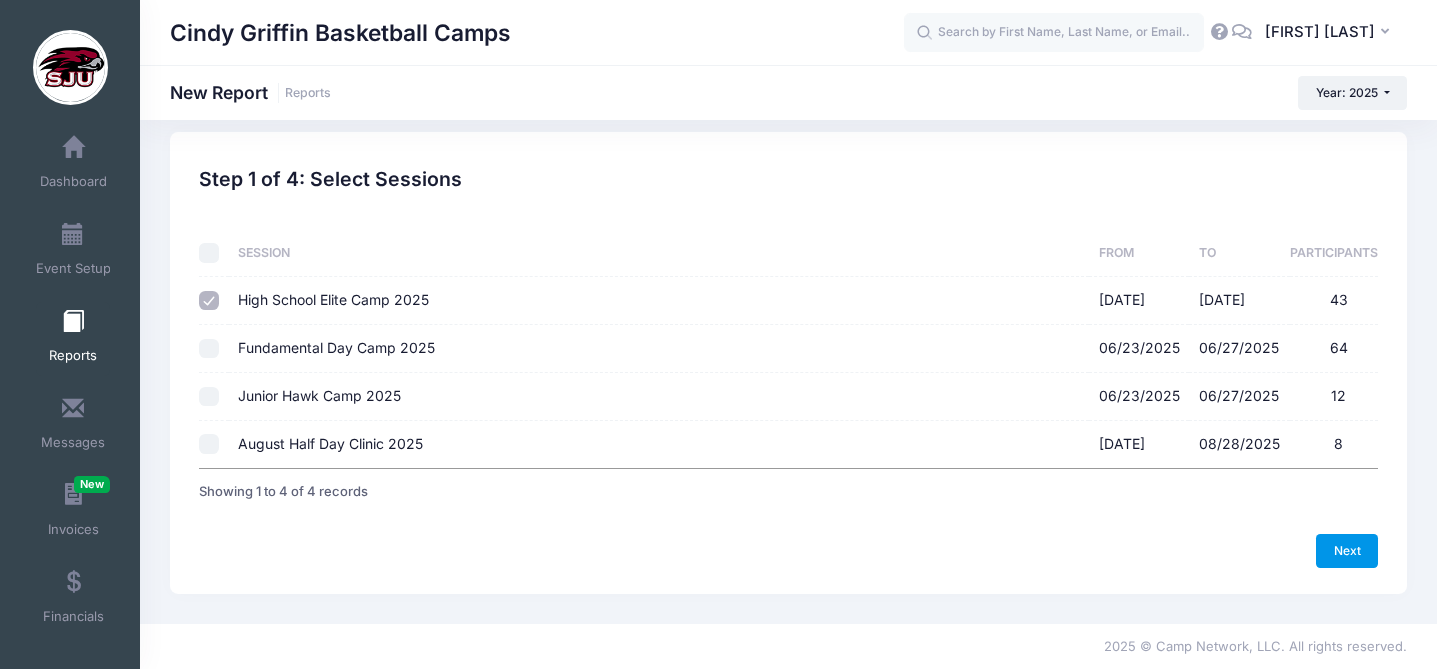 click on "Next" at bounding box center (1347, 551) 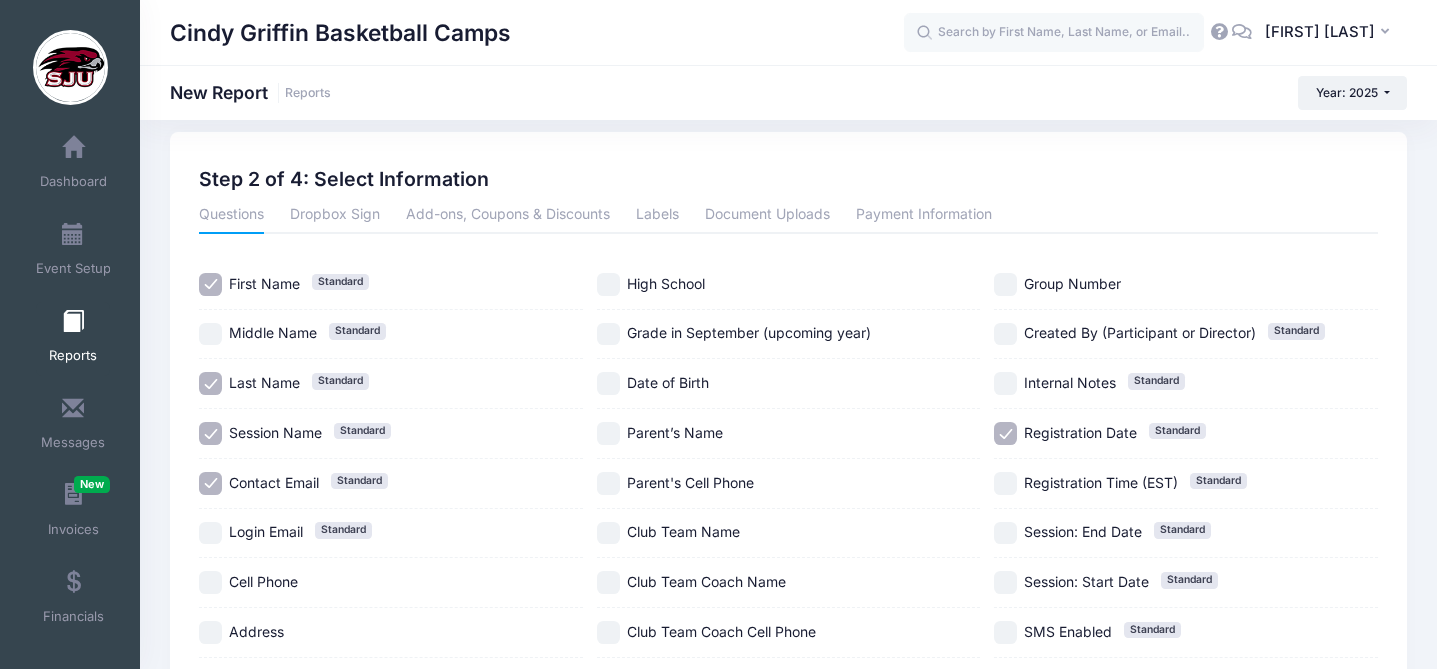 scroll, scrollTop: 0, scrollLeft: 0, axis: both 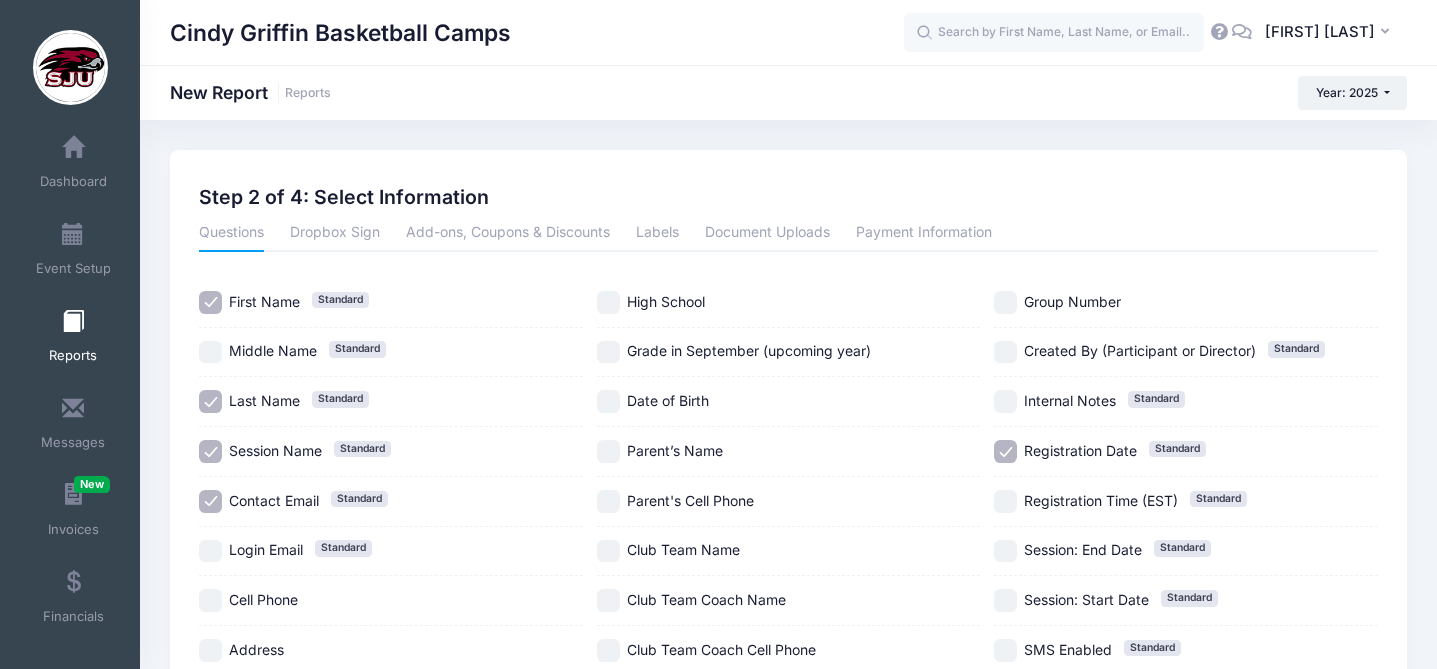 click on "Contact Email Standard" at bounding box center [210, 501] 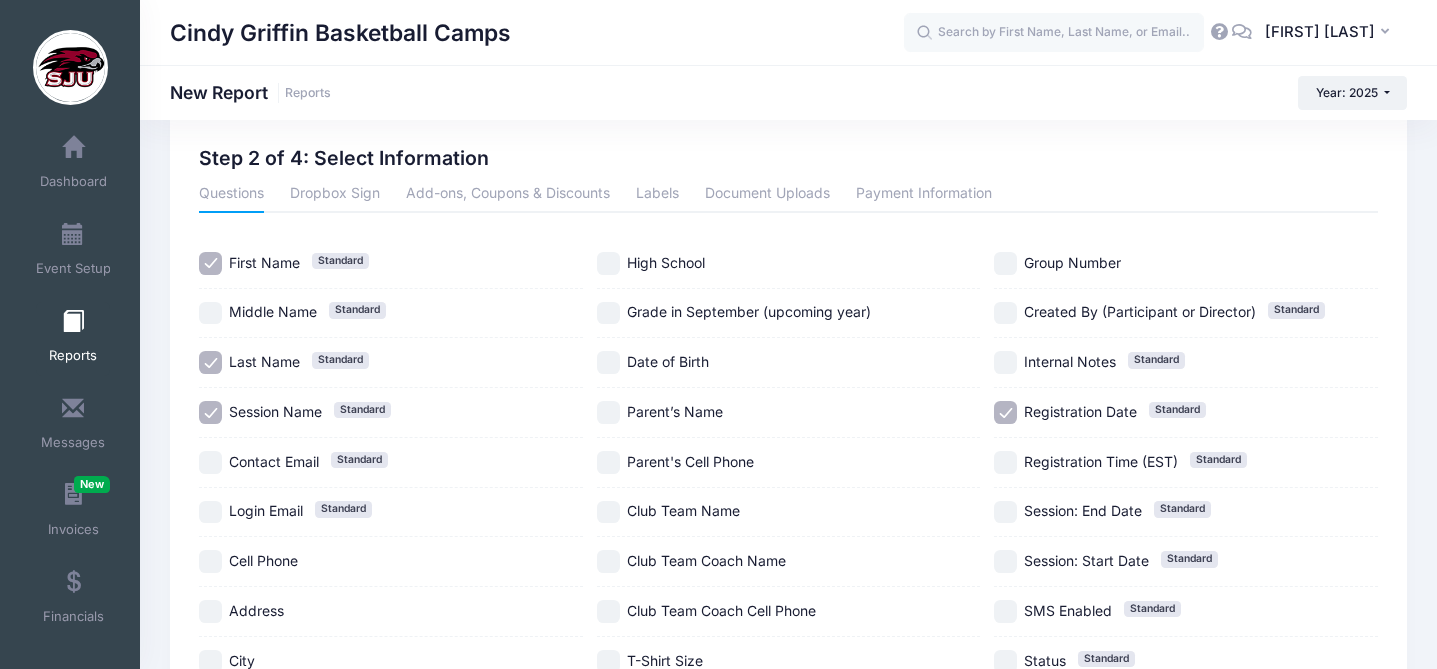 scroll, scrollTop: 0, scrollLeft: 0, axis: both 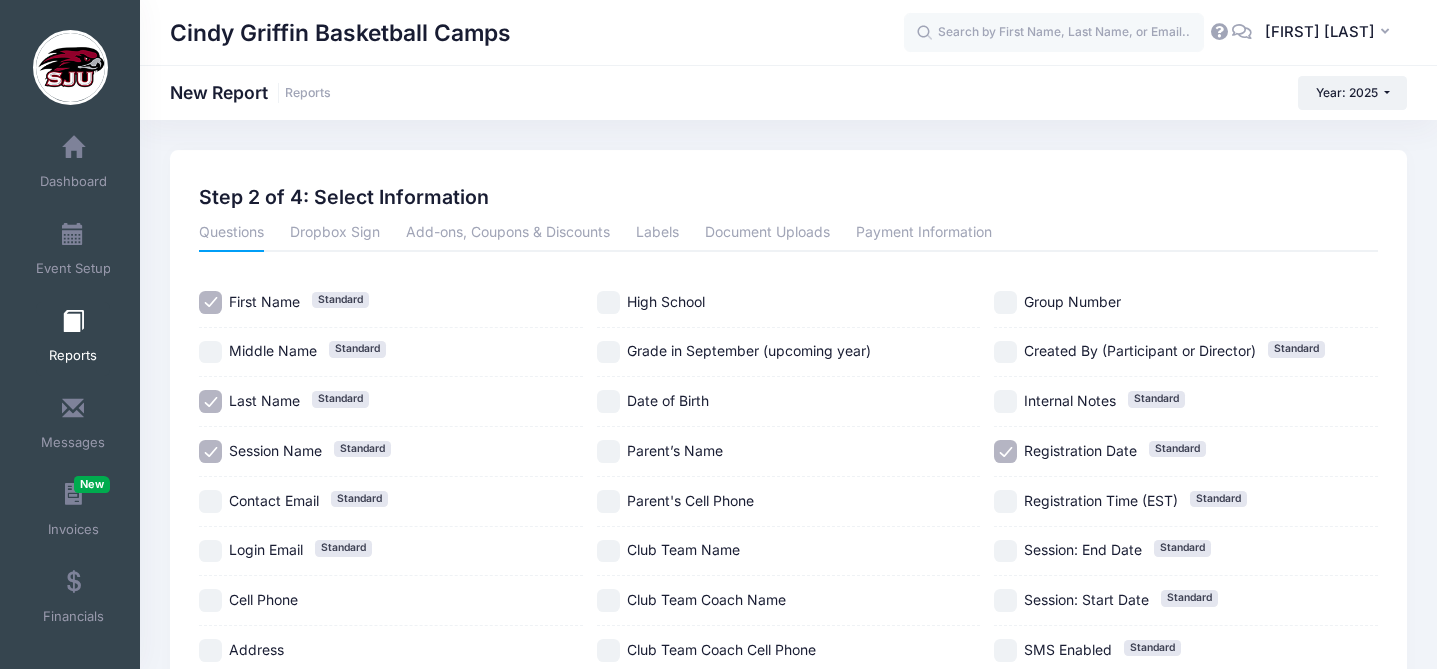 click on "Registration Date Standard" at bounding box center [1005, 451] 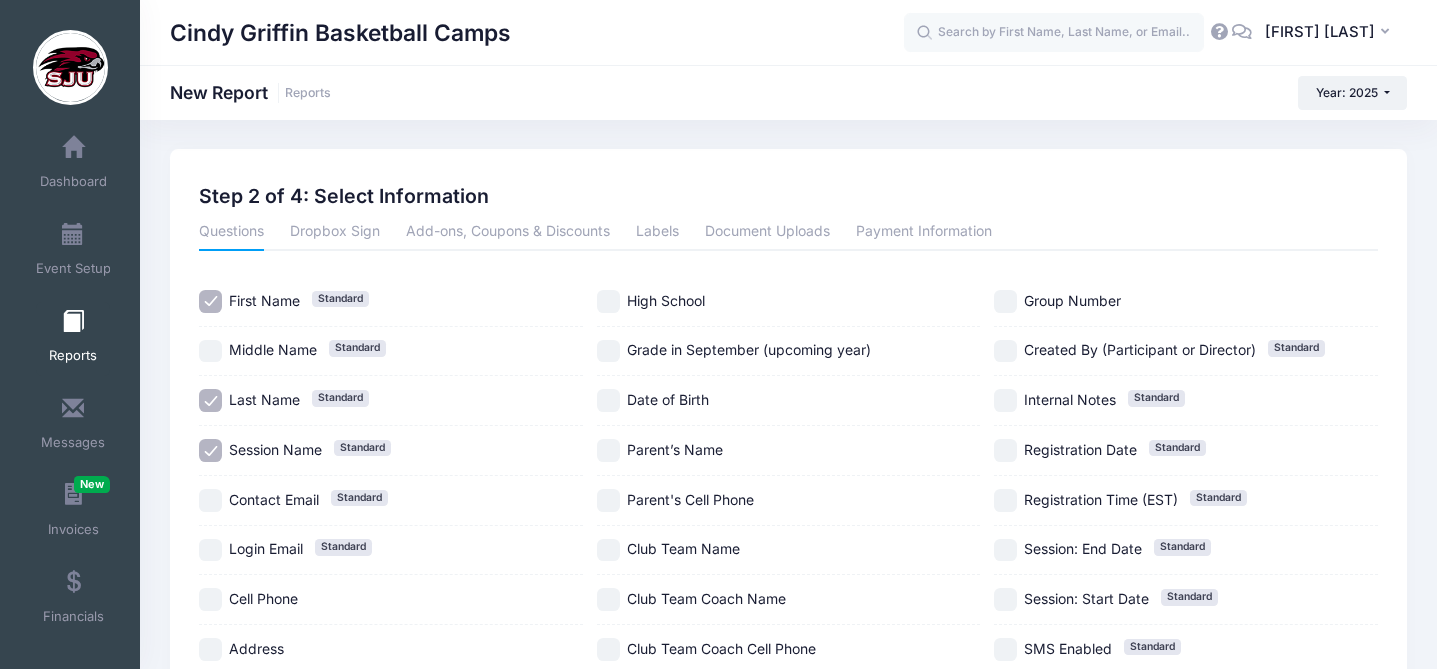 scroll, scrollTop: 0, scrollLeft: 0, axis: both 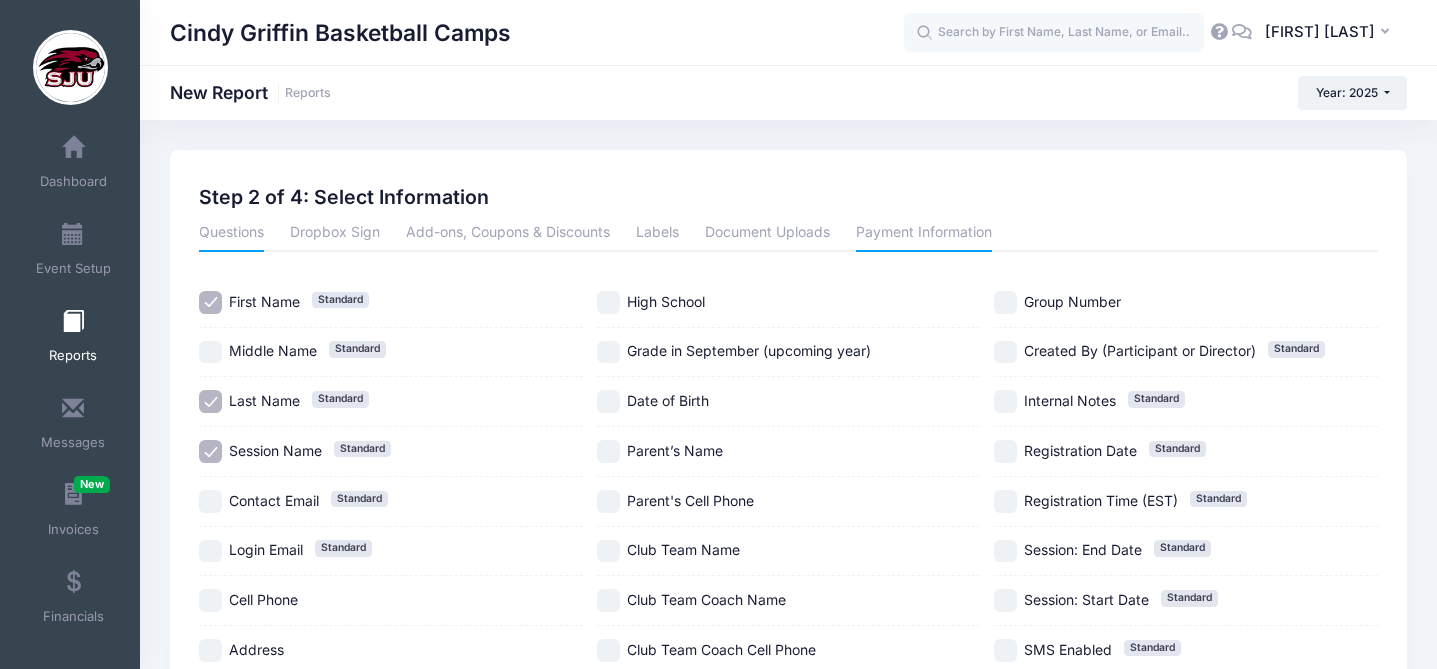 click on "Payment Information" at bounding box center (924, 234) 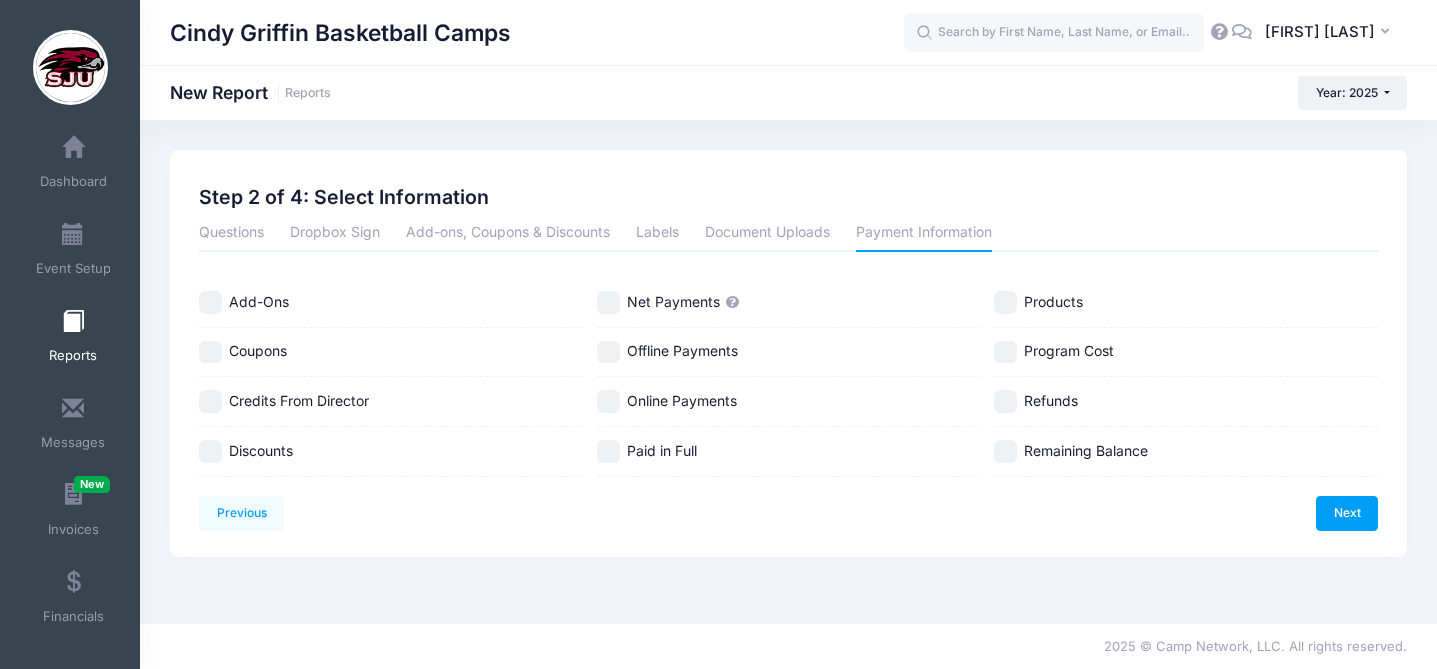 click on "Credits From Director" at bounding box center [210, 401] 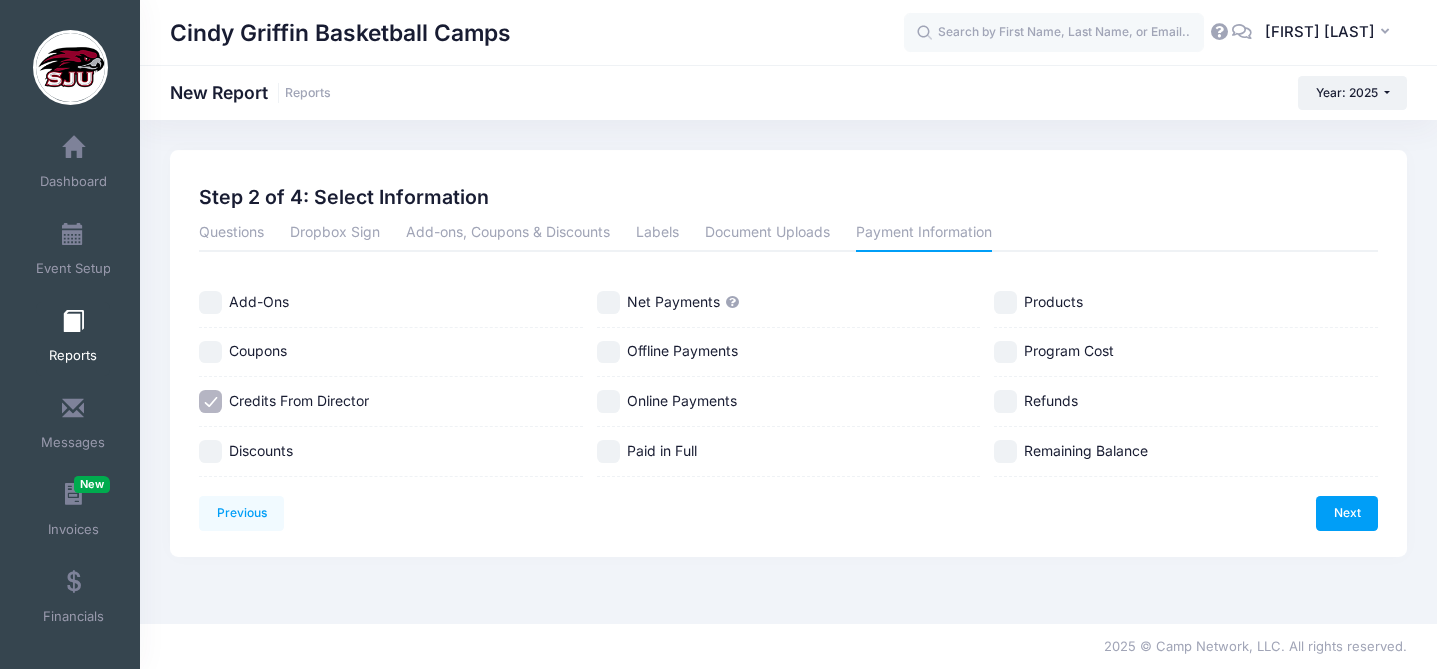 click on "Discounts" at bounding box center (210, 451) 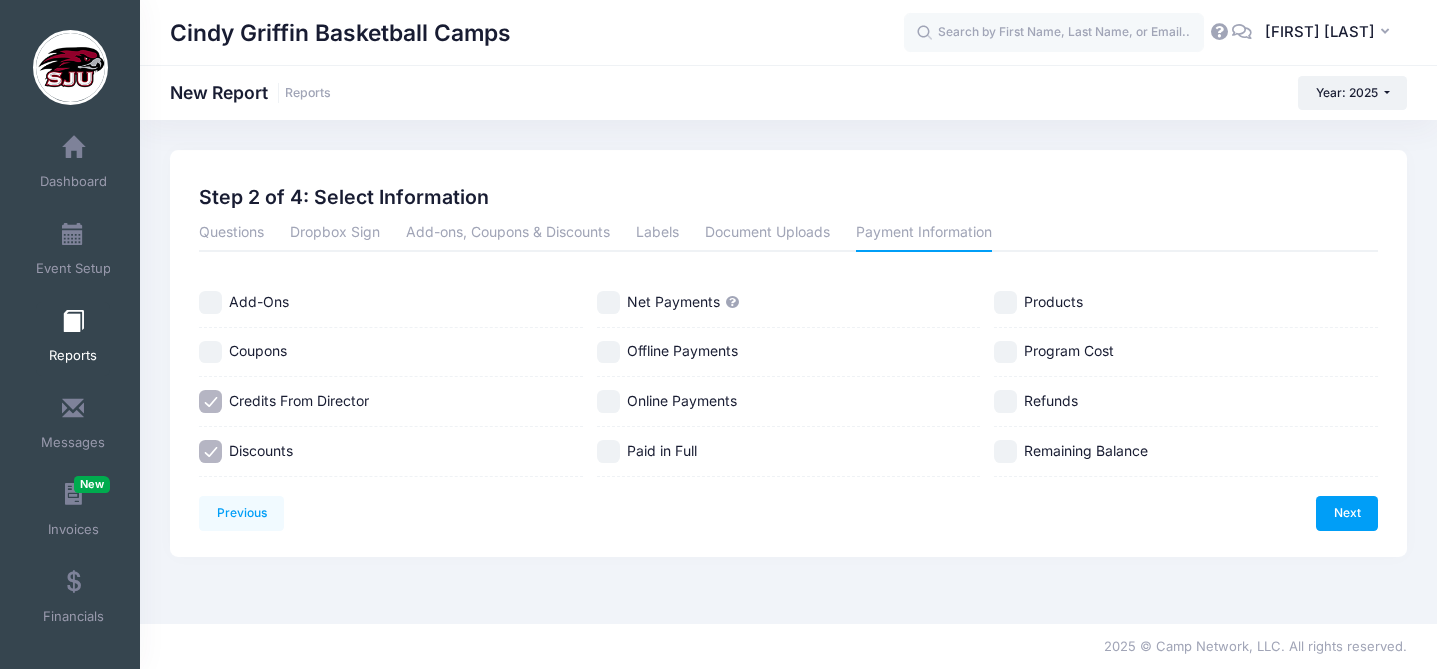 click on "Program Cost" at bounding box center [1005, 352] 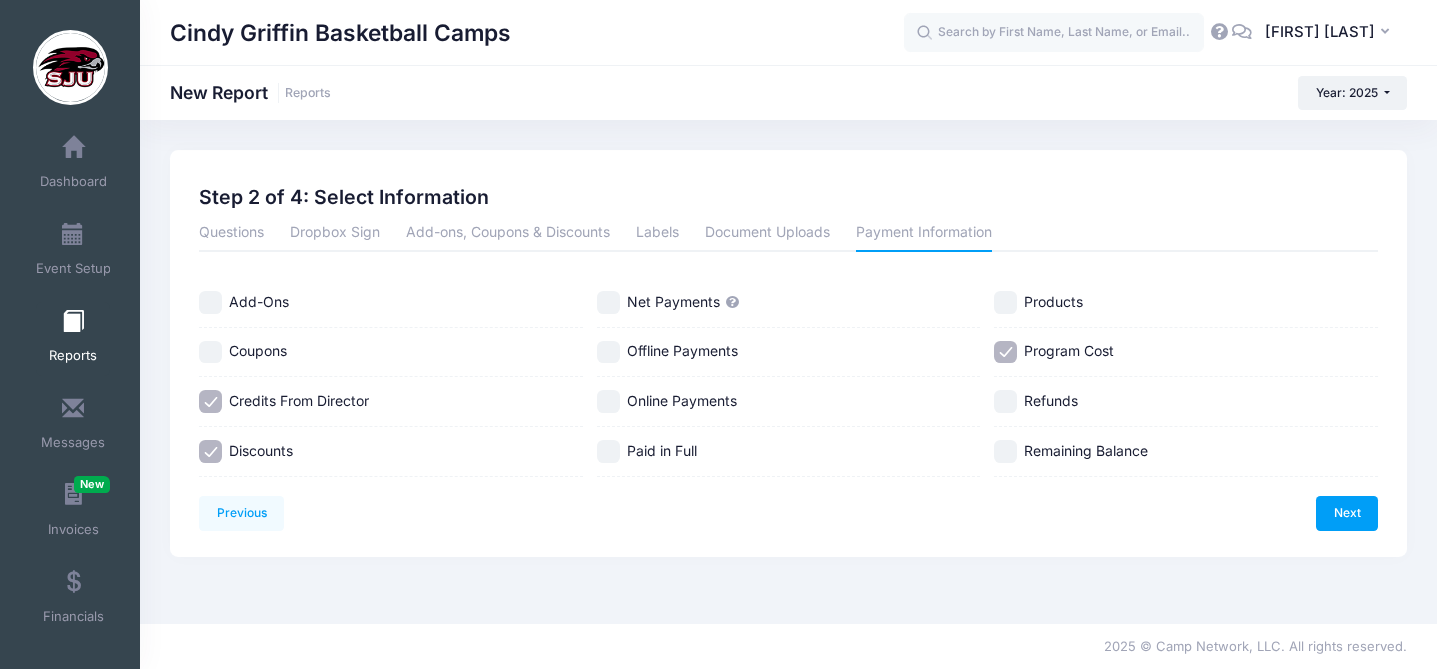 click on "Refunds" at bounding box center (1005, 401) 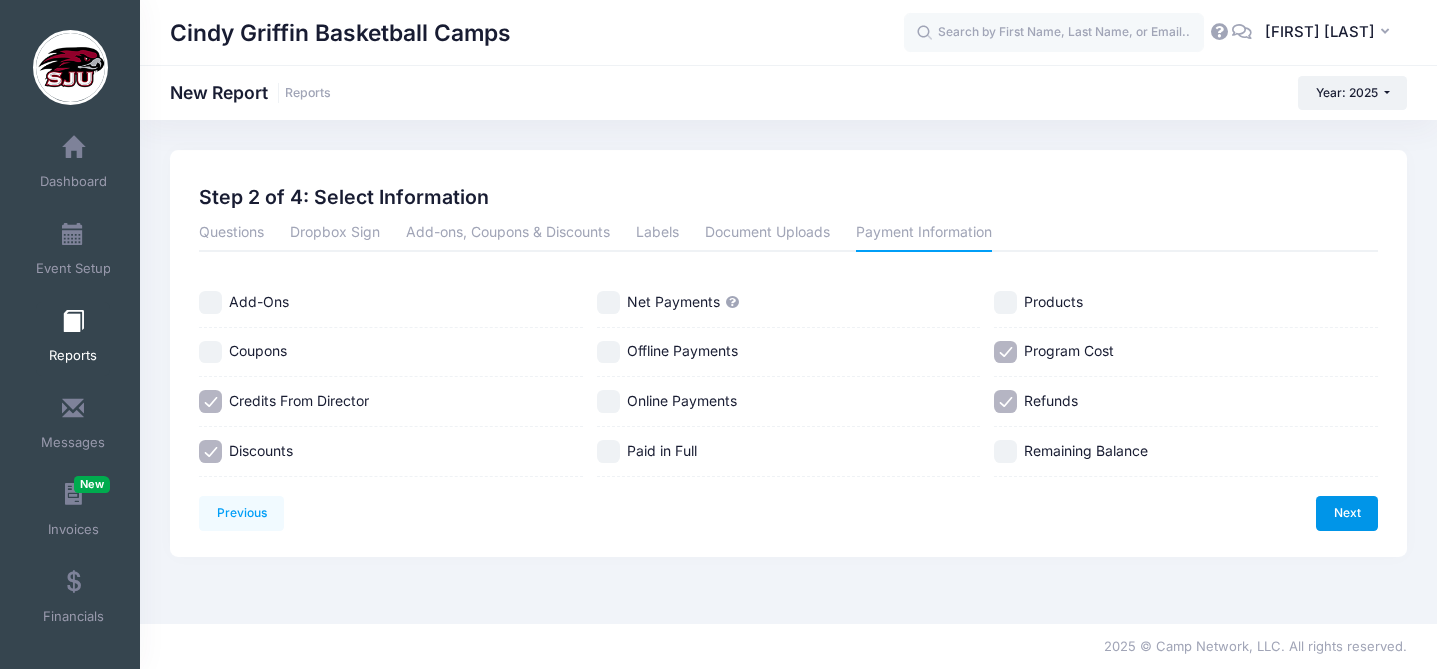 click on "Next" at bounding box center [1347, 513] 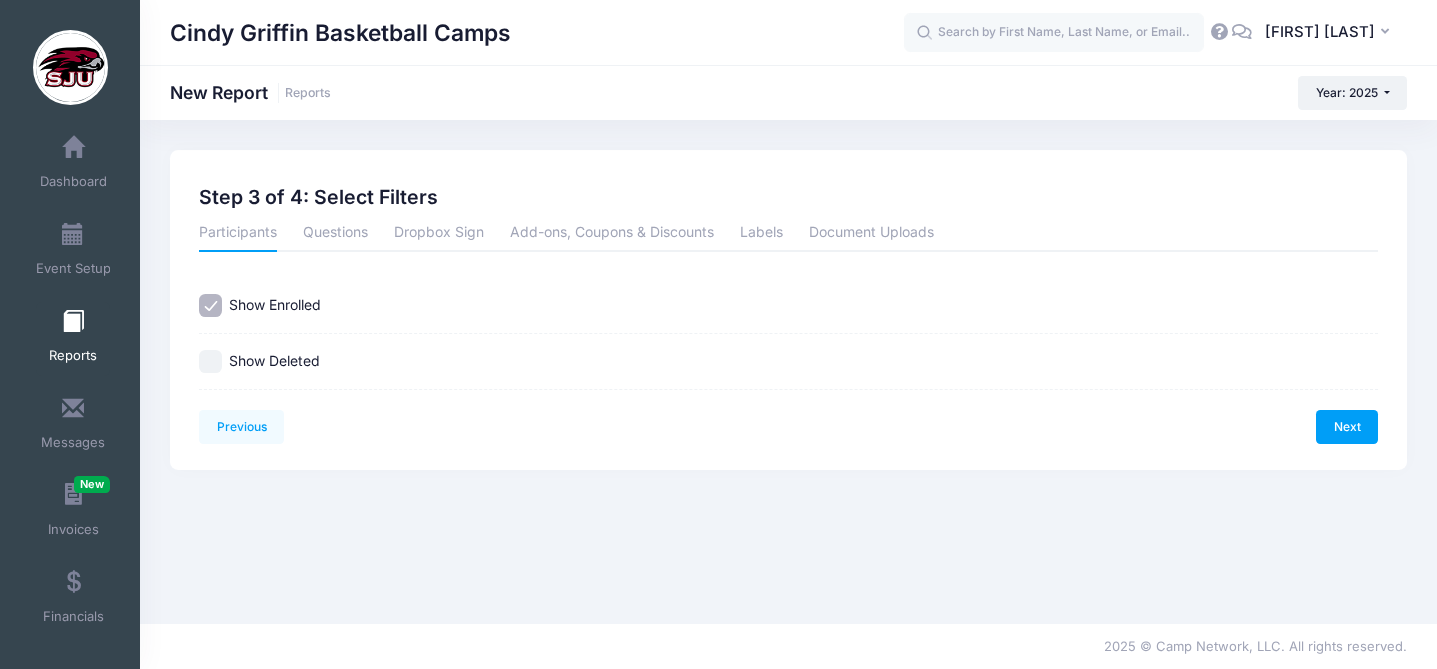 click on "Show Deleted" at bounding box center (210, 361) 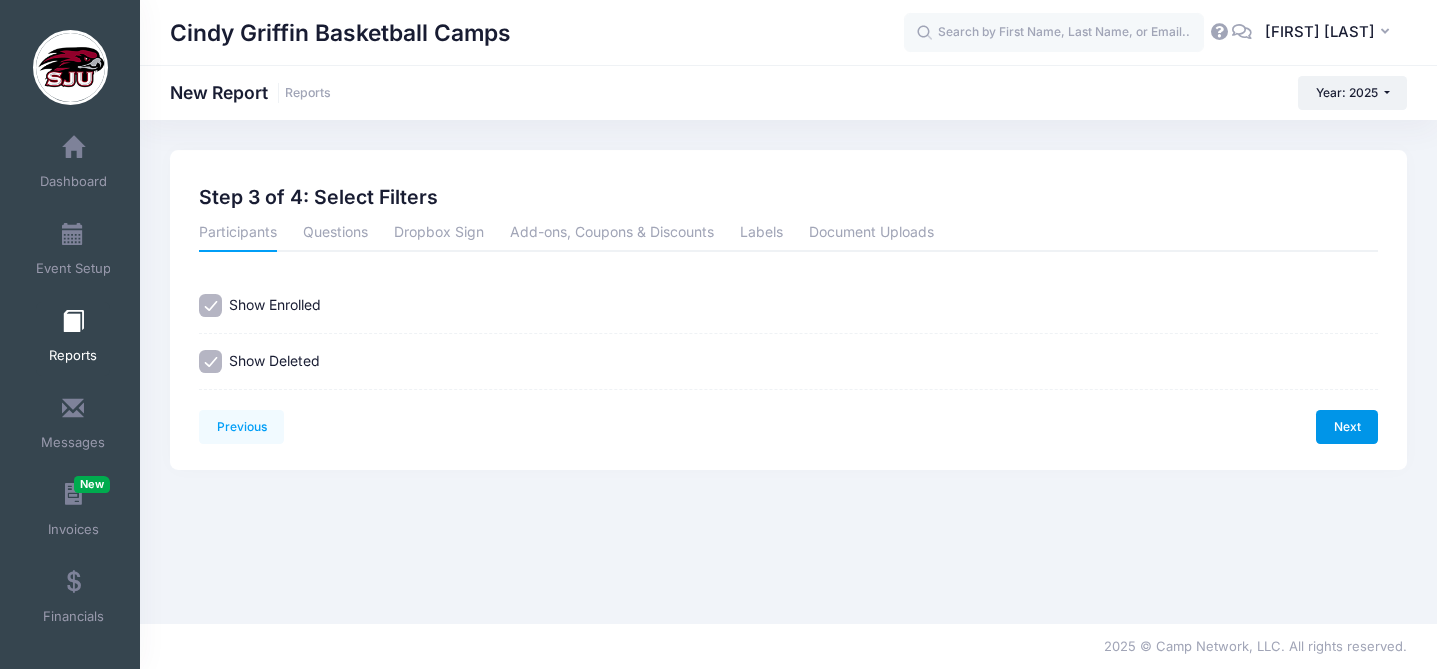 click on "Next" at bounding box center [1347, 427] 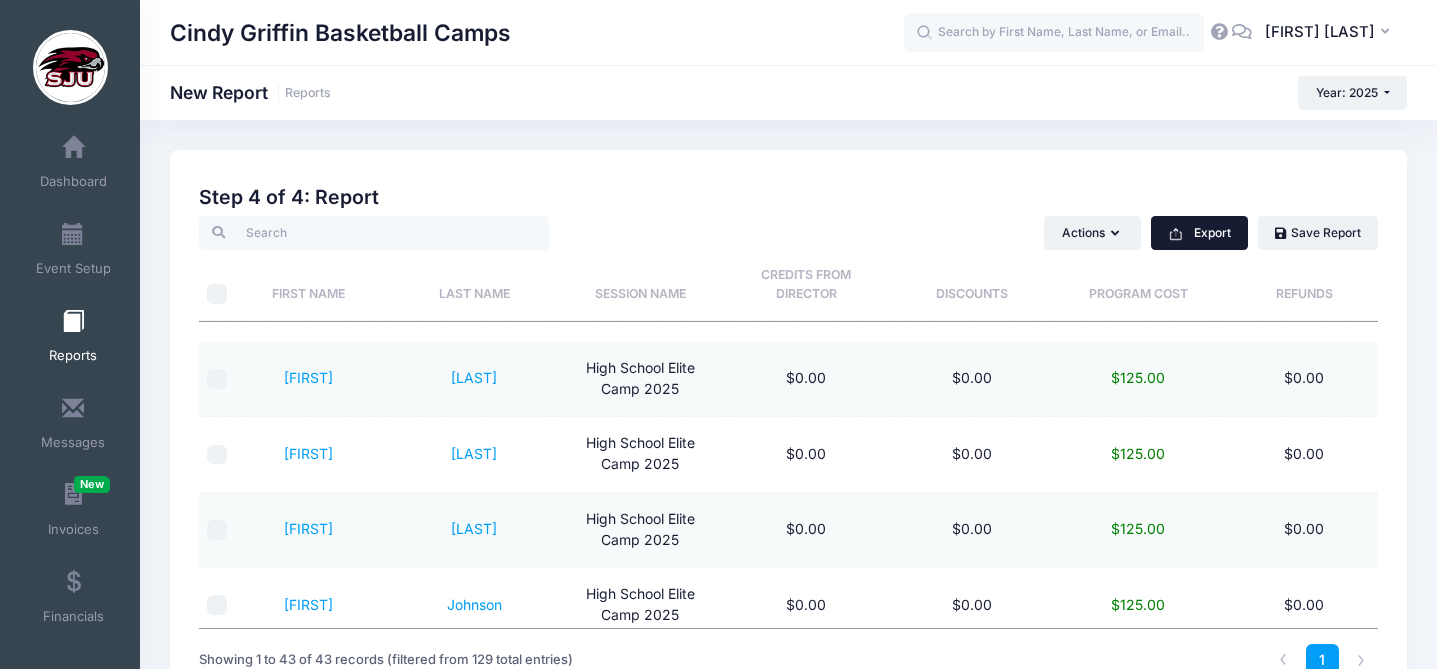 click on "Export" at bounding box center [1199, 233] 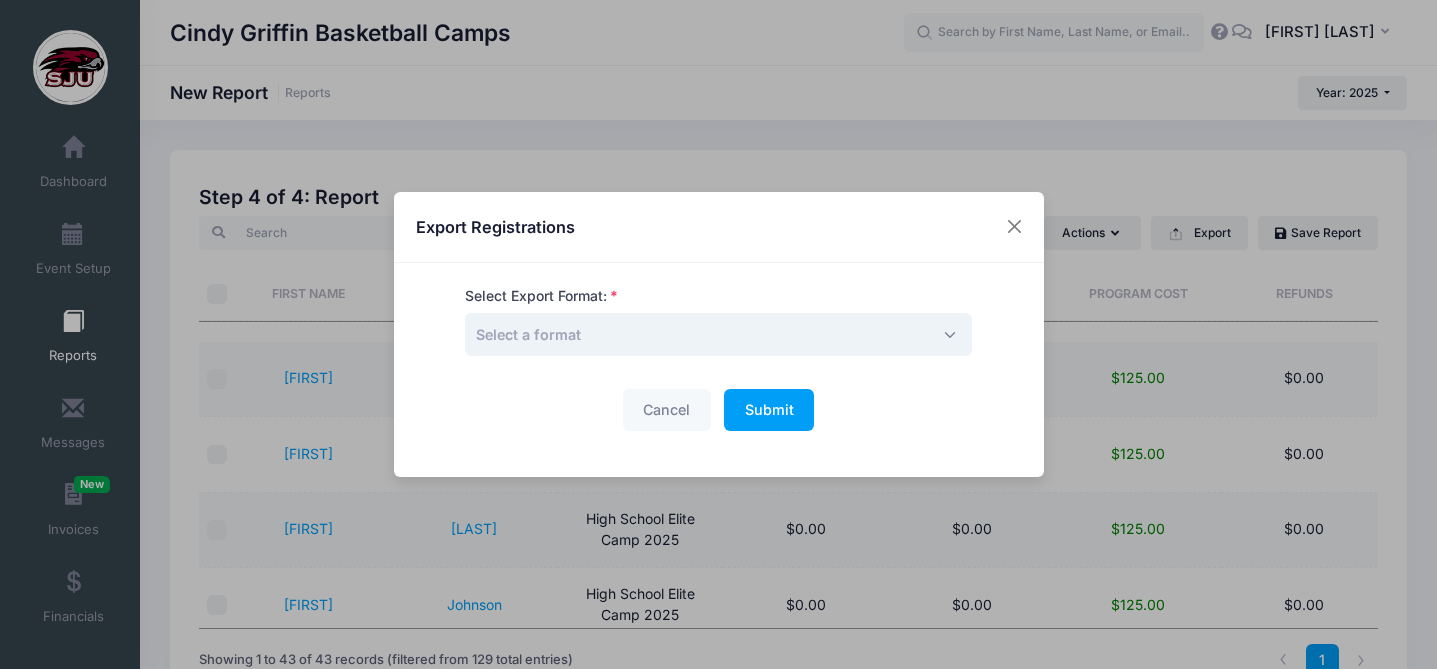click on "Select a format" at bounding box center [718, 334] 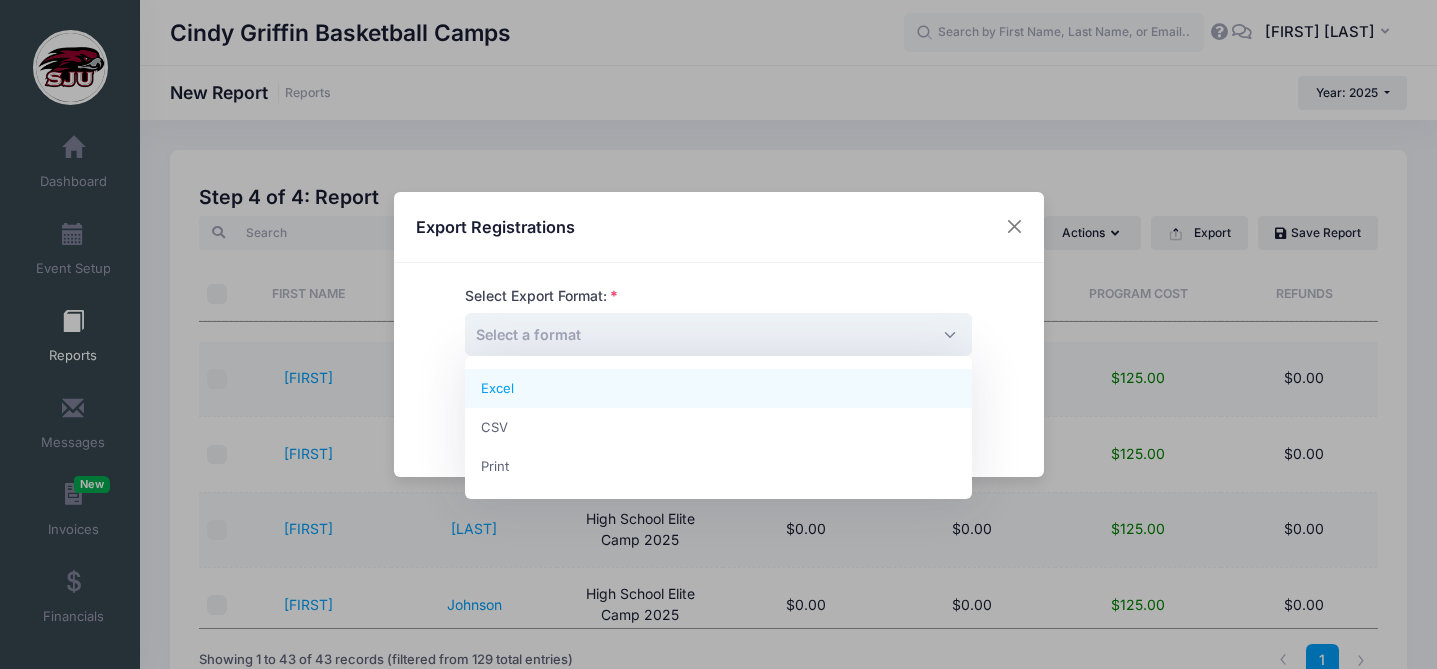 select on "excel" 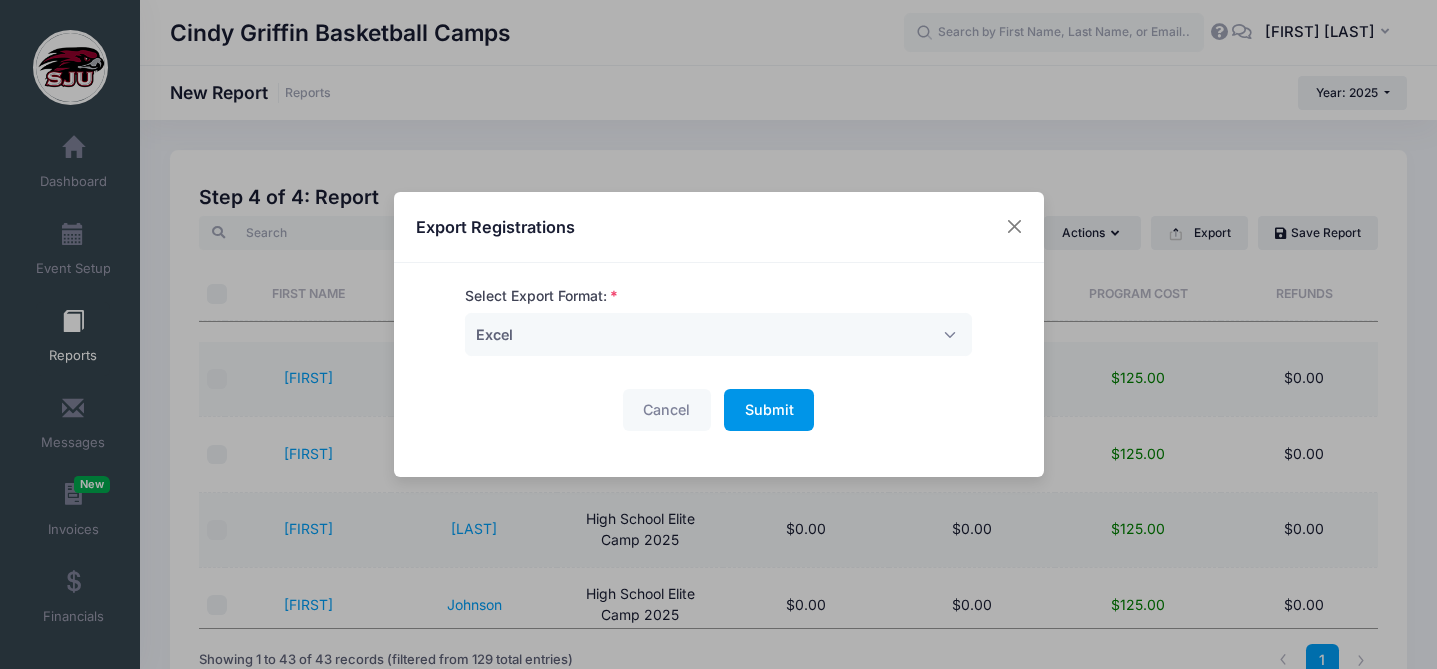 click on "Submit" at bounding box center [769, 409] 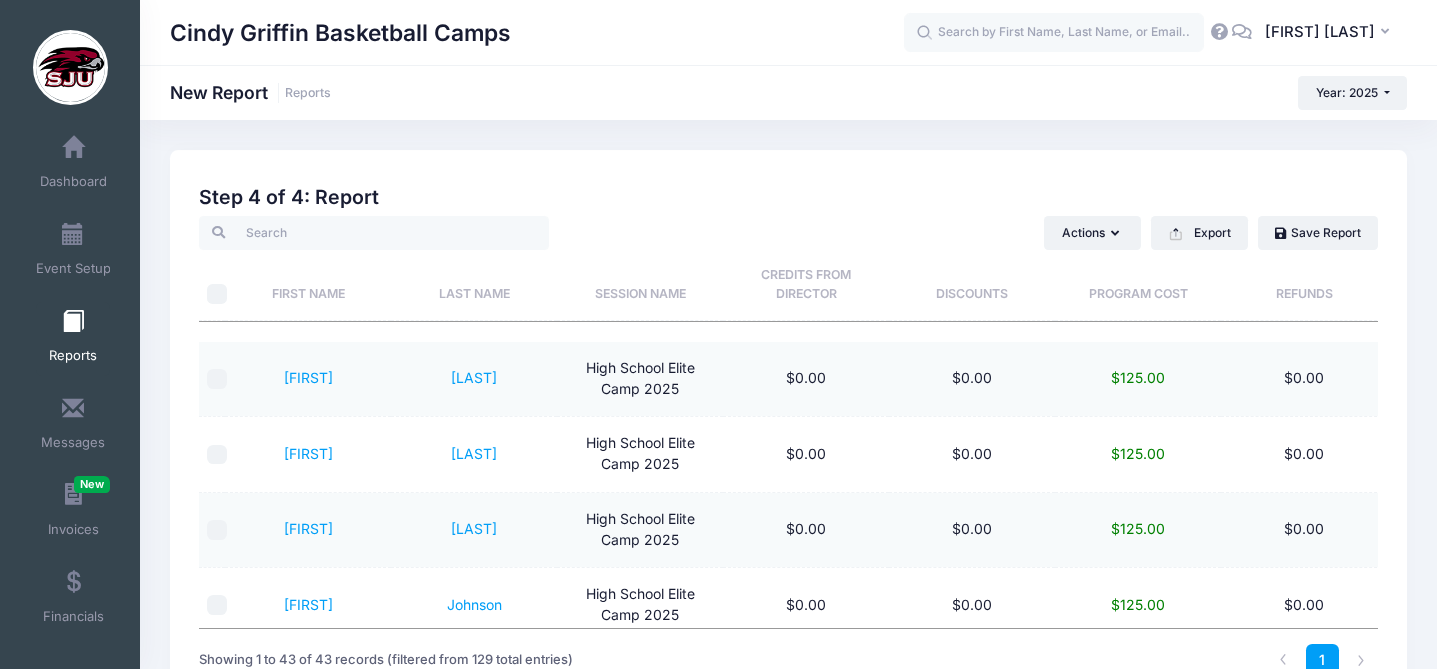click at bounding box center (73, 322) 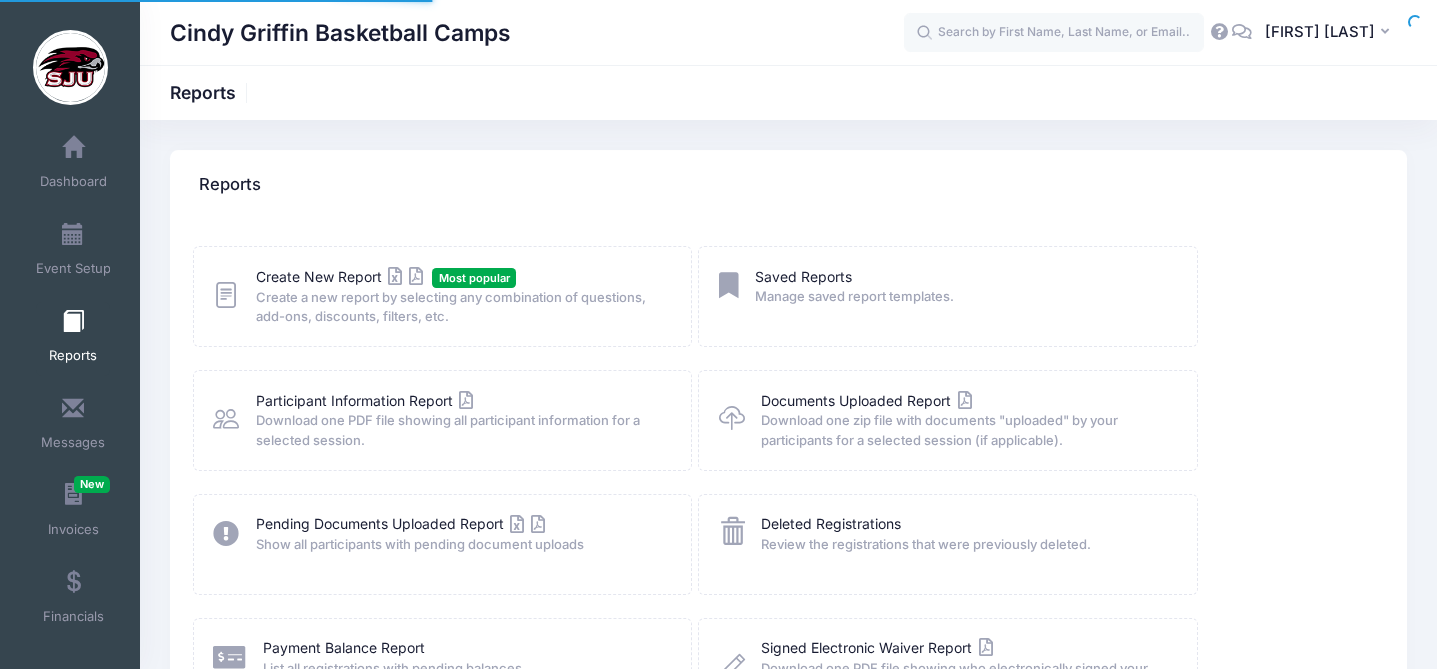 scroll, scrollTop: 0, scrollLeft: 0, axis: both 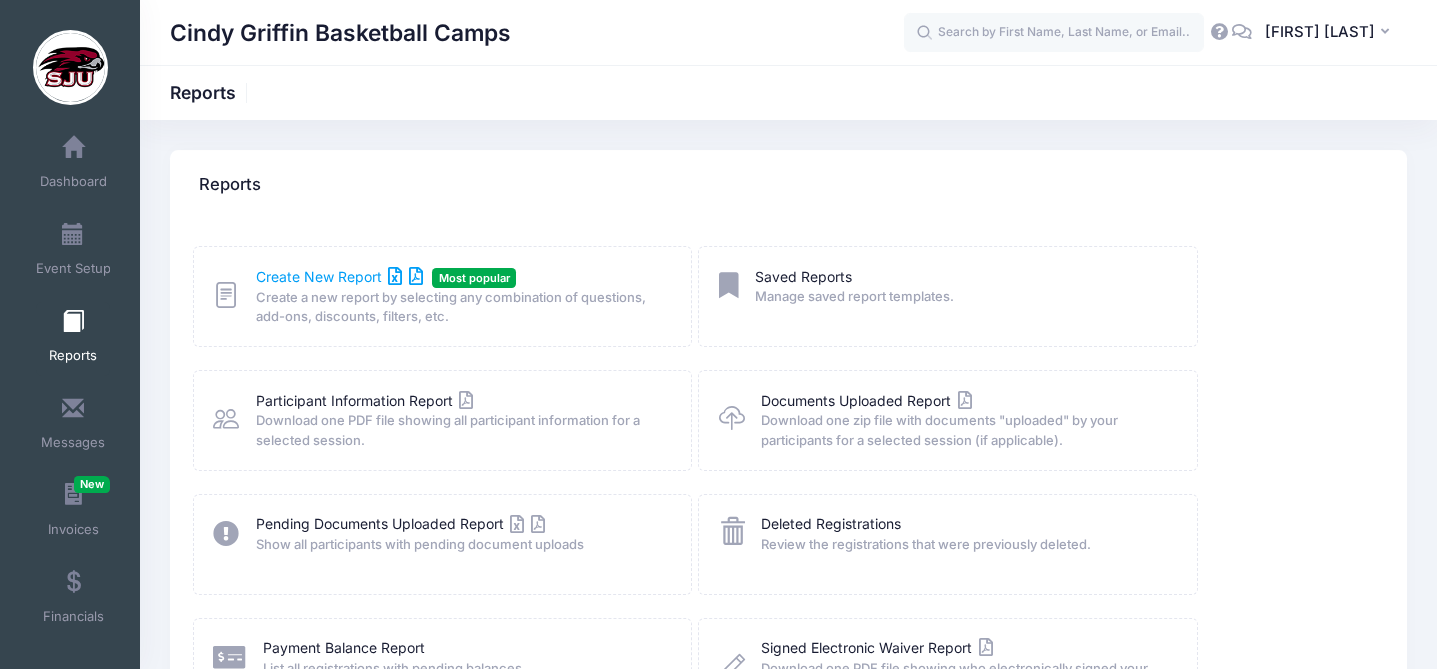 click on "Create New Report" at bounding box center (339, 276) 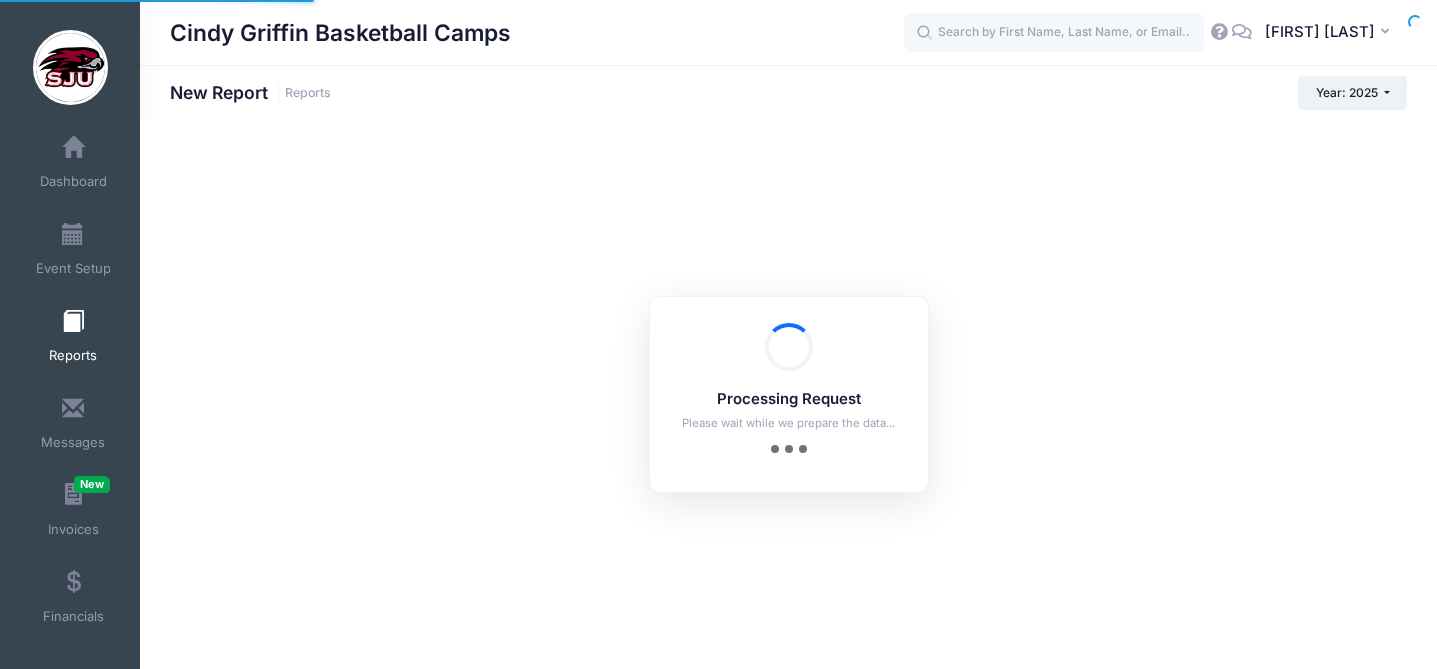 scroll, scrollTop: 0, scrollLeft: 0, axis: both 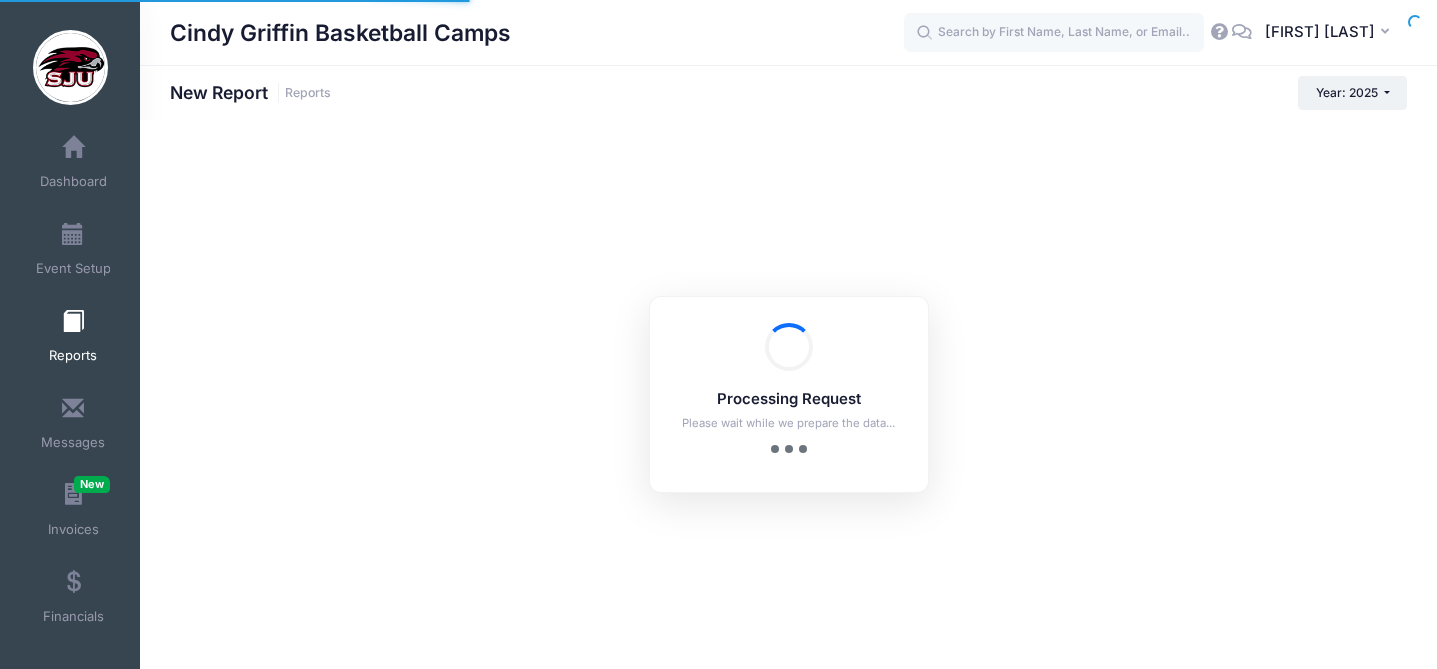 checkbox on "true" 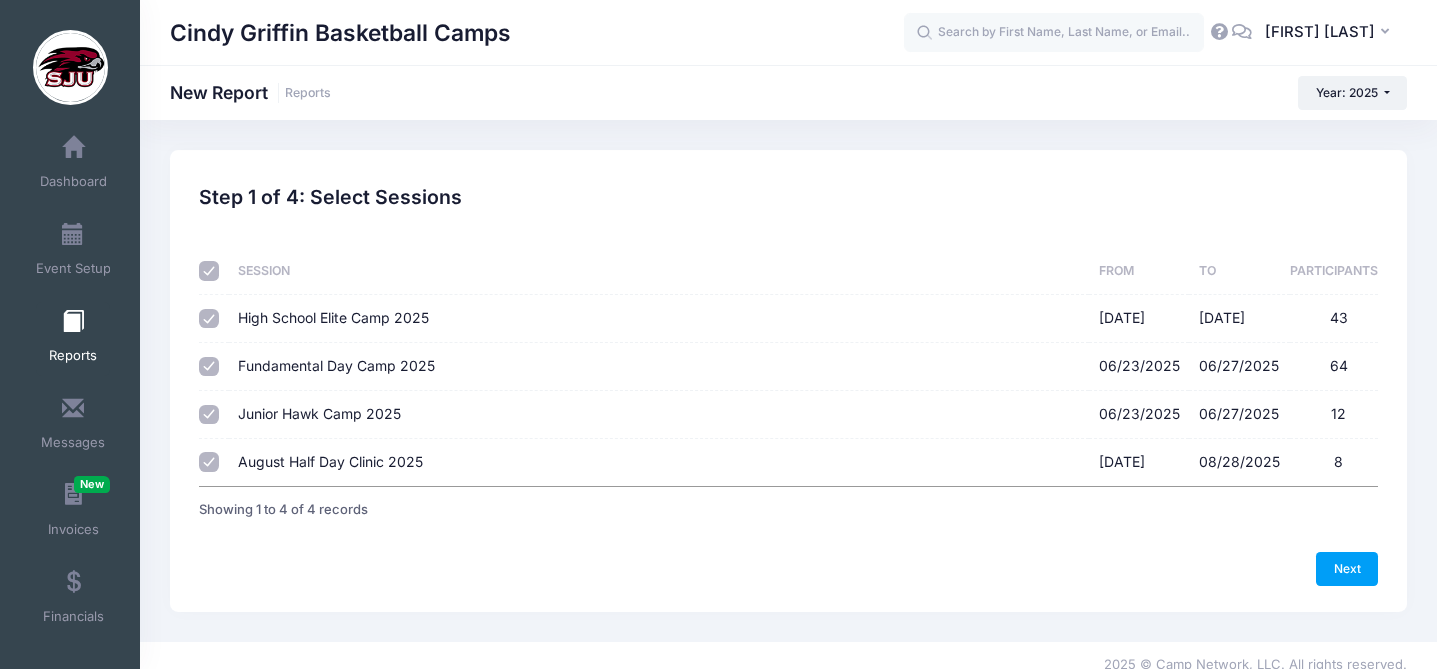 click at bounding box center [209, 271] 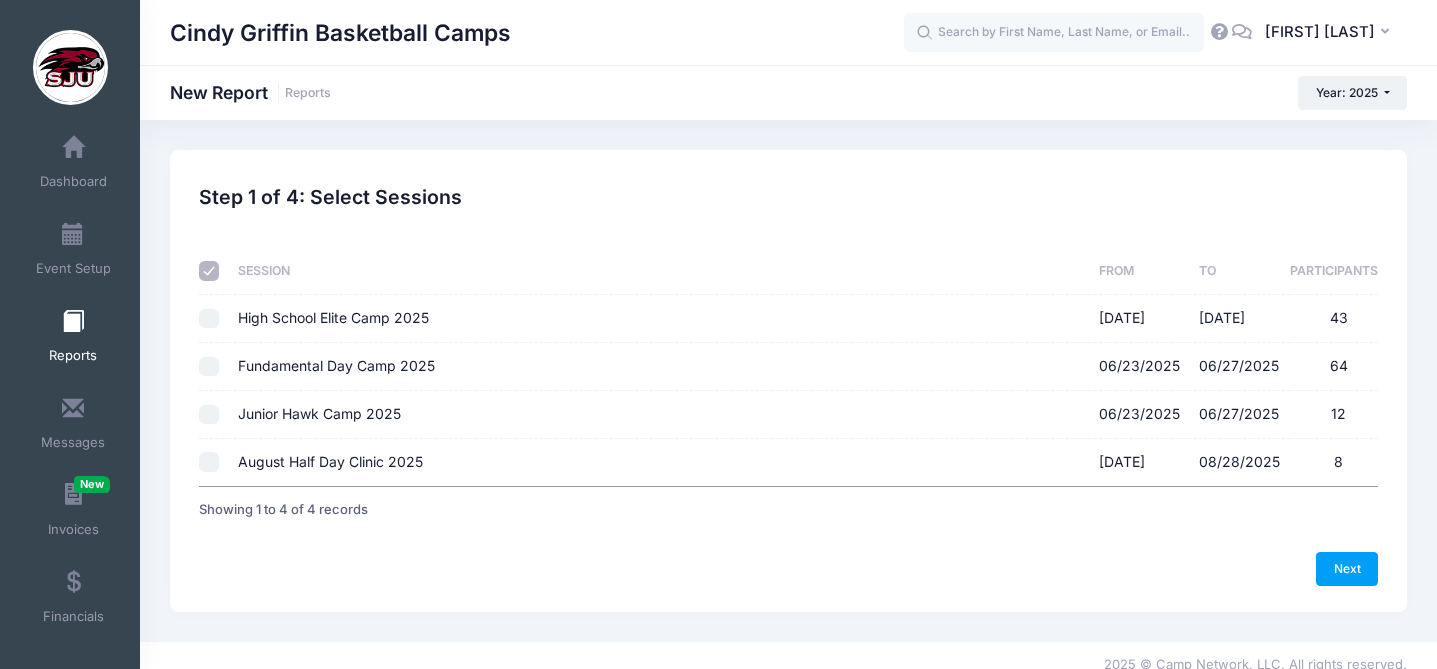 checkbox on "false" 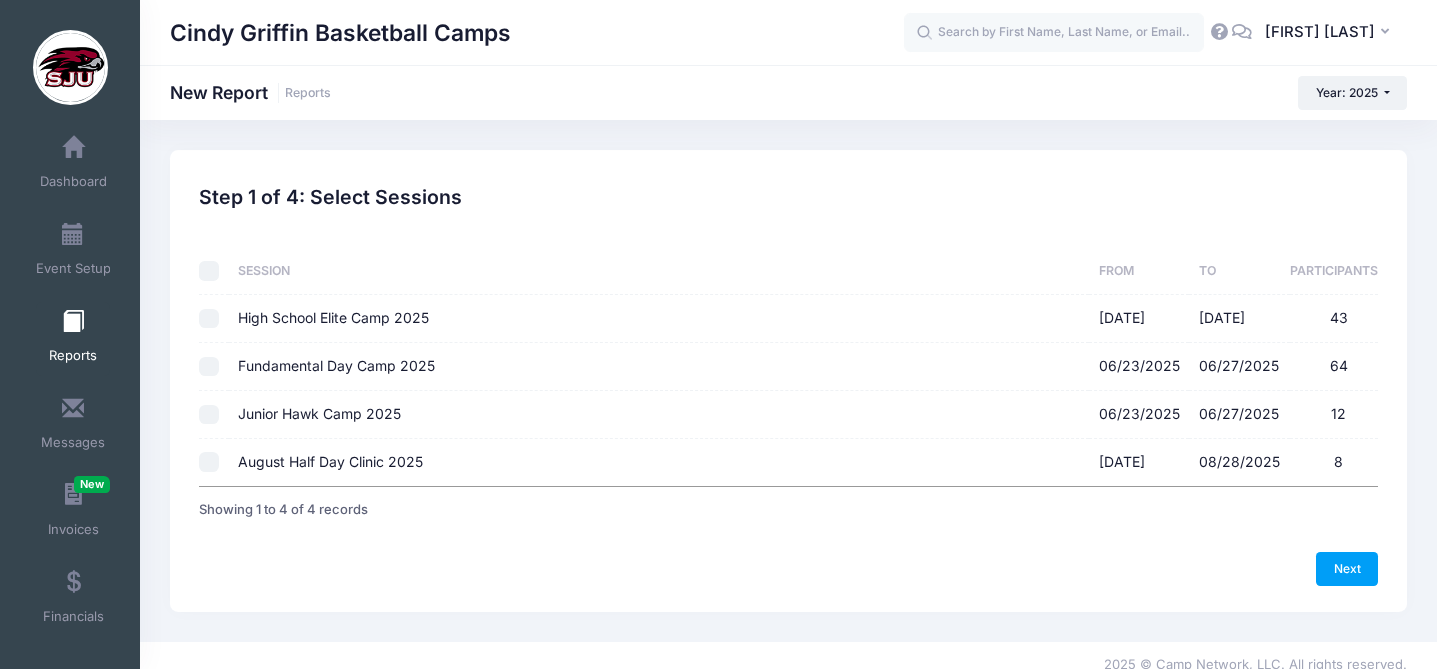 checkbox on "false" 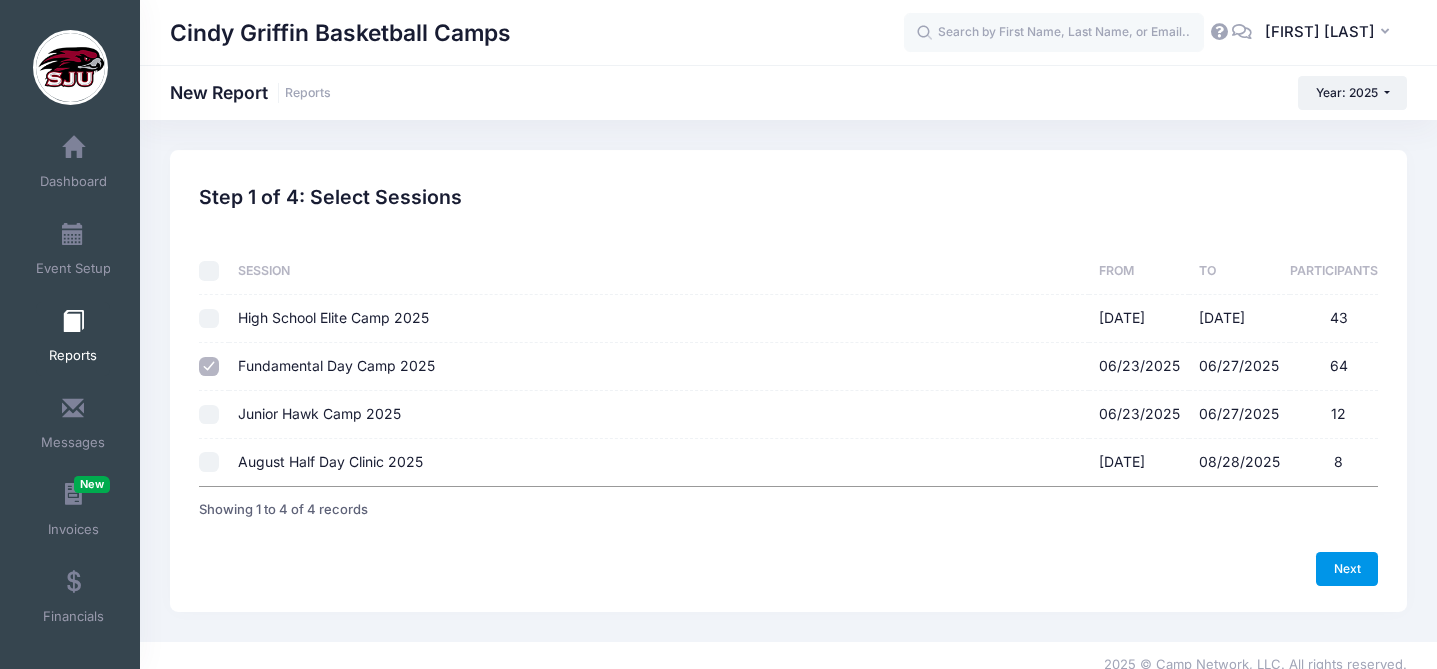 click on "Next" at bounding box center [1347, 569] 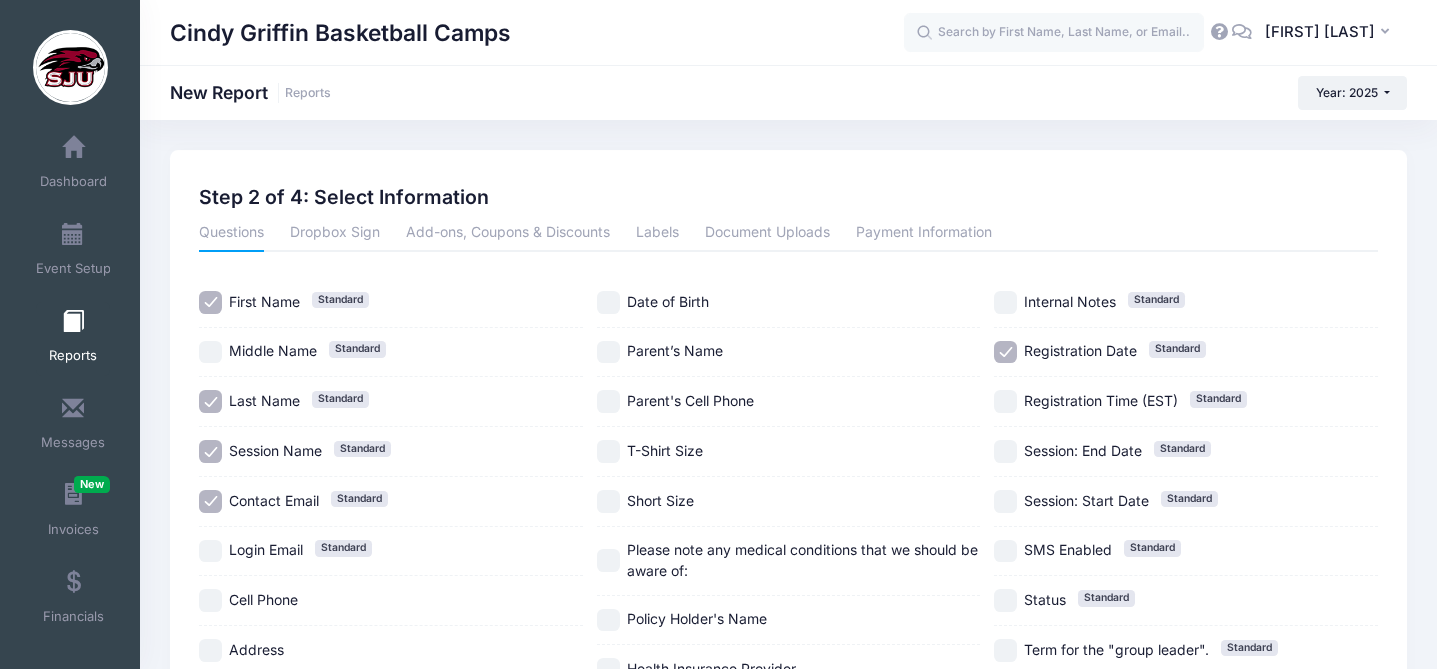 click on "Contact Email Standard" at bounding box center [210, 501] 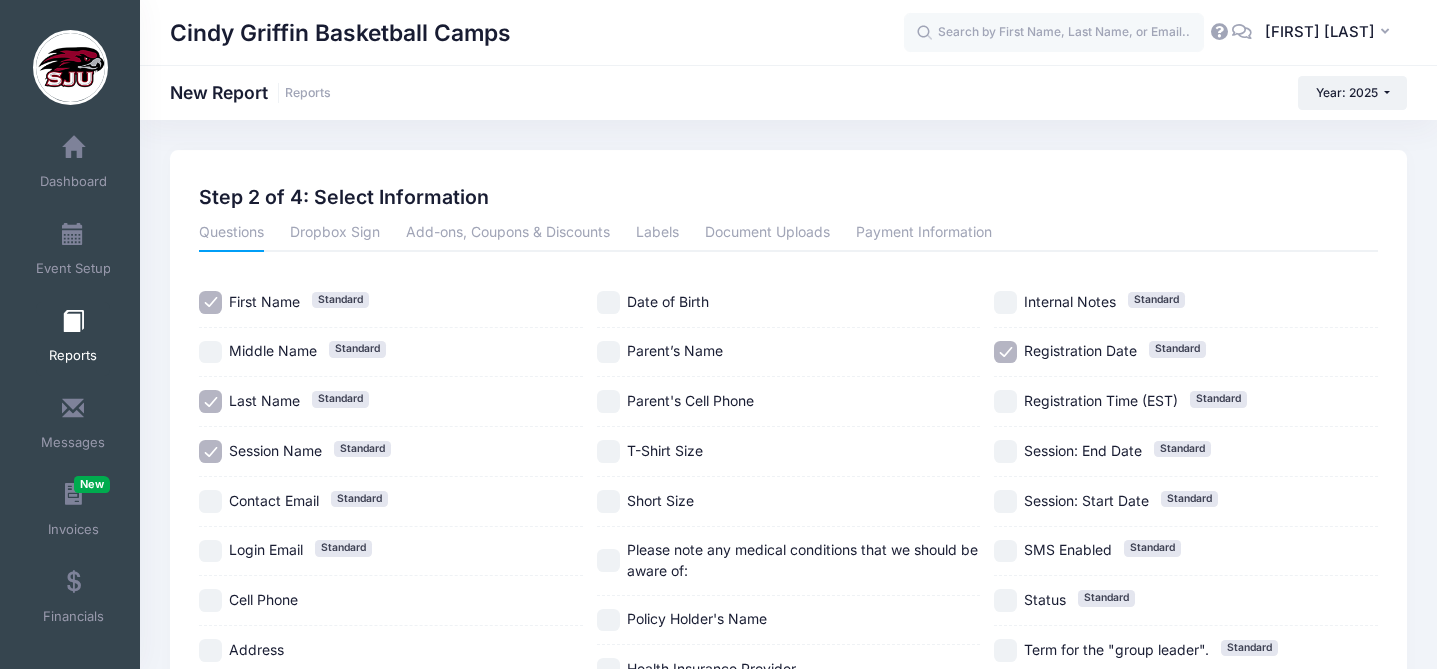 click on "Registration Date Standard" at bounding box center [1005, 352] 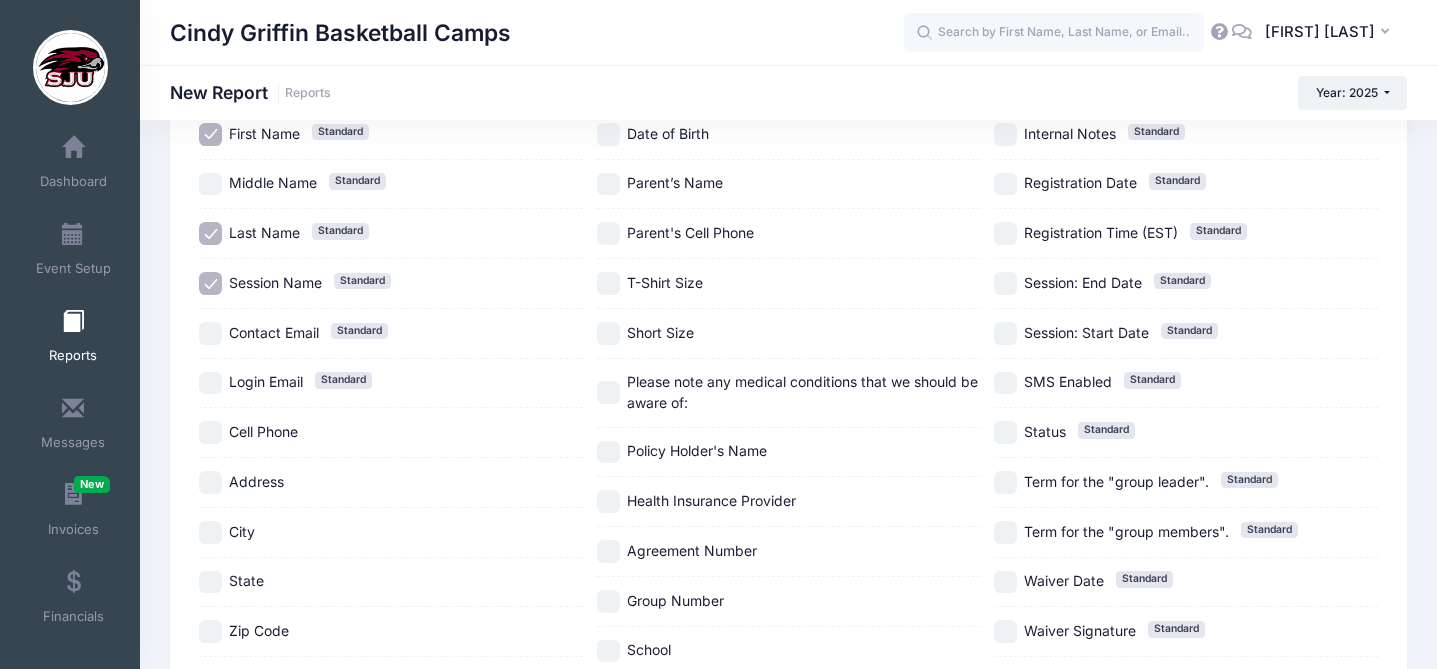 scroll, scrollTop: 0, scrollLeft: 0, axis: both 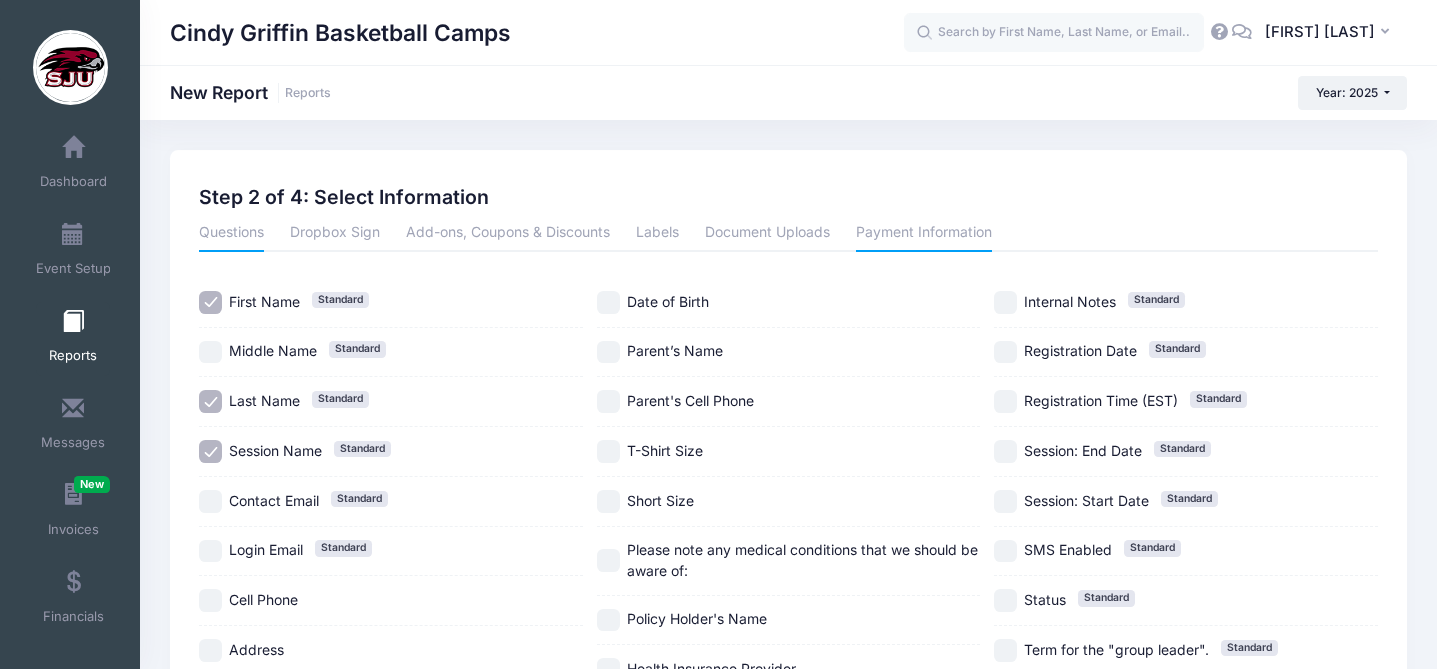 click on "Payment Information" at bounding box center (924, 234) 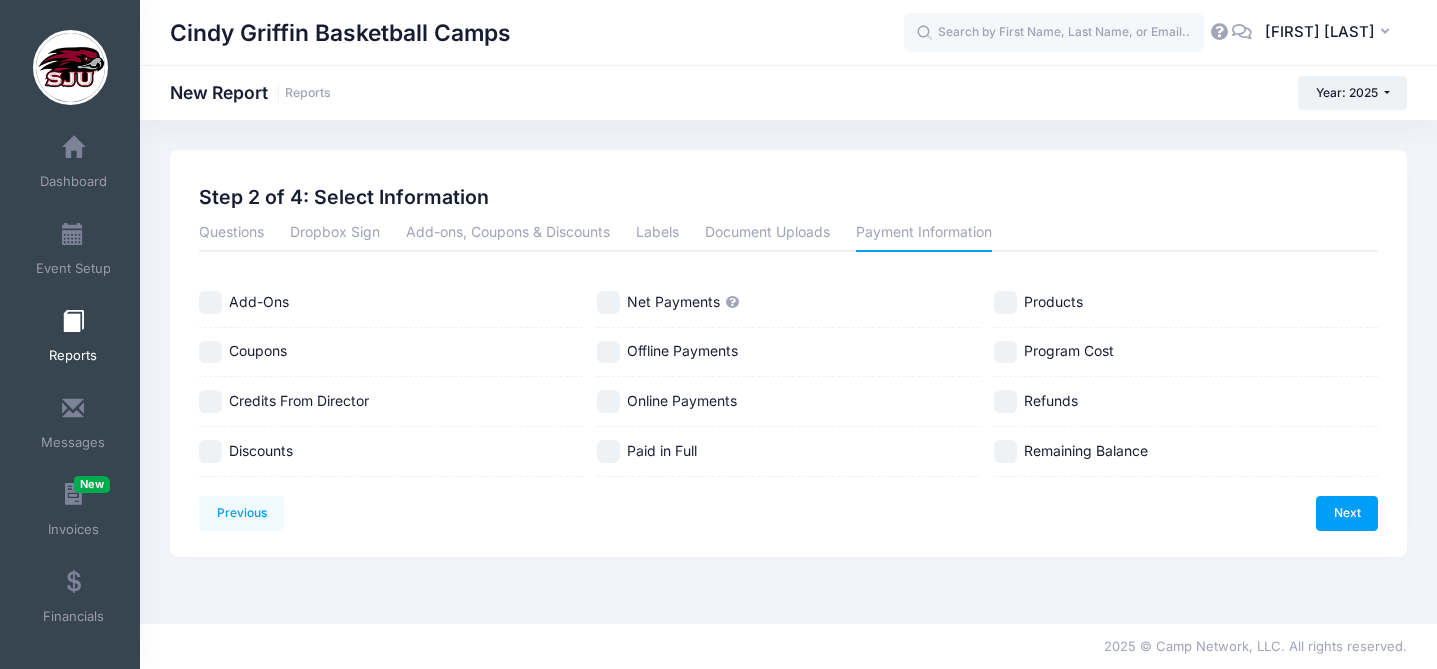click on "Credits From Director" at bounding box center (210, 401) 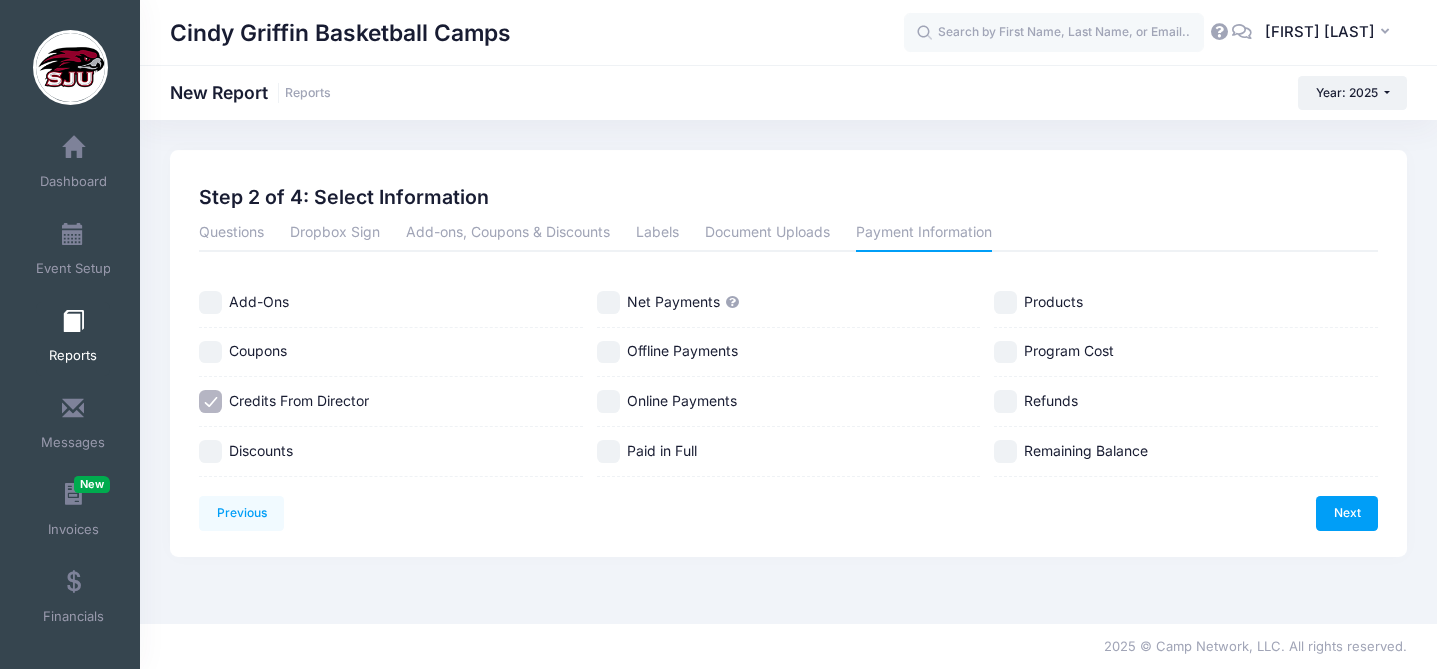 click on "Discounts" at bounding box center (210, 451) 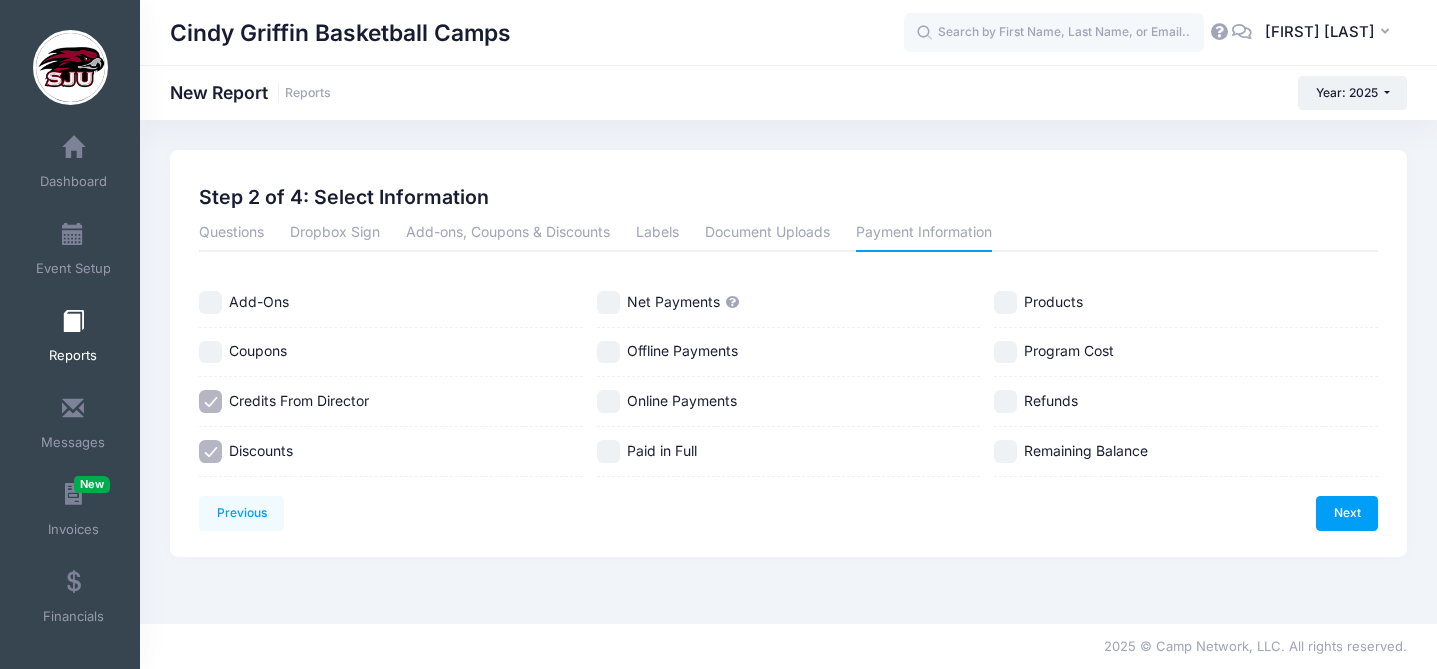 click on "Program Cost" at bounding box center (1005, 352) 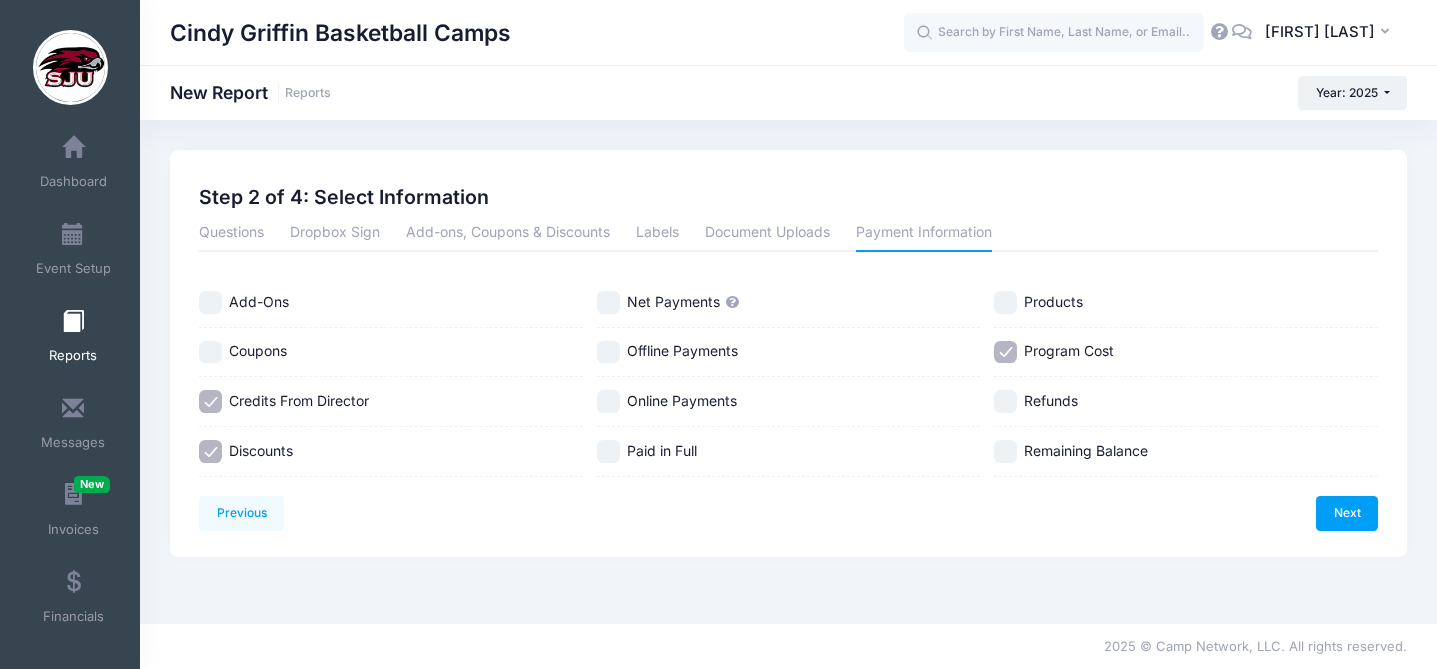 click on "Refunds" at bounding box center [1005, 401] 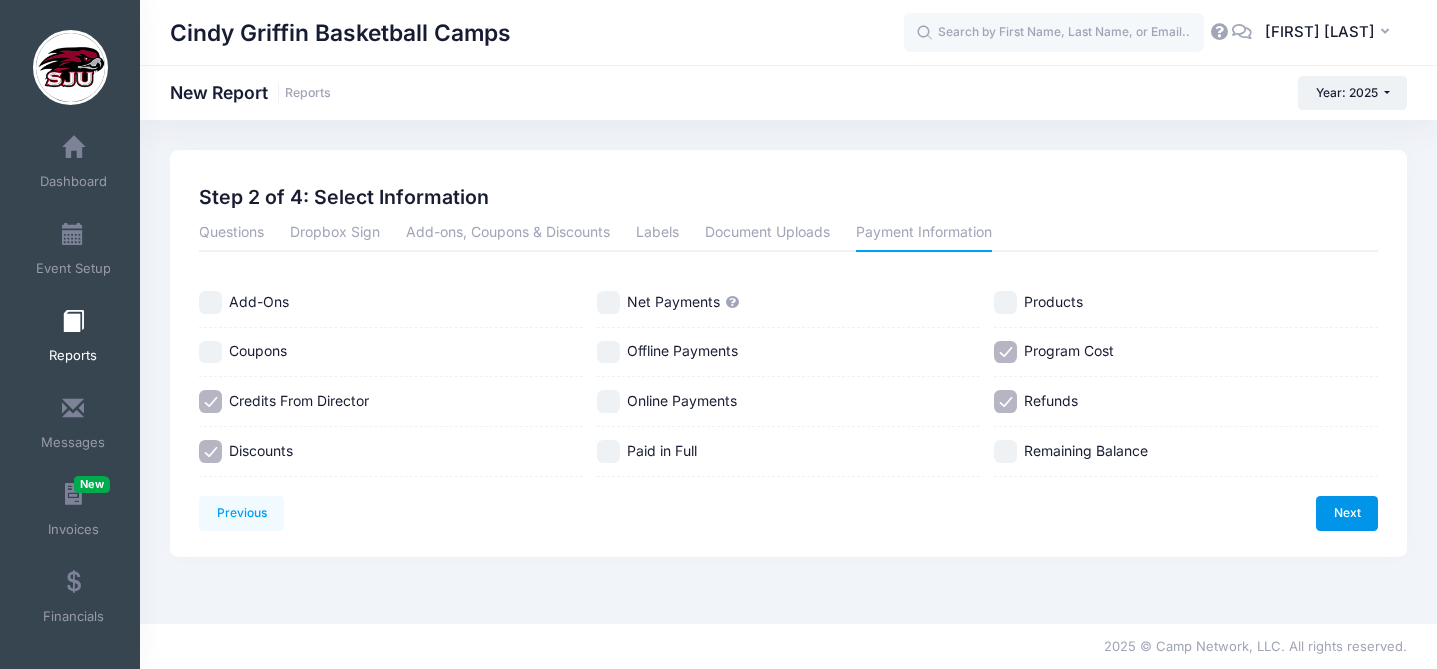 click on "Next" at bounding box center (1347, 513) 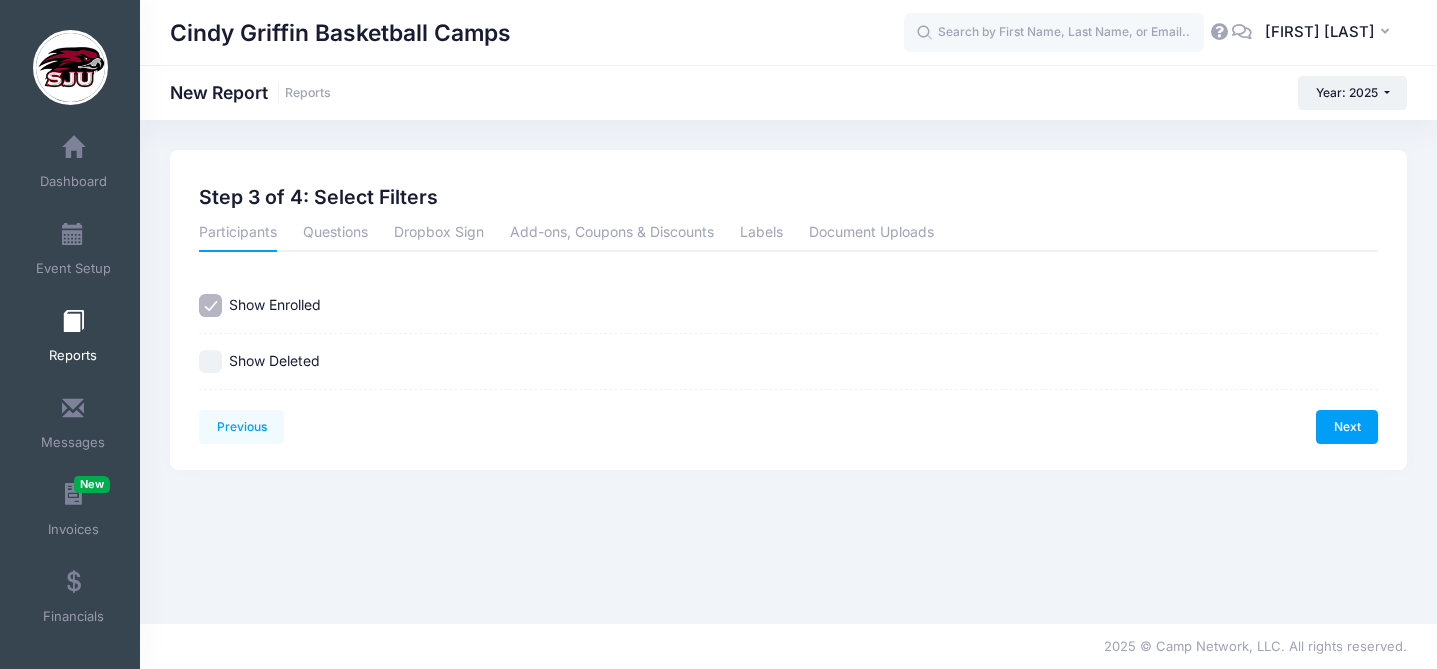 click on "Show Deleted" at bounding box center (210, 361) 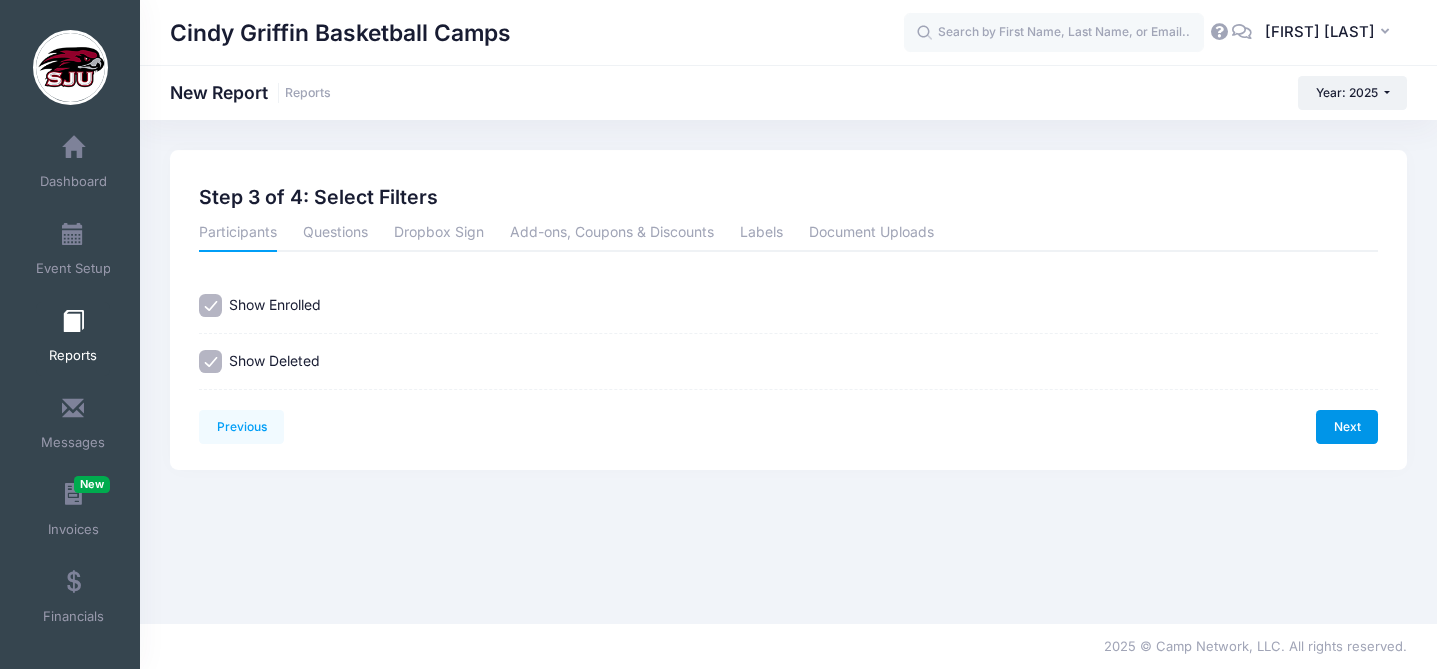 click on "Next" at bounding box center [1347, 427] 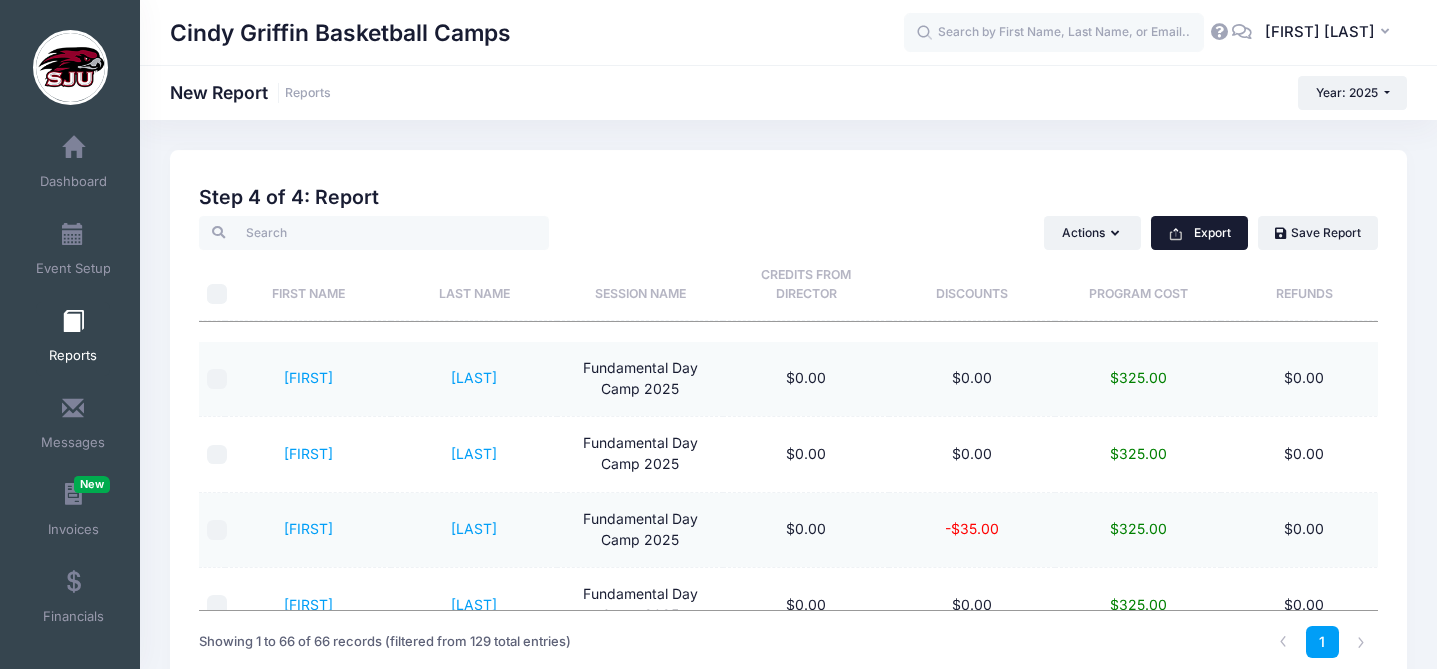 click on "Export" at bounding box center (1199, 233) 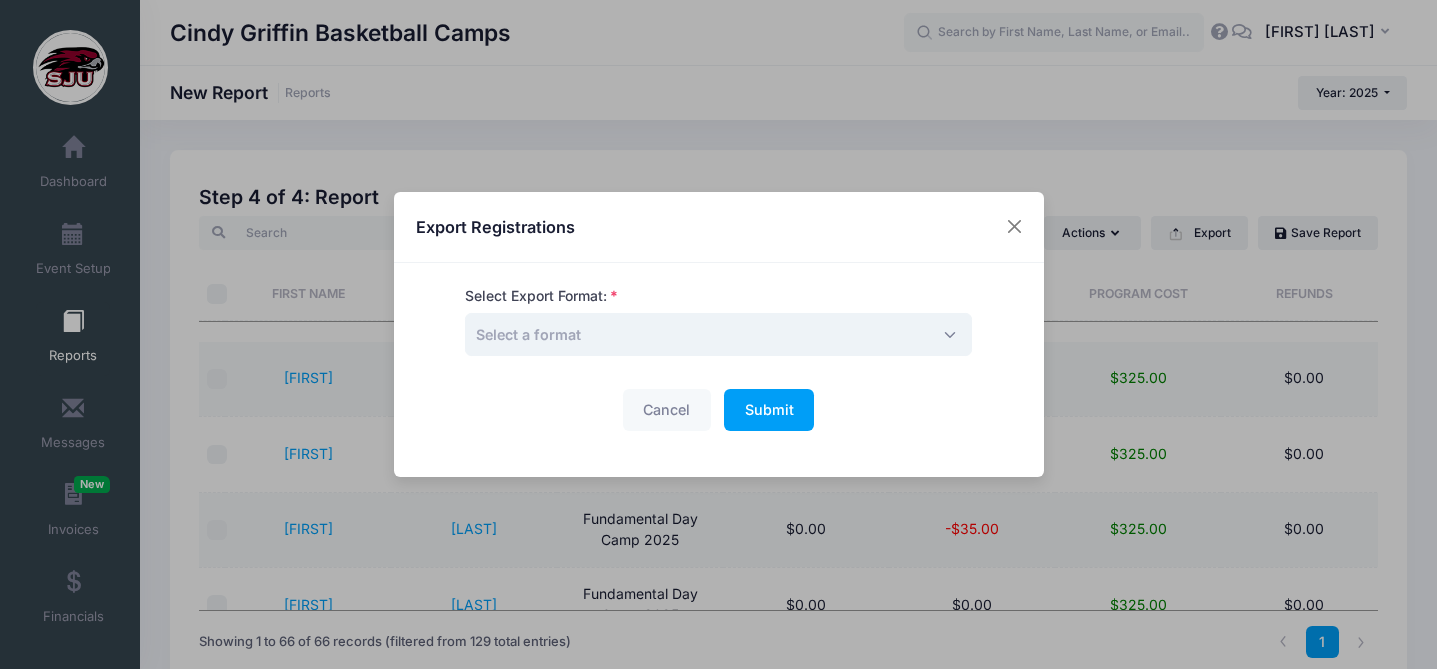 click on "Select a format" at bounding box center [718, 334] 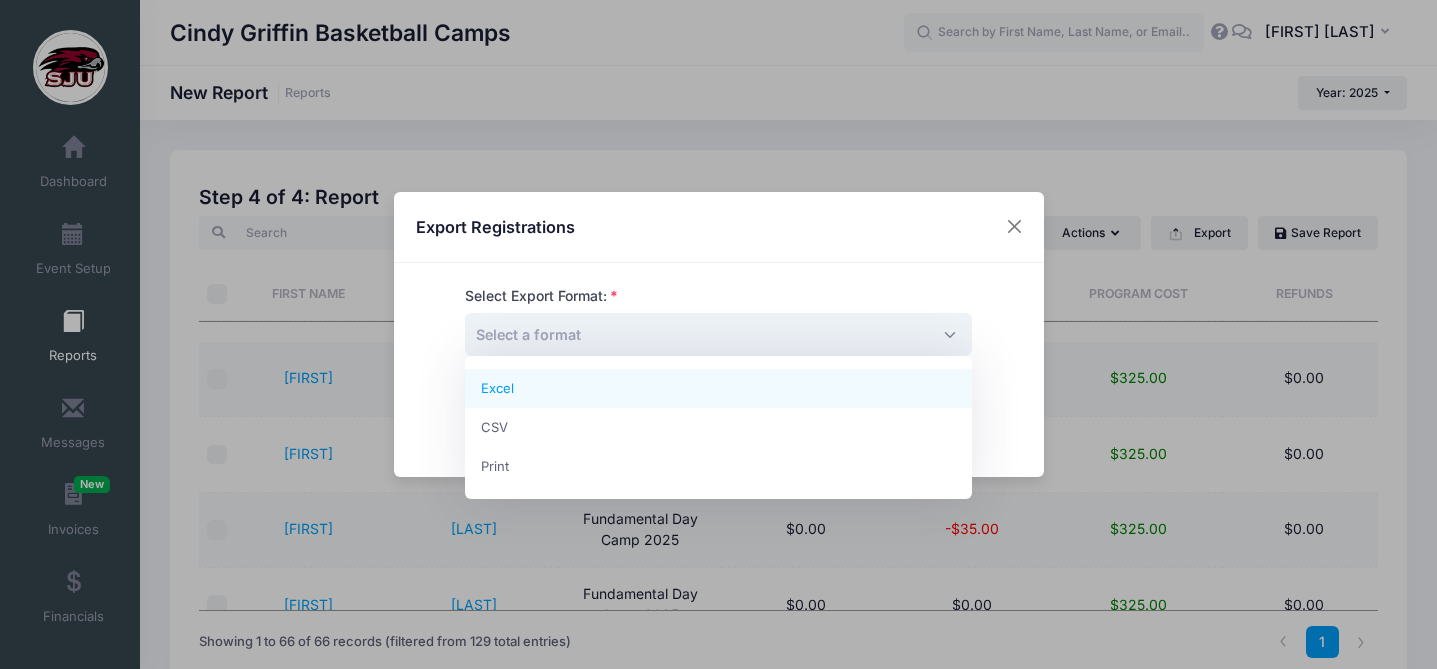 select on "excel" 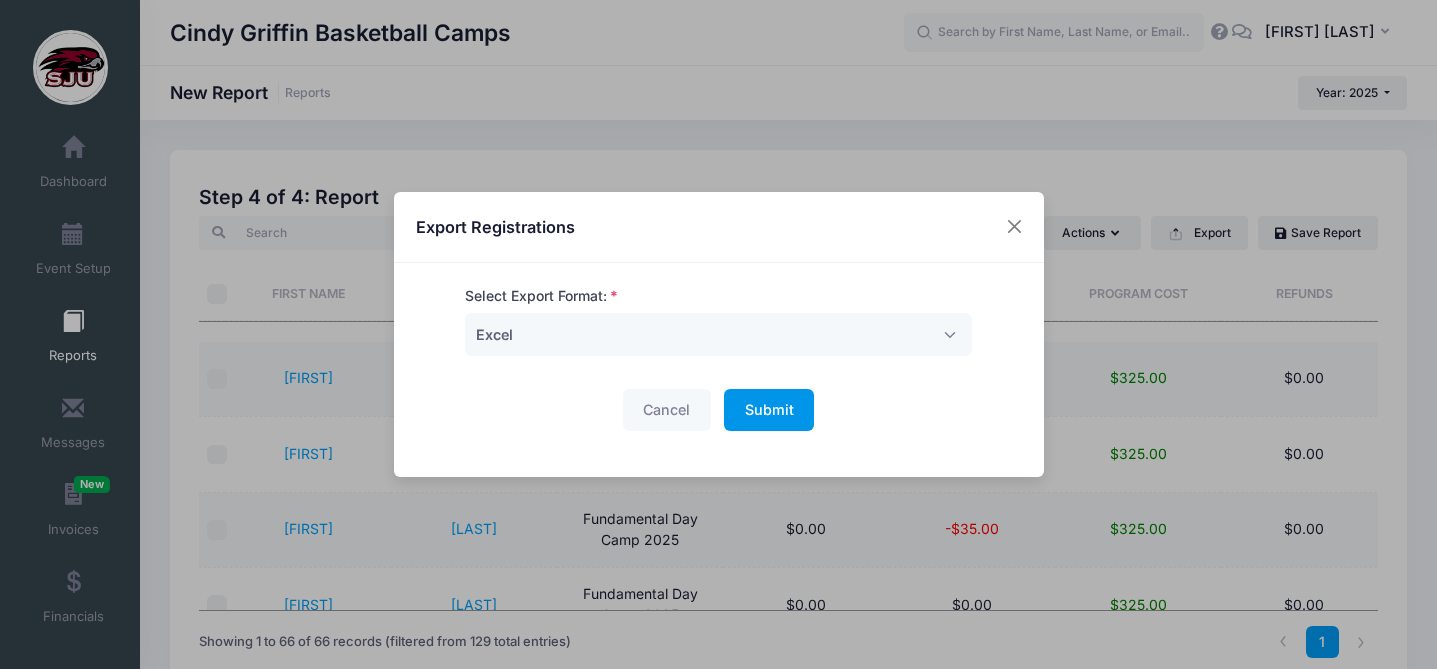 click on "Submit" at bounding box center (769, 409) 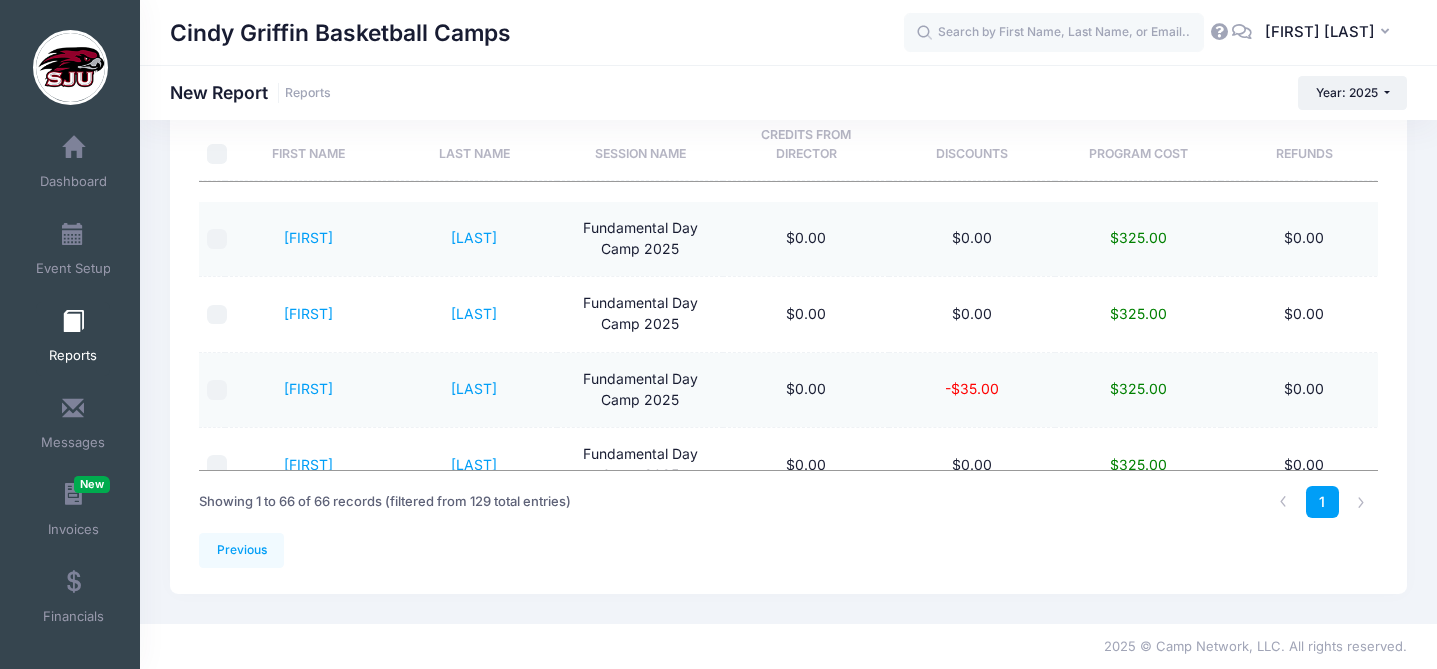 scroll, scrollTop: 0, scrollLeft: 0, axis: both 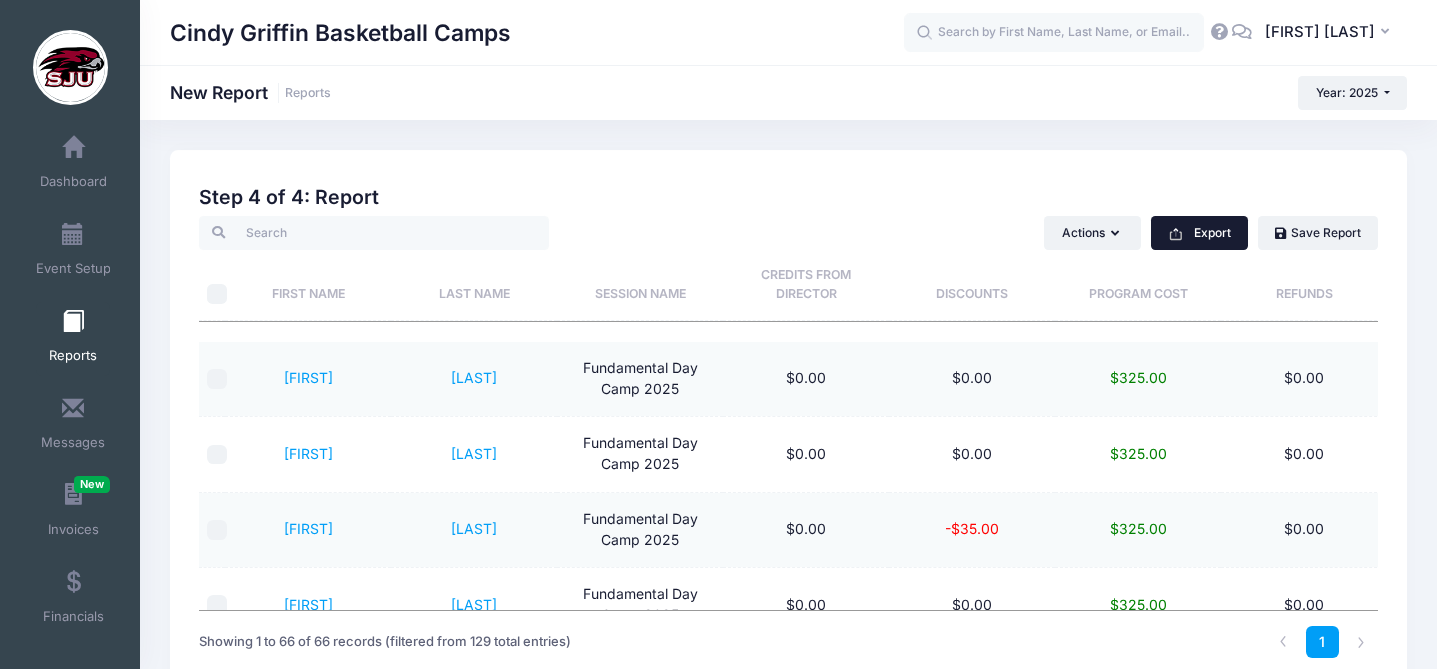 click on "Export" at bounding box center [1199, 233] 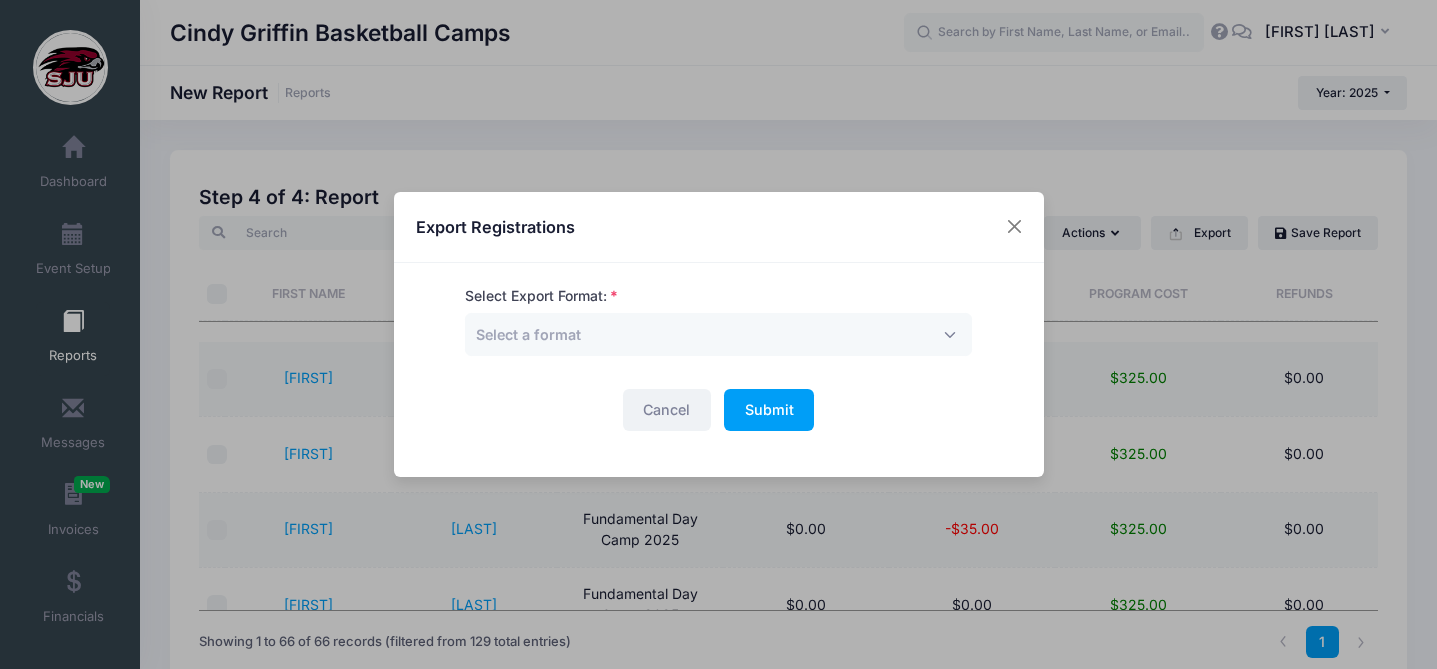 click on "Cancel" at bounding box center (667, 410) 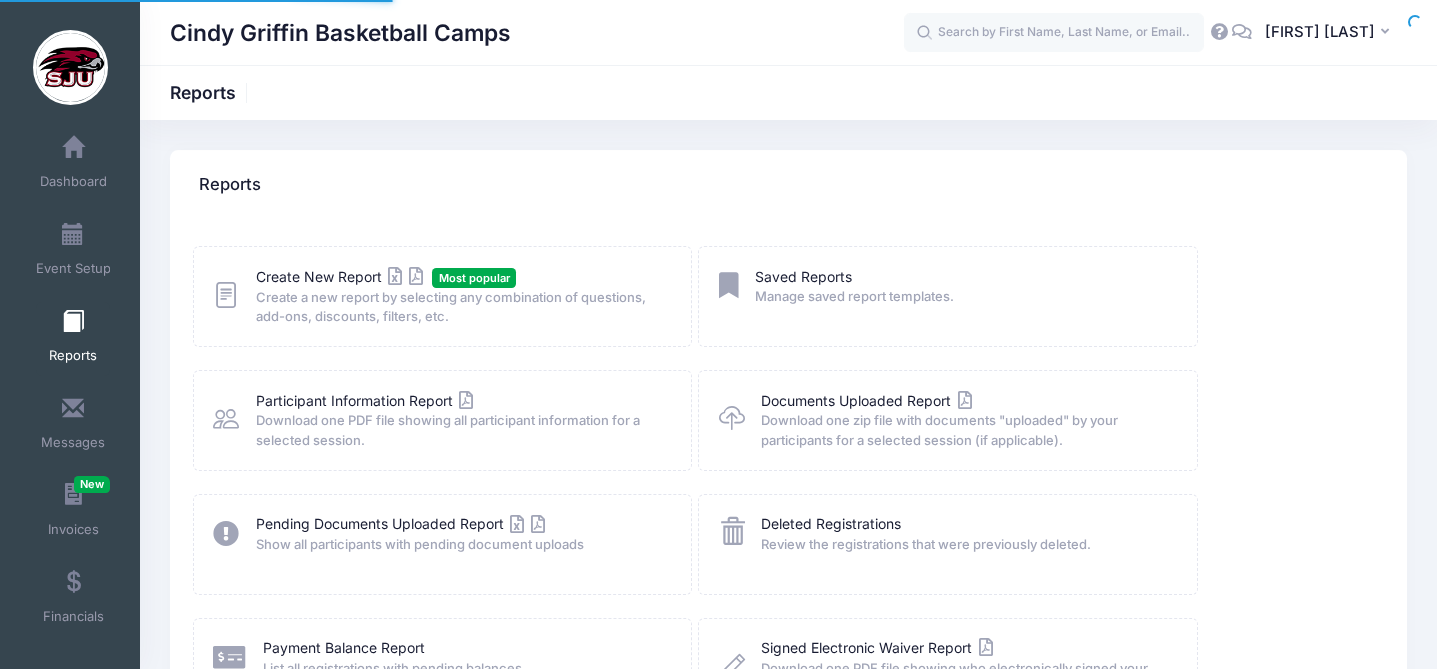 scroll, scrollTop: 0, scrollLeft: 0, axis: both 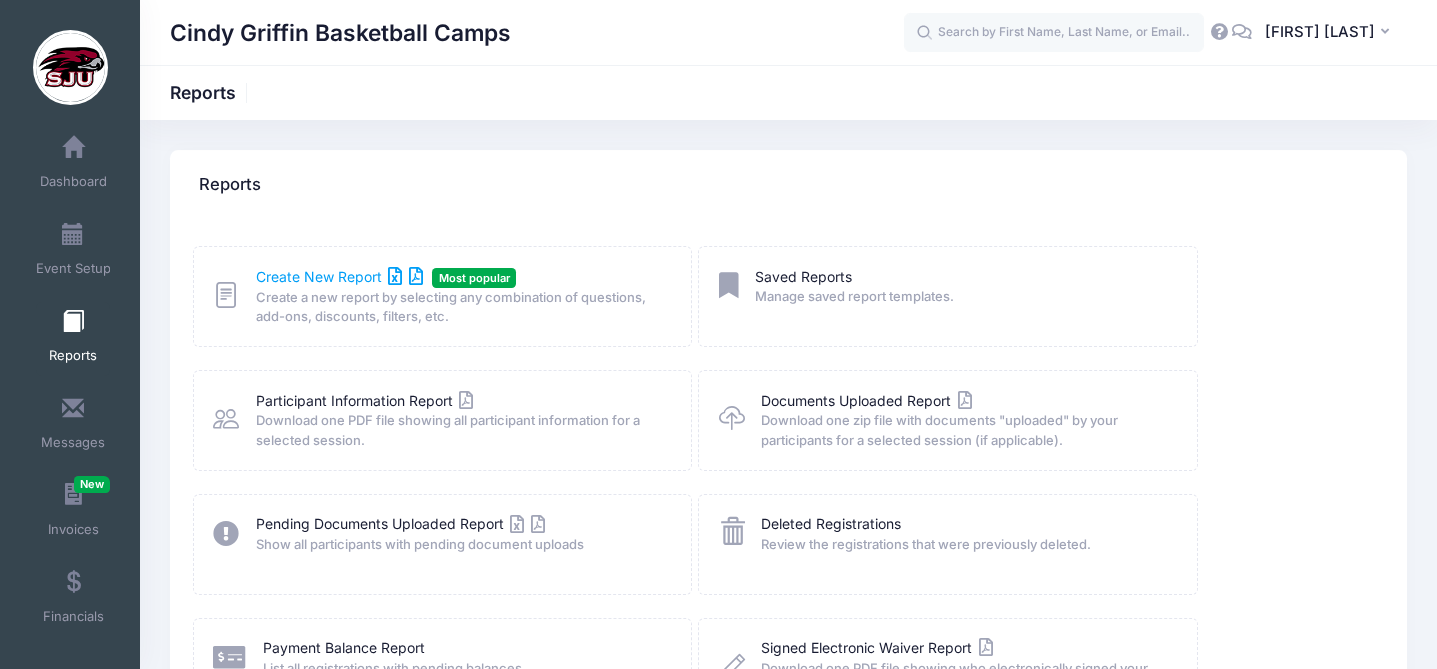 click on "Create New Report" at bounding box center [339, 276] 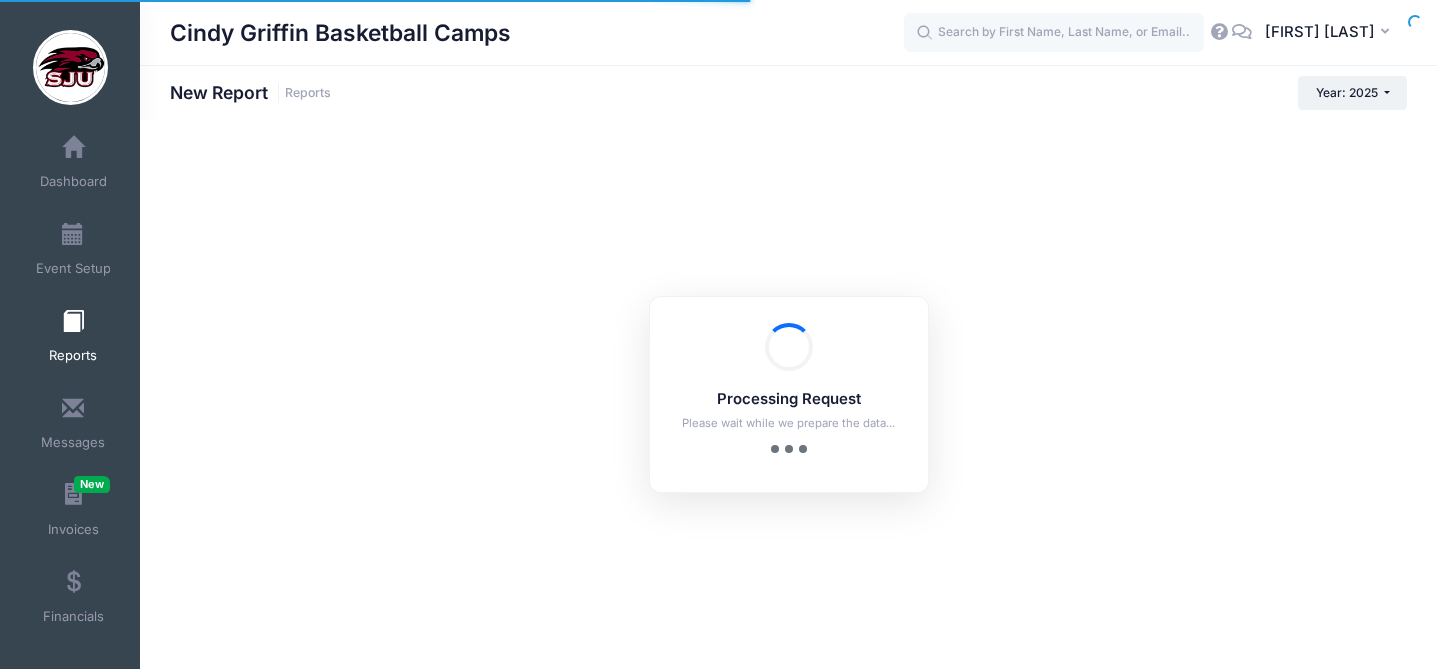 scroll, scrollTop: 0, scrollLeft: 0, axis: both 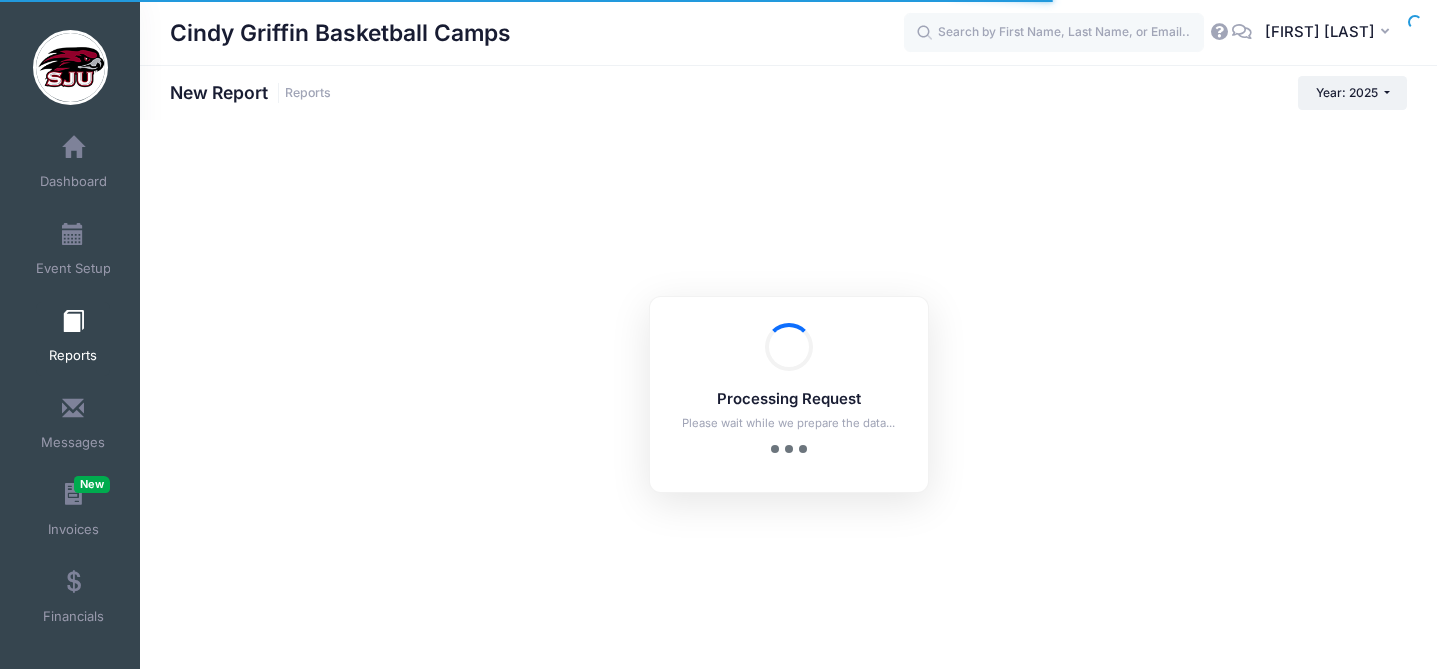 checkbox on "true" 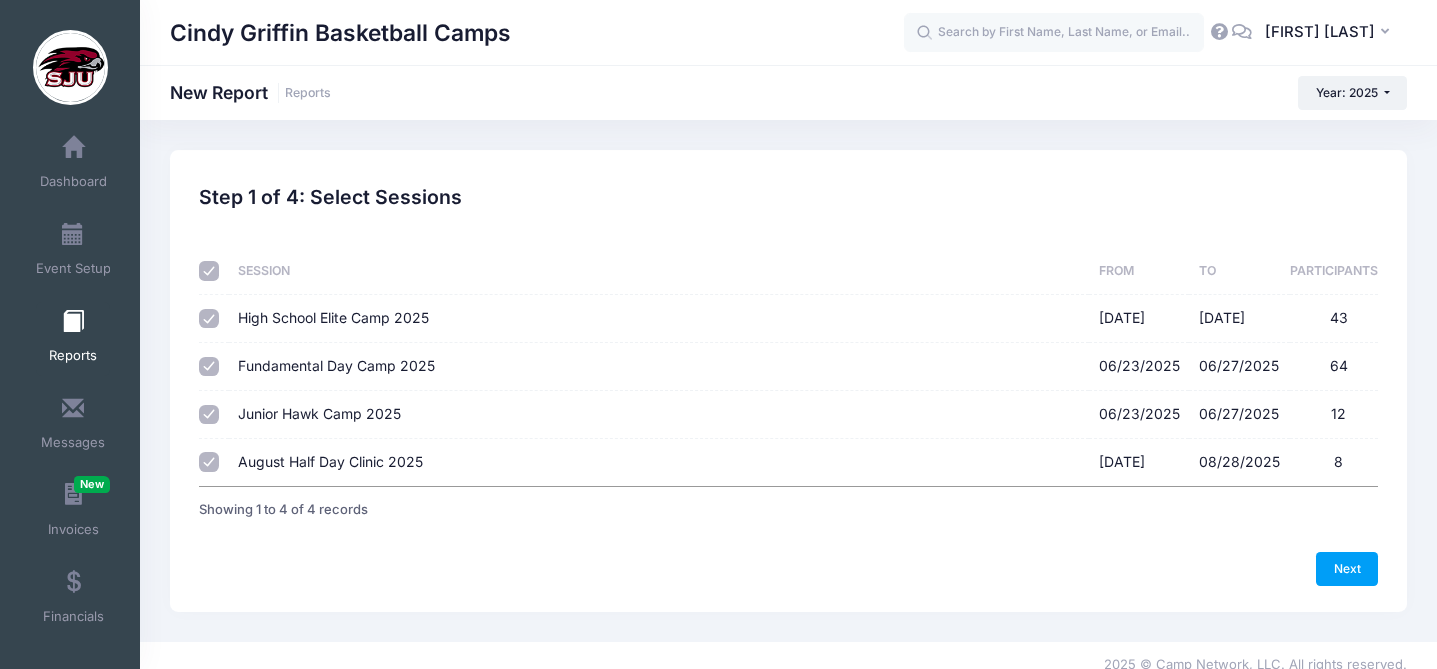 click at bounding box center [209, 271] 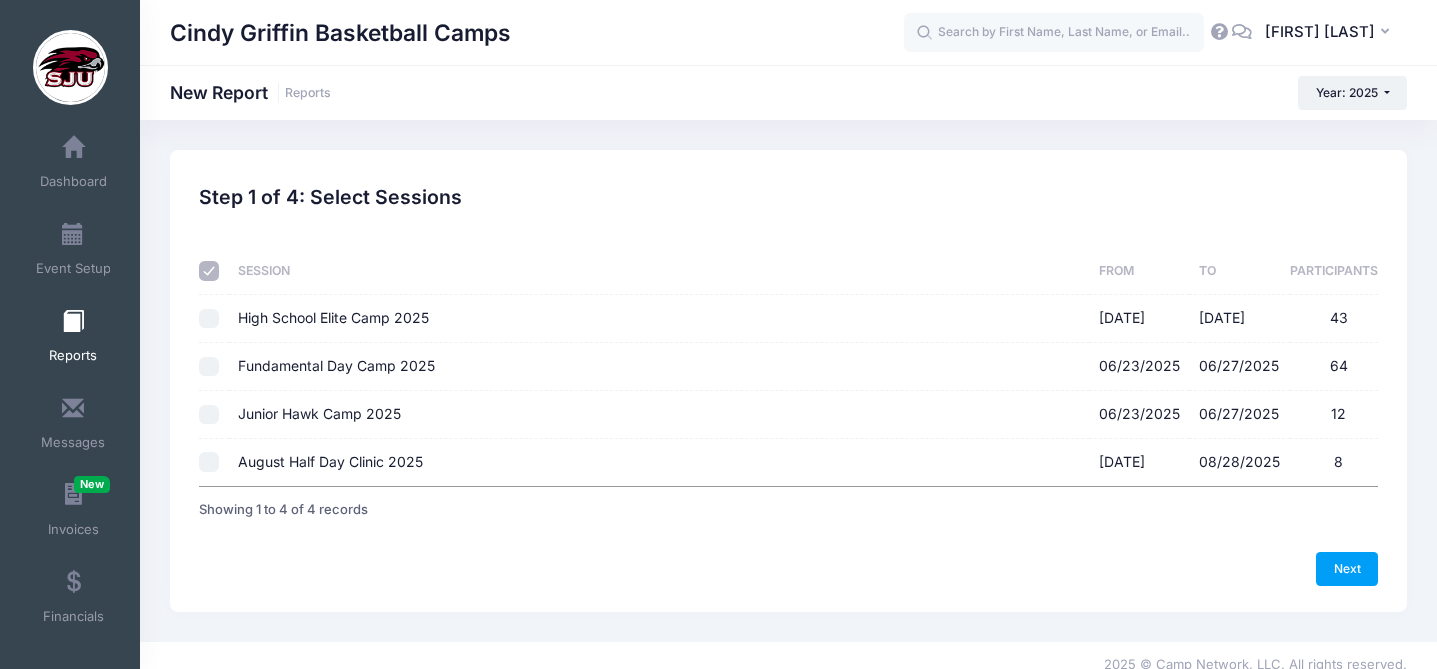 checkbox on "false" 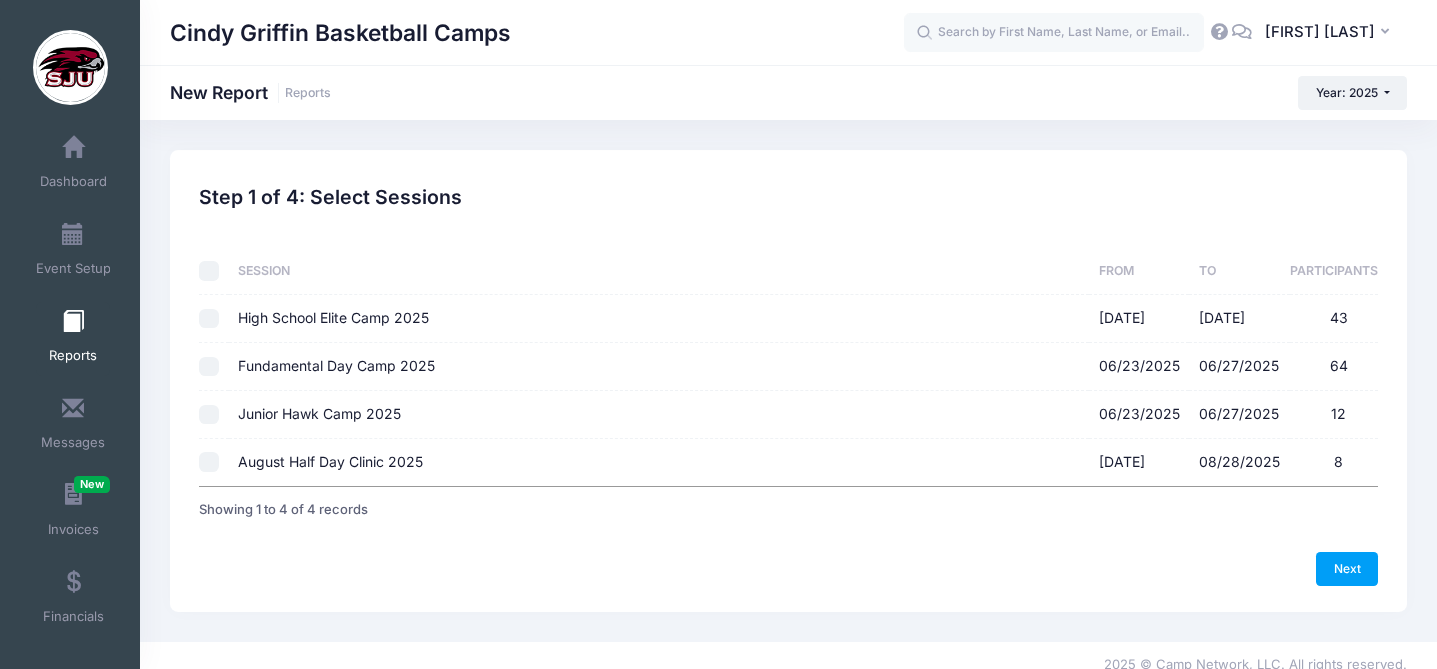 checkbox on "false" 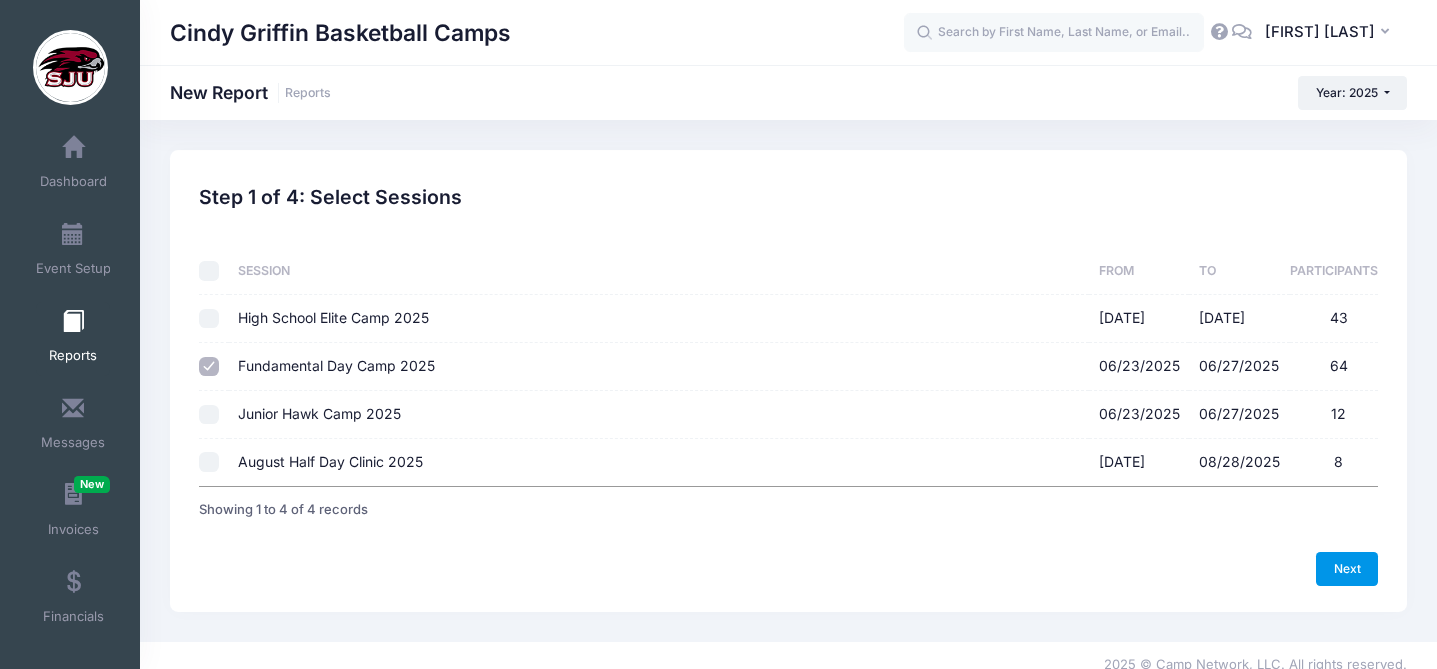 click on "Next" at bounding box center [1347, 569] 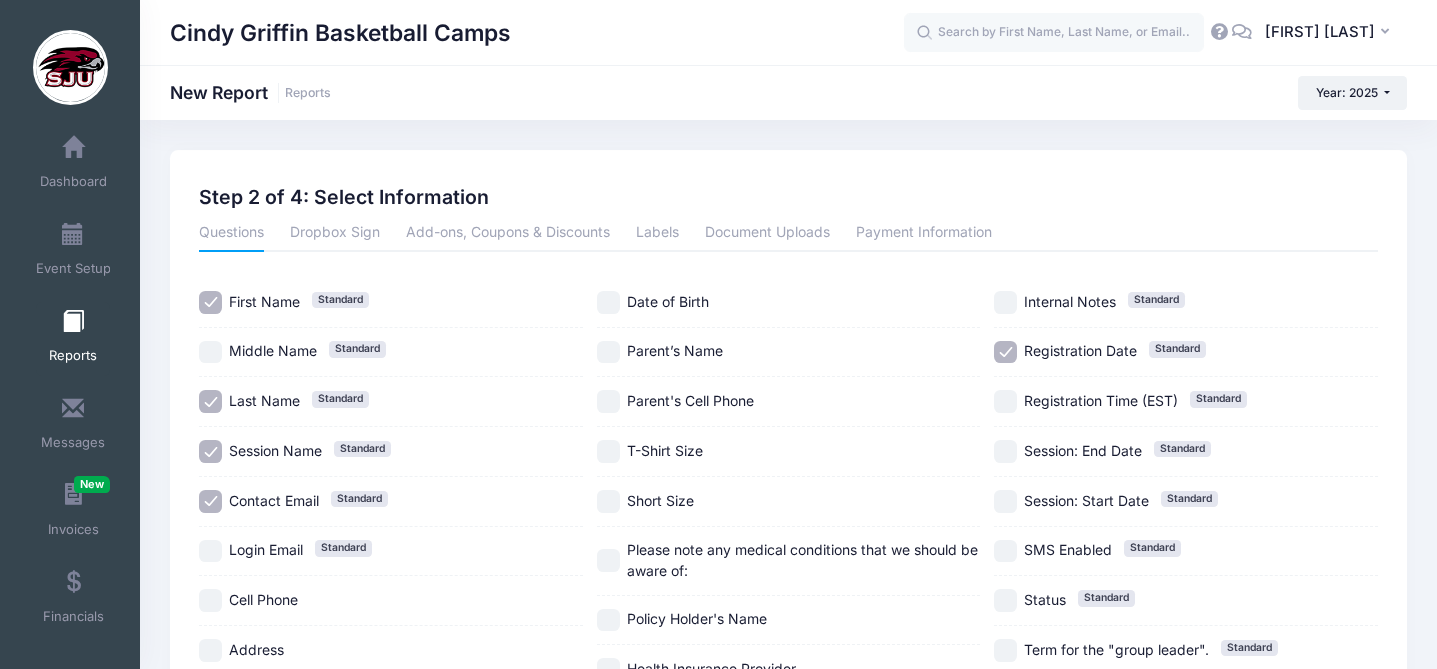 click on "Contact Email Standard" at bounding box center [210, 501] 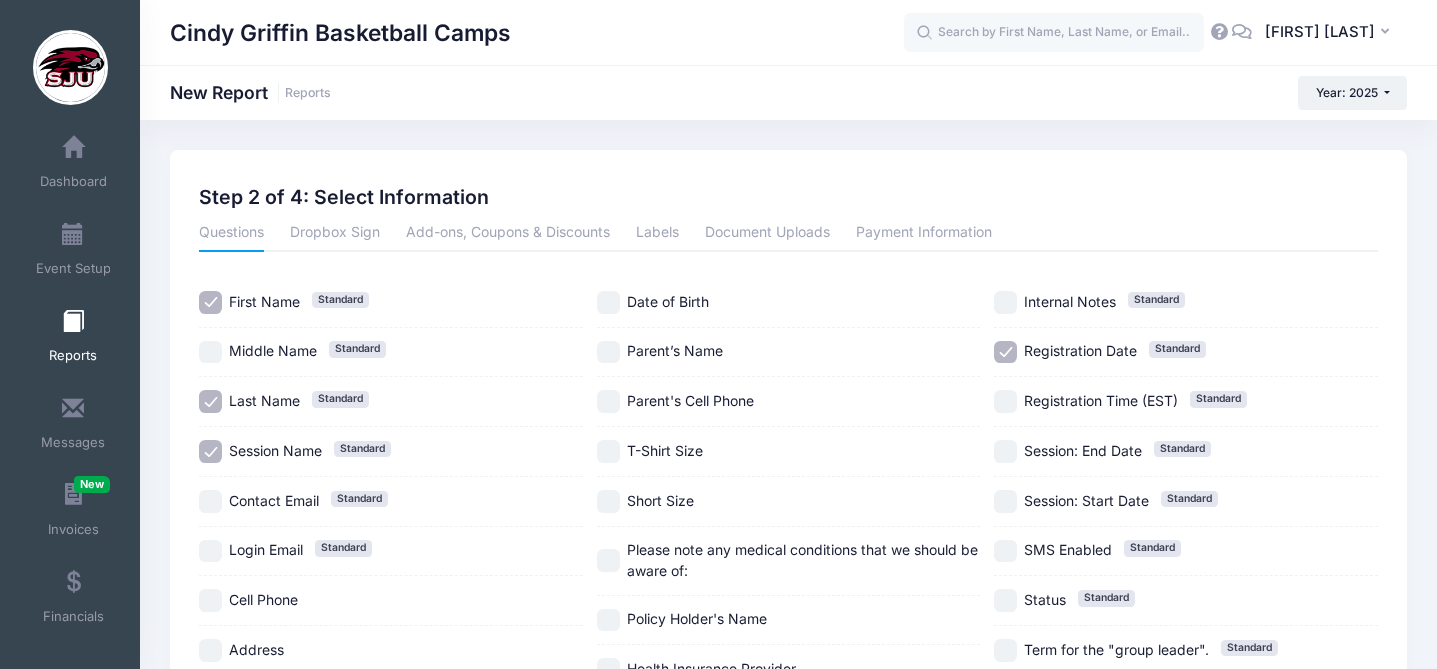 click on "Registration Date Standard" at bounding box center [1005, 352] 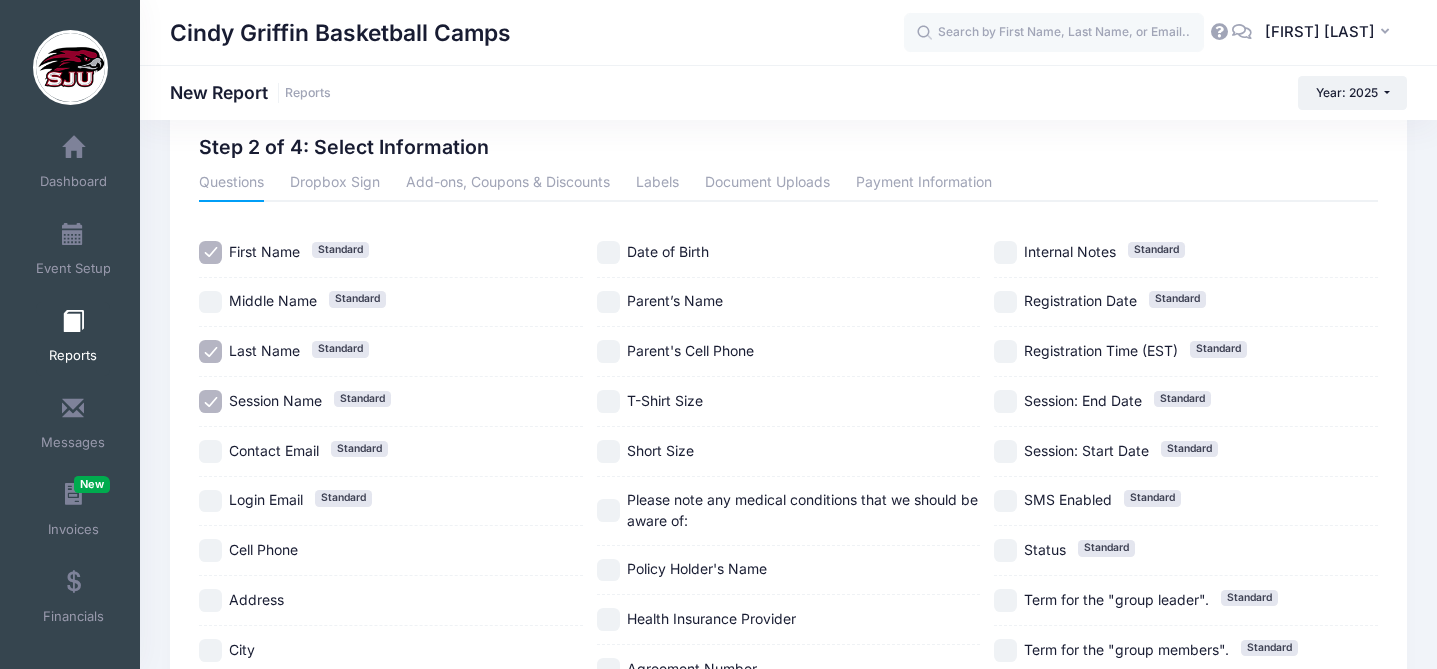 scroll, scrollTop: 0, scrollLeft: 0, axis: both 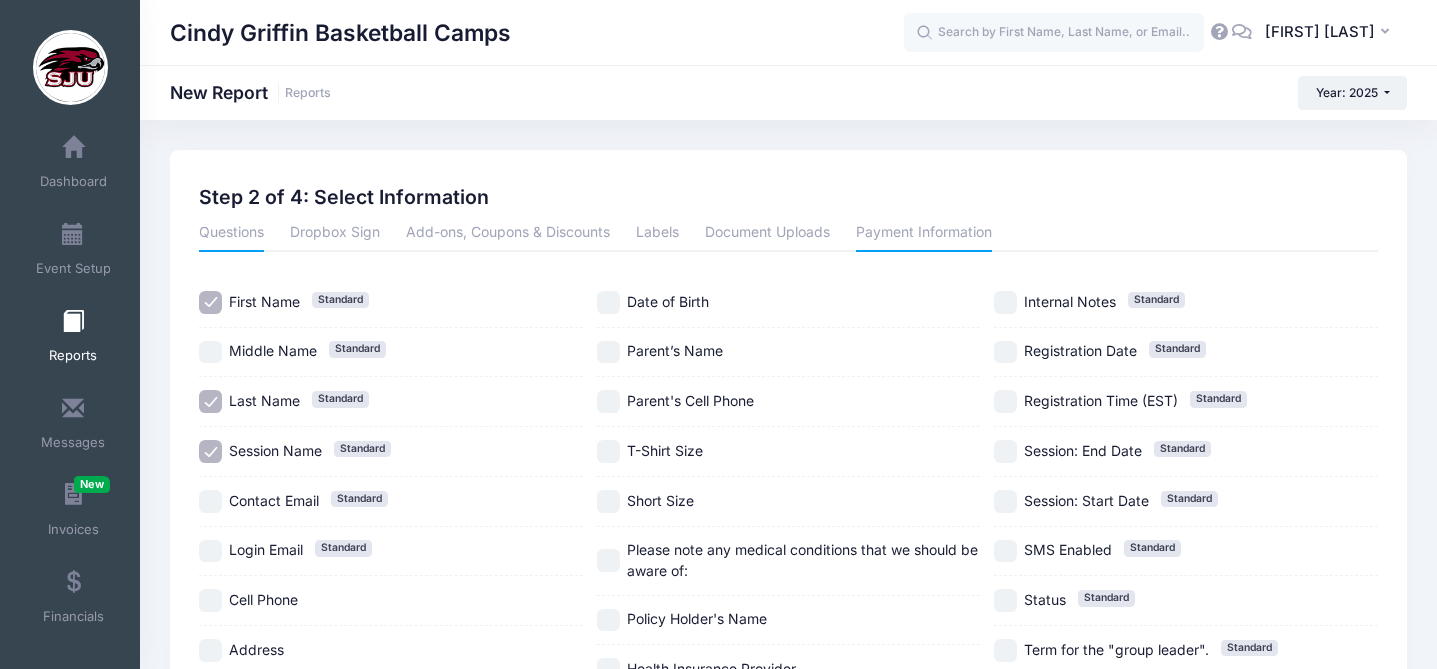 click on "Payment Information" at bounding box center [924, 234] 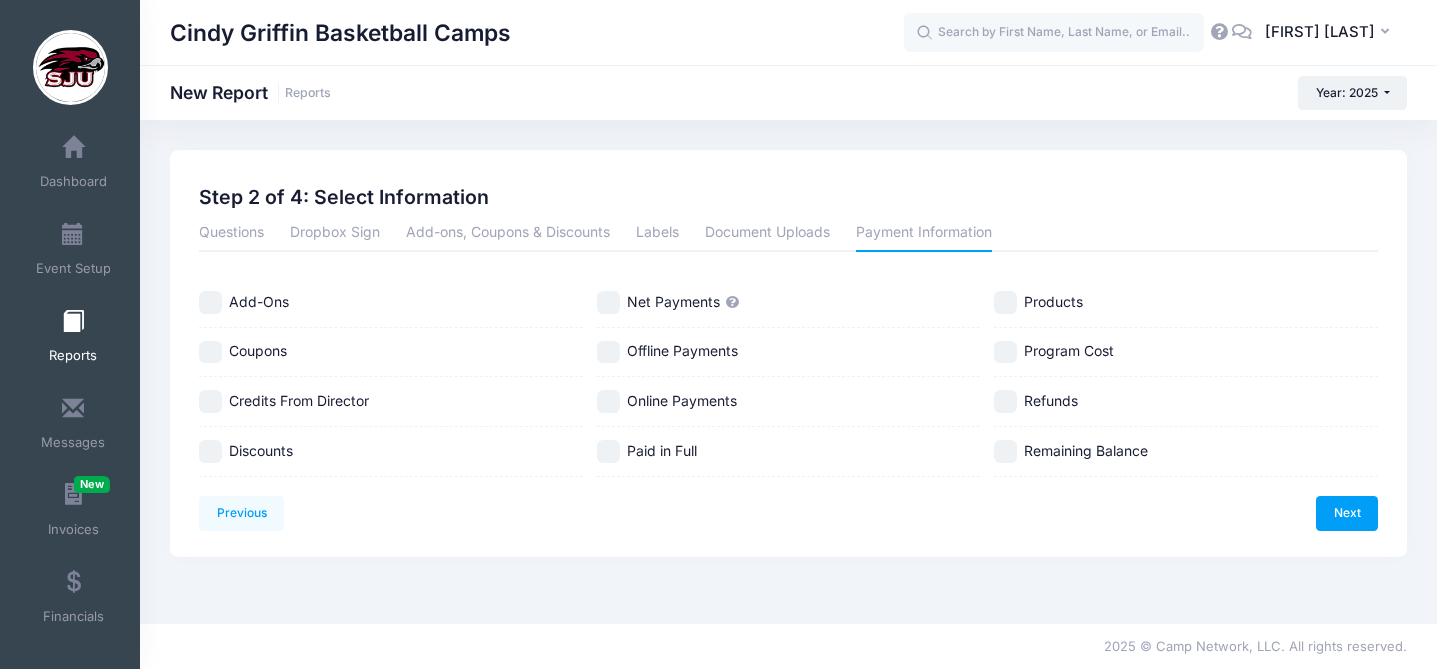 click on "Discounts" at bounding box center (210, 451) 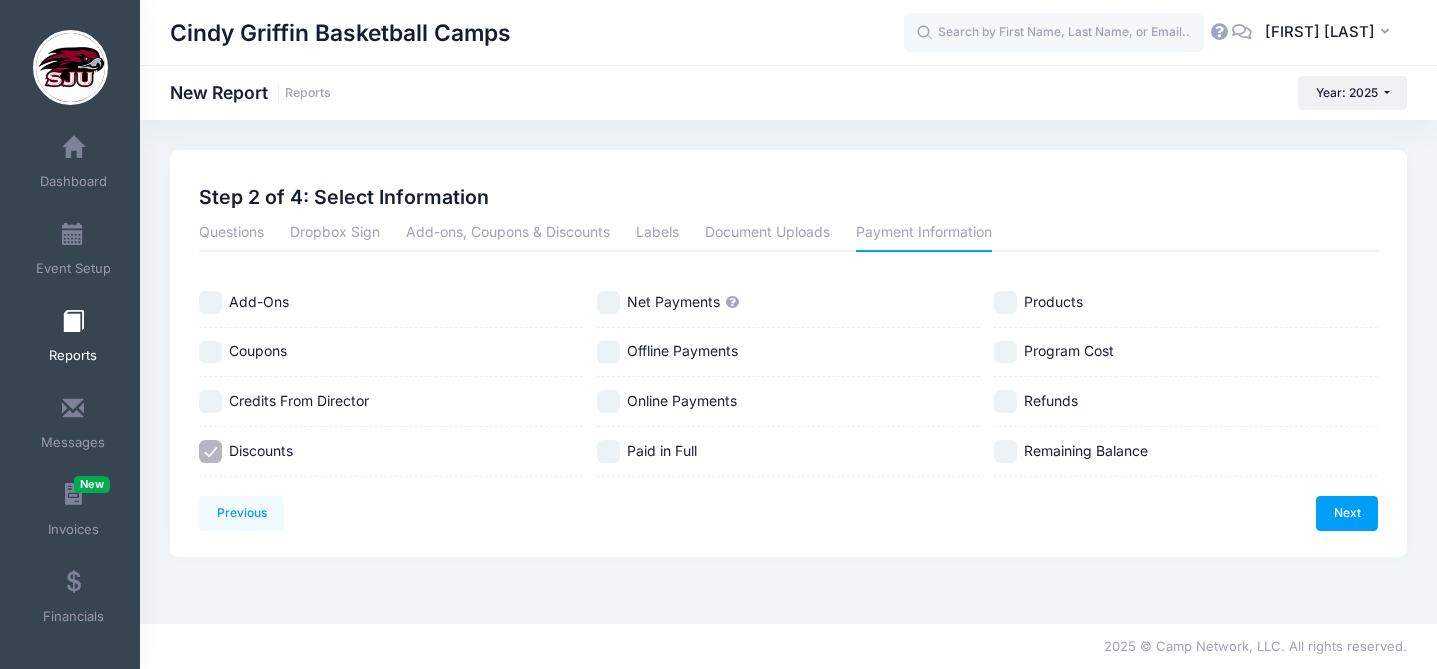 click on "Net Payments" at bounding box center [608, 302] 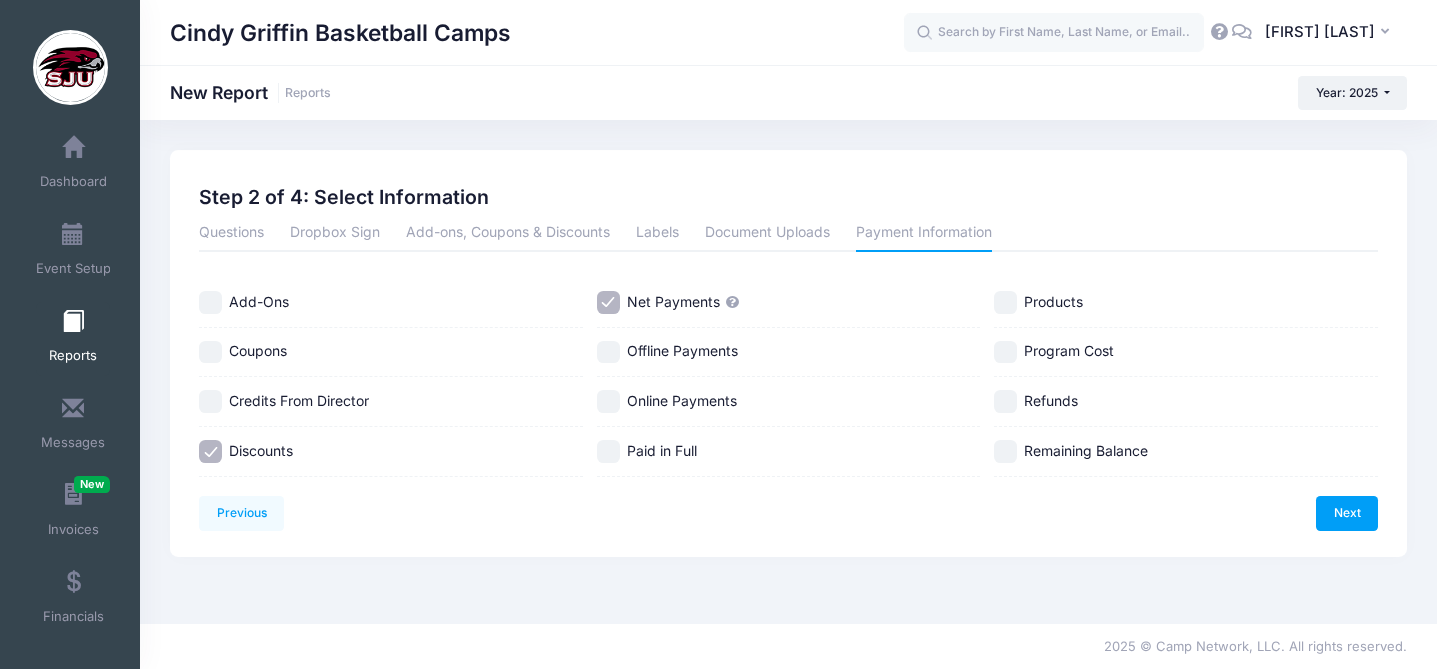click on "Paid in Full" at bounding box center [608, 451] 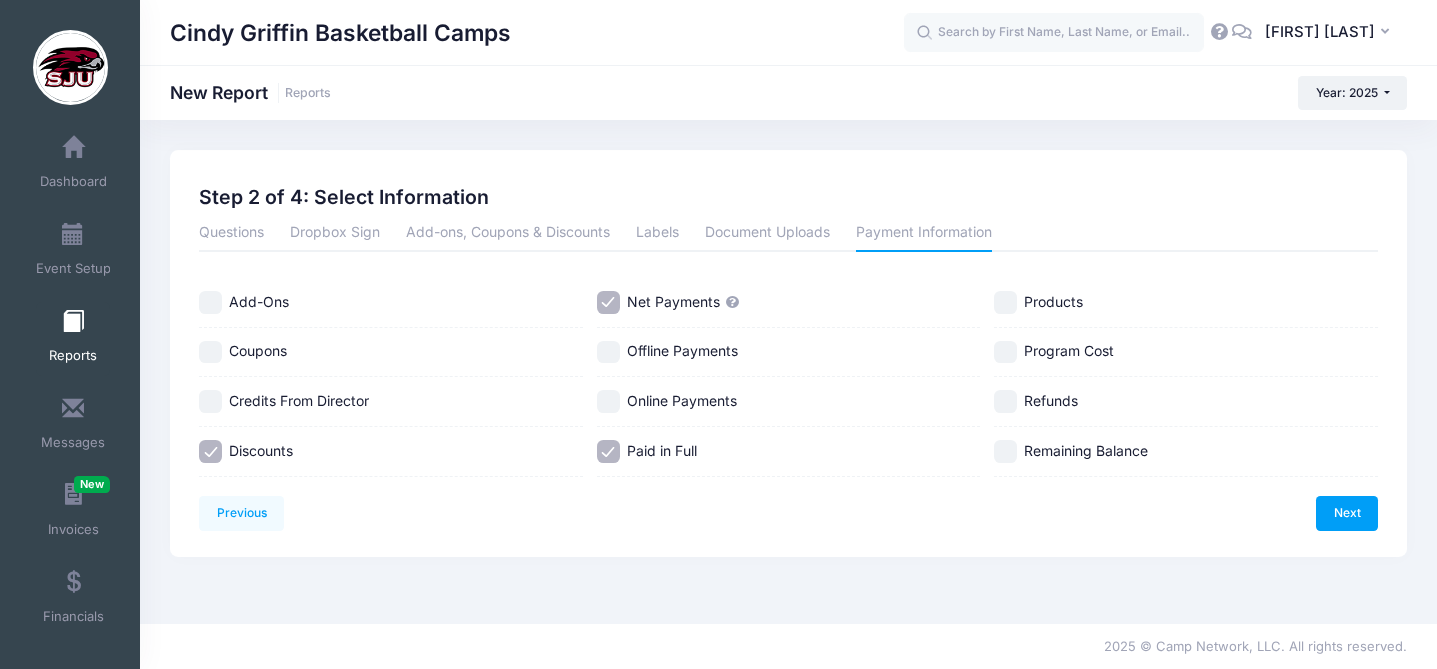 click on "Program Cost" at bounding box center [1005, 352] 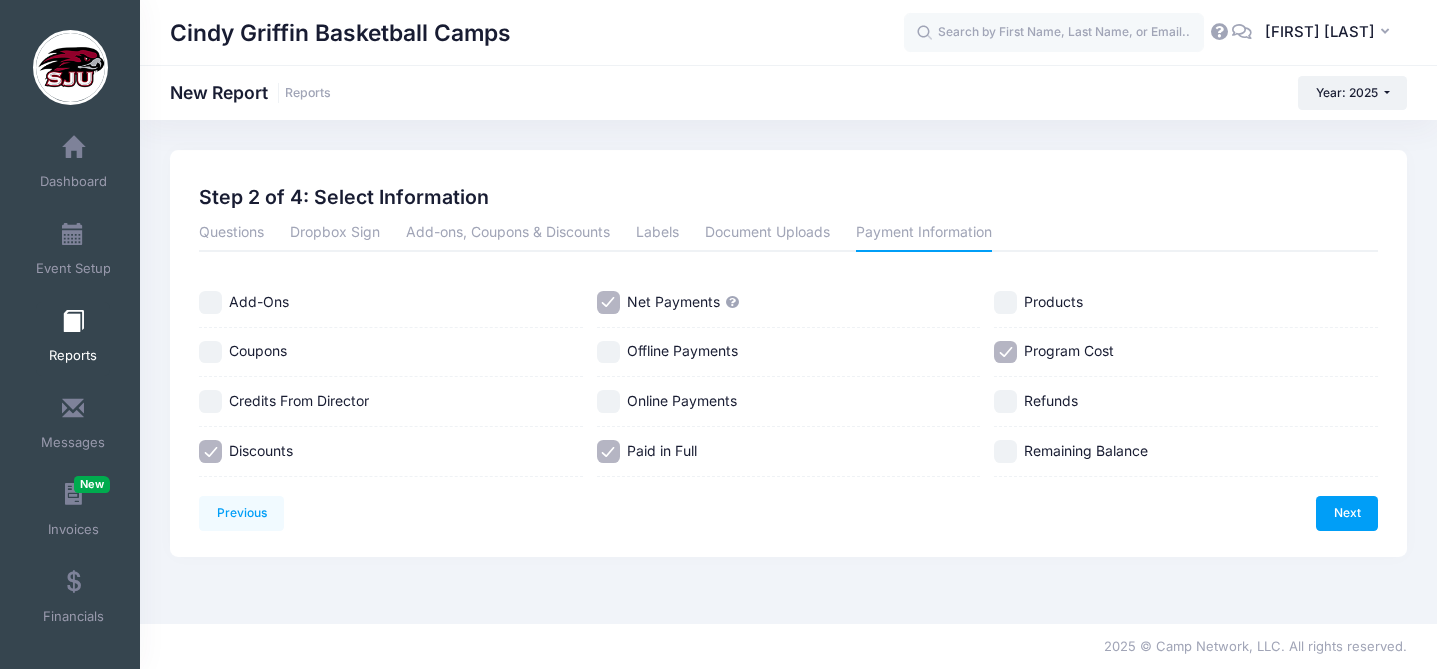 click on "Refunds" at bounding box center [1005, 401] 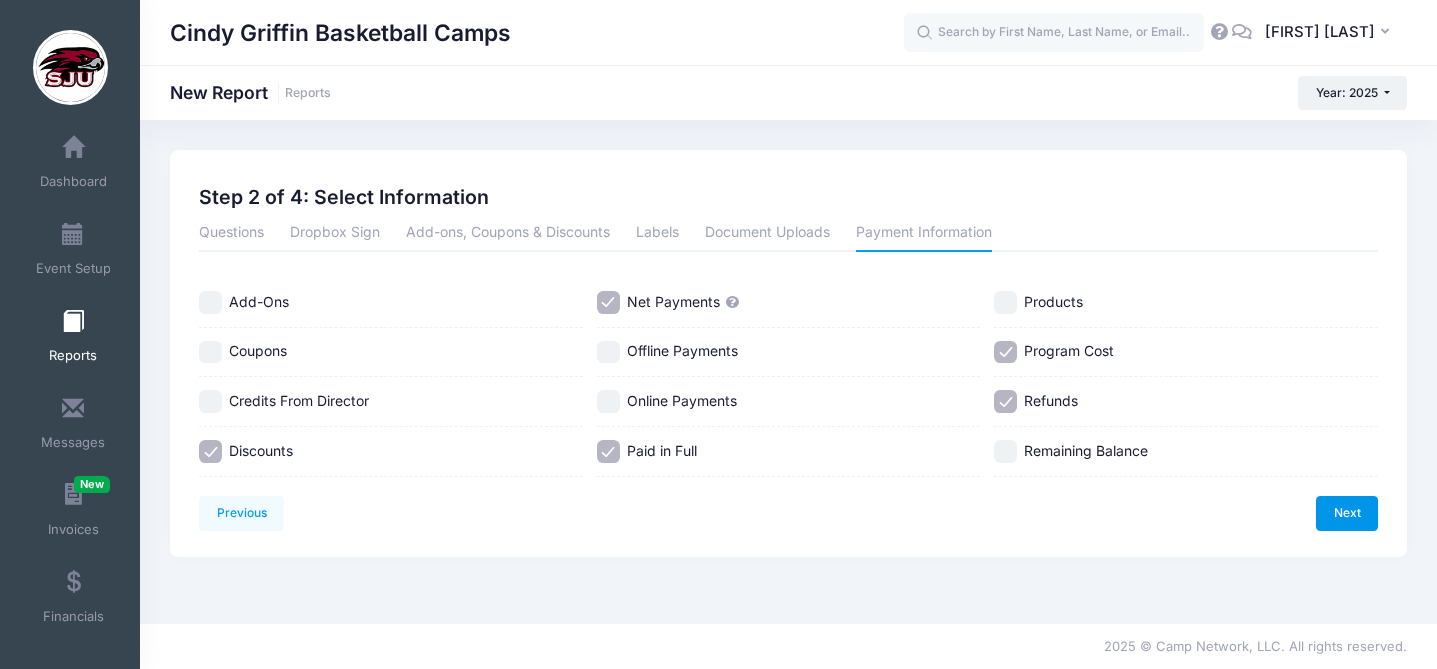 click on "Next" at bounding box center [1347, 513] 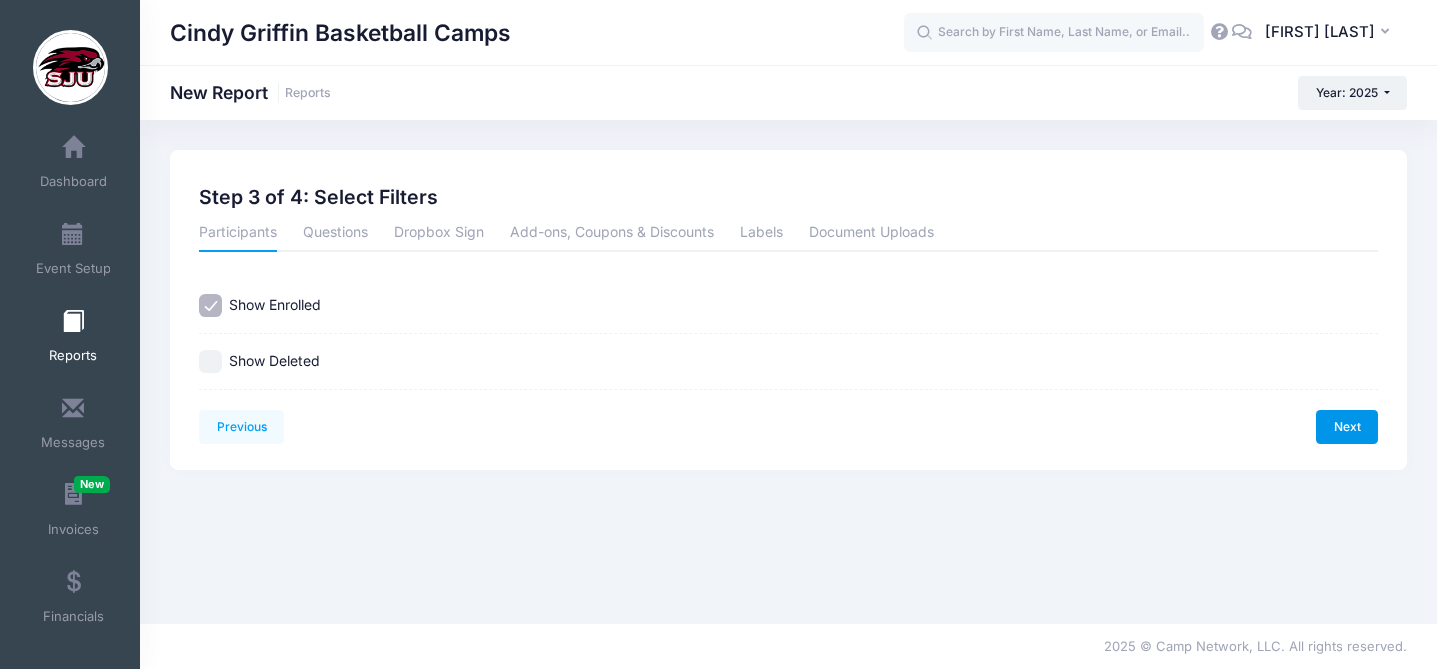 click on "Next" at bounding box center [1347, 427] 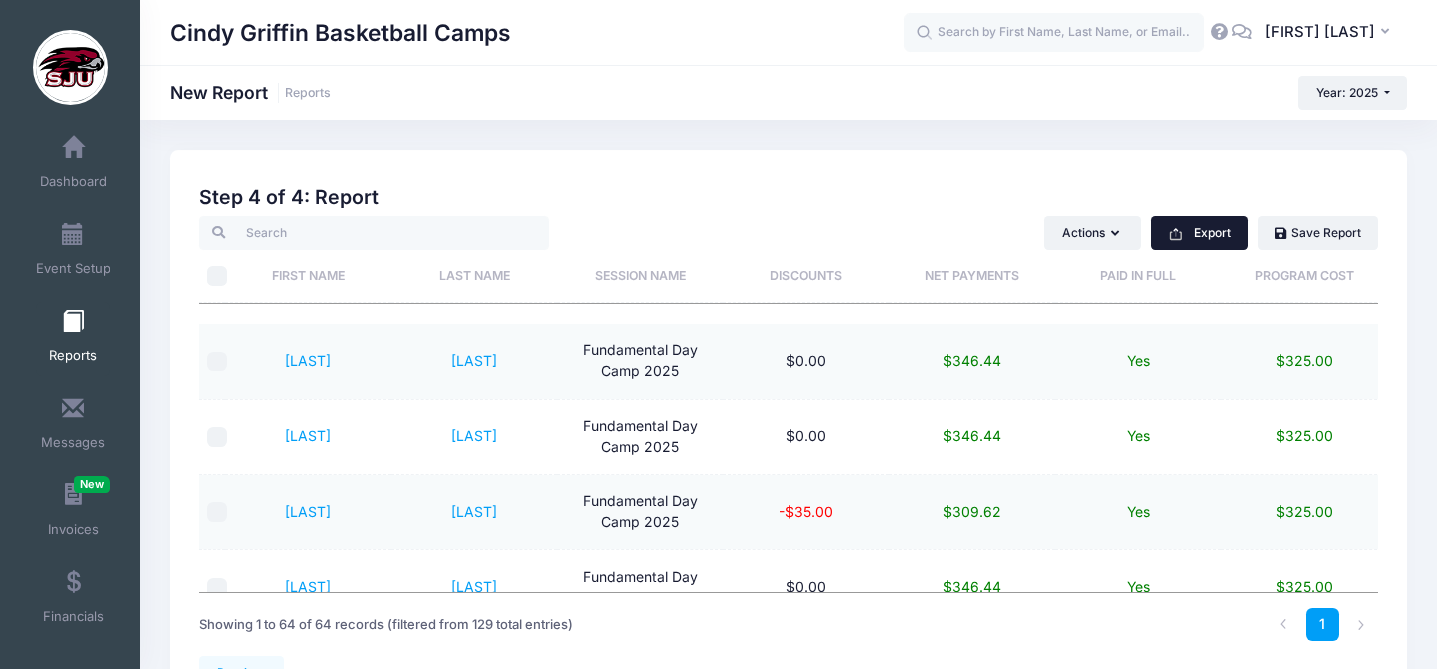 click on "Export" at bounding box center (1199, 233) 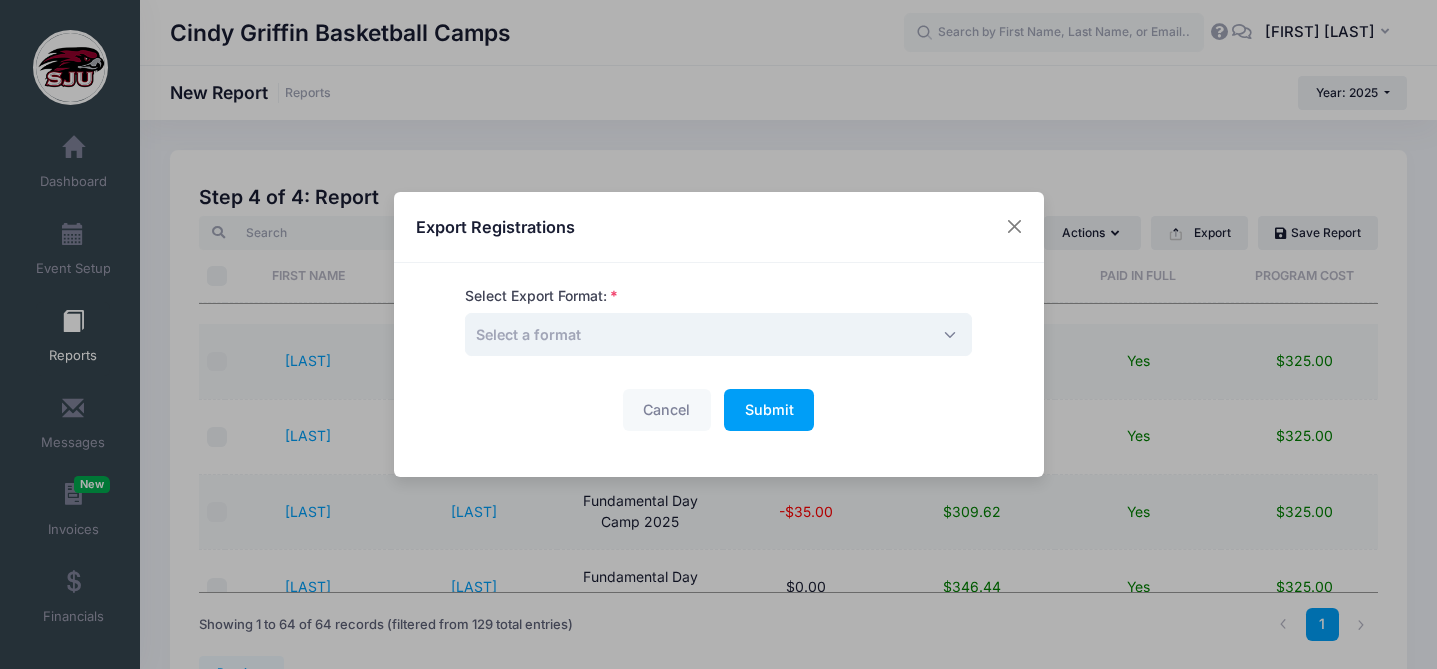 click on "Select a format" at bounding box center [718, 334] 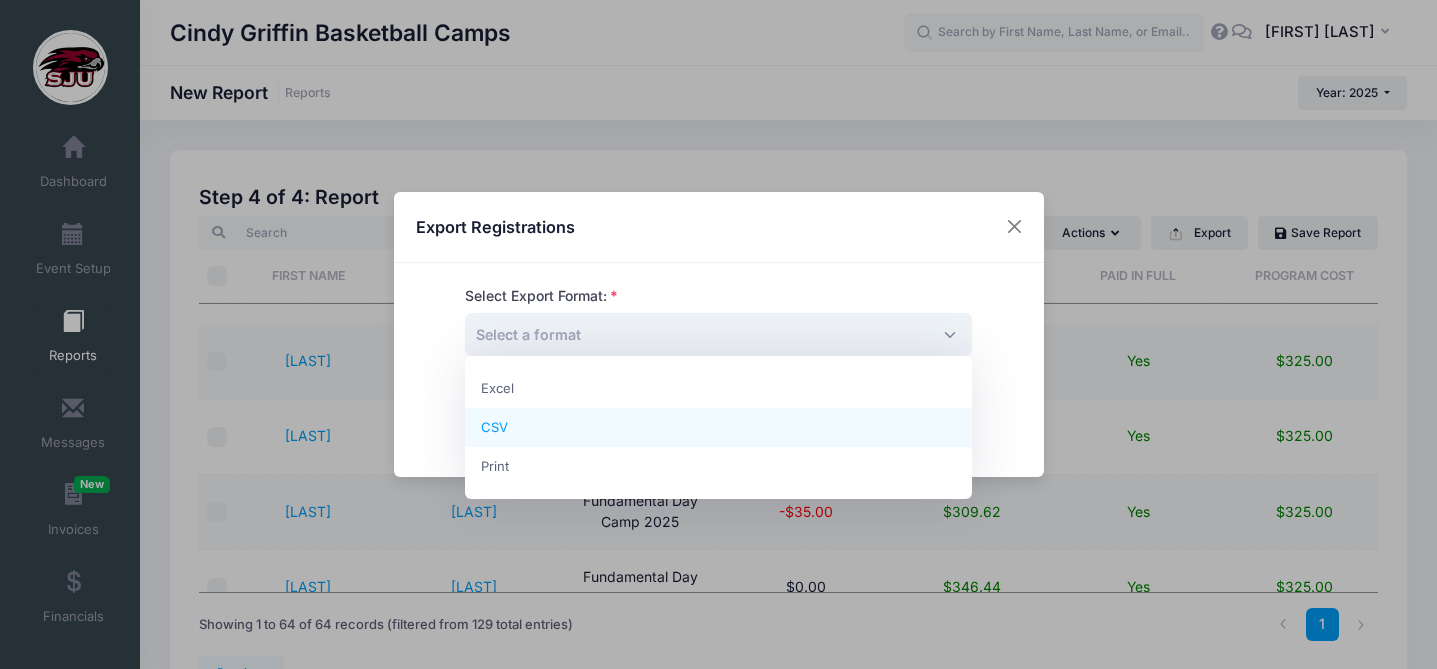 select on "csv" 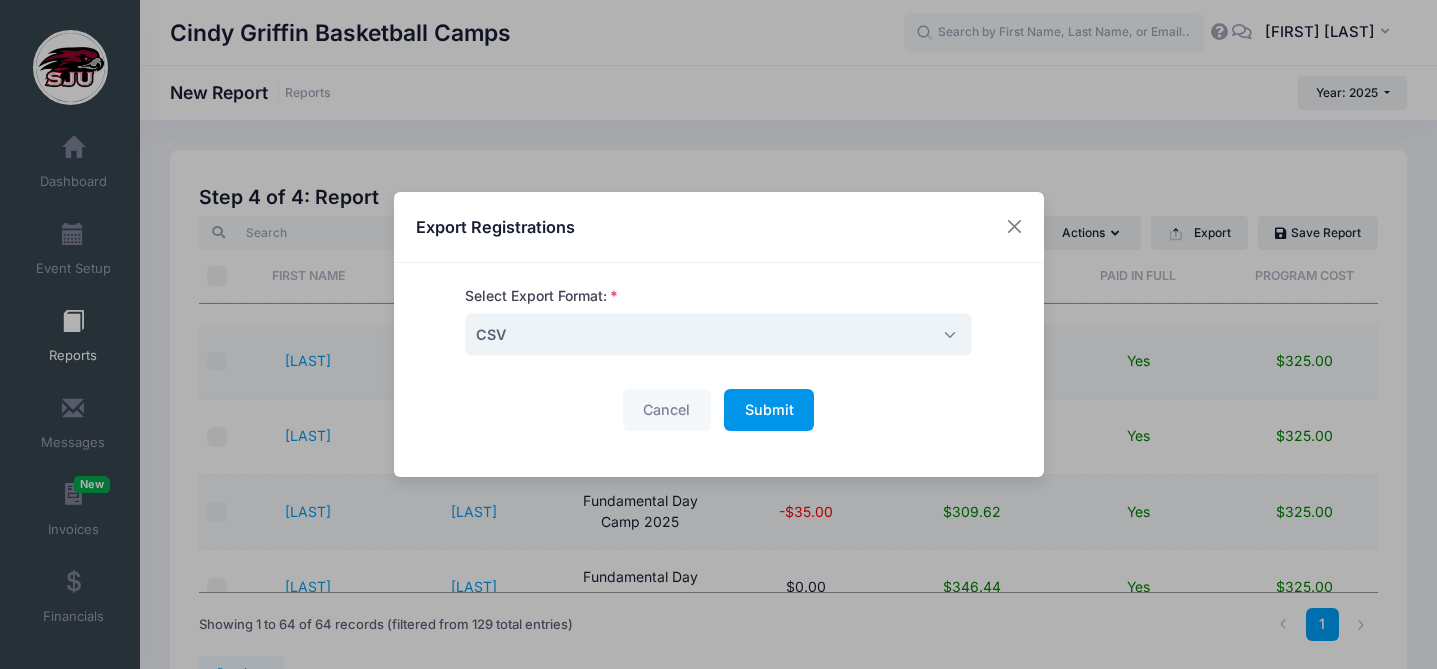 click on "Submit" at bounding box center (769, 409) 